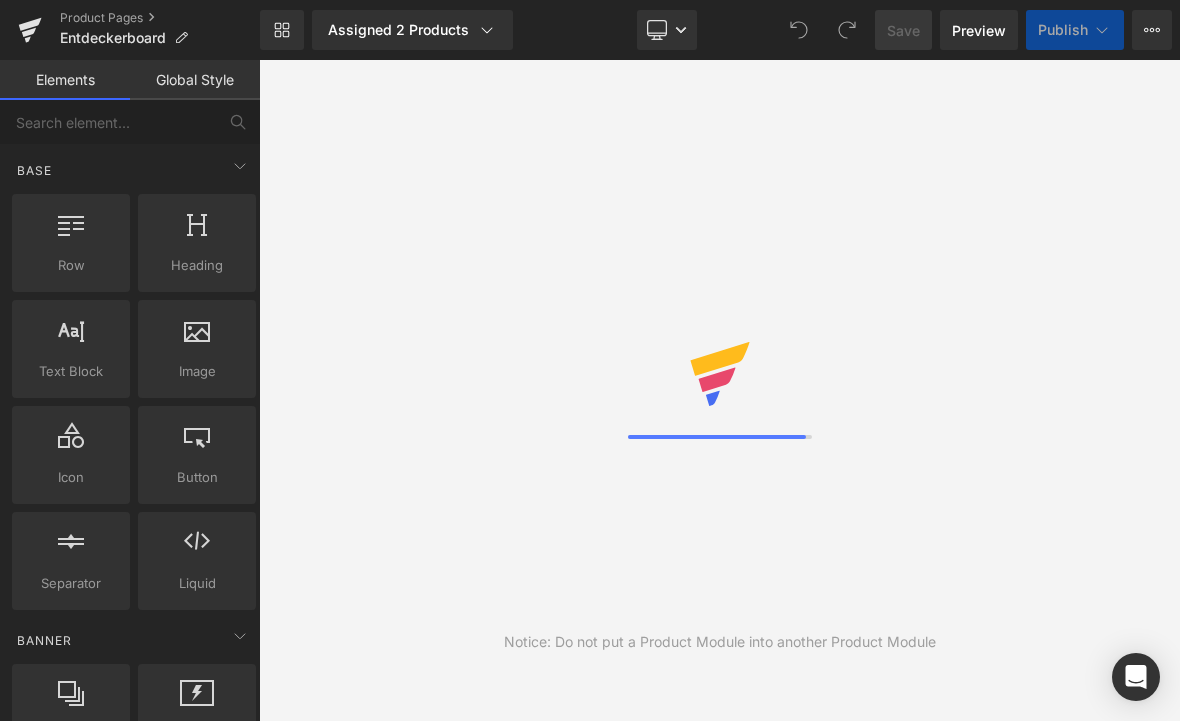 scroll, scrollTop: 0, scrollLeft: 0, axis: both 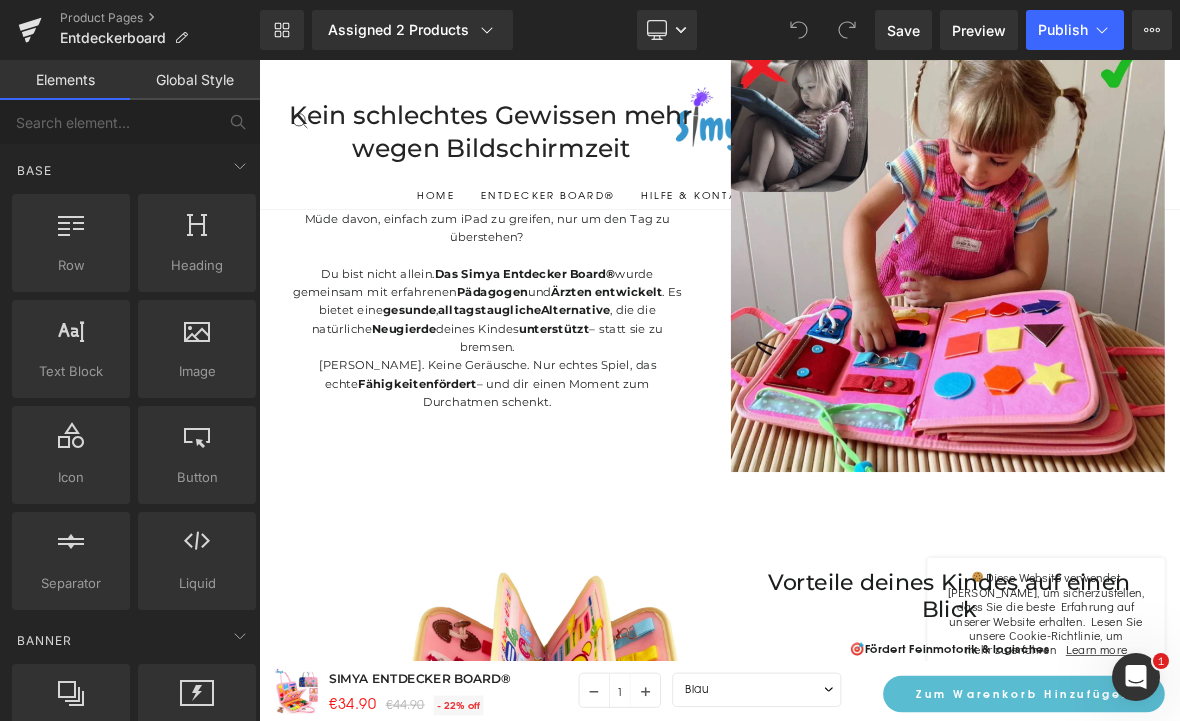 click 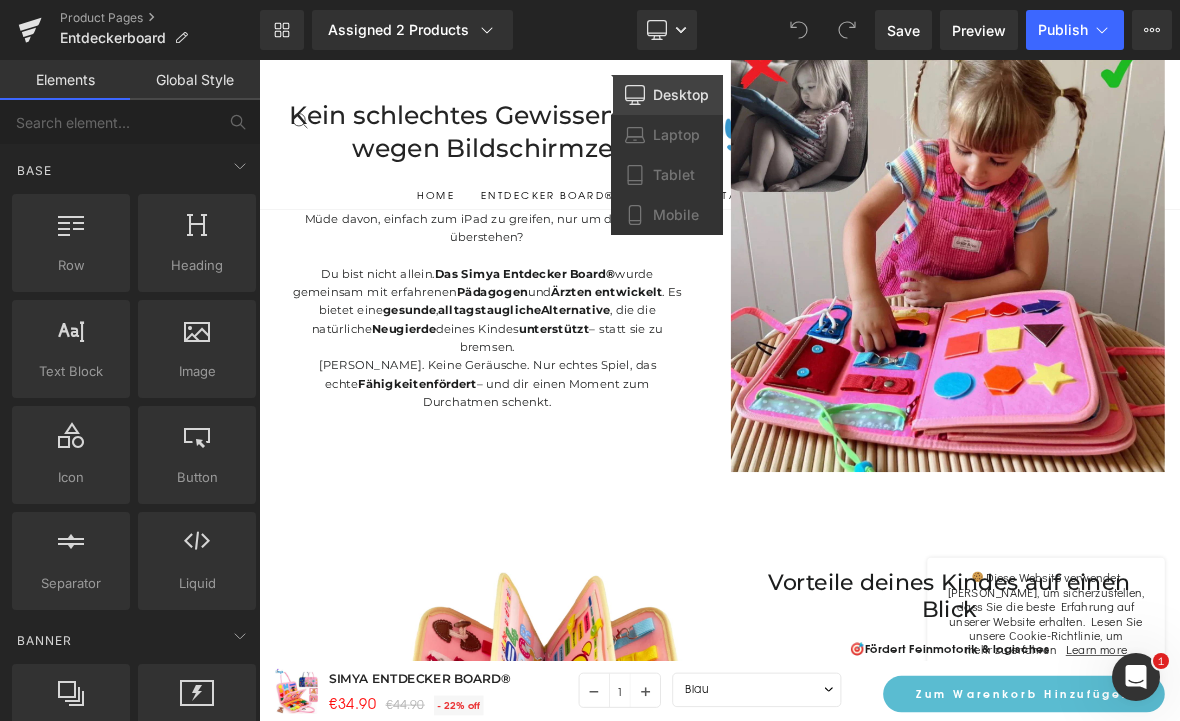 click on "Mobile" at bounding box center (676, 215) 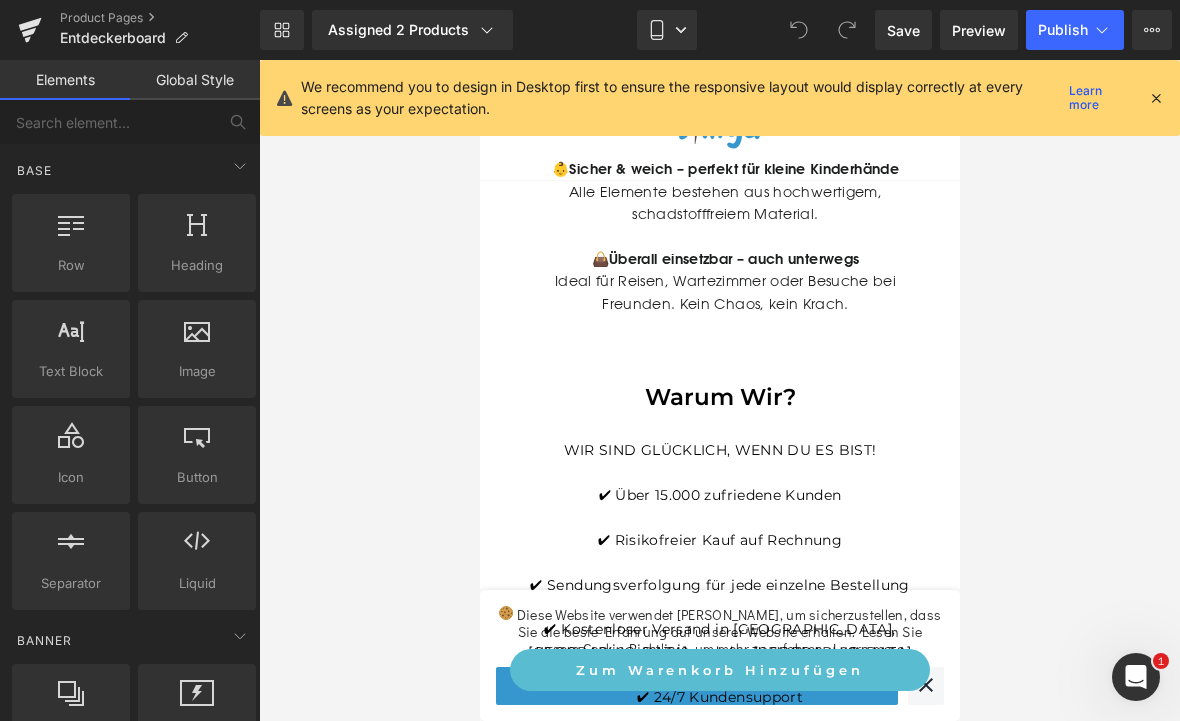 scroll, scrollTop: 4117, scrollLeft: 0, axis: vertical 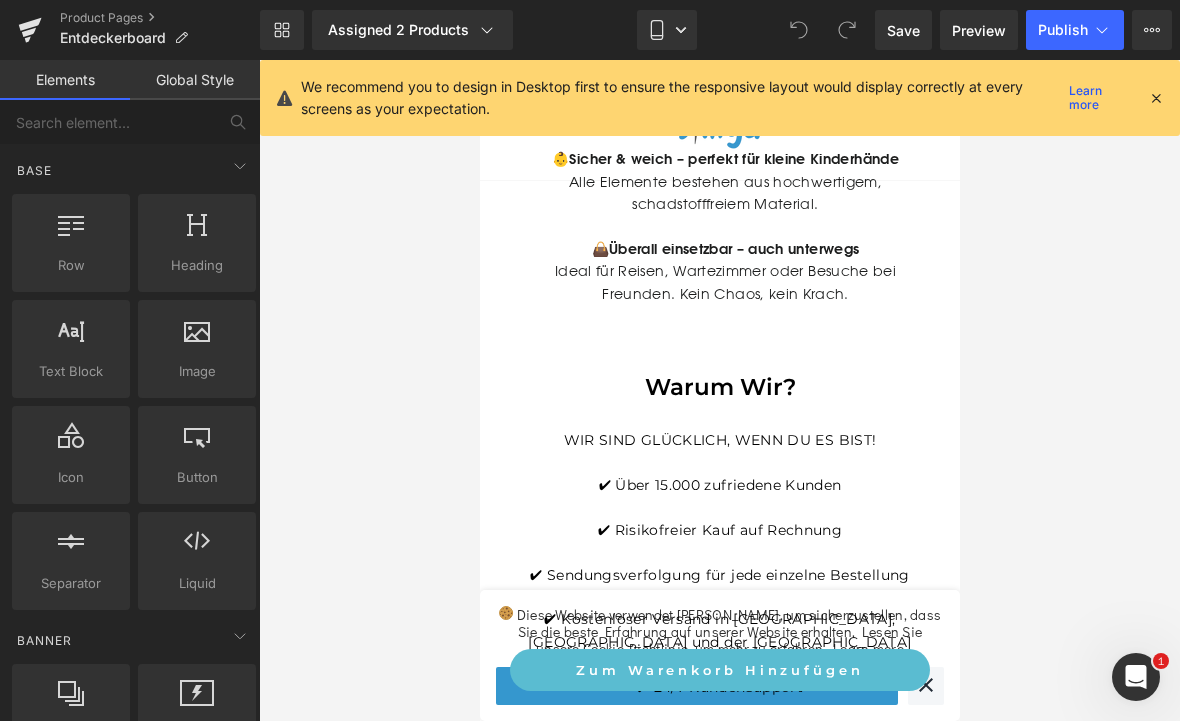 click at bounding box center [1156, 98] 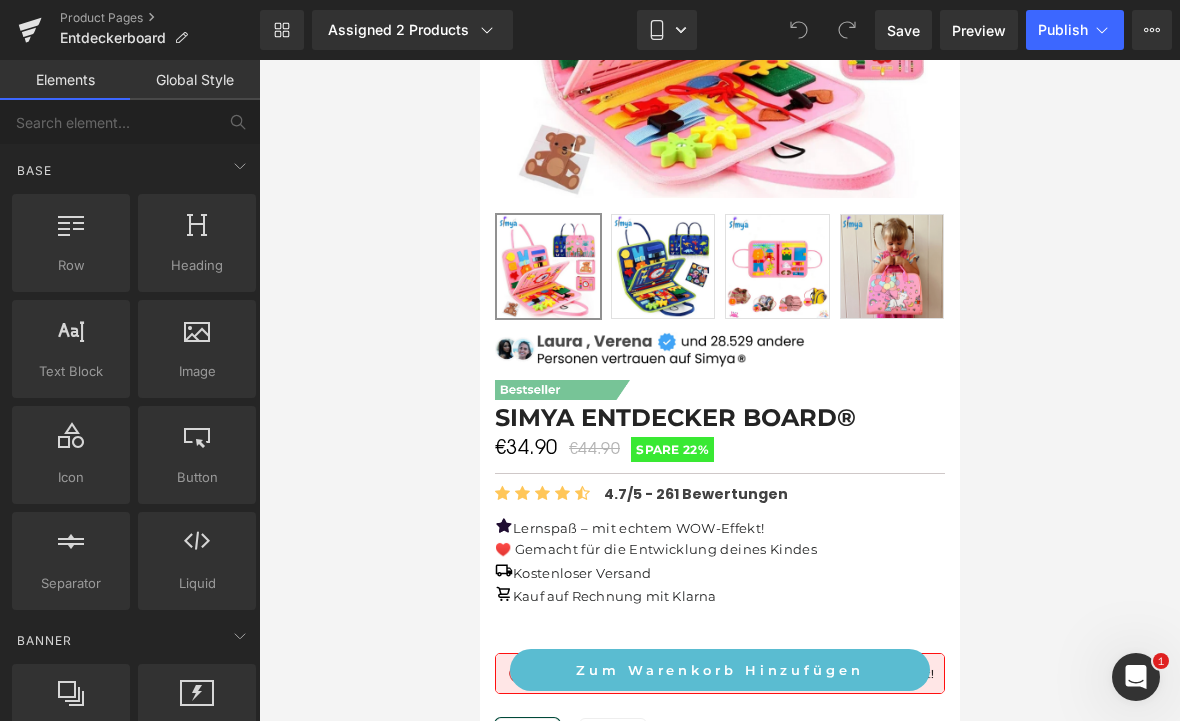 scroll, scrollTop: 519, scrollLeft: 0, axis: vertical 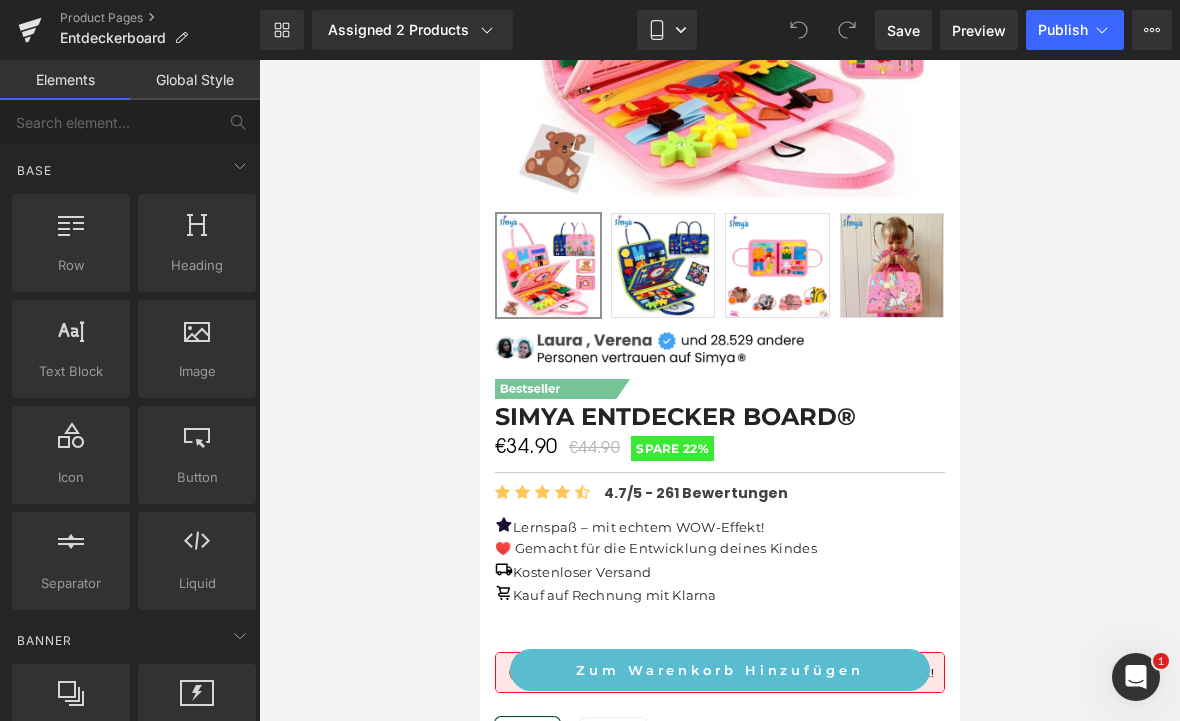 click on "Mobile" at bounding box center (667, 30) 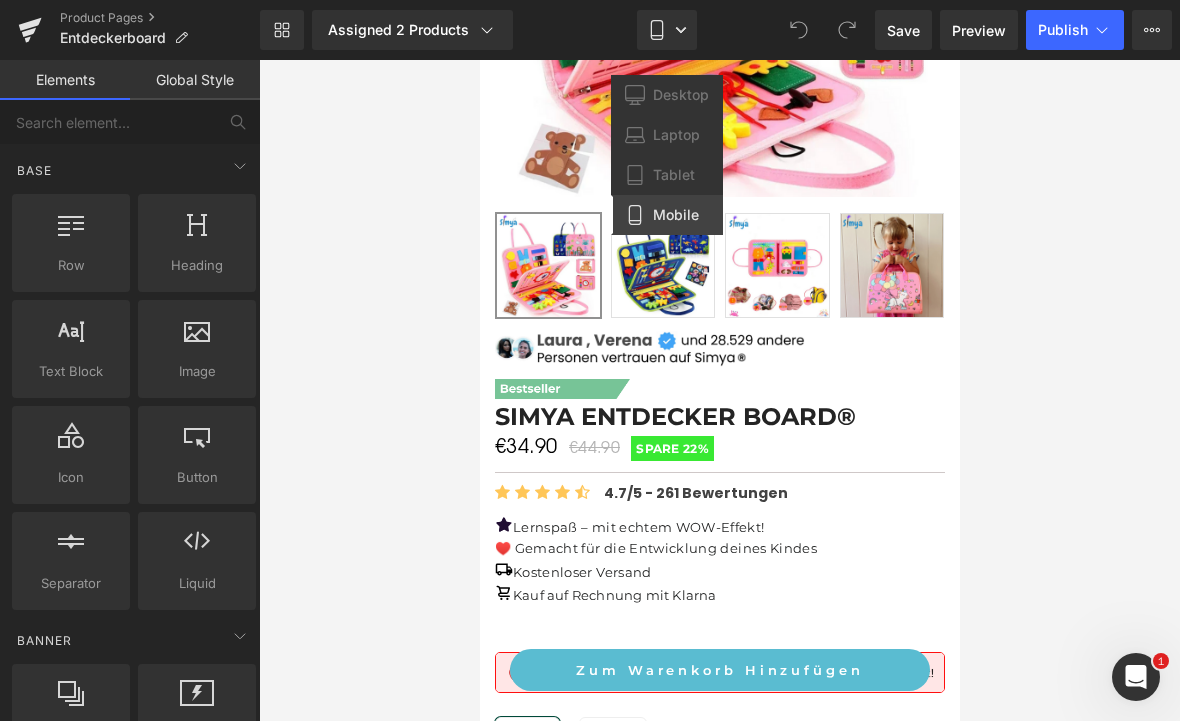 click on "Tablet" at bounding box center (667, 175) 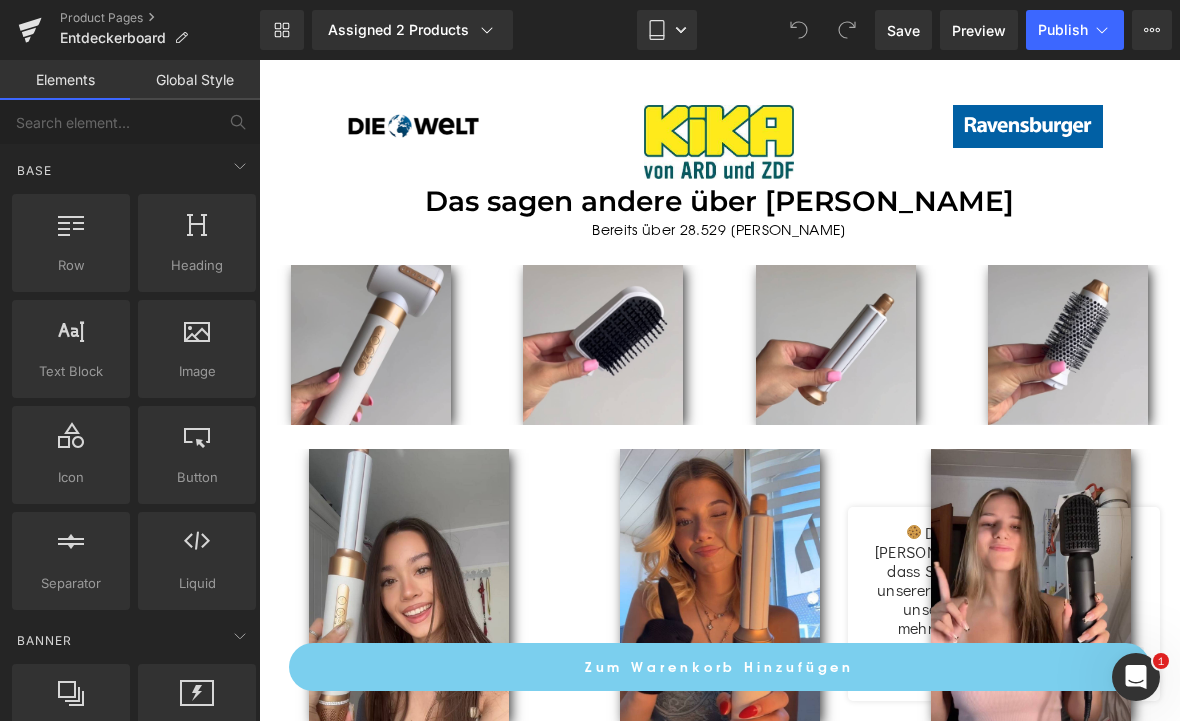 scroll, scrollTop: 1144, scrollLeft: 0, axis: vertical 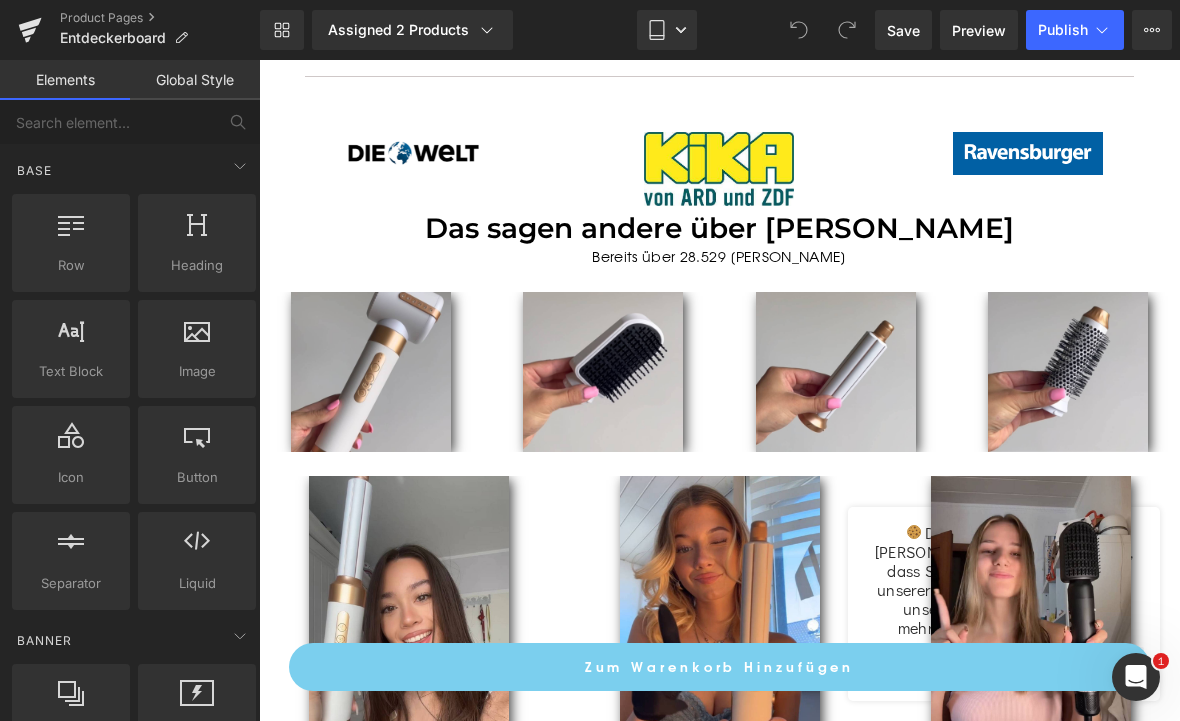 click at bounding box center (604, 372) 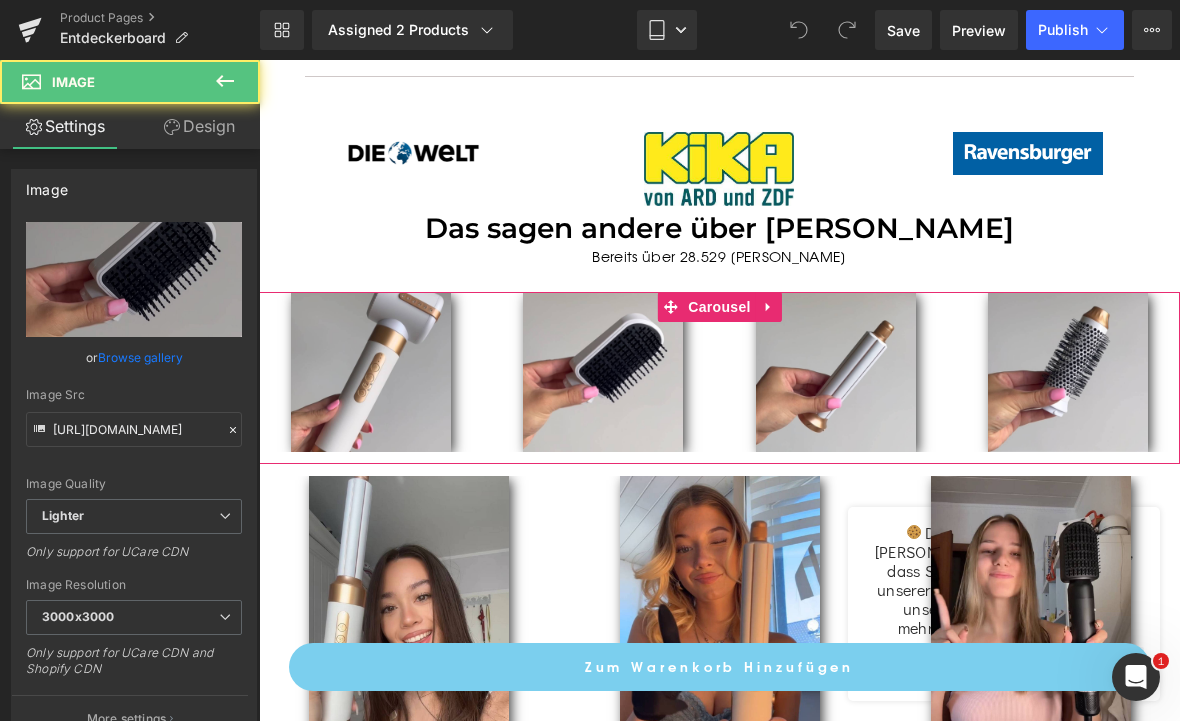click on "Carousel" at bounding box center [719, 307] 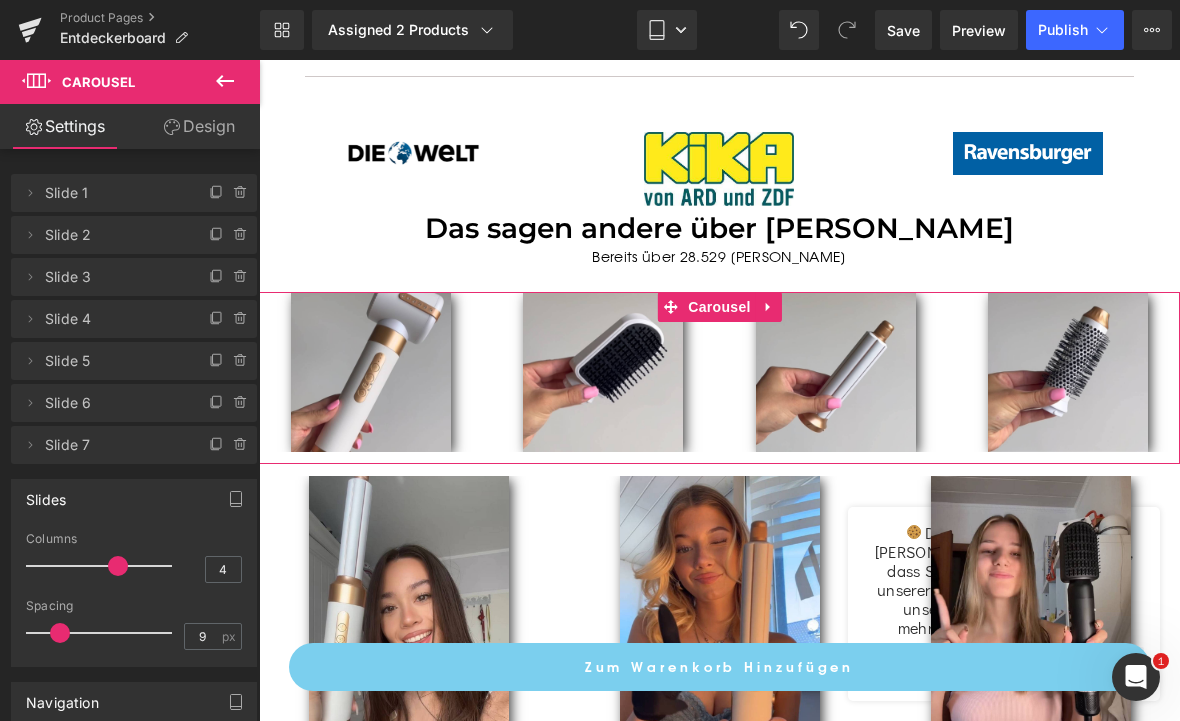 click on "Design" at bounding box center (199, 126) 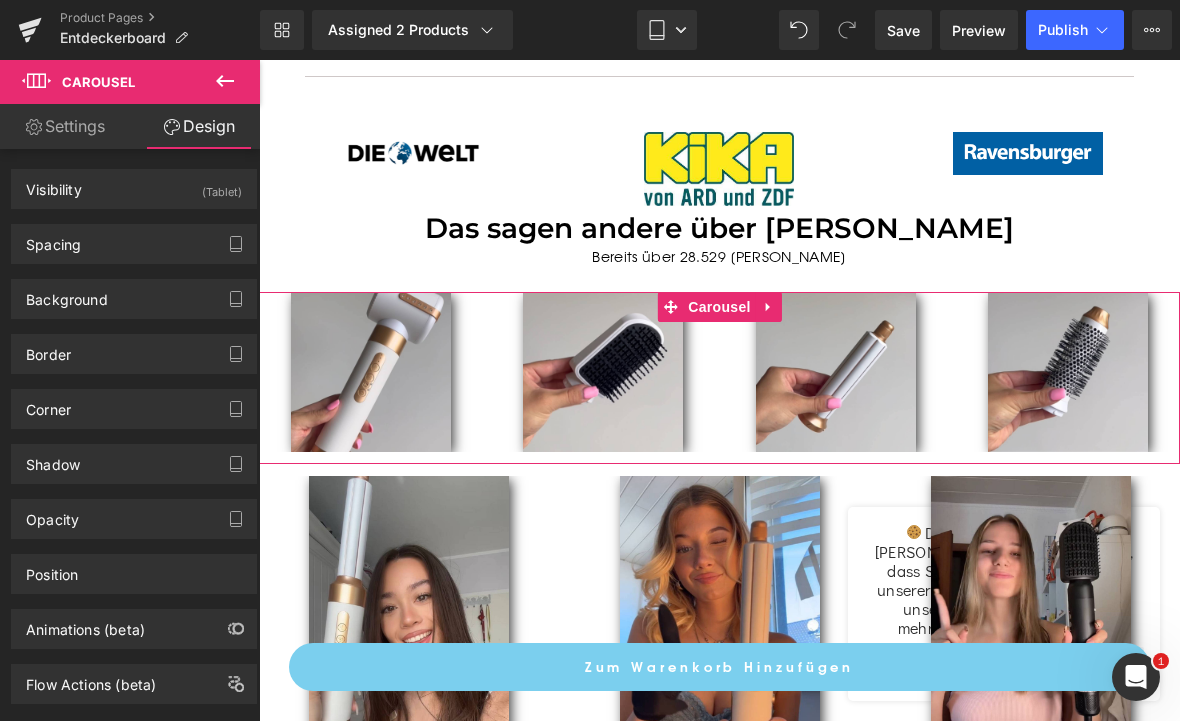 click on "(Tablet)" at bounding box center (222, 186) 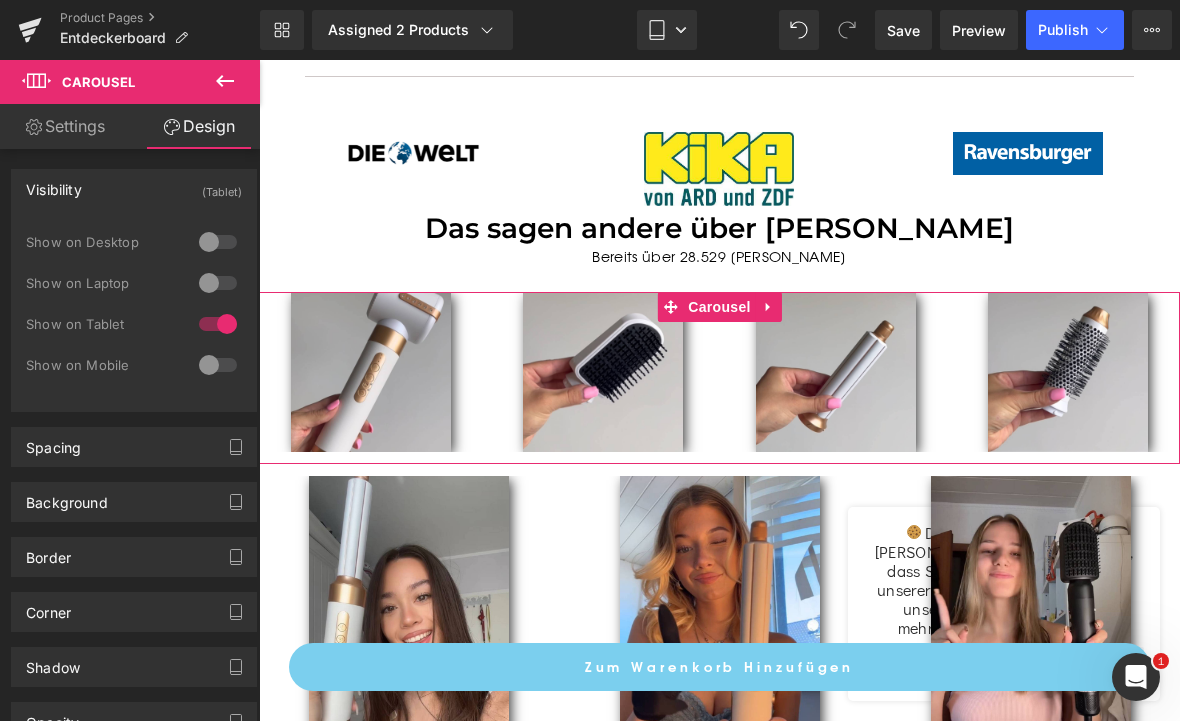 click at bounding box center [218, 324] 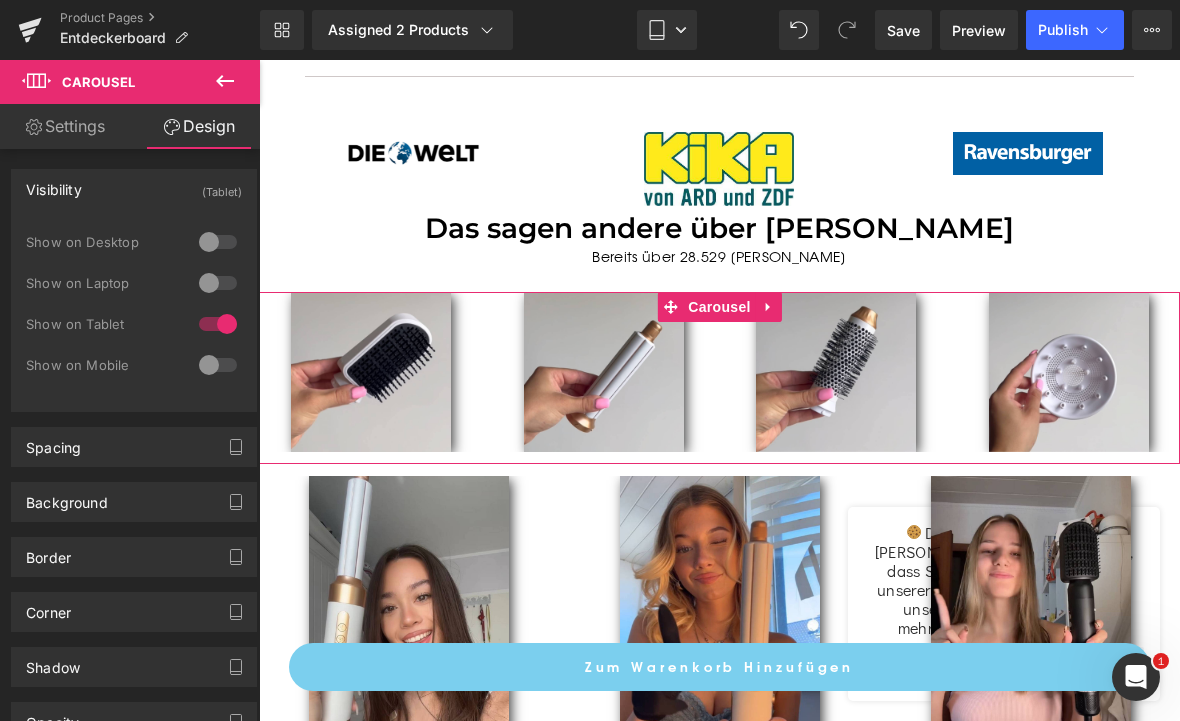 click at bounding box center (218, 324) 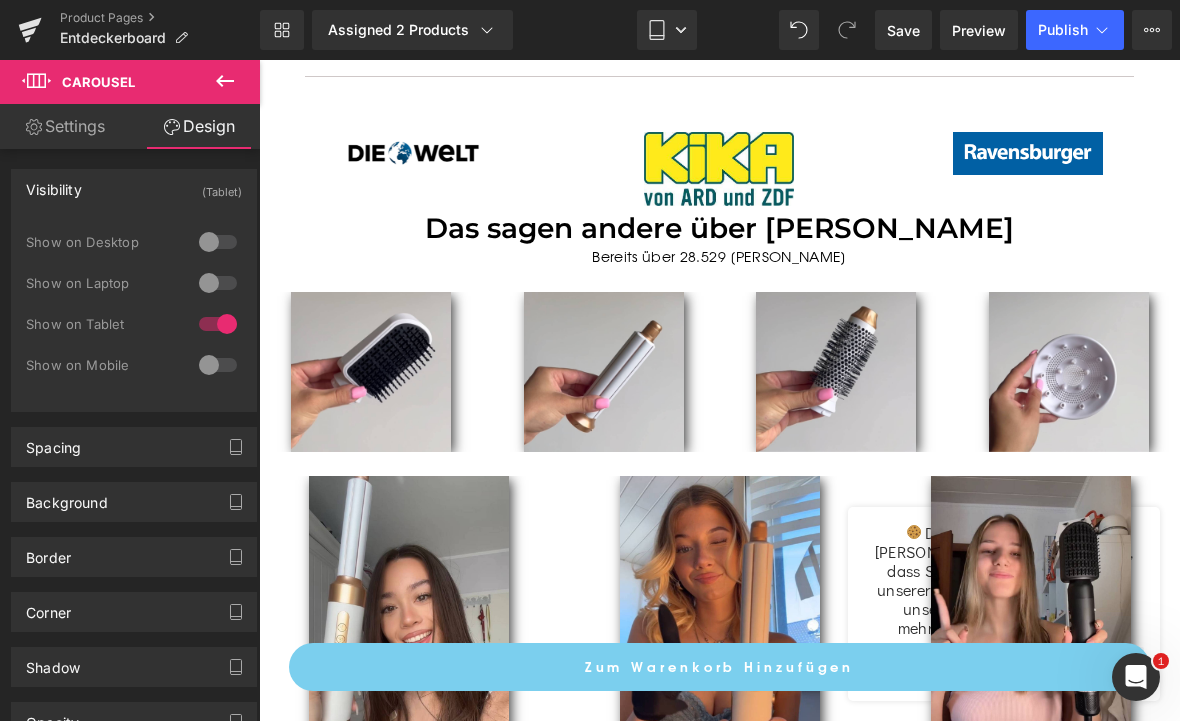 click 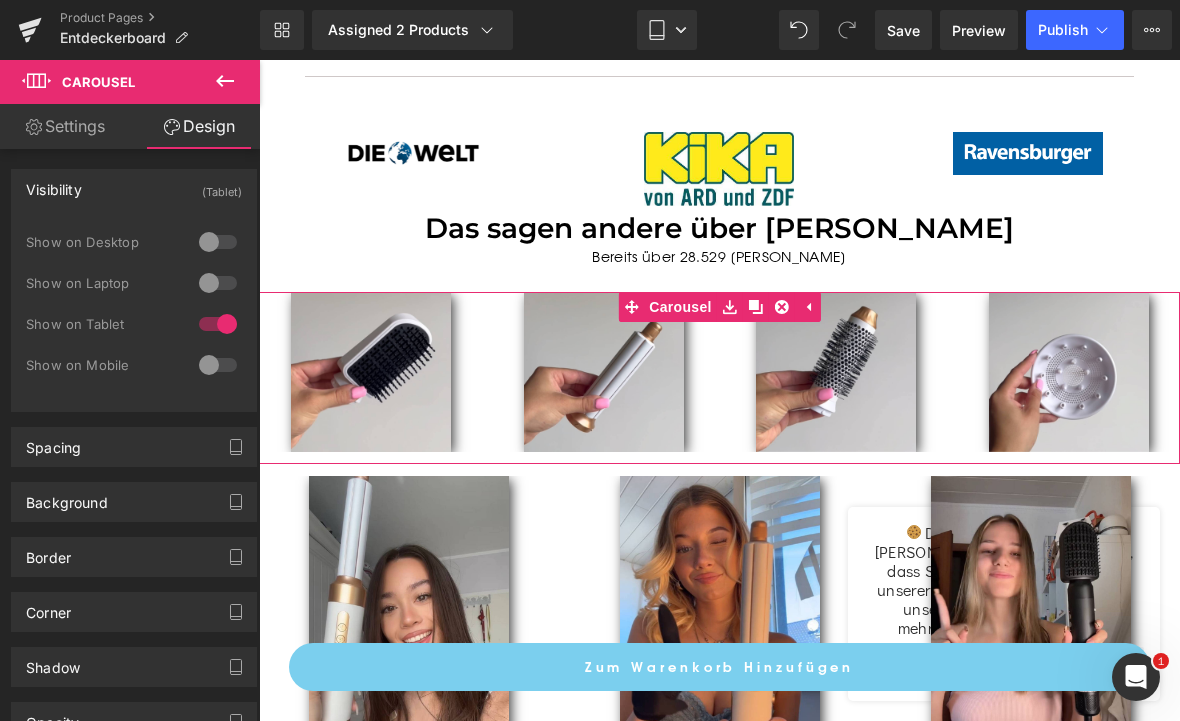 click at bounding box center (782, 307) 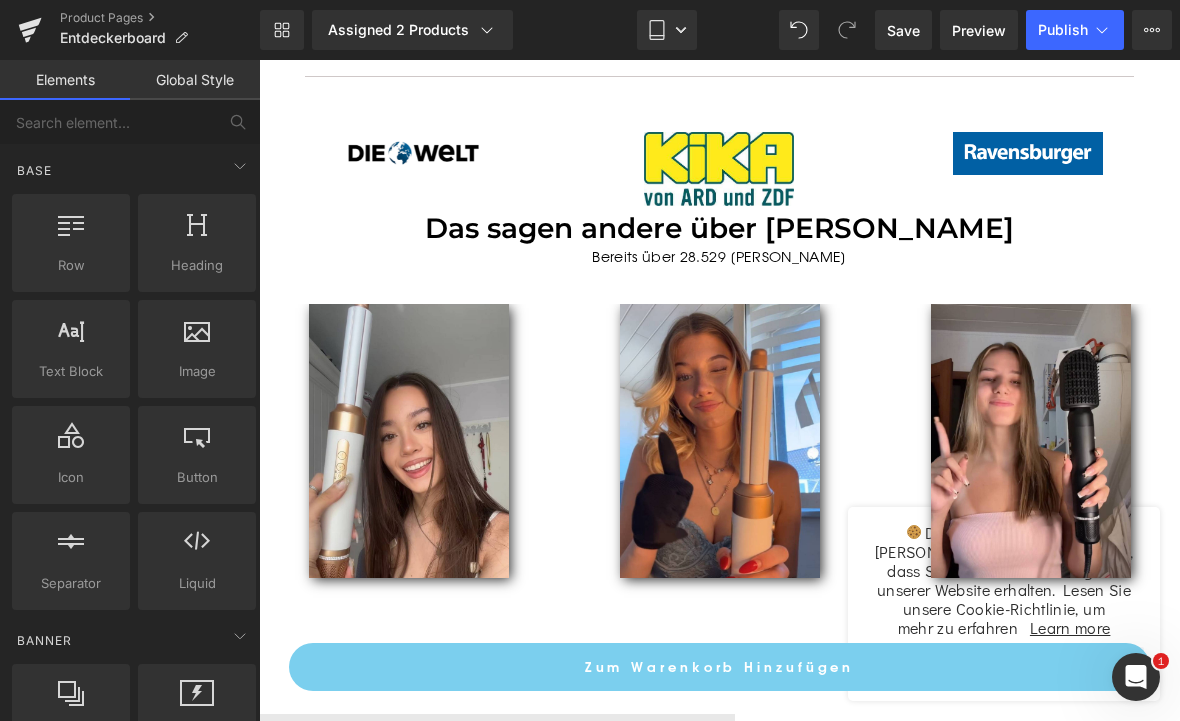 click at bounding box center [720, 441] 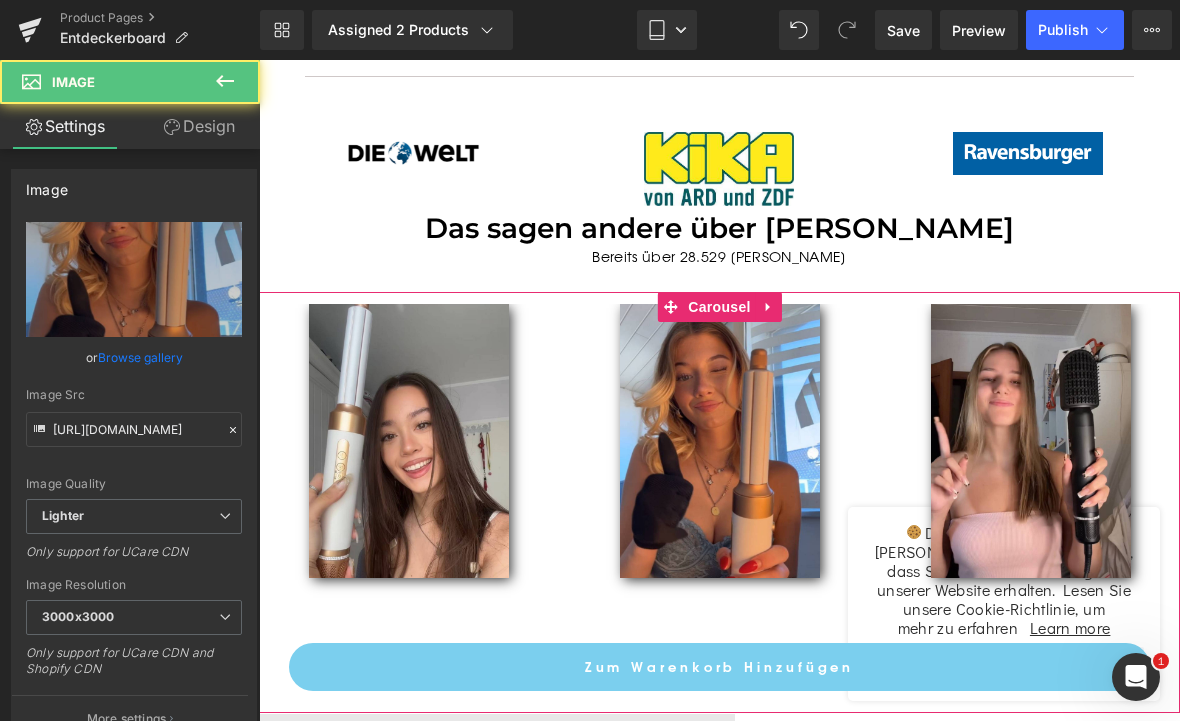 click 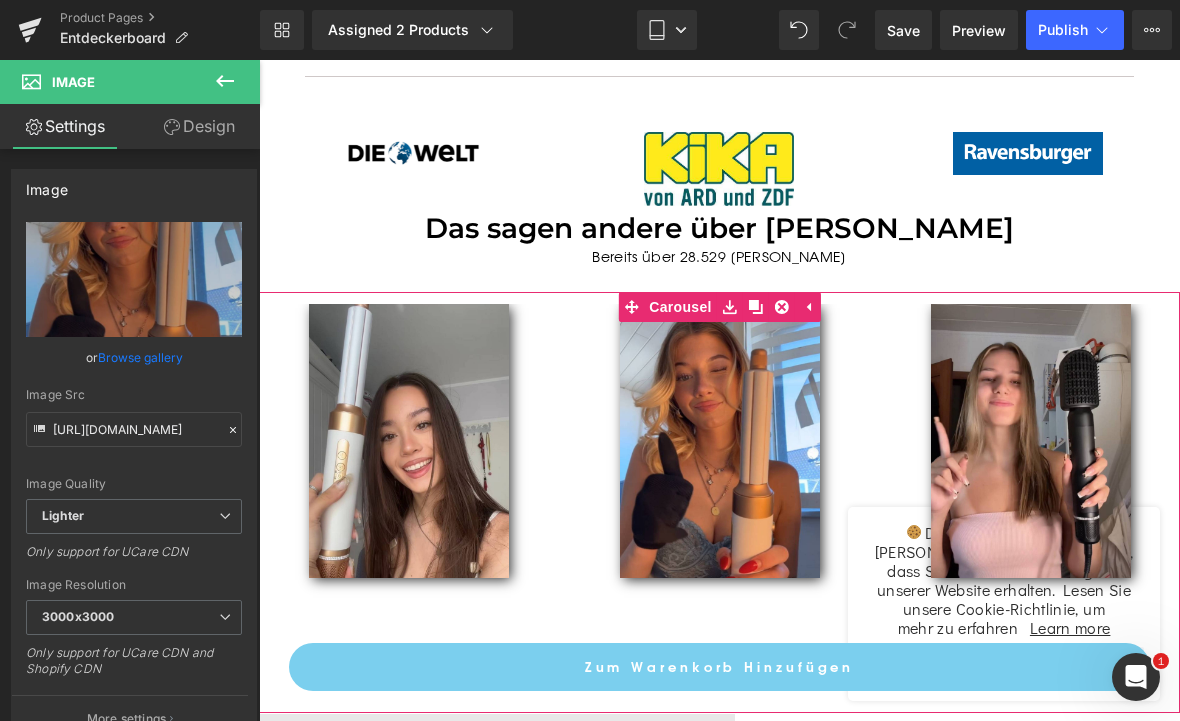 click 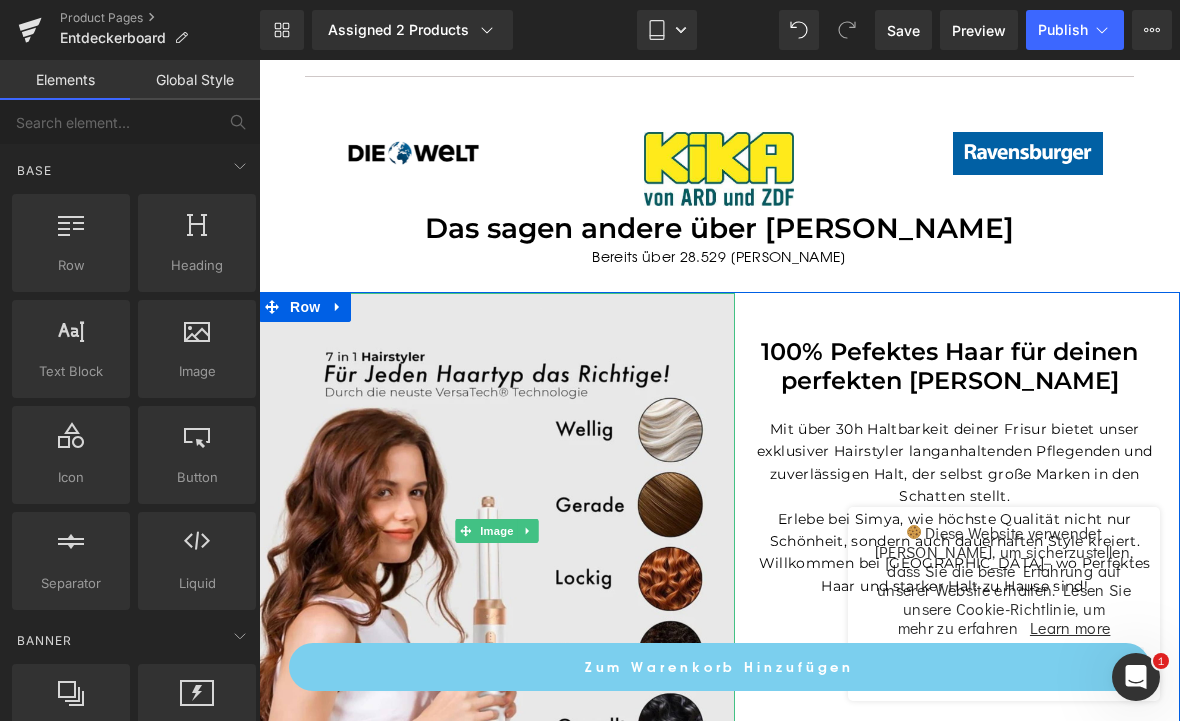 click at bounding box center [497, 531] 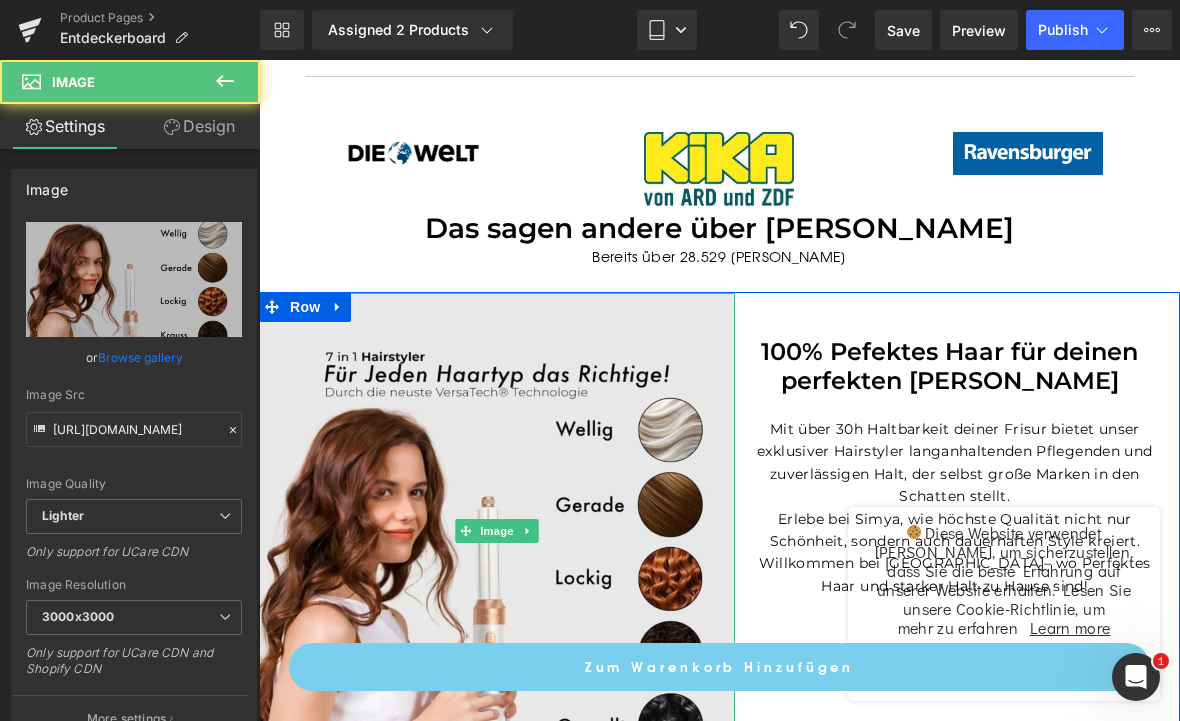 click on "Design" at bounding box center (199, 126) 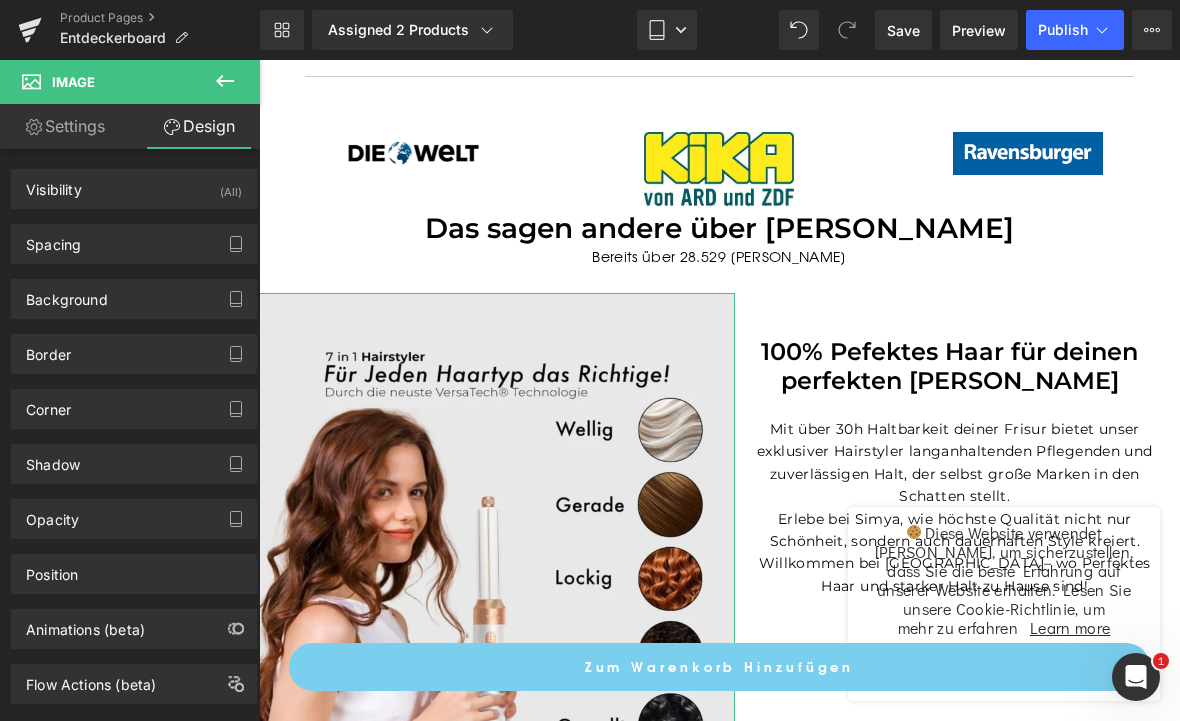 click on "Visibility
(All)" at bounding box center (134, 189) 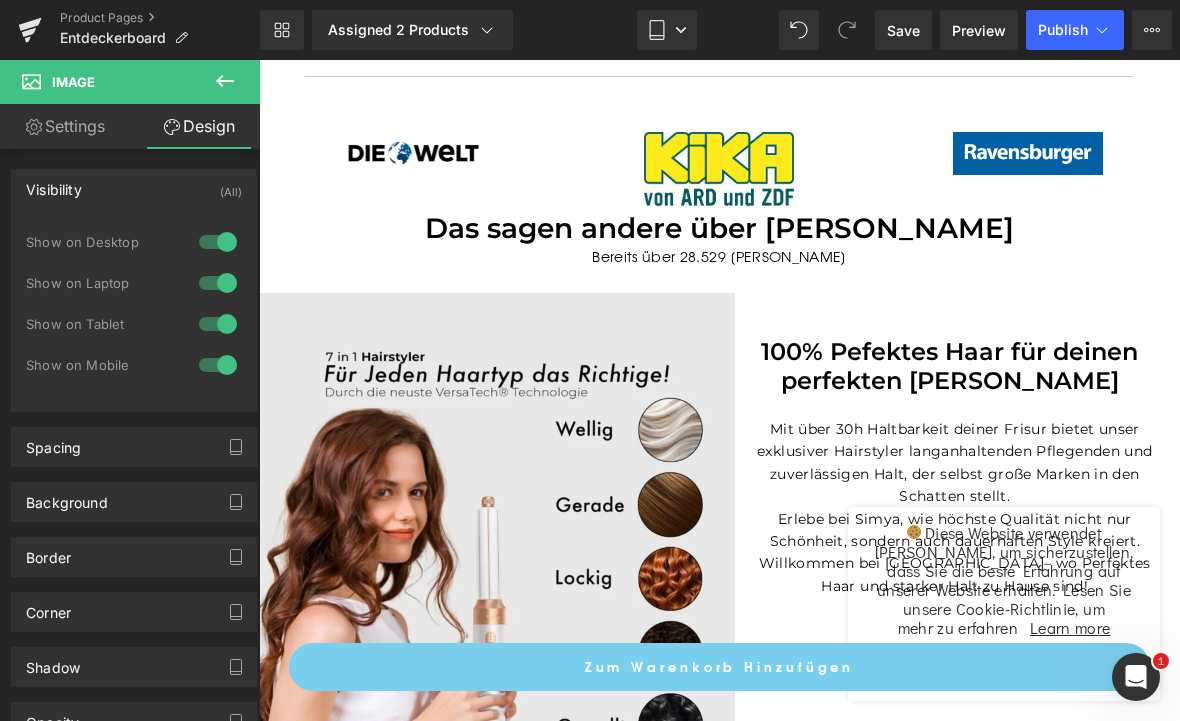 click at bounding box center (259, 60) 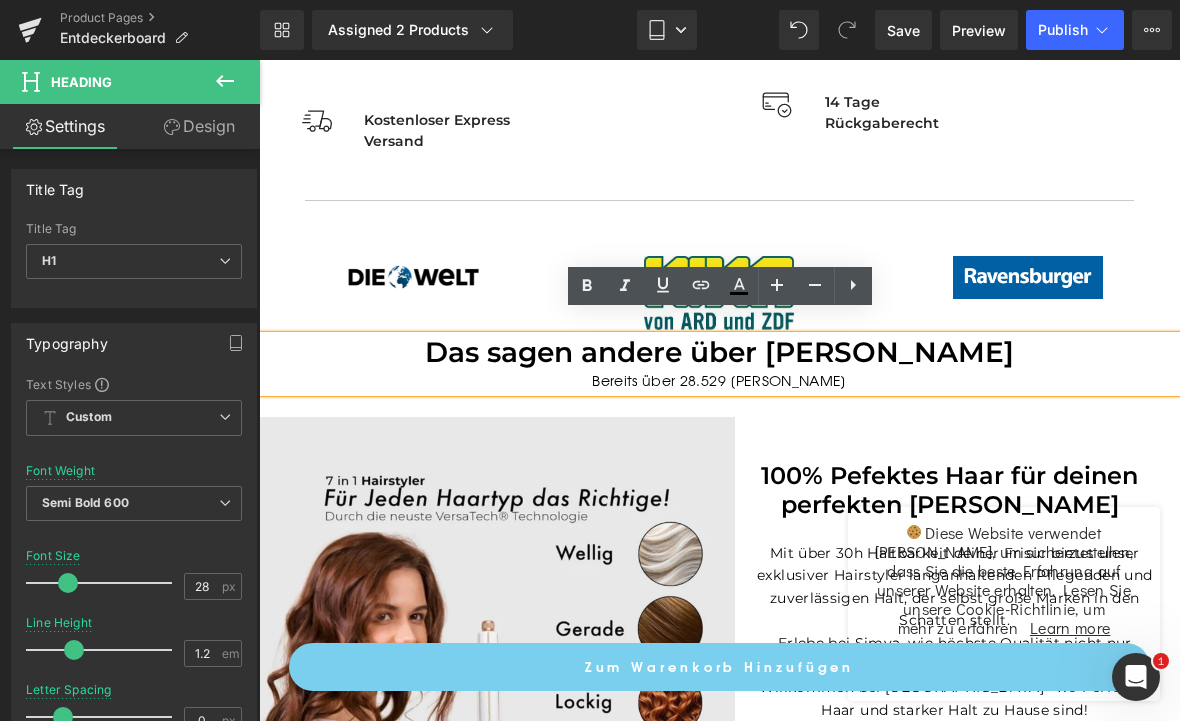 scroll, scrollTop: 984, scrollLeft: 0, axis: vertical 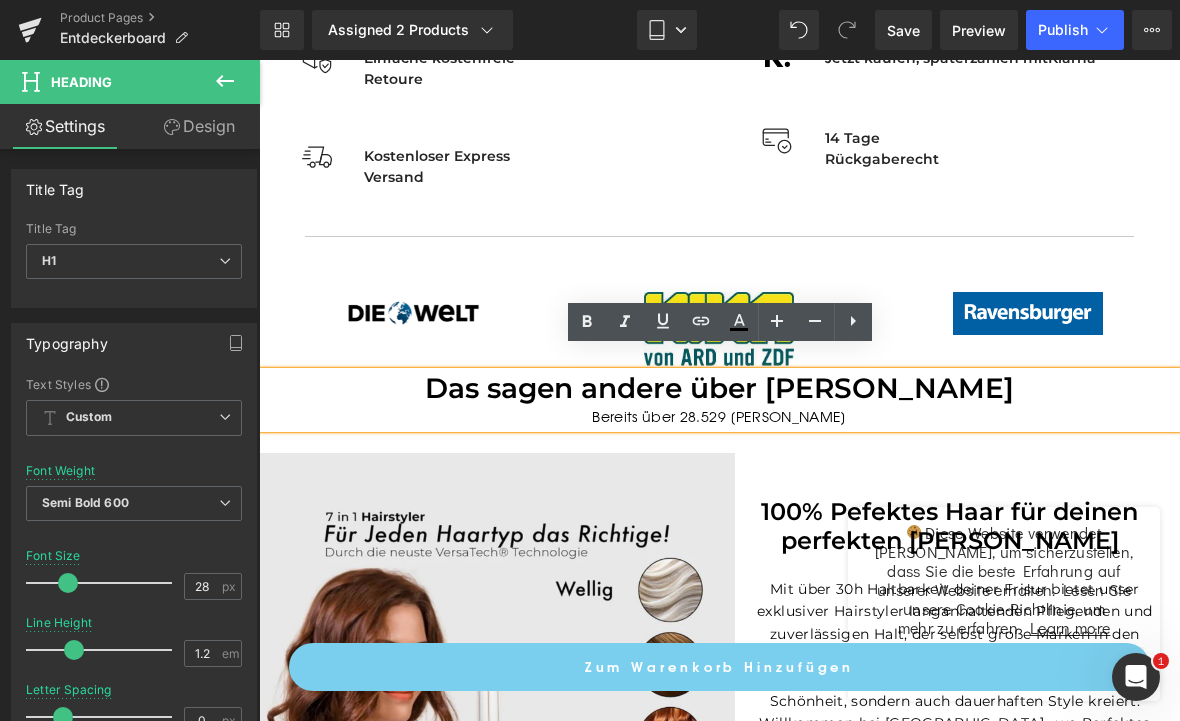 click on "Tablet" at bounding box center (667, 30) 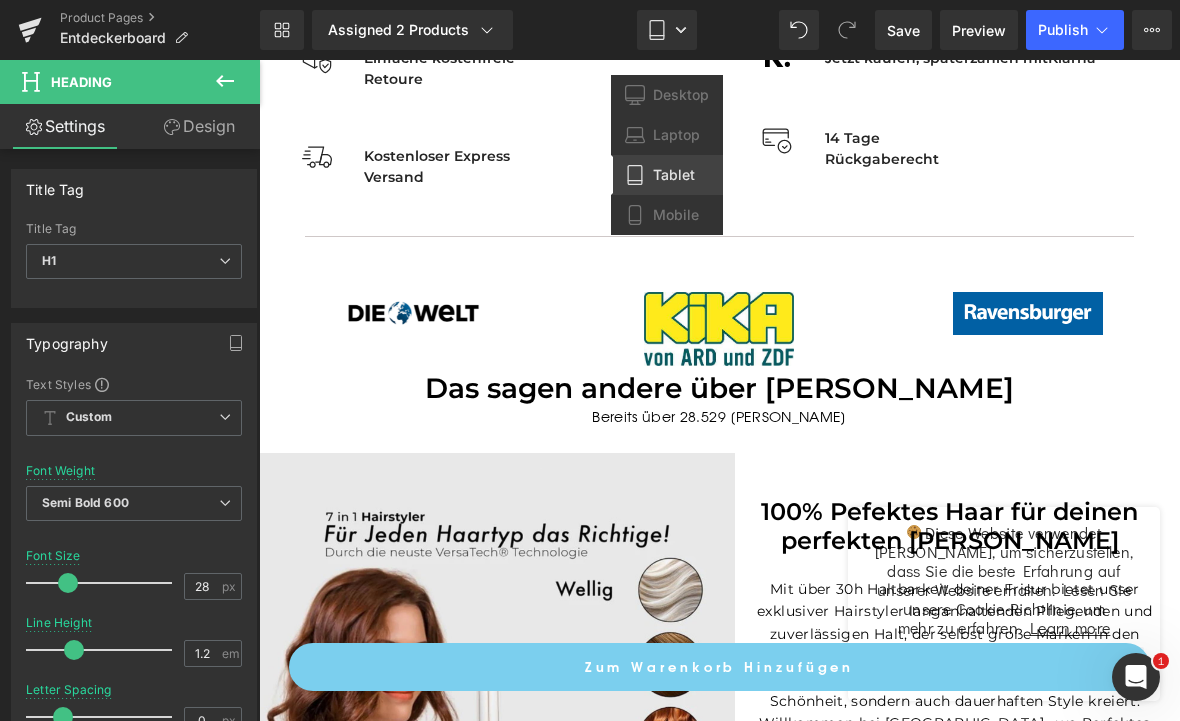 click on "Laptop" at bounding box center [667, 135] 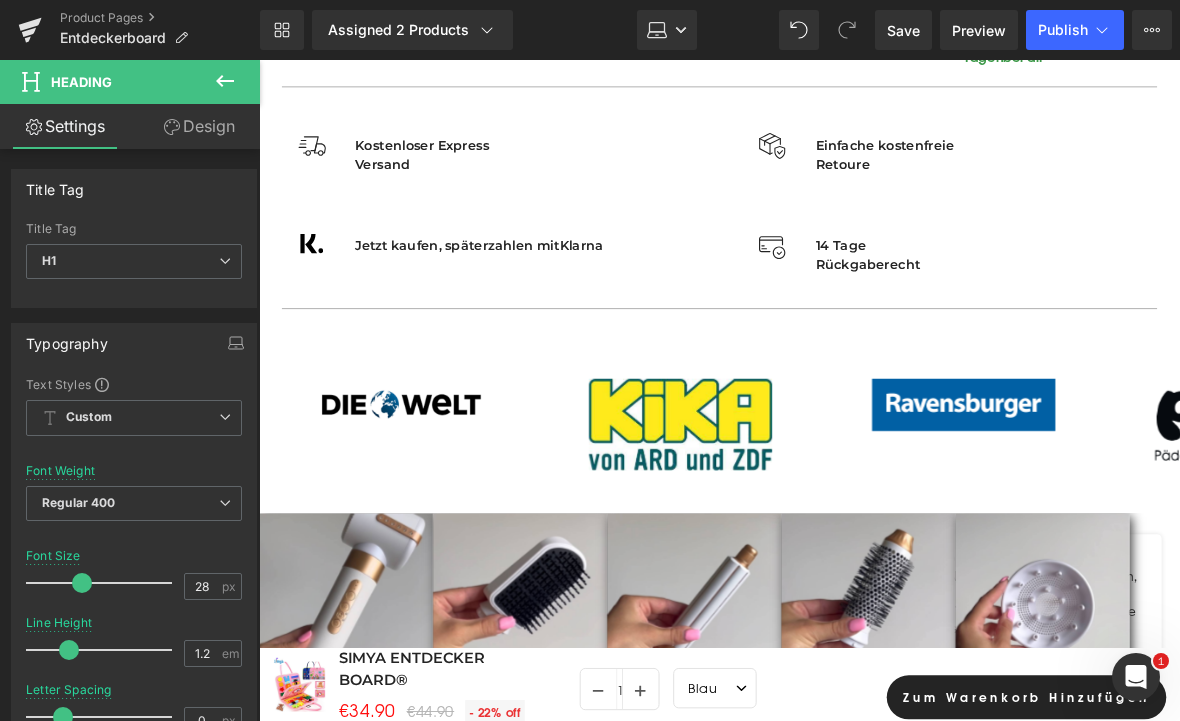 scroll, scrollTop: 0, scrollLeft: 0, axis: both 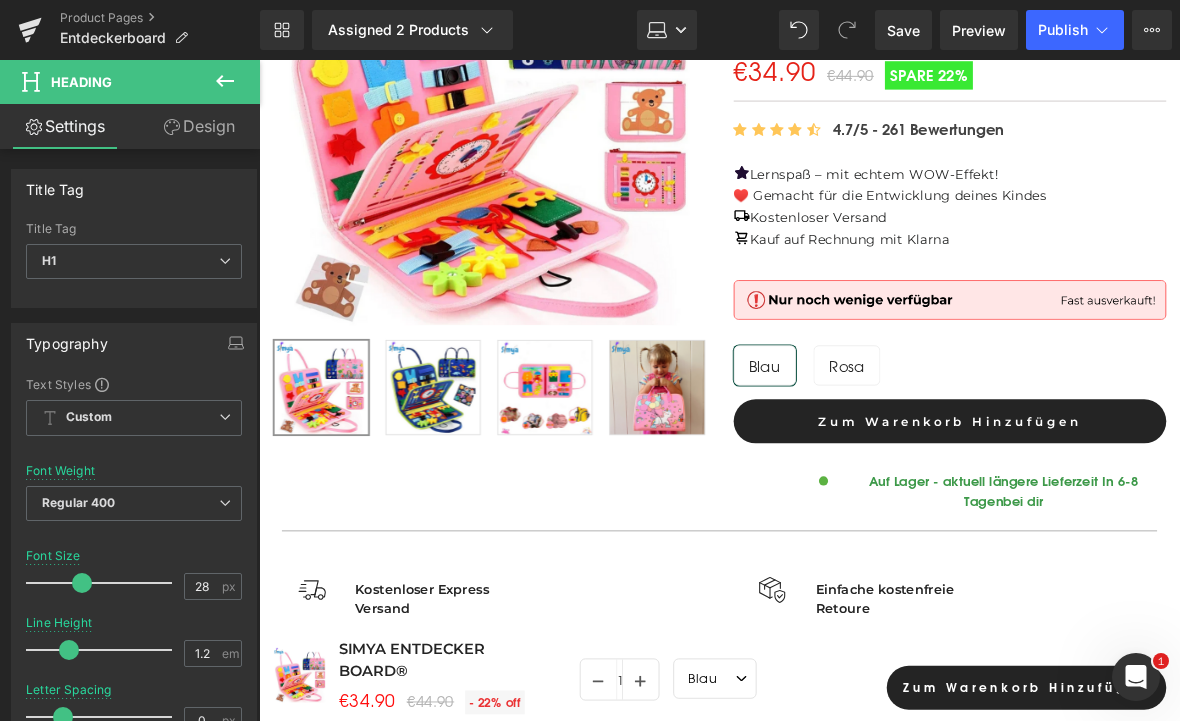 click 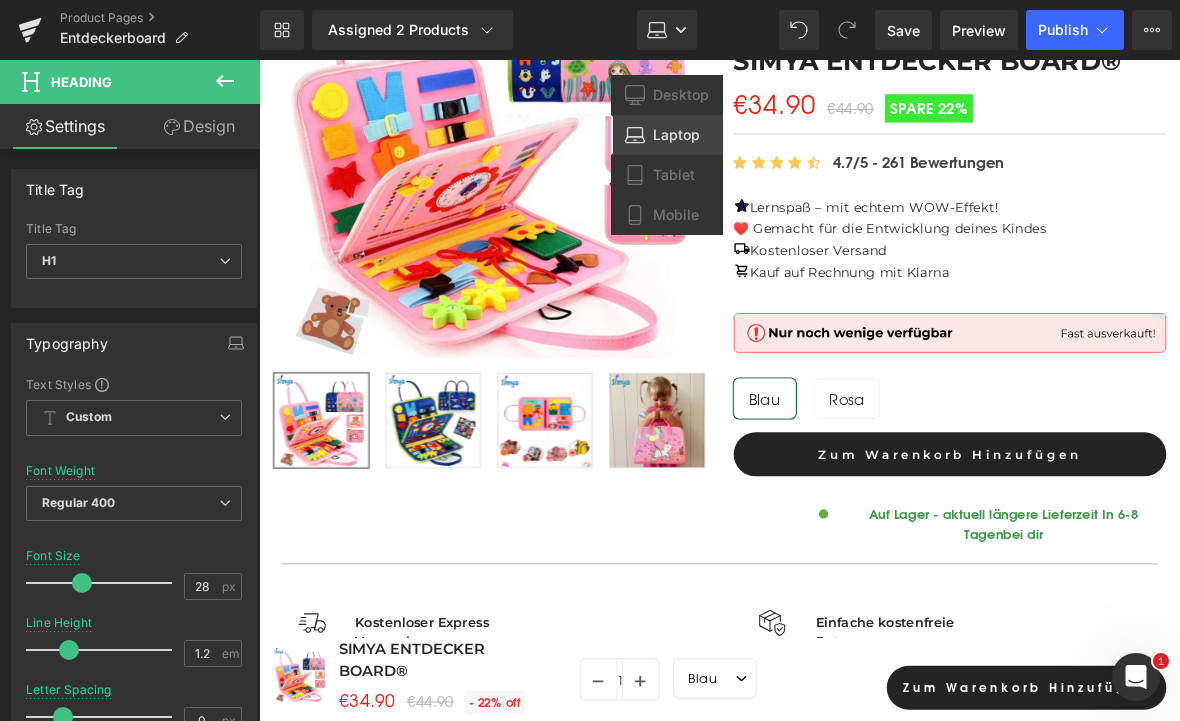click on "Mobile" at bounding box center [676, 215] 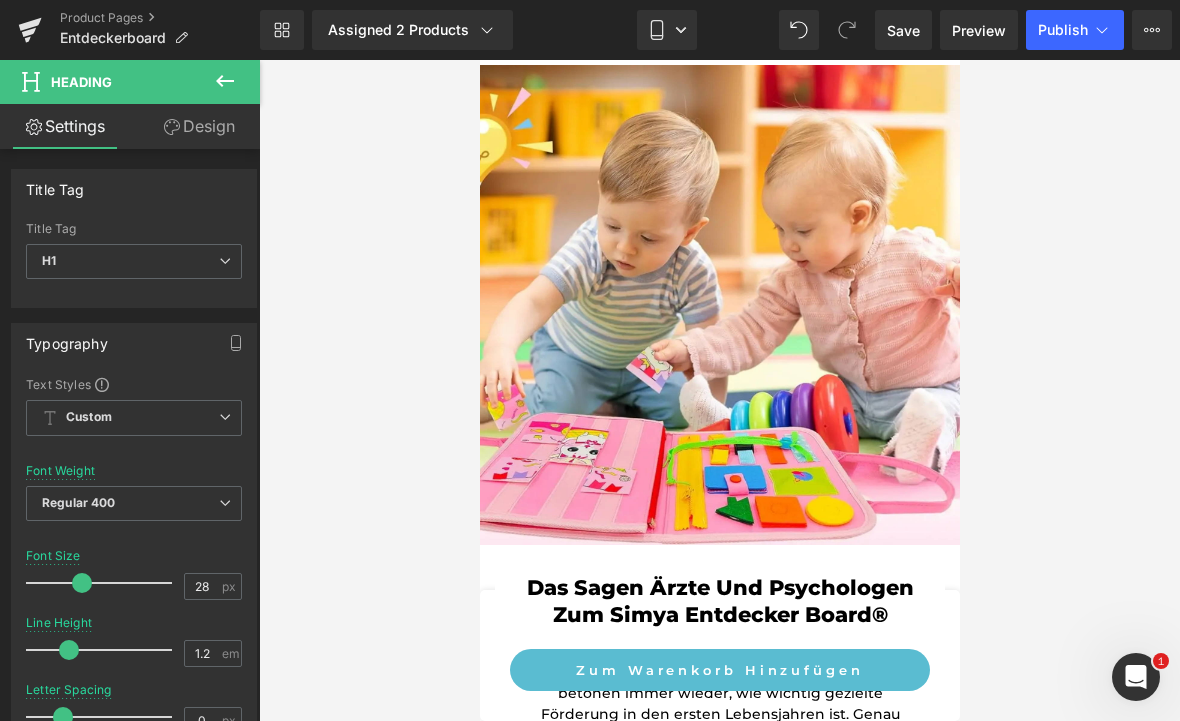 scroll, scrollTop: 2382, scrollLeft: 0, axis: vertical 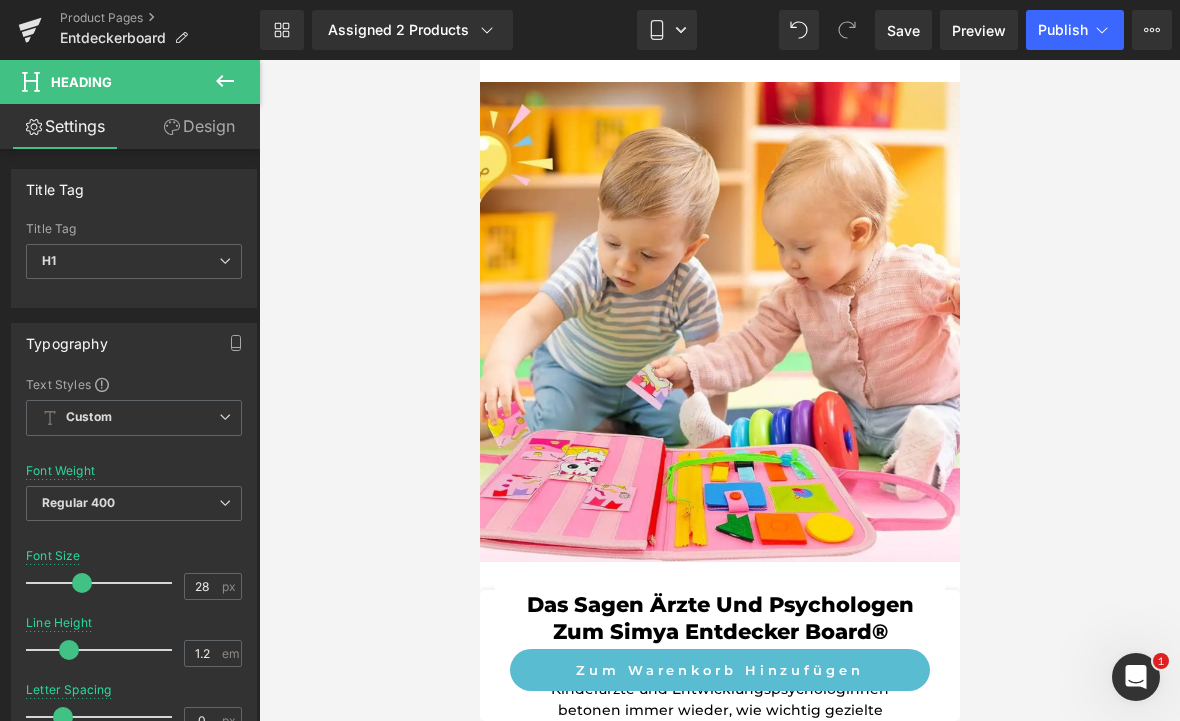 click at bounding box center (719, 322) 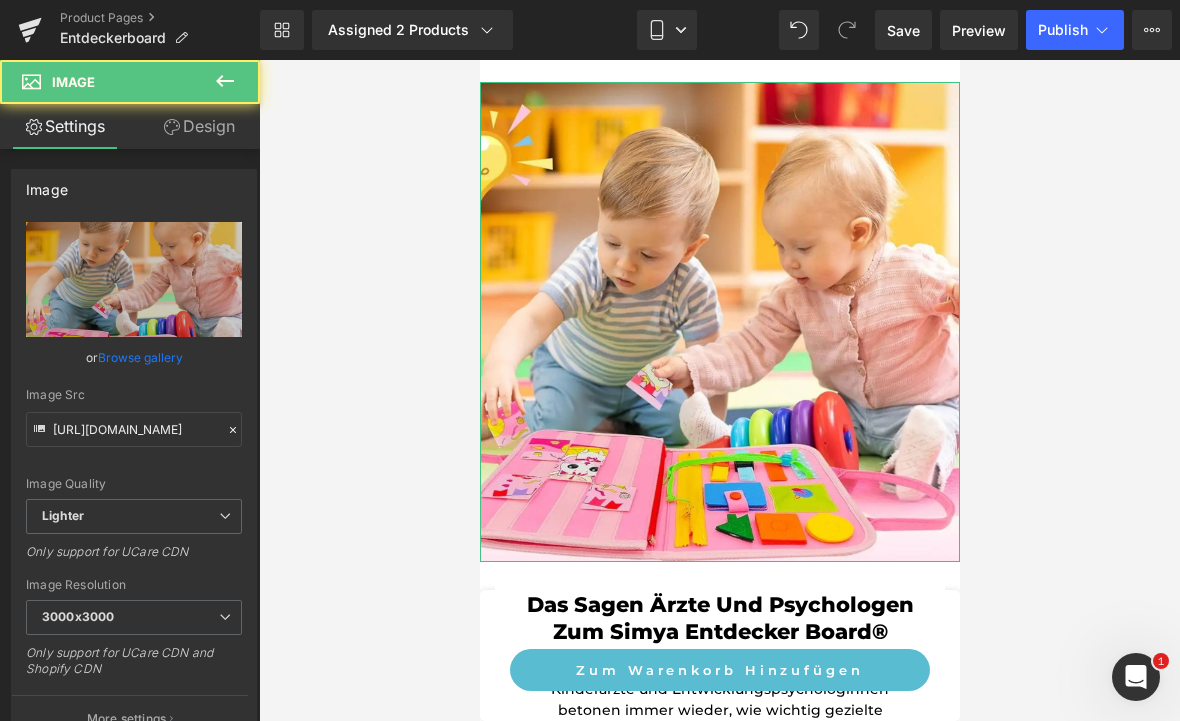 click on "Design" at bounding box center (199, 126) 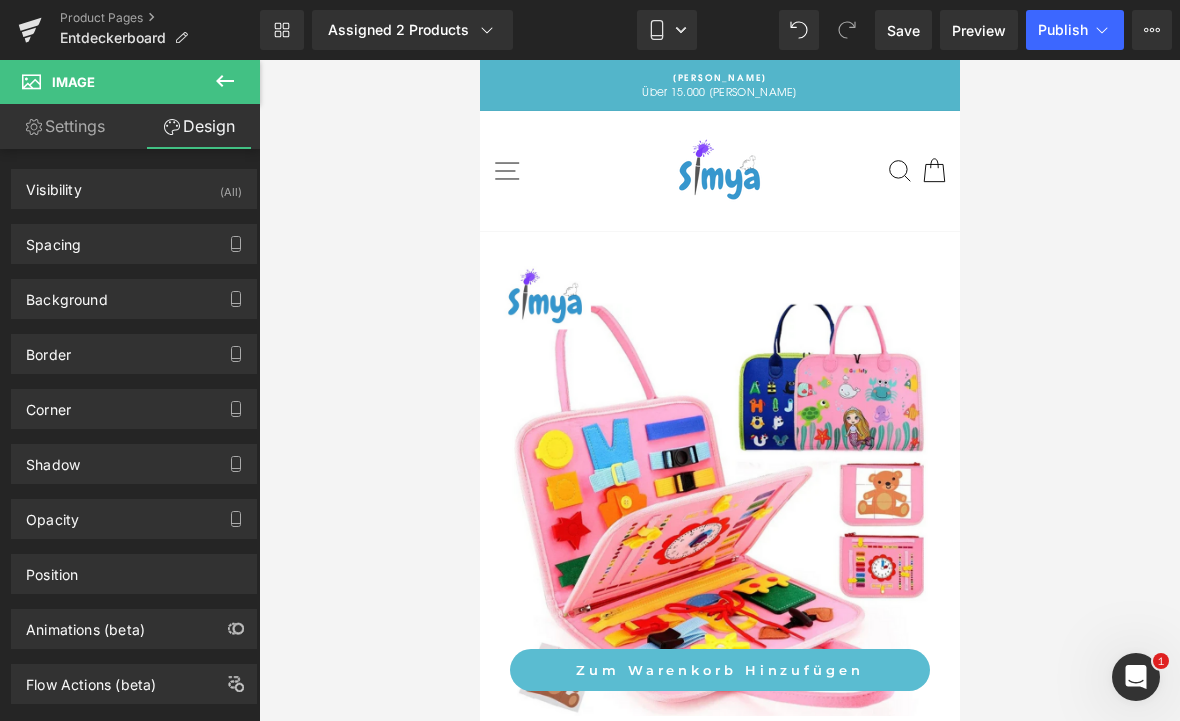 scroll, scrollTop: 0, scrollLeft: 0, axis: both 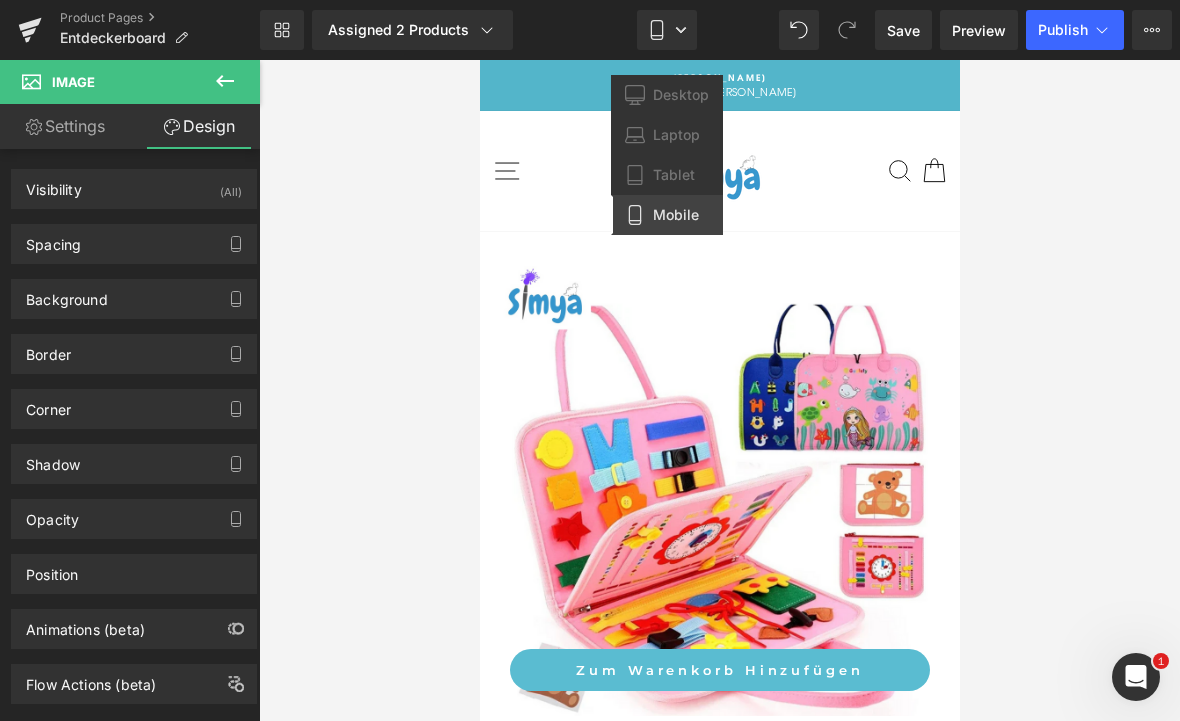 click on "Desktop" at bounding box center [681, 95] 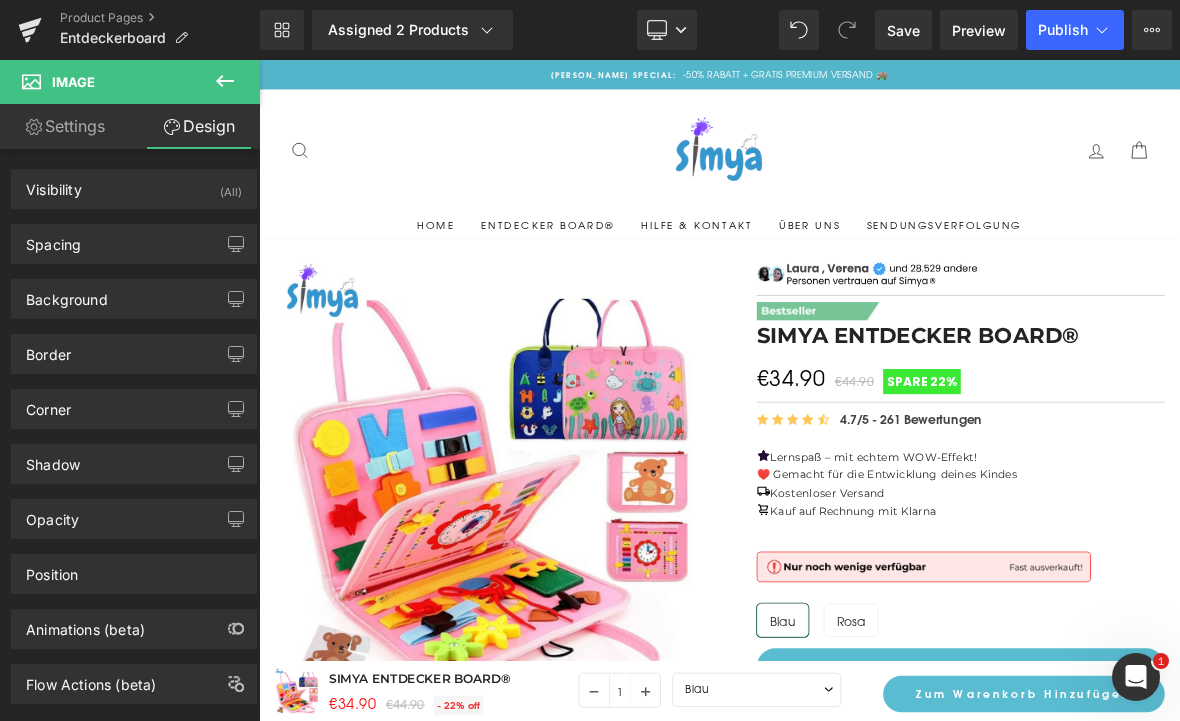 click 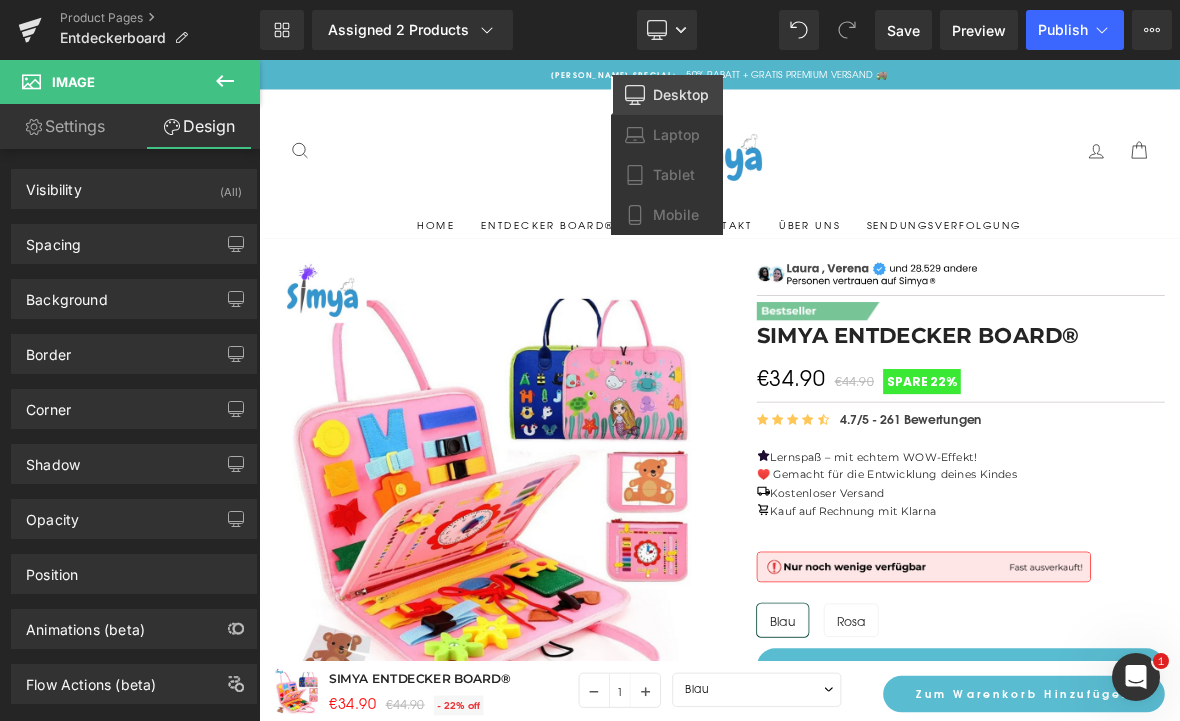 click on "Tablet" at bounding box center [674, 175] 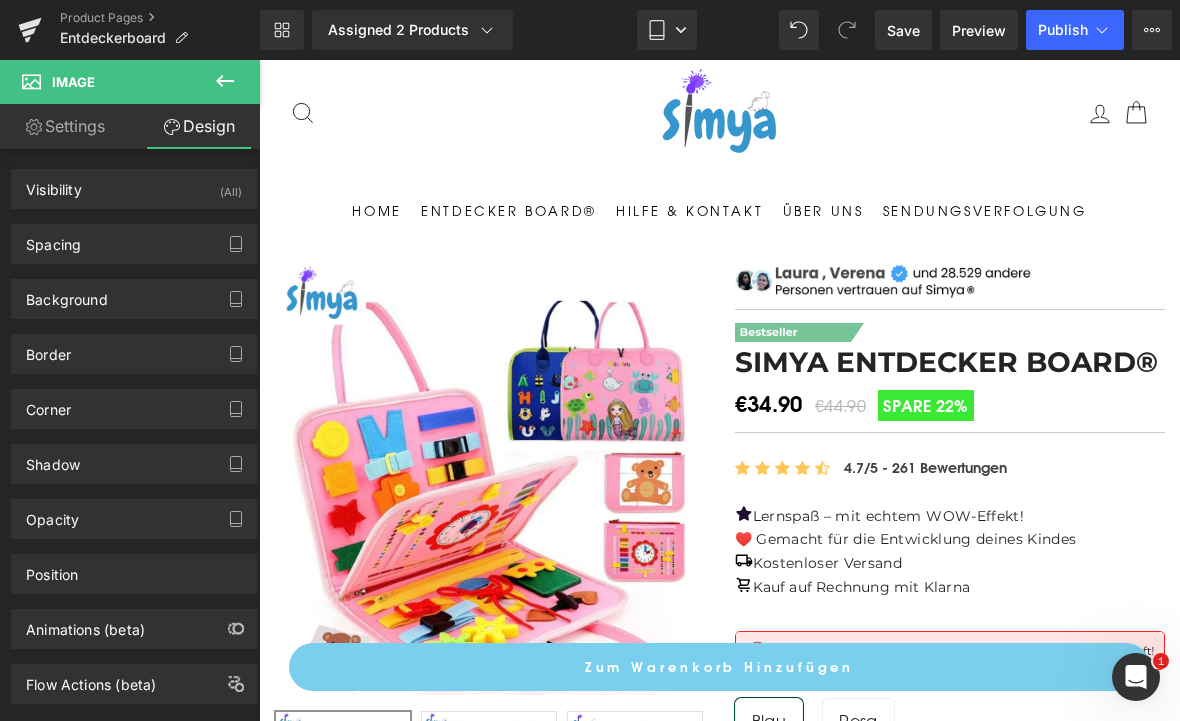 scroll, scrollTop: 67, scrollLeft: 0, axis: vertical 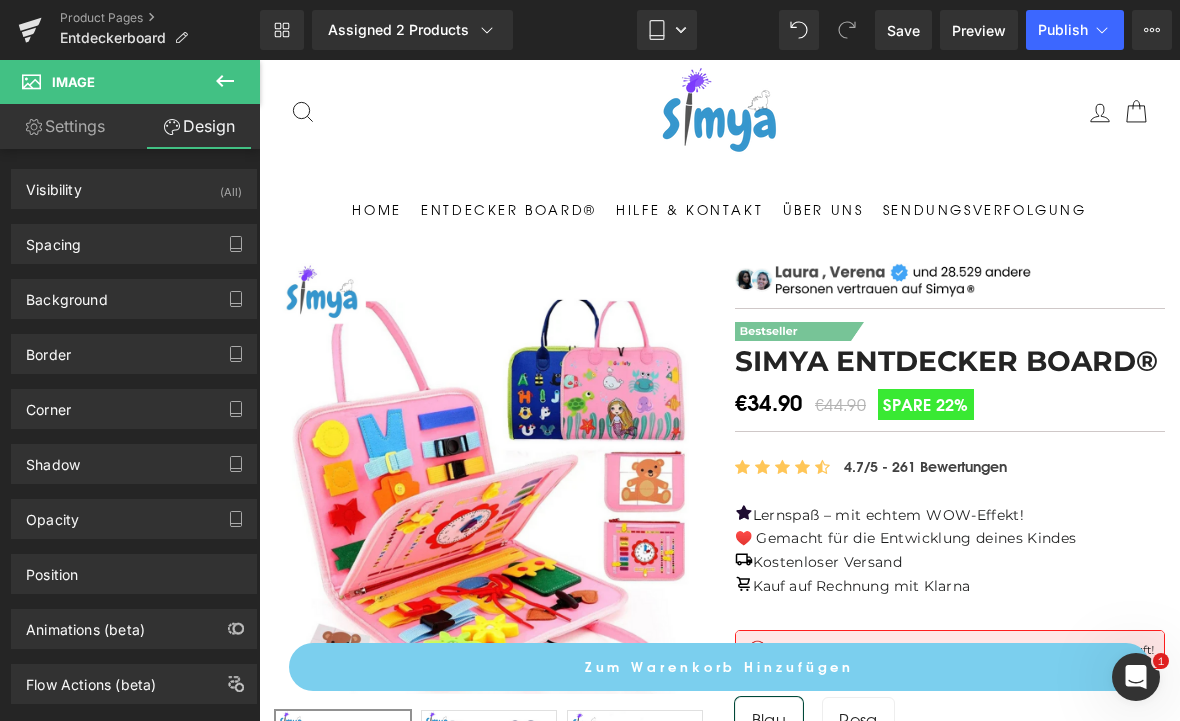 click on "Image" at bounding box center [950, 280] 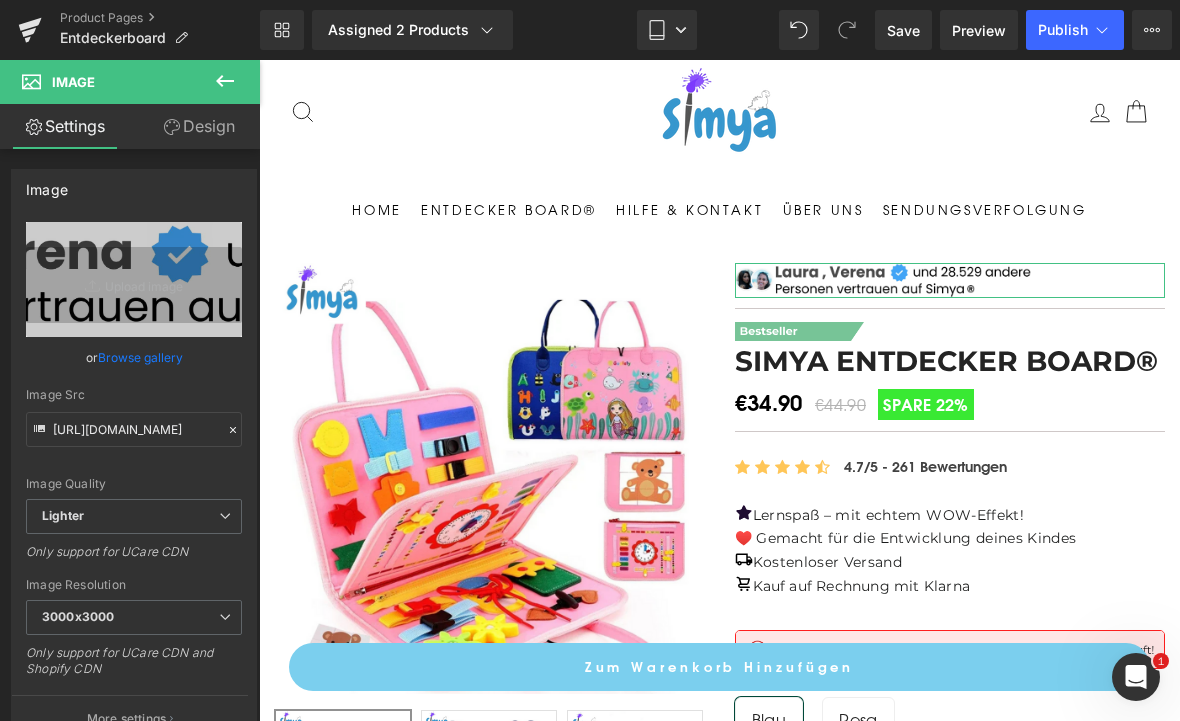 click on "Design" at bounding box center [199, 126] 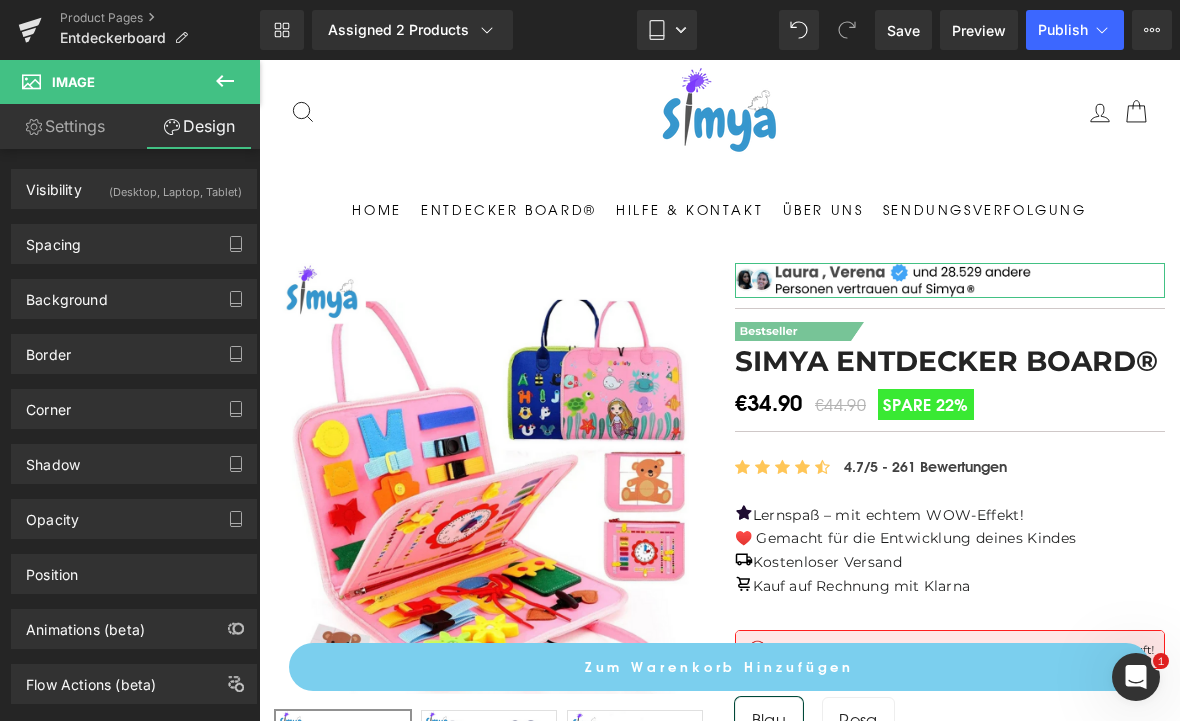 click on "Visibility" at bounding box center (54, 184) 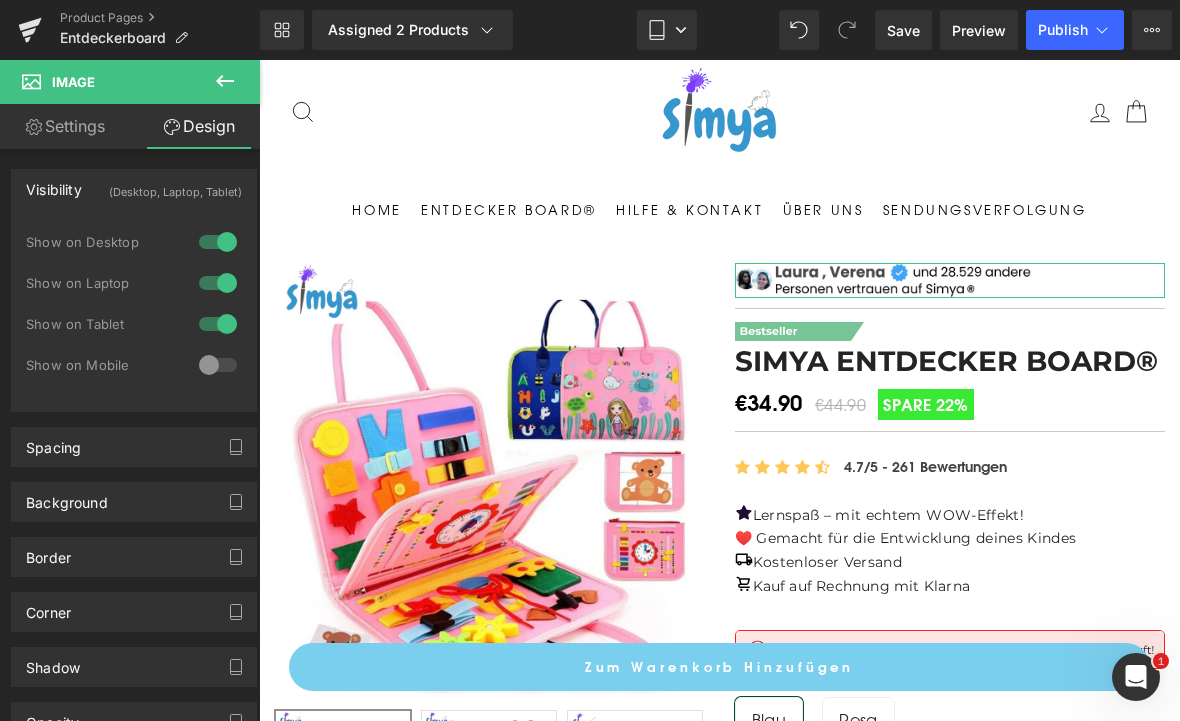 click on "Visibility" at bounding box center [54, 184] 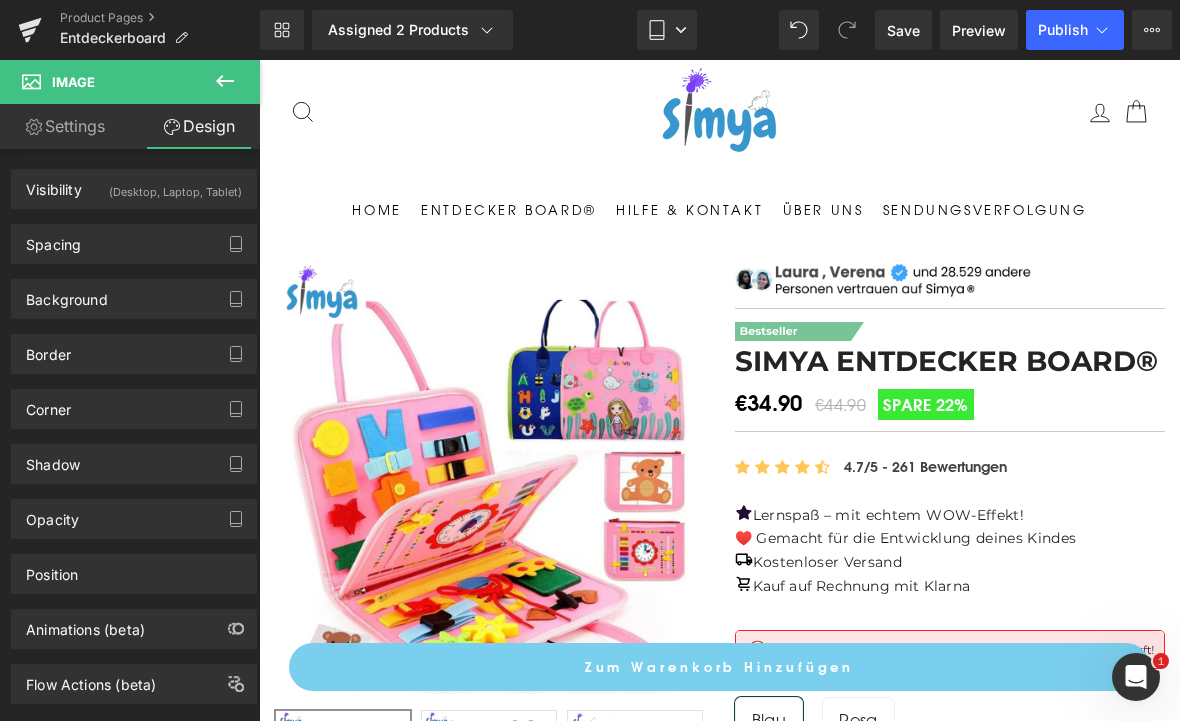 click on "Suche
Seitennavigation
Einloggen
Suche
Einkaufswagen" at bounding box center (719, 112) 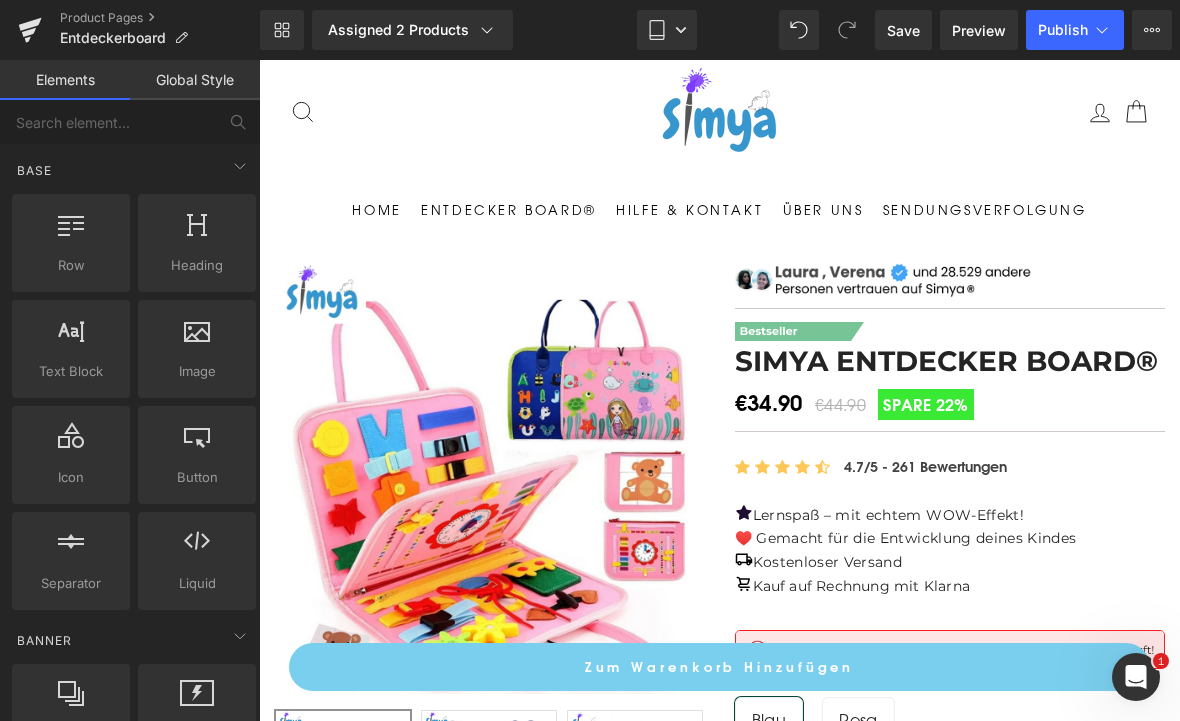 click 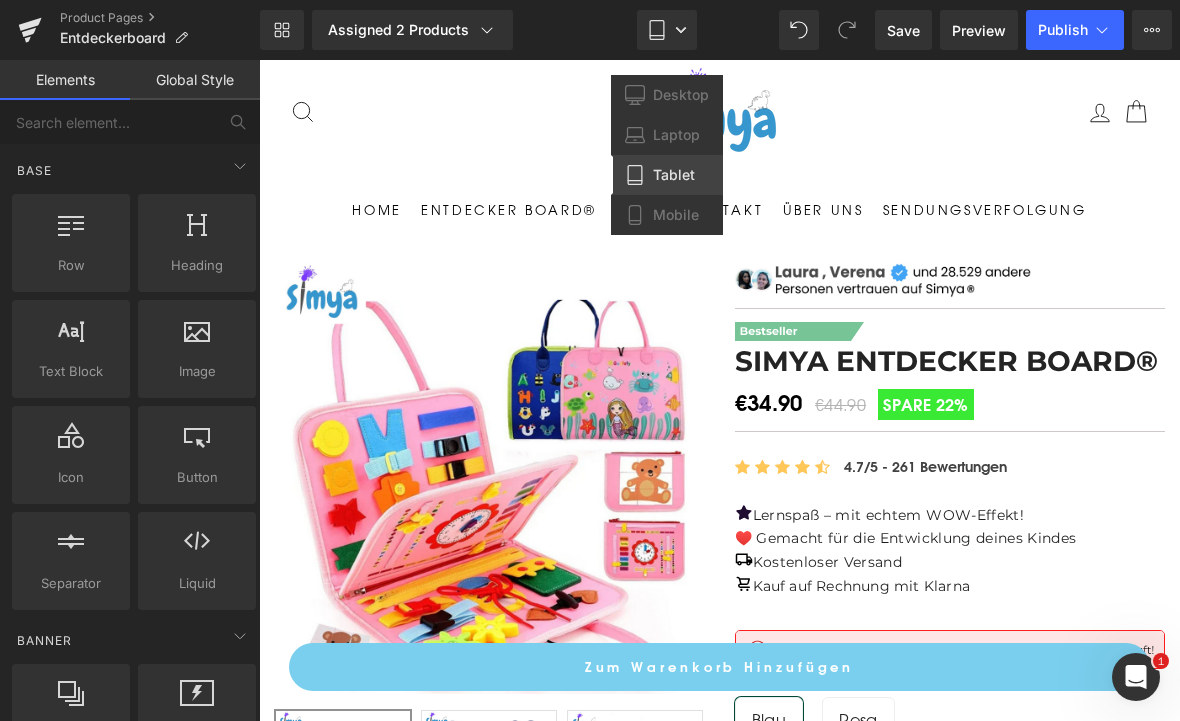 click on "Laptop" at bounding box center [676, 135] 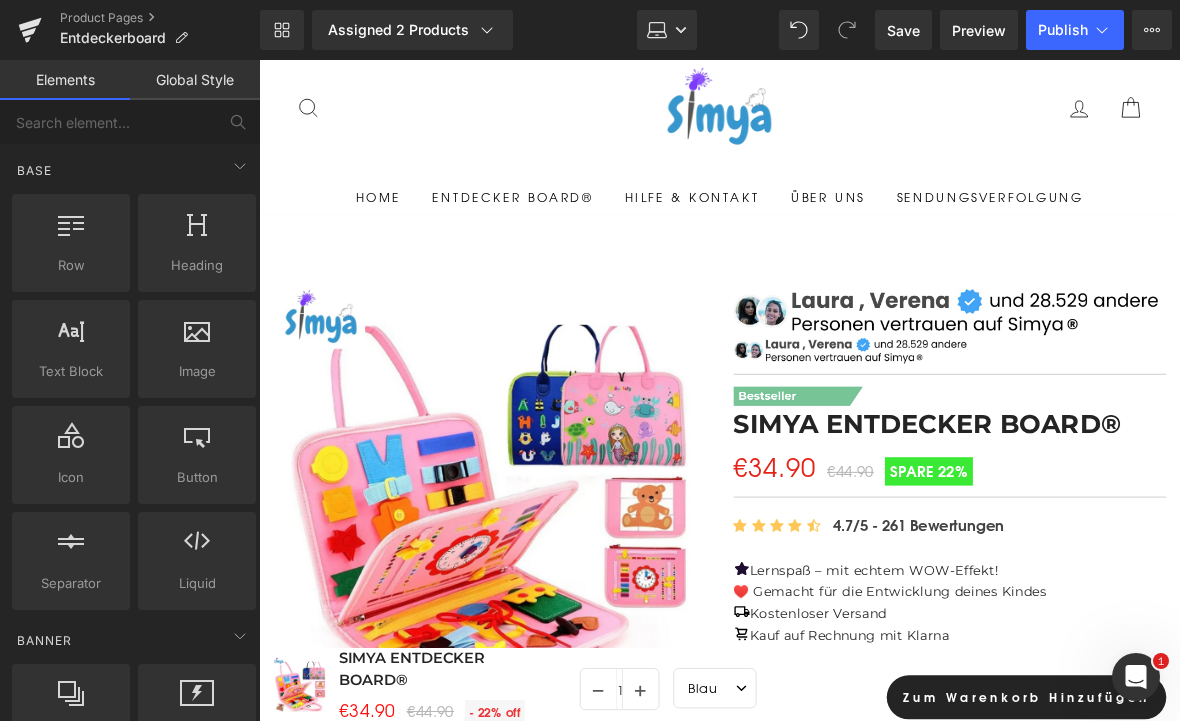 scroll, scrollTop: 234, scrollLeft: 0, axis: vertical 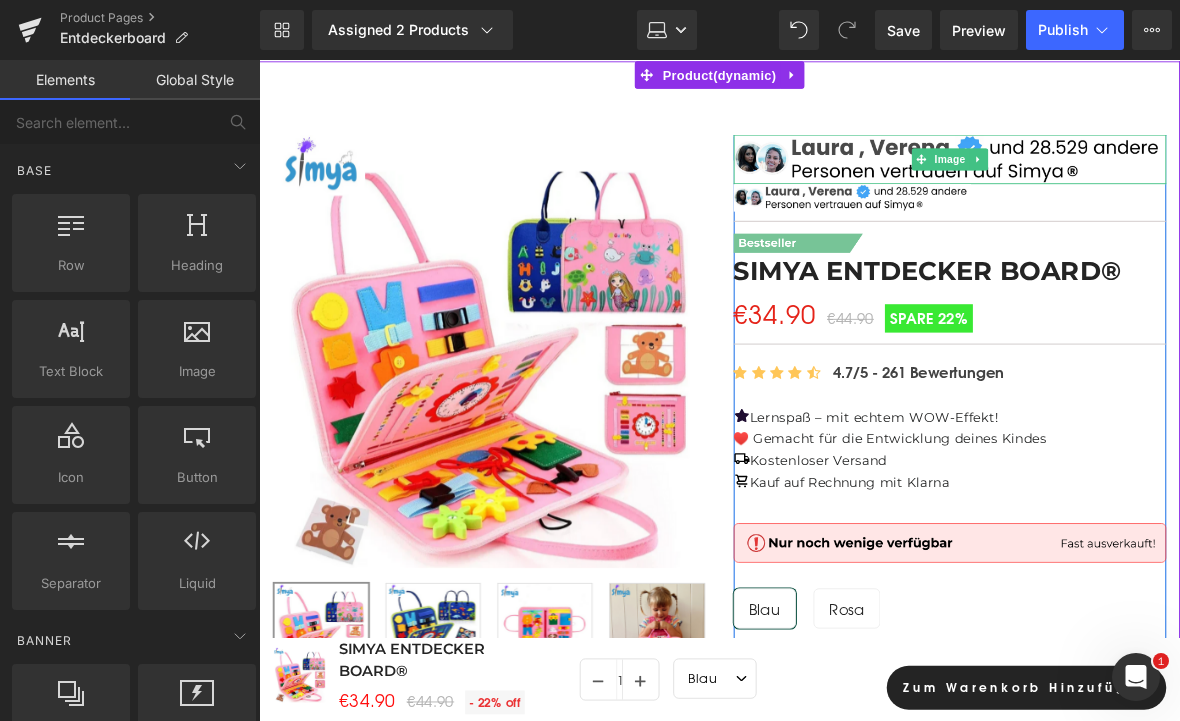 click at bounding box center [1044, 168] 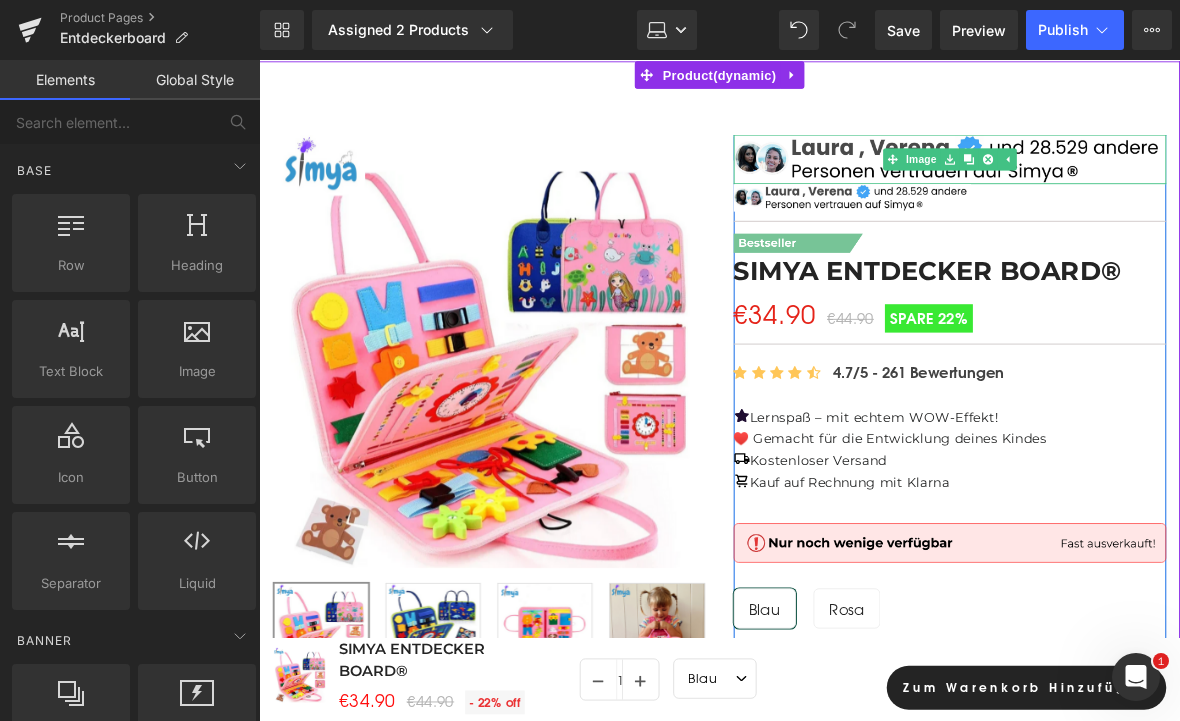 click at bounding box center (1054, 168) 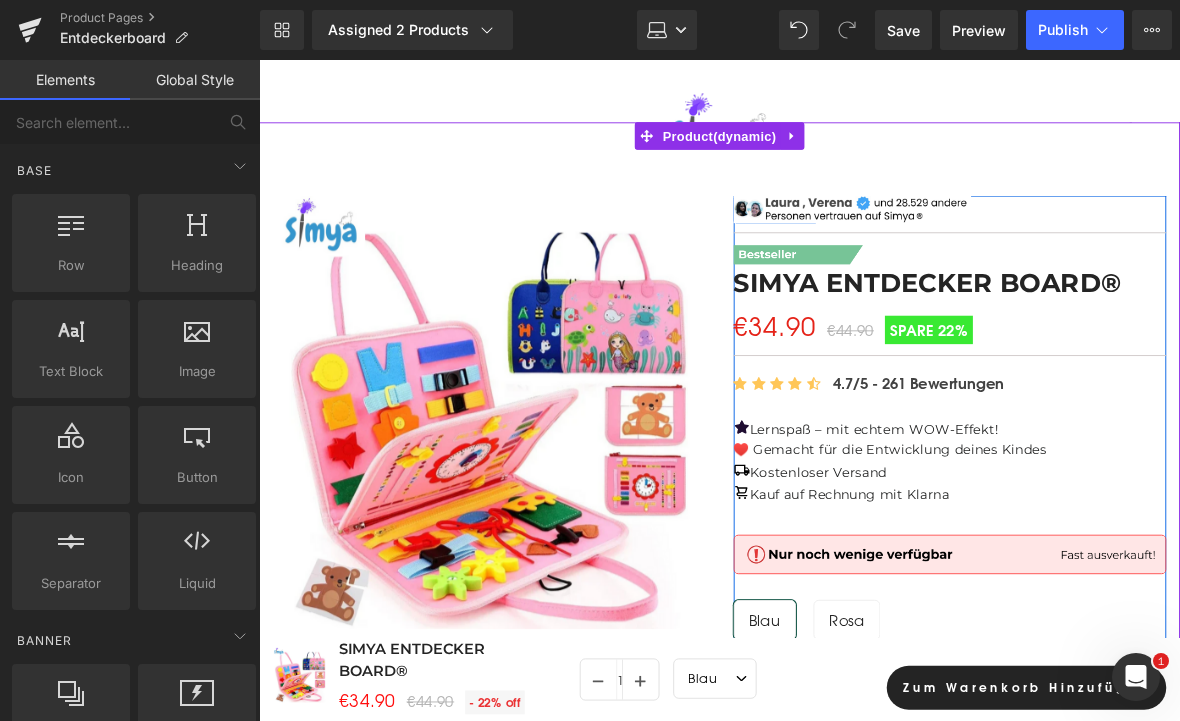 scroll, scrollTop: 162, scrollLeft: 0, axis: vertical 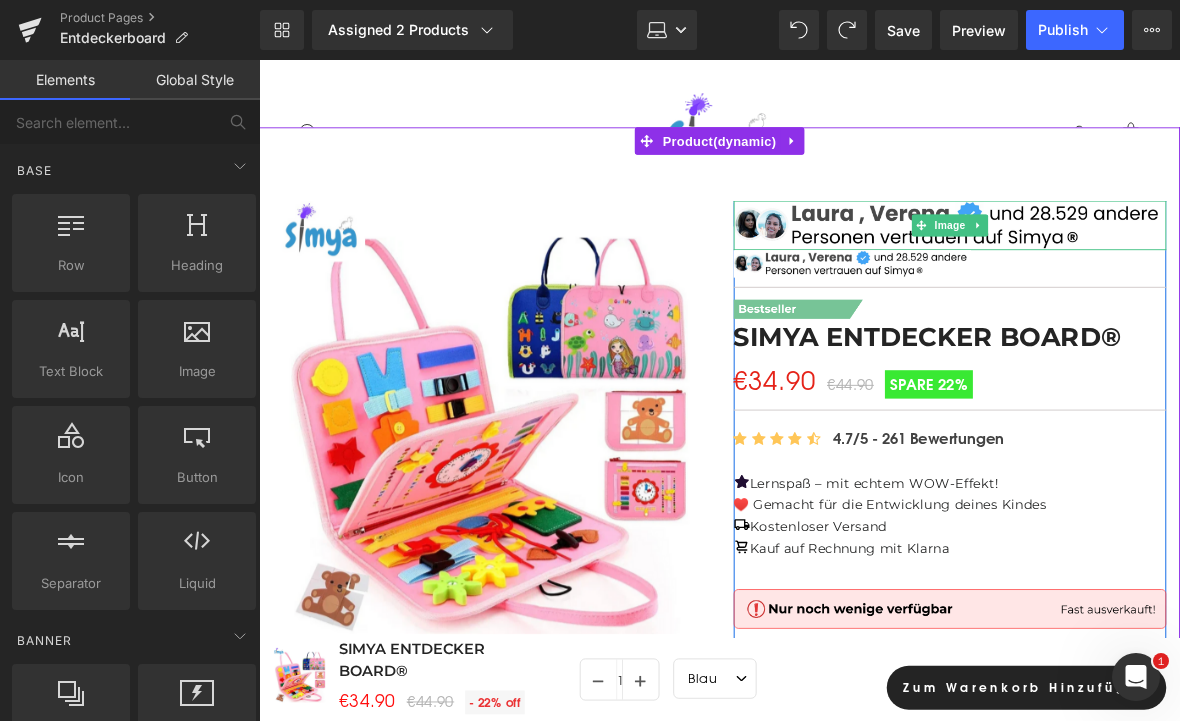 click at bounding box center [1013, 240] 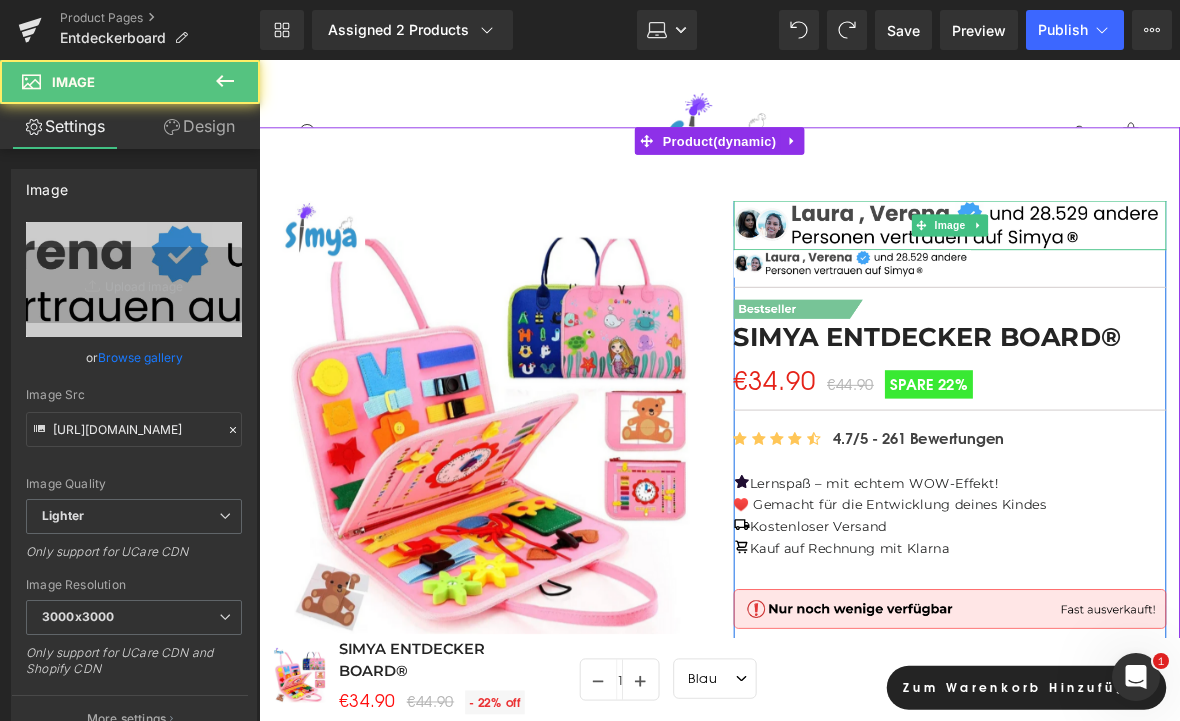 click on "Design" at bounding box center [199, 126] 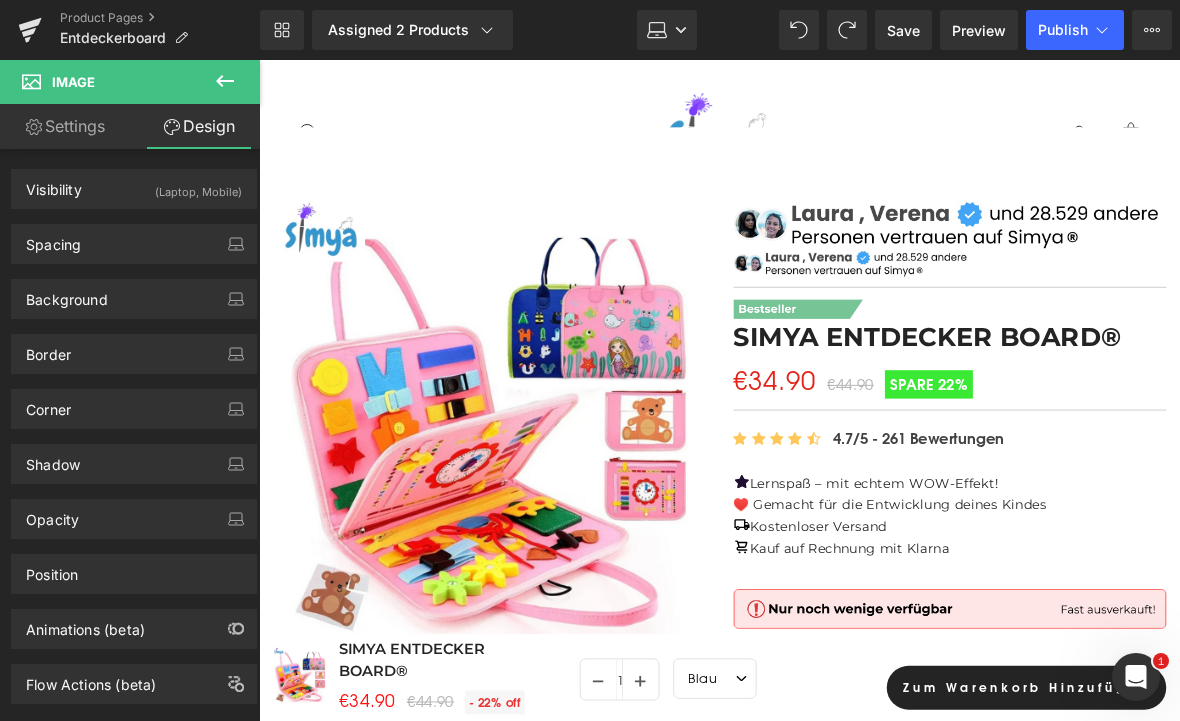 click at bounding box center [1013, 240] 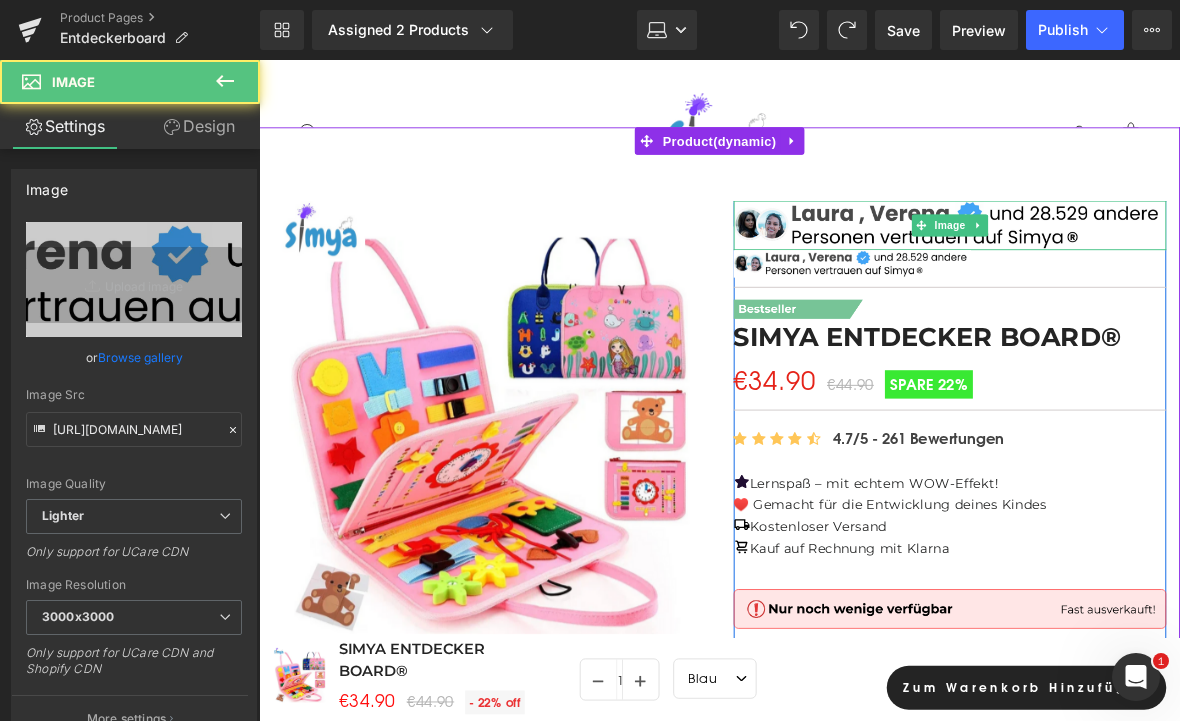 click at bounding box center (1044, 240) 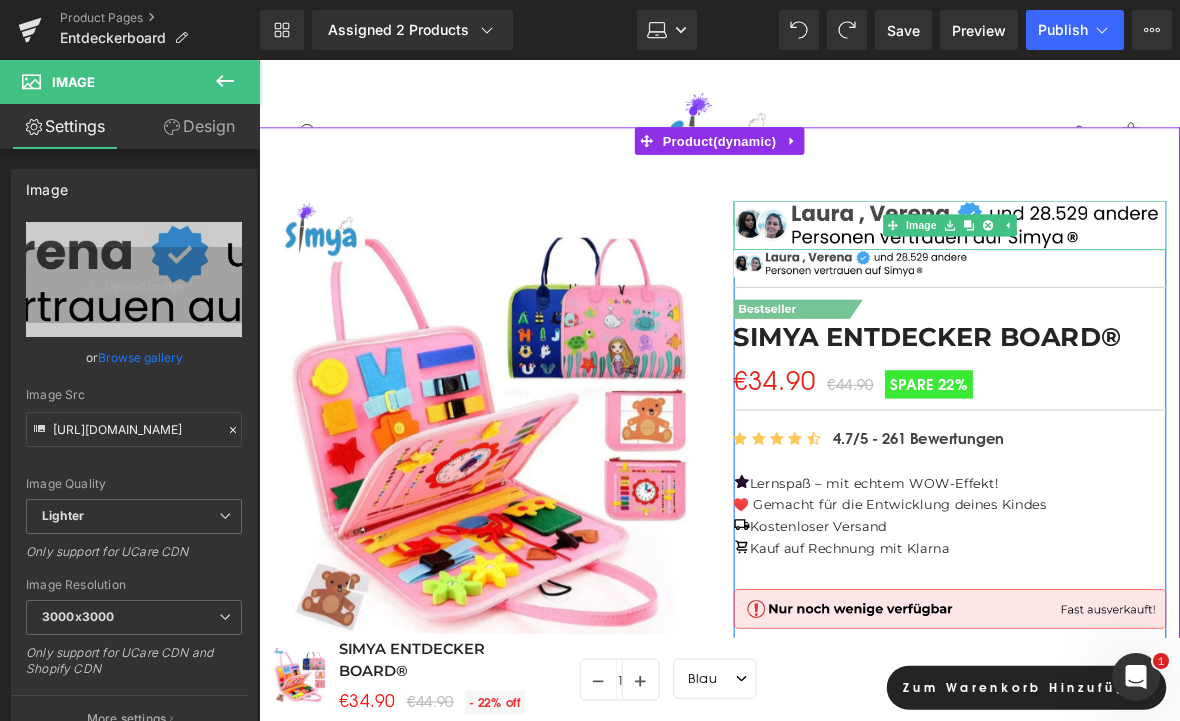 click 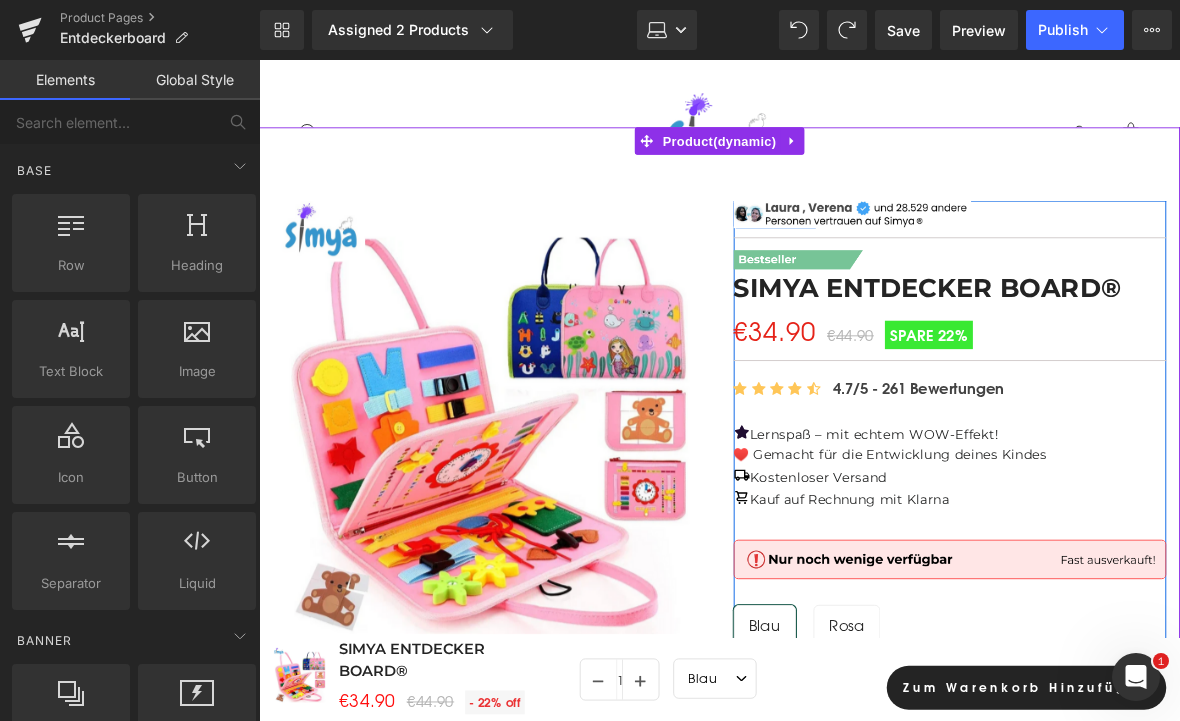 click 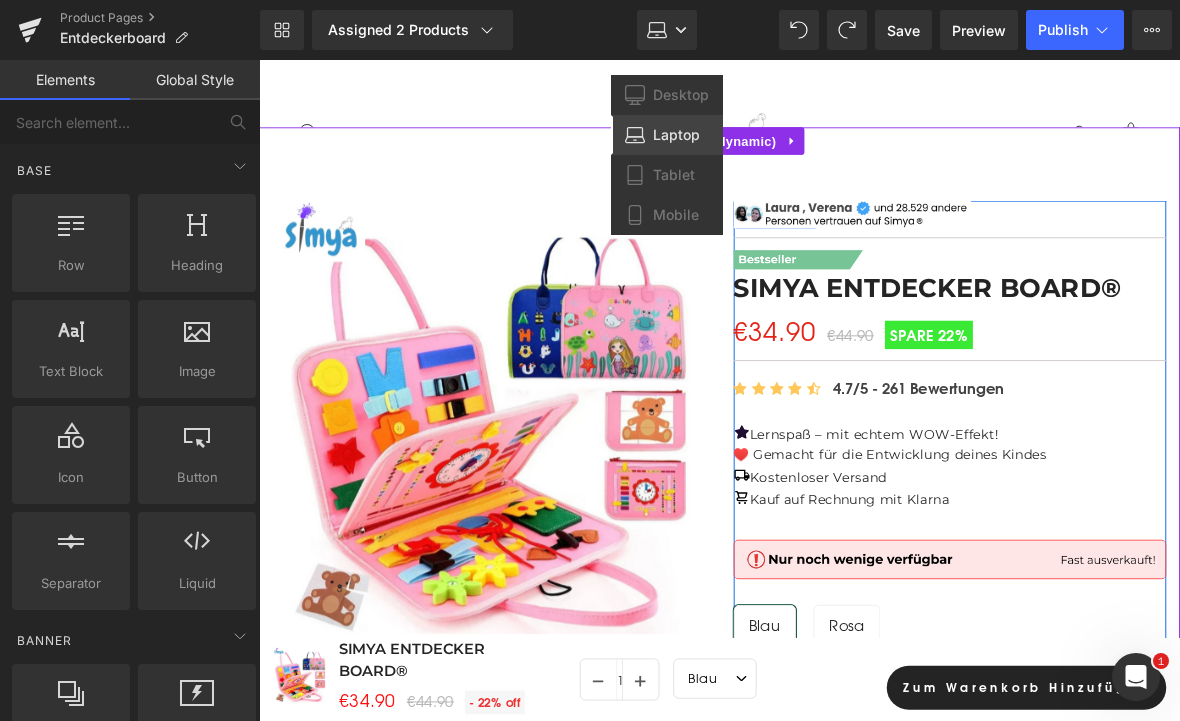 click on "Mobile" at bounding box center [676, 215] 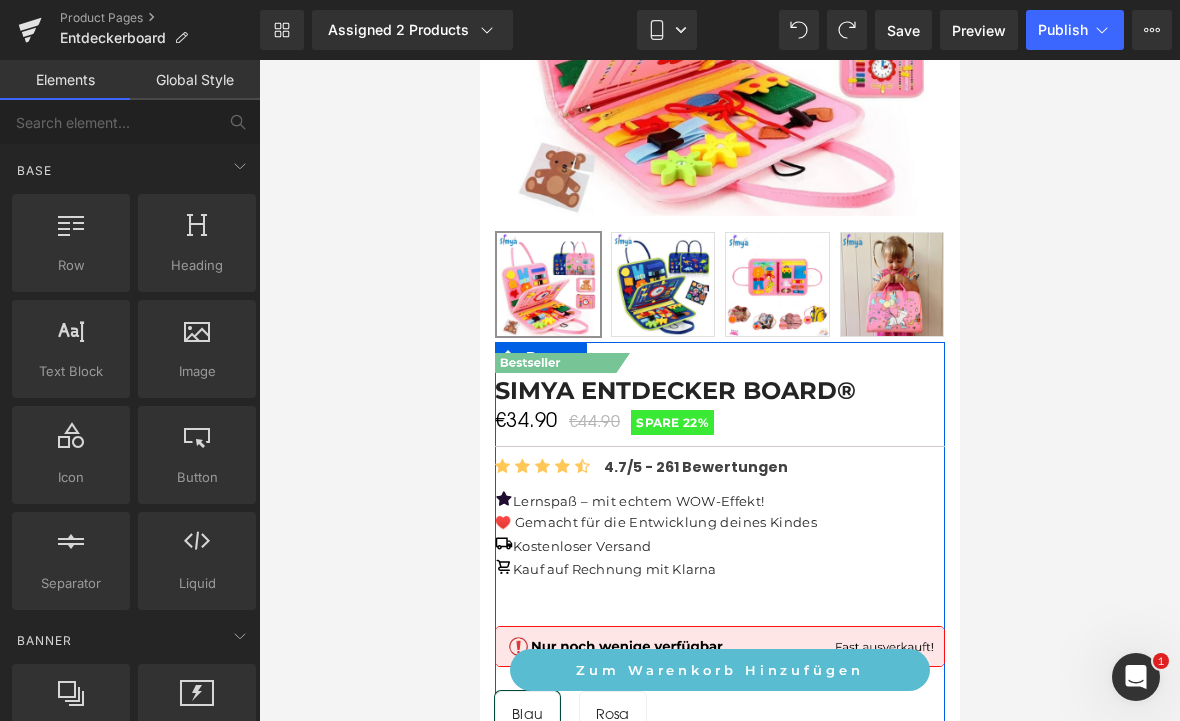 scroll, scrollTop: 517, scrollLeft: 0, axis: vertical 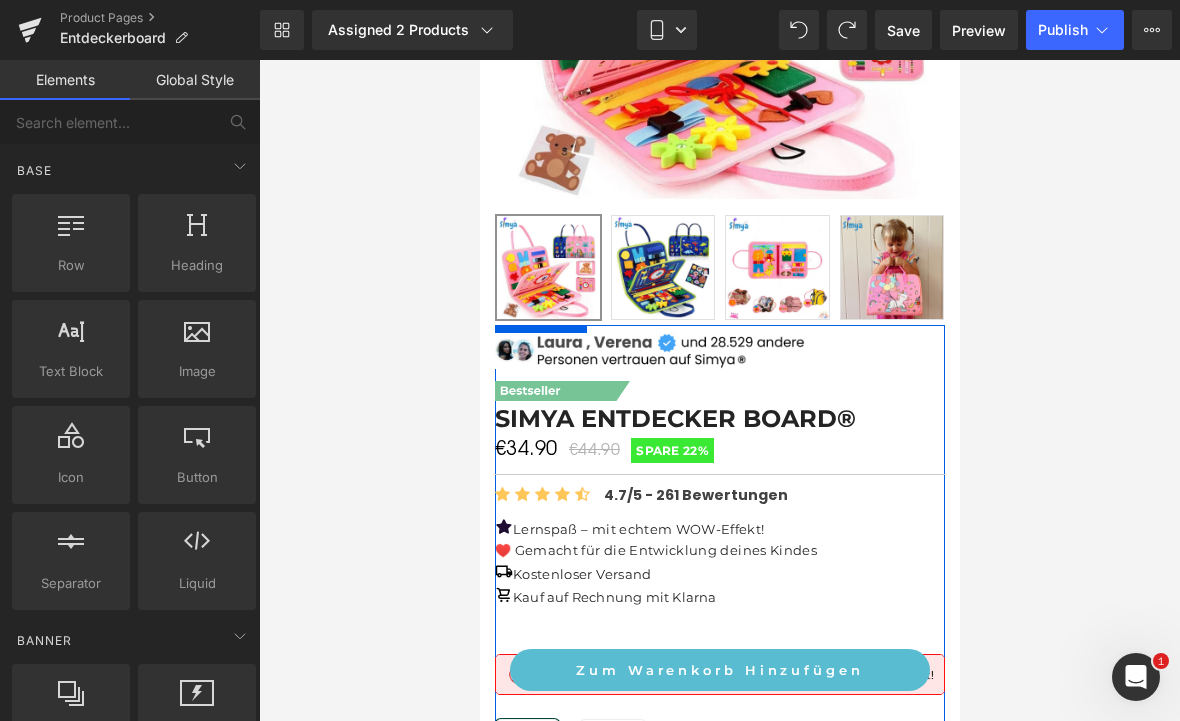 click at bounding box center [651, 355] 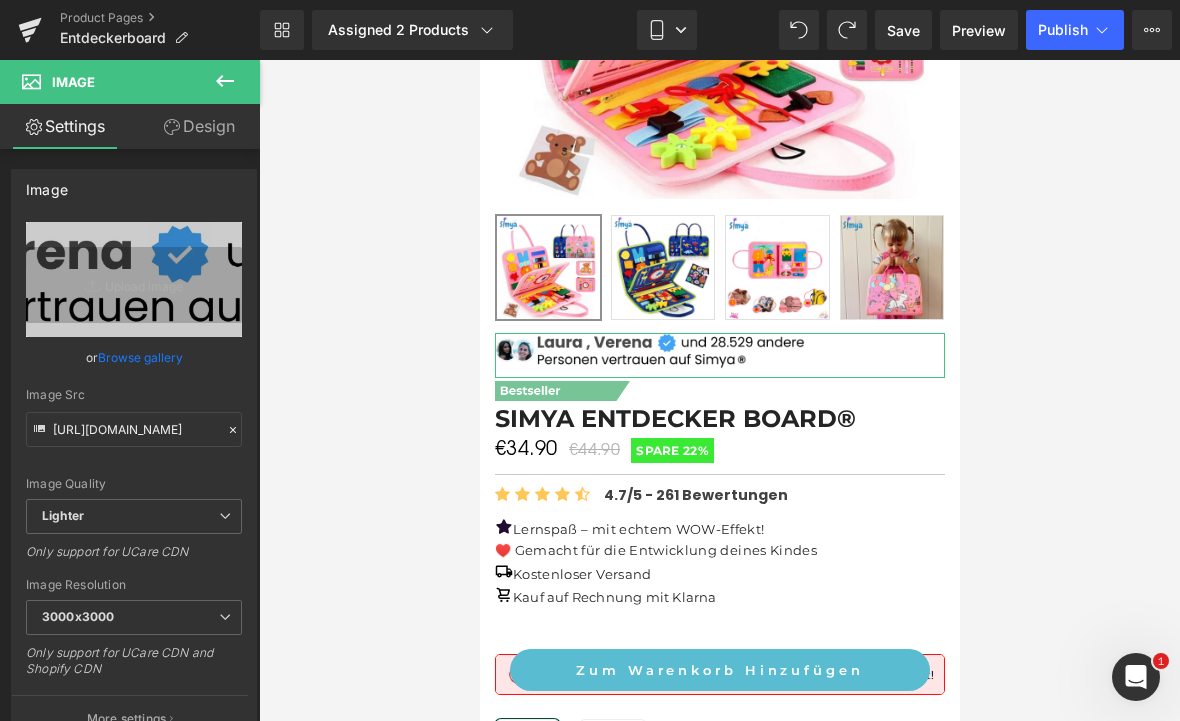 click on "Design" at bounding box center [199, 126] 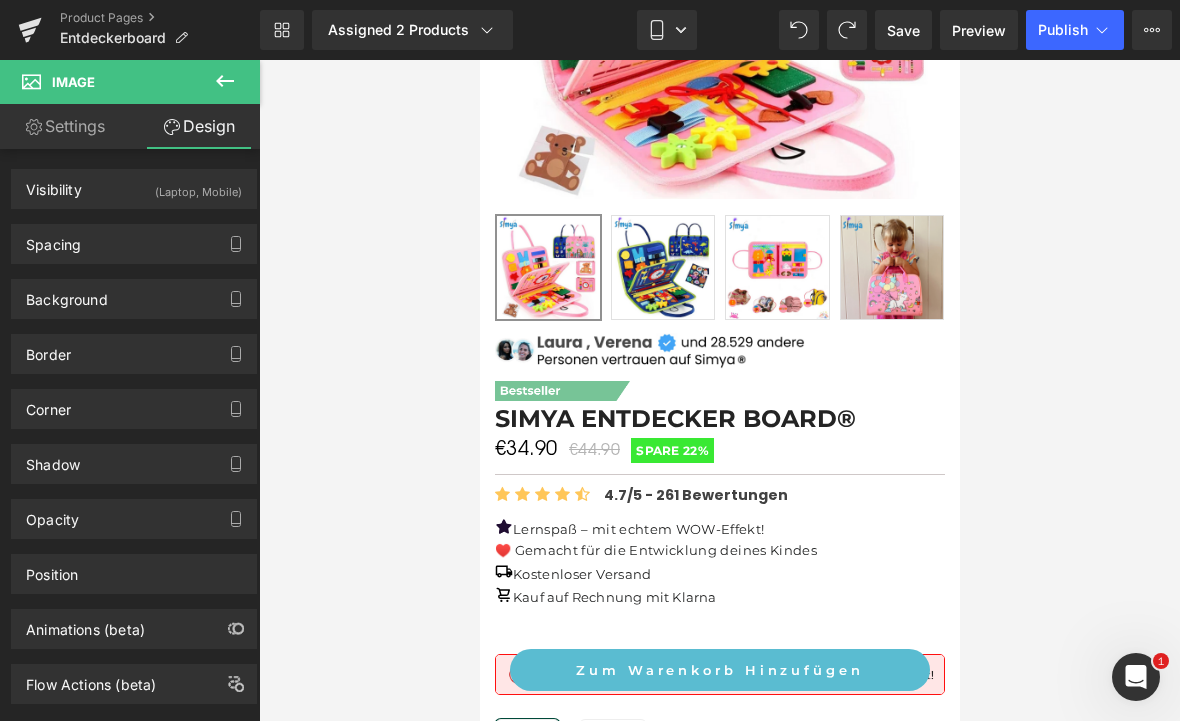 click on "Mobile" at bounding box center [667, 30] 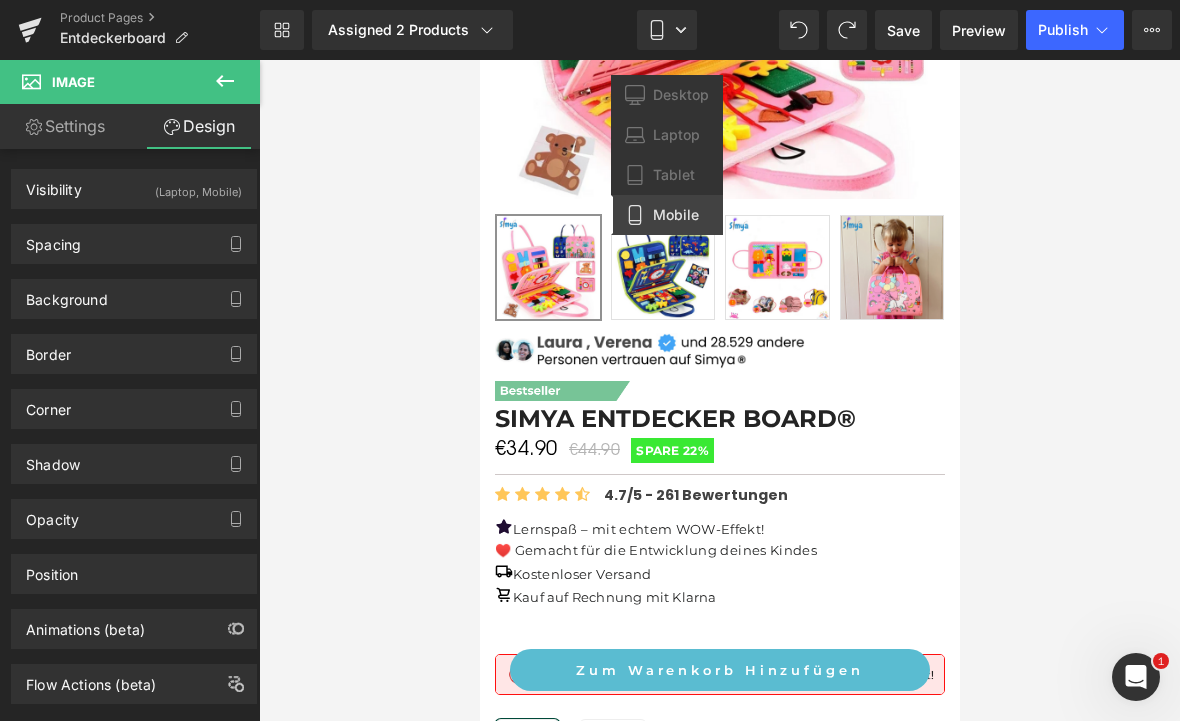 click on "Laptop" at bounding box center [676, 135] 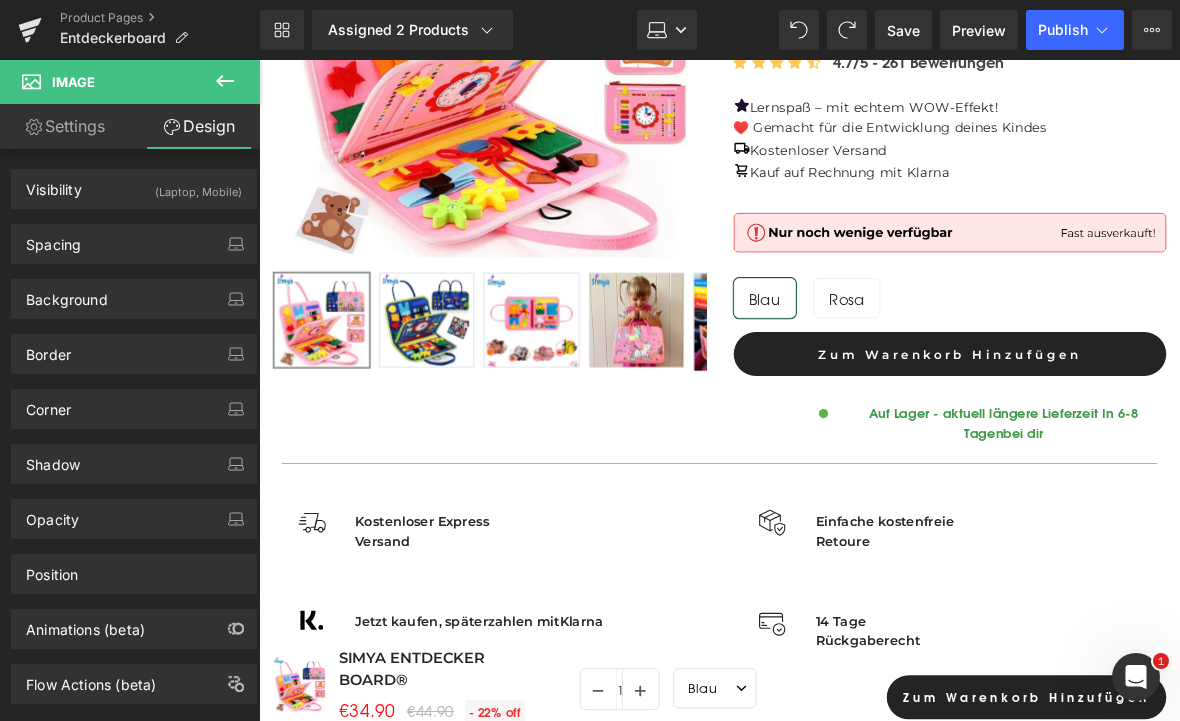 scroll, scrollTop: 0, scrollLeft: 0, axis: both 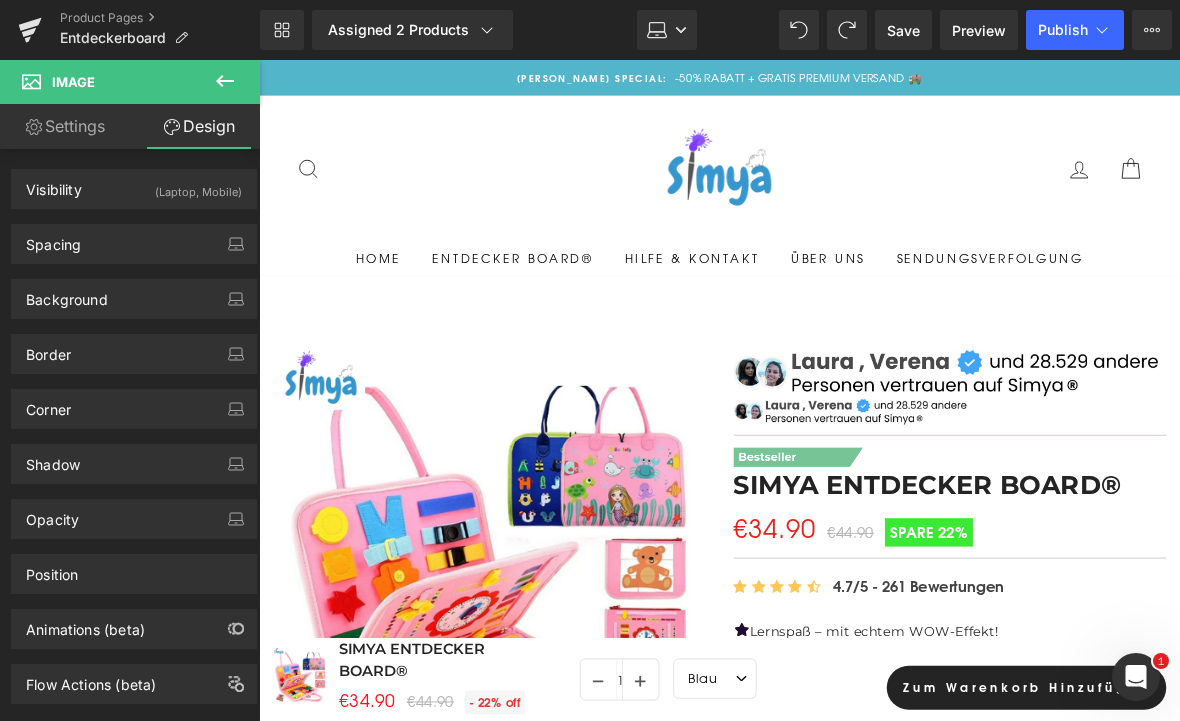 click at bounding box center (896, 444) 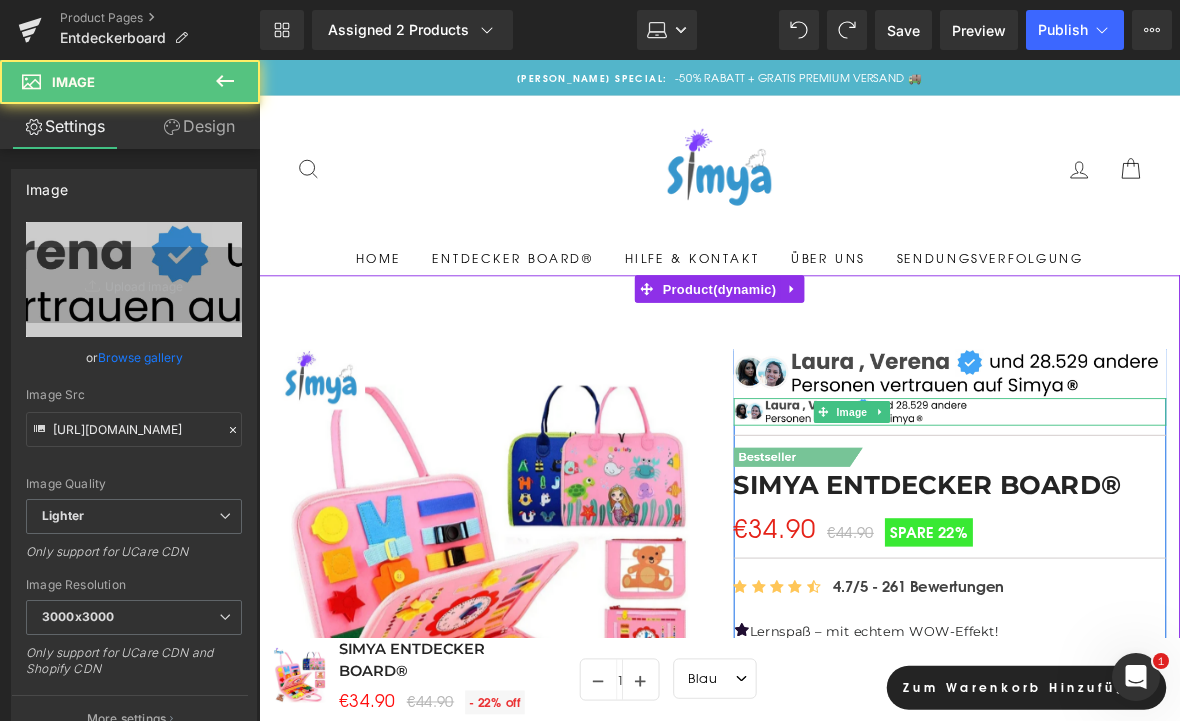 click at bounding box center (971, 469) 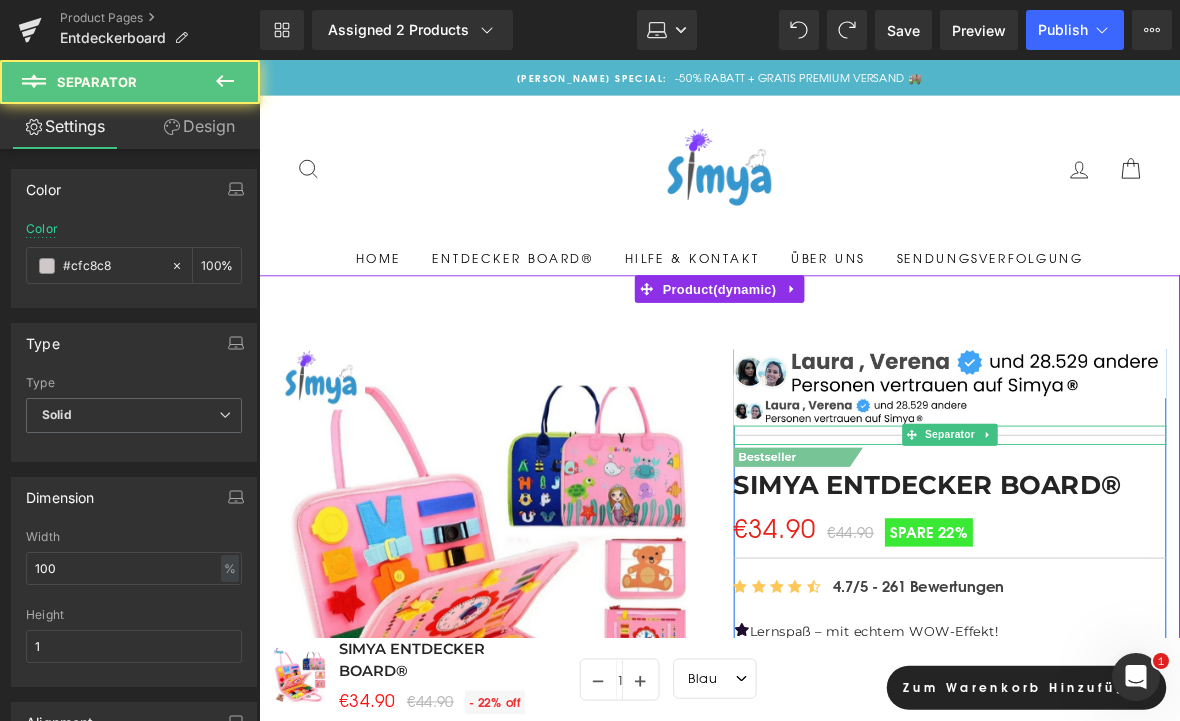 click 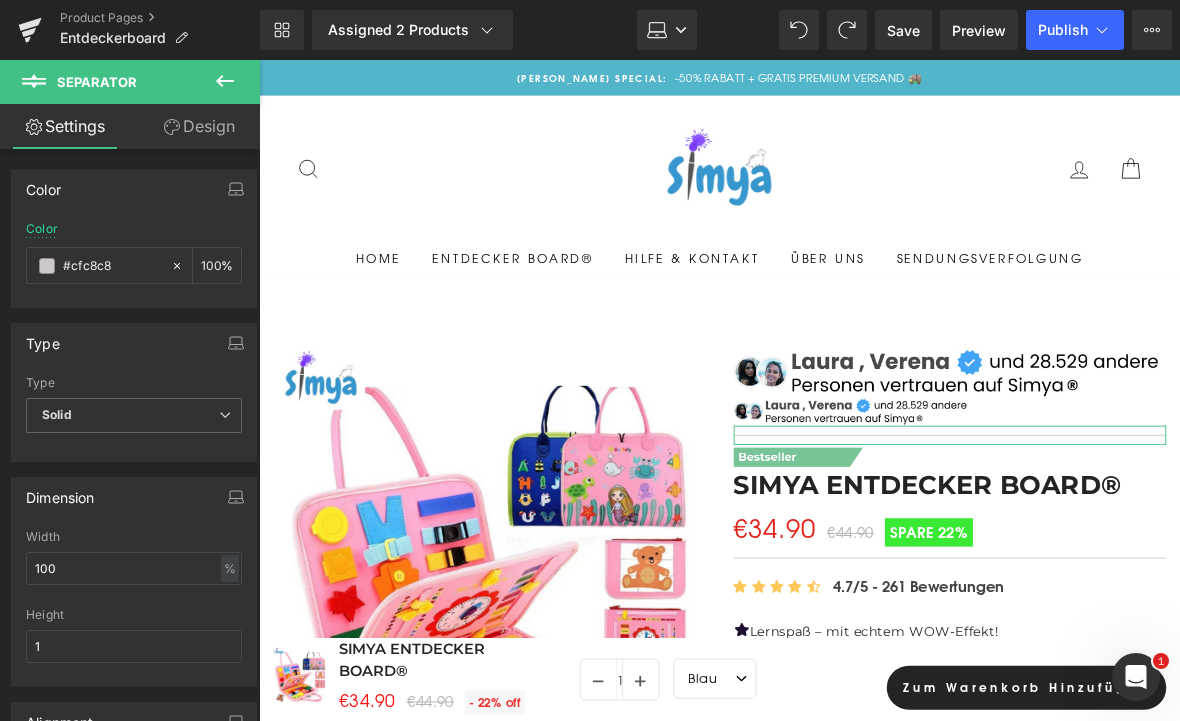 click on "Design" at bounding box center [199, 126] 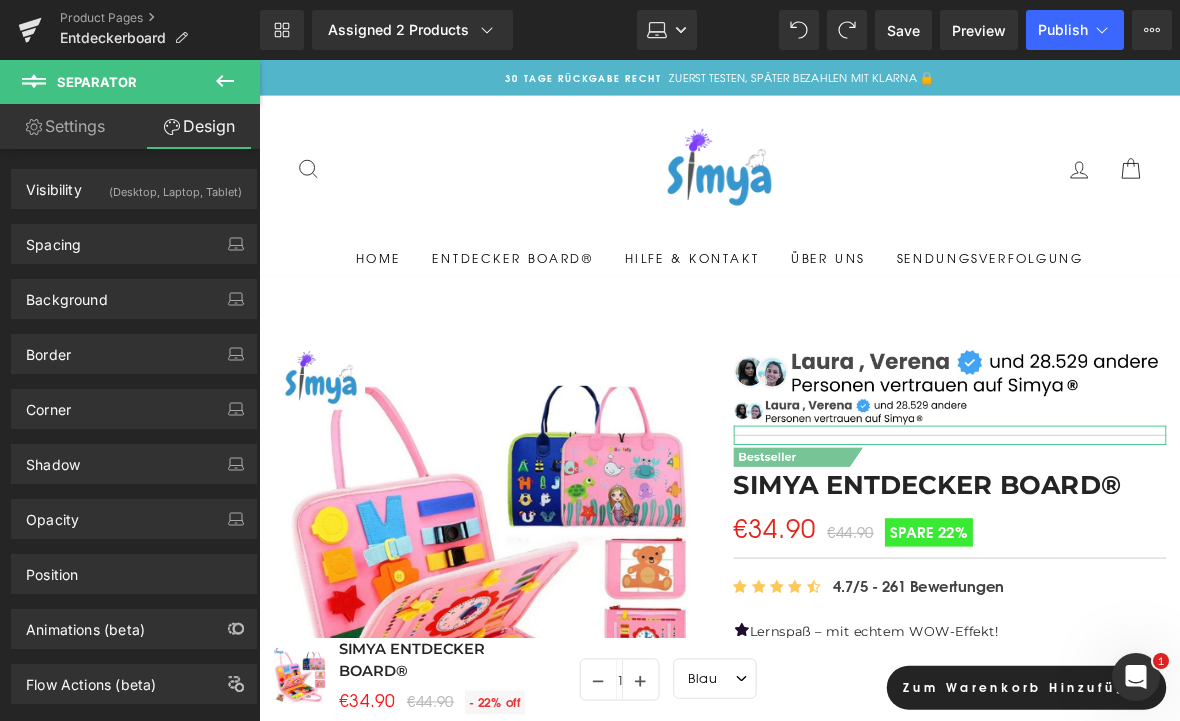 click on "Visibility
(Desktop, Laptop, Tablet)" at bounding box center [134, 189] 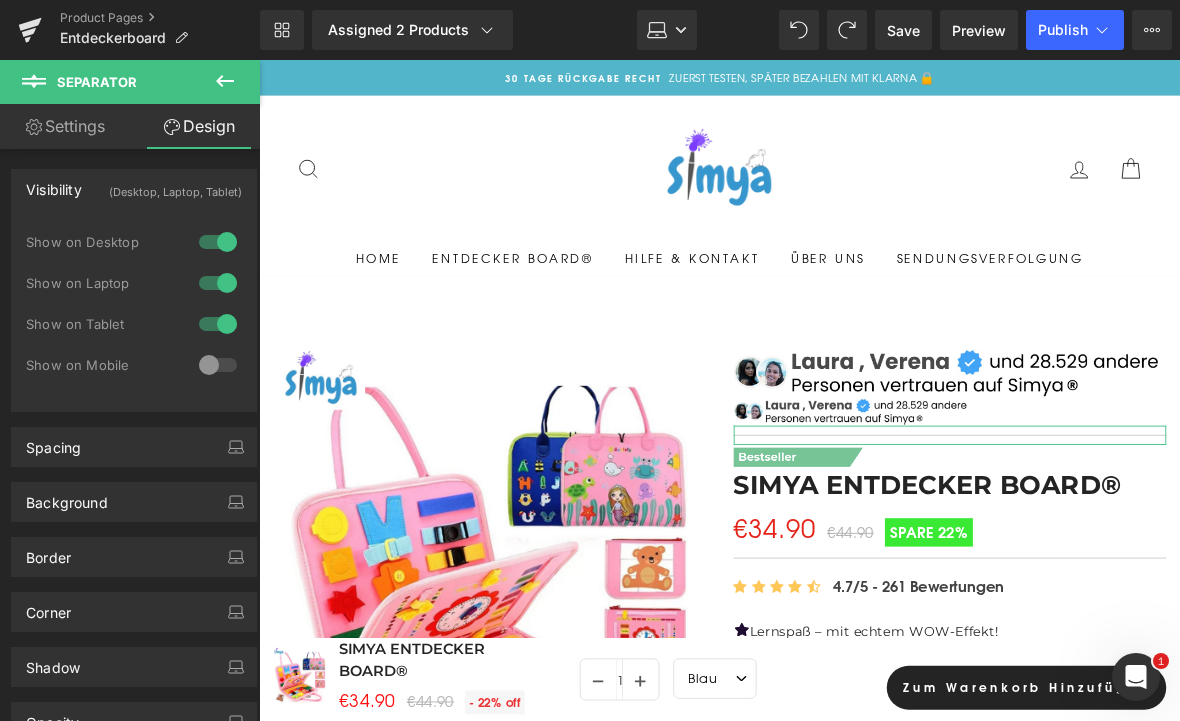 click at bounding box center (218, 283) 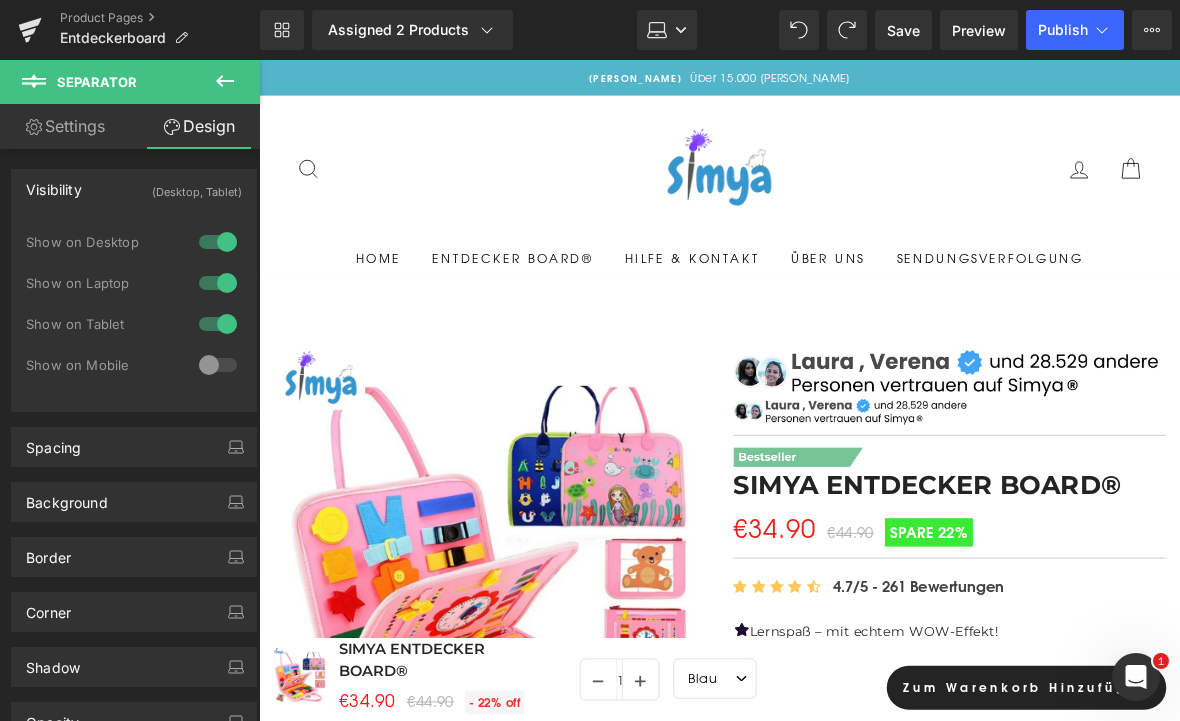 click on "Image" at bounding box center [865, 444] 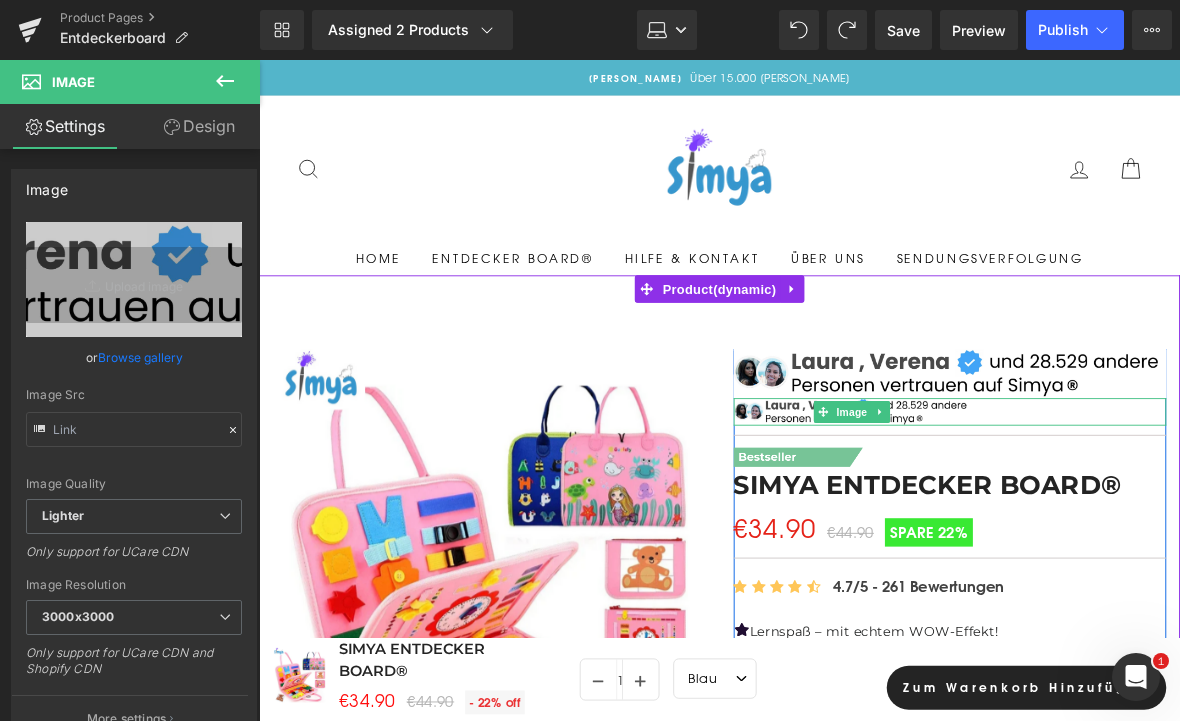 click 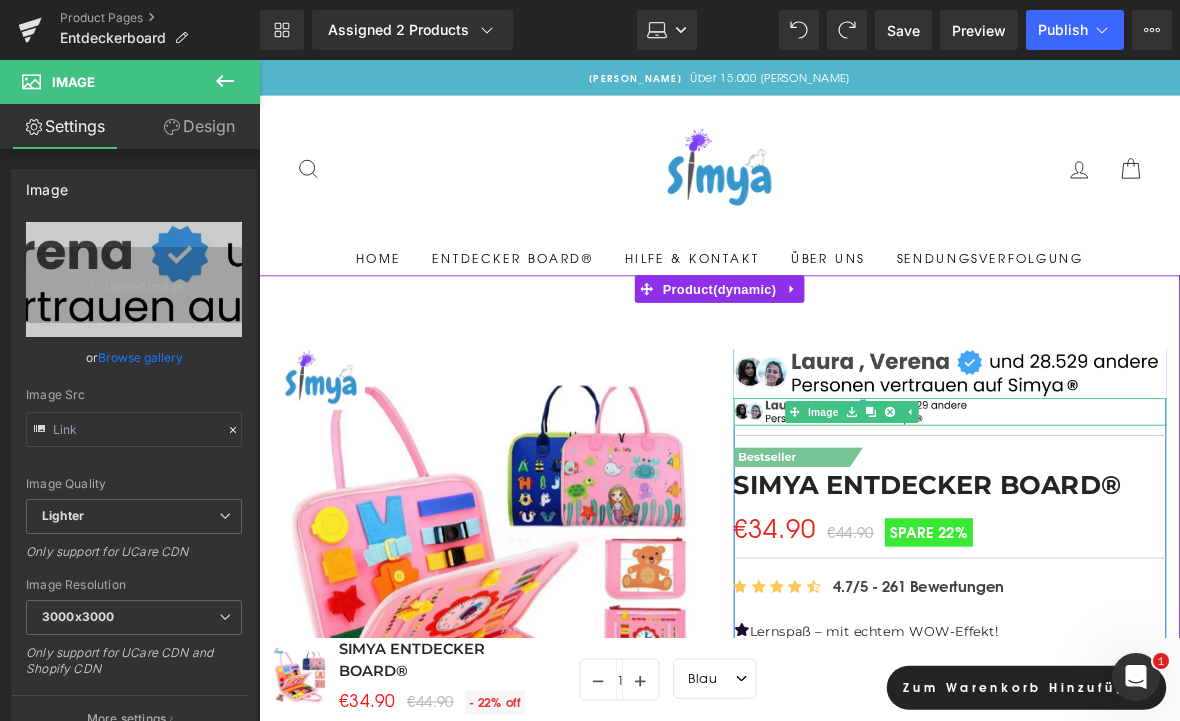 click on "Design" at bounding box center (199, 126) 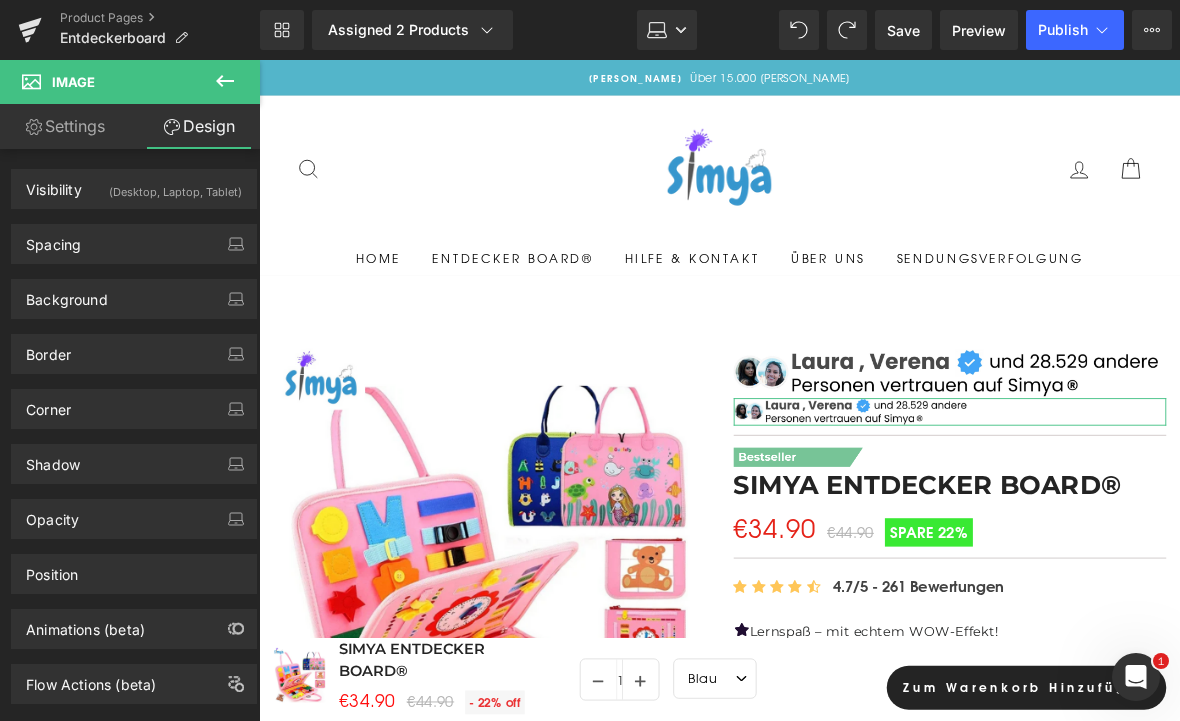click on "Visibility" at bounding box center (54, 184) 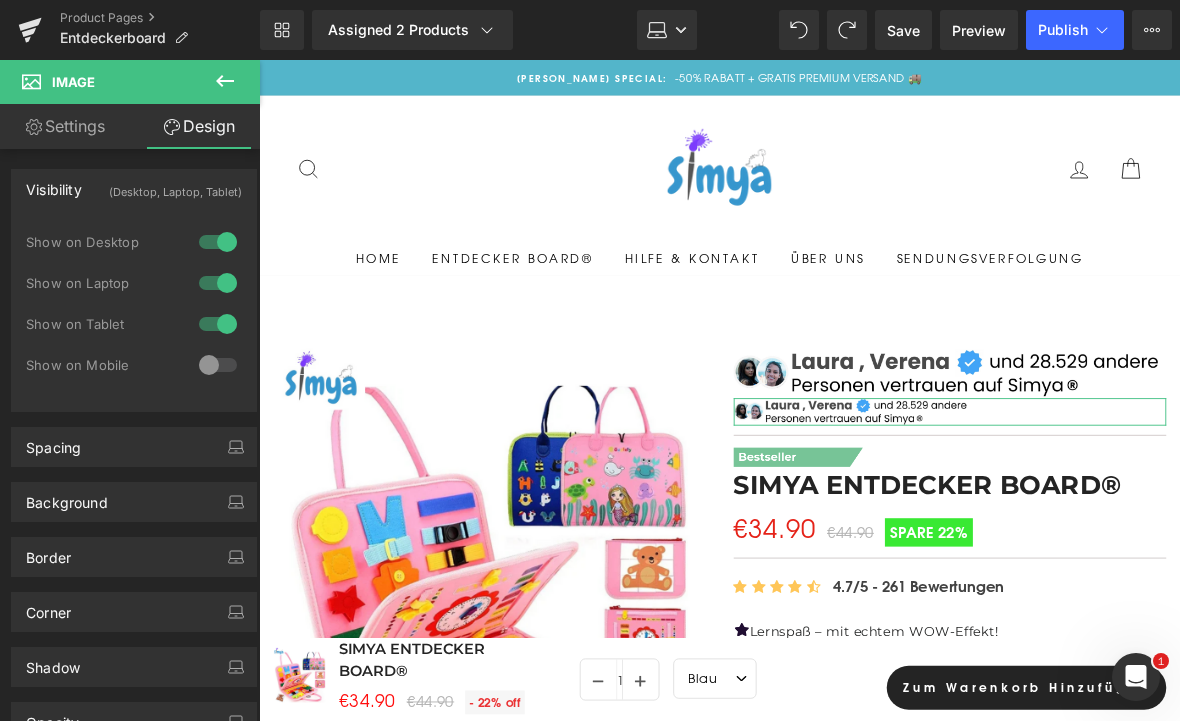 click at bounding box center [218, 283] 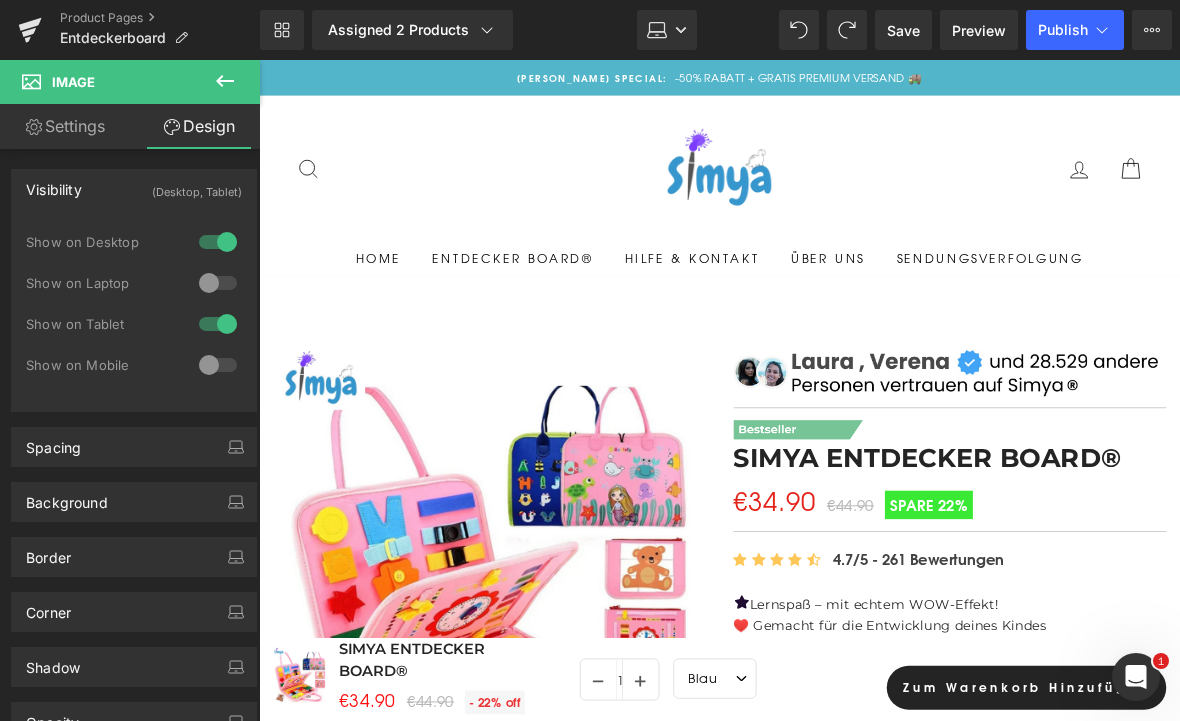 click on "Image" at bounding box center (934, 402) 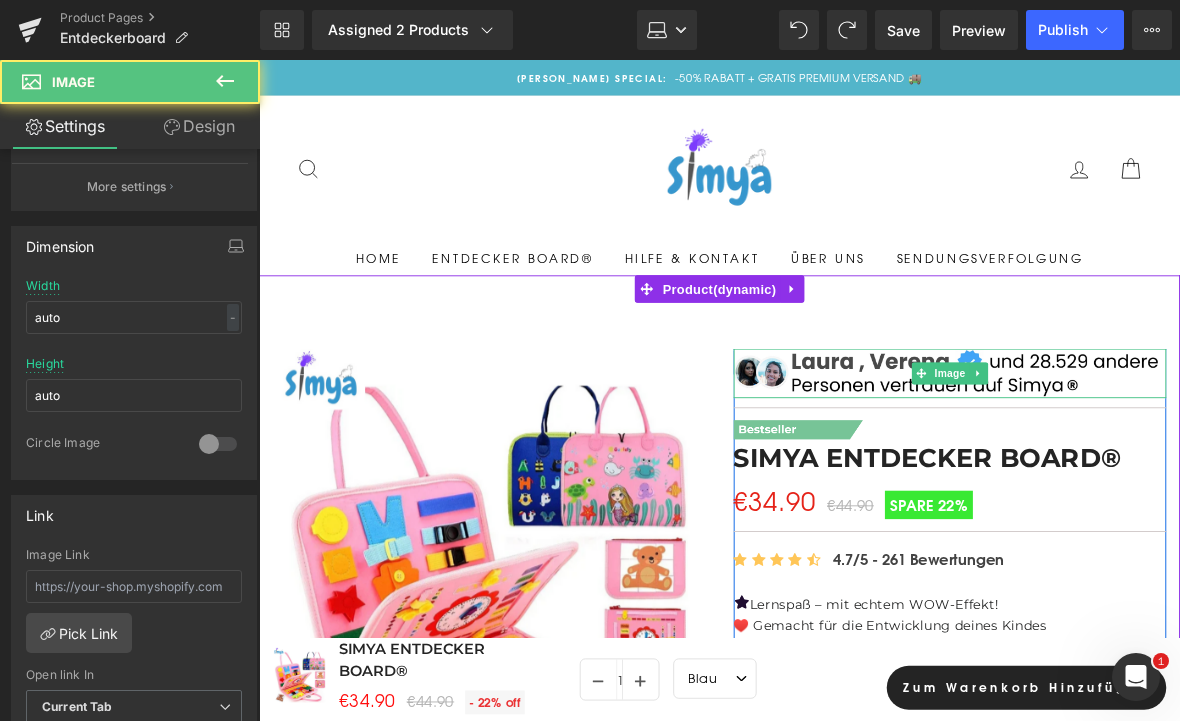 scroll, scrollTop: 569, scrollLeft: 0, axis: vertical 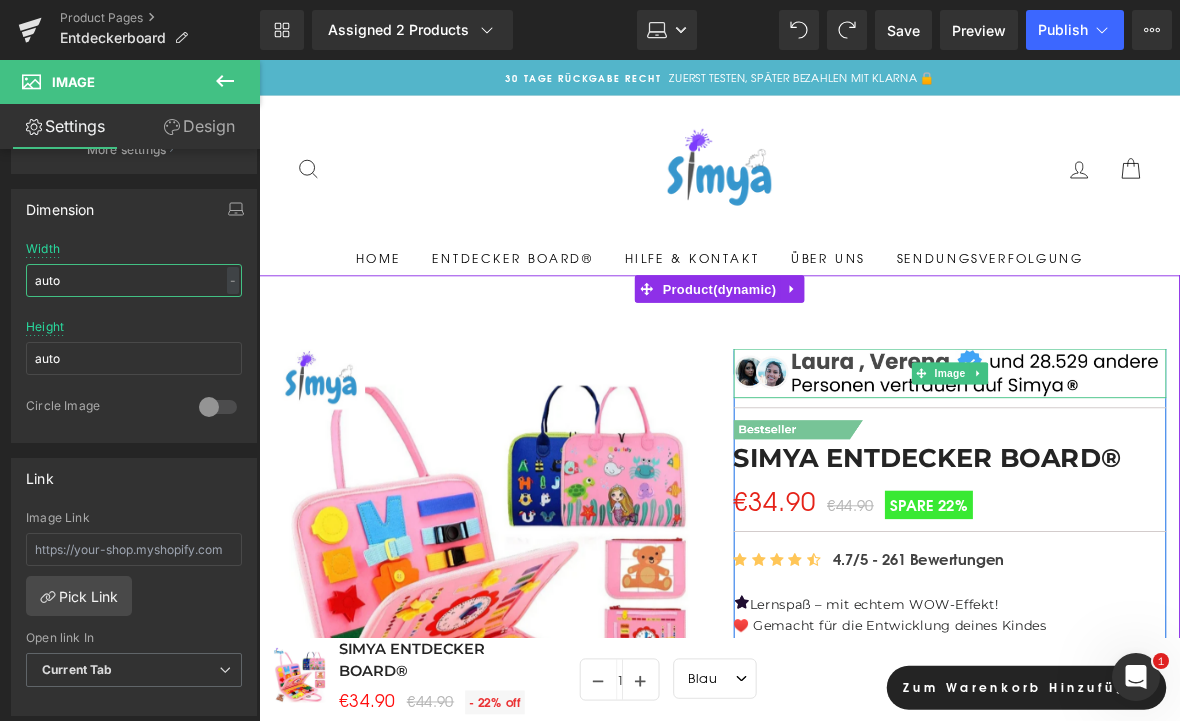 click on "auto" at bounding box center (134, 280) 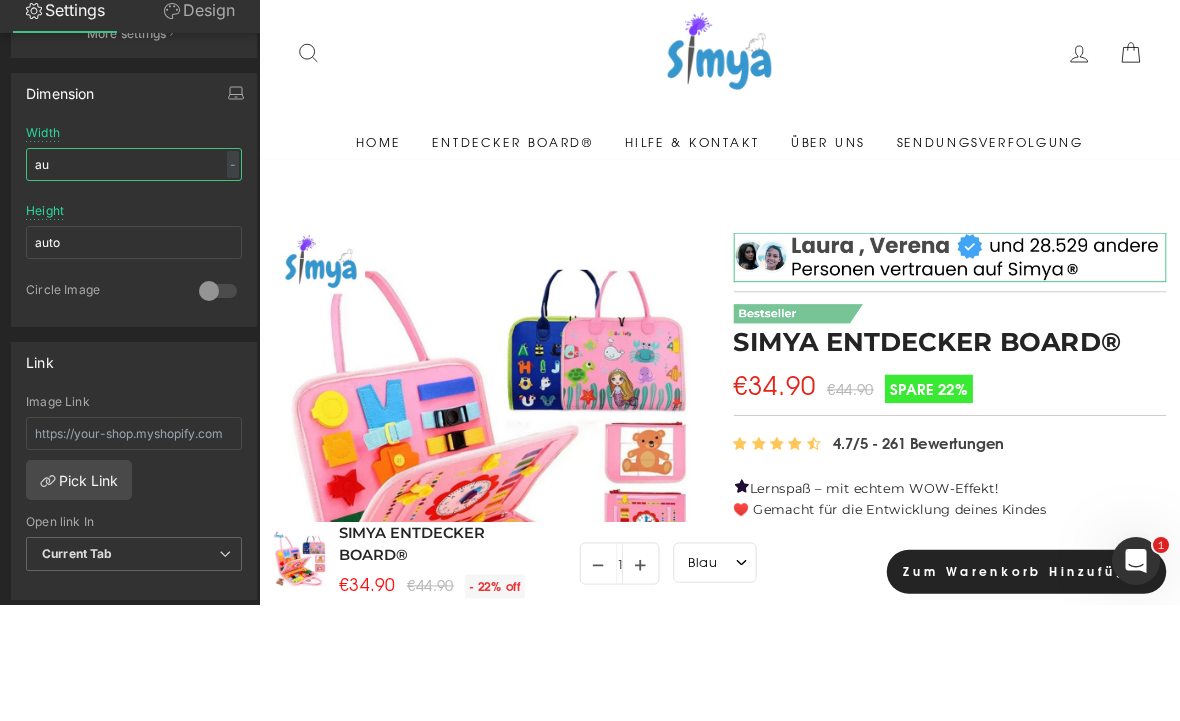 type on "a" 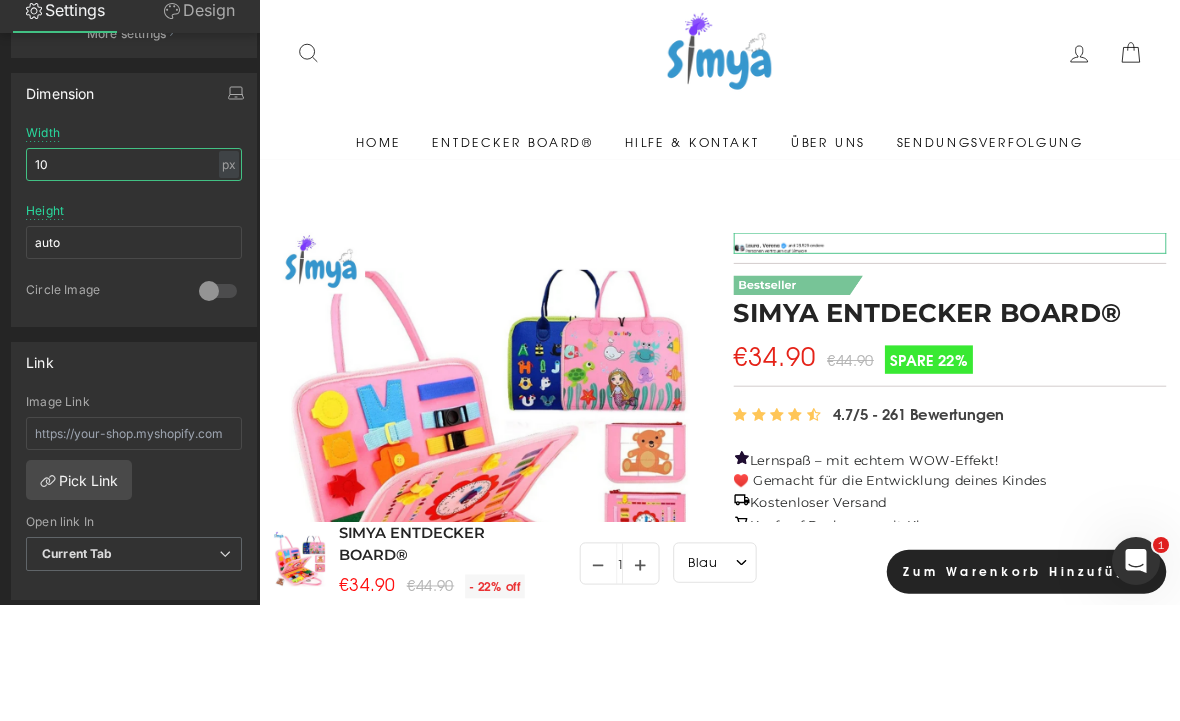 type on "1" 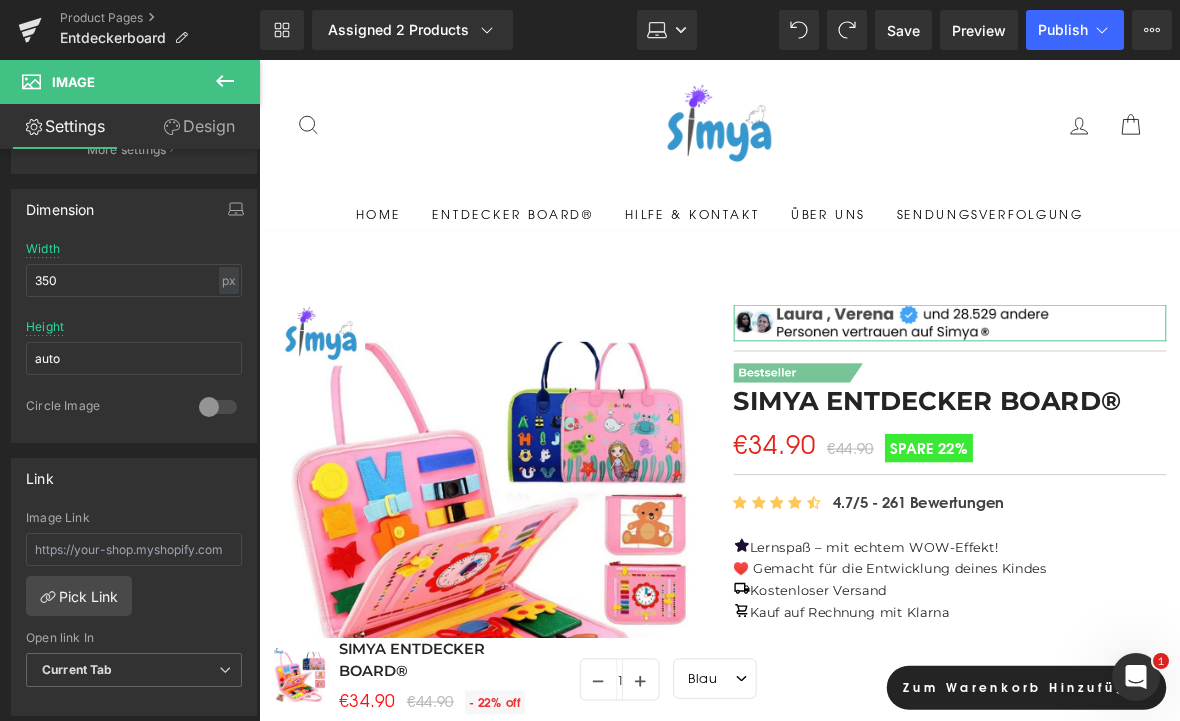 scroll, scrollTop: 10, scrollLeft: 0, axis: vertical 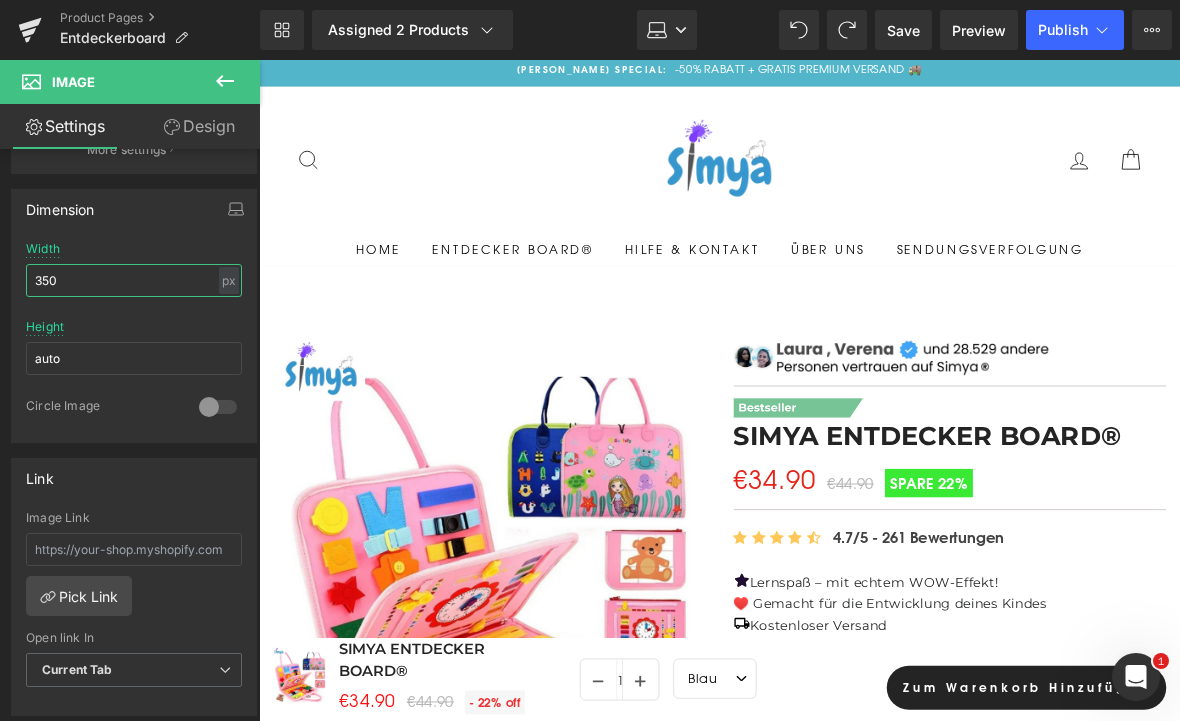 type on "350" 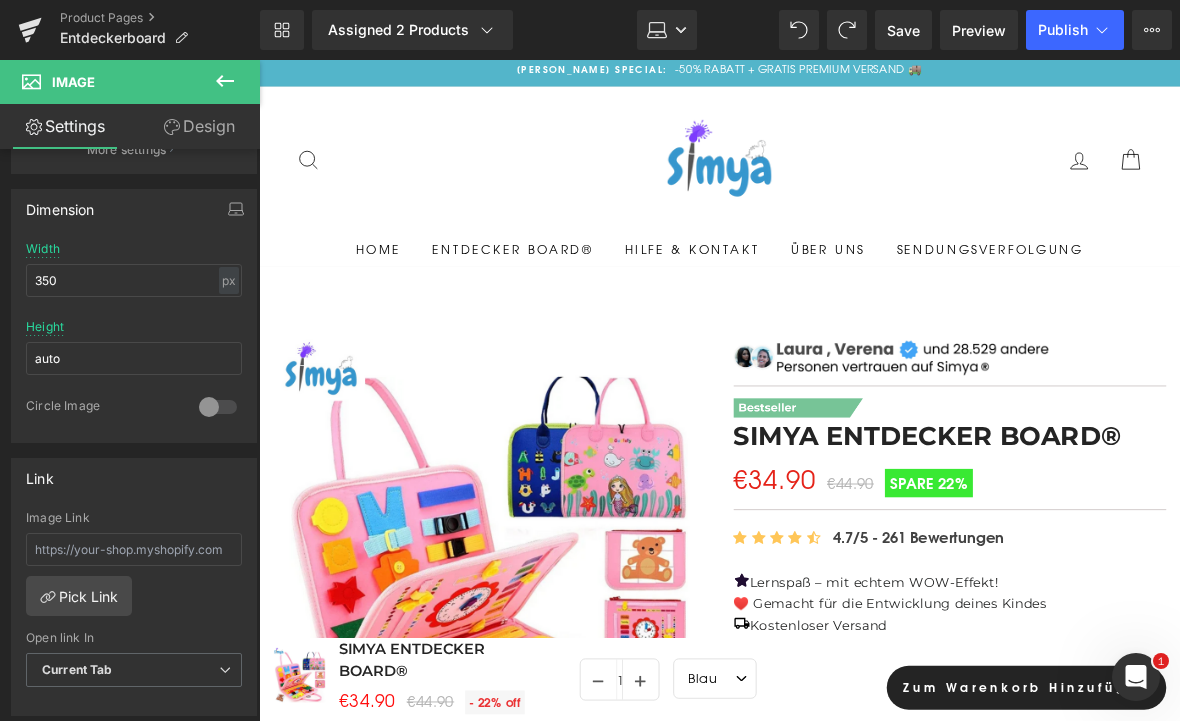 click 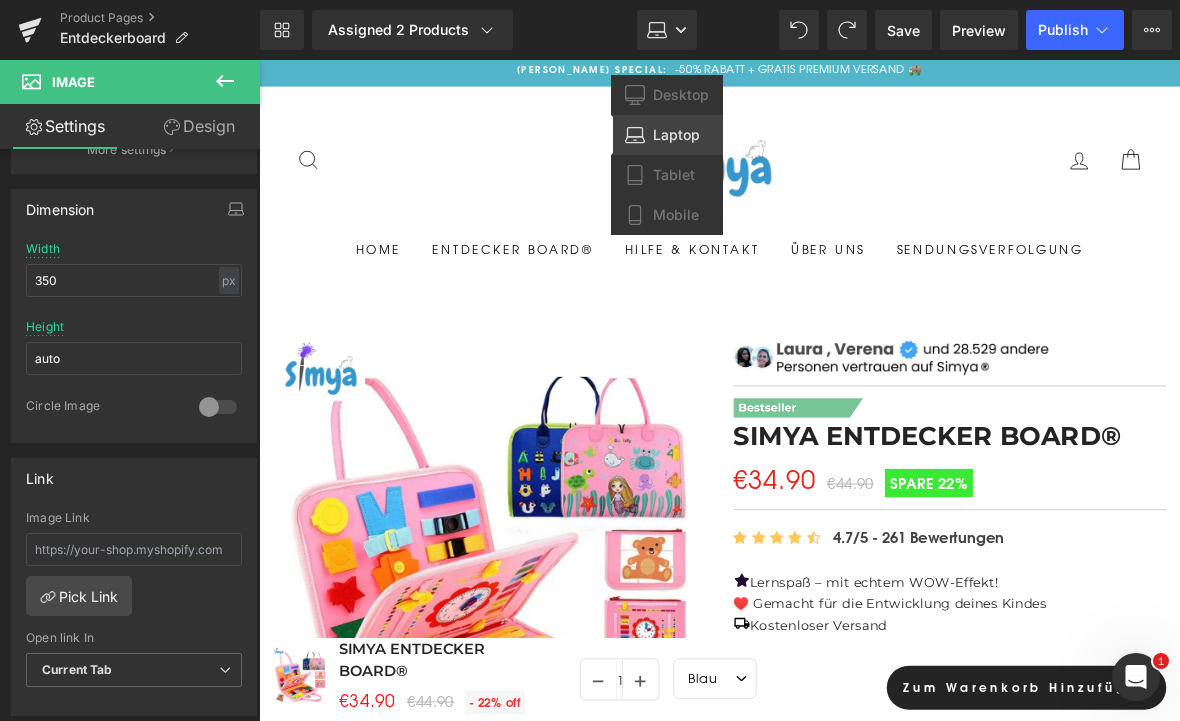click on "Mobile" at bounding box center [676, 215] 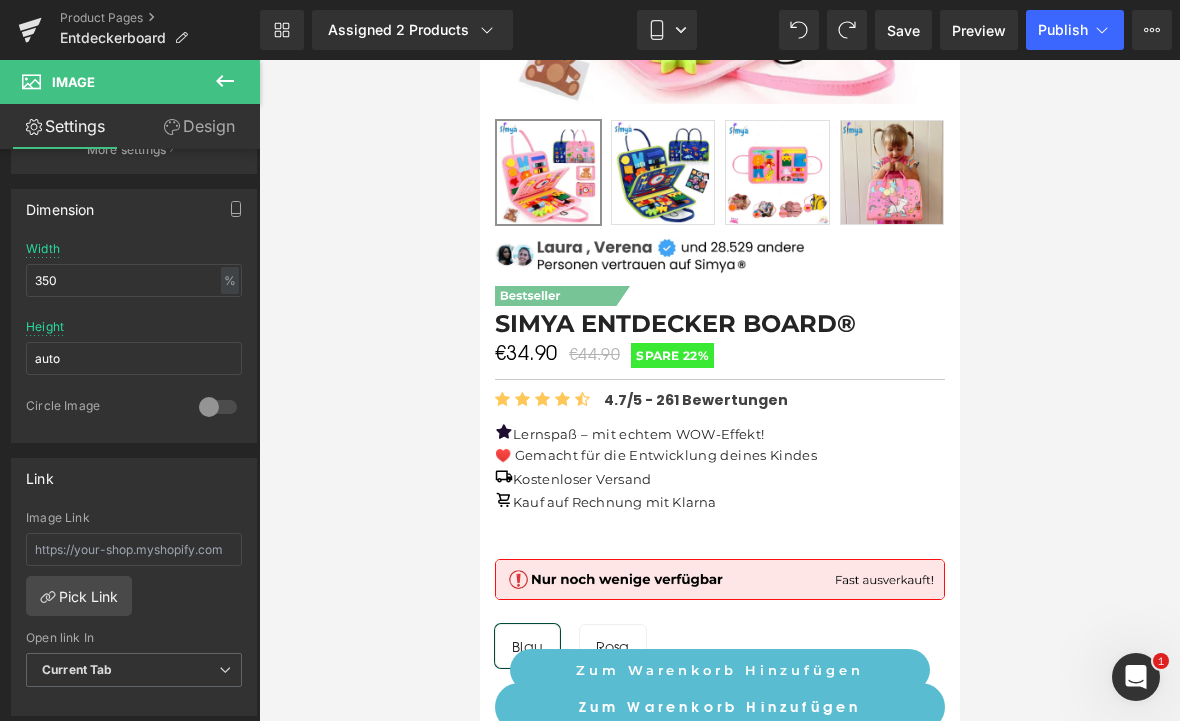 scroll, scrollTop: 613, scrollLeft: 0, axis: vertical 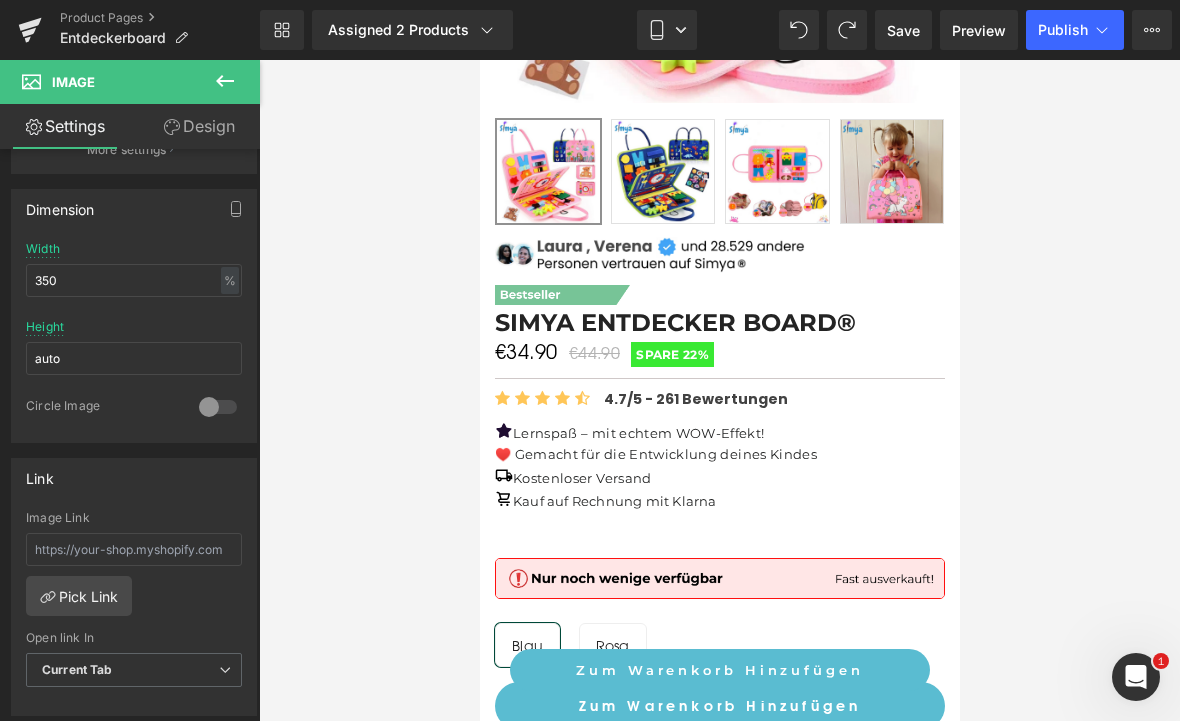click on "(P) Price" at bounding box center (719, 347) 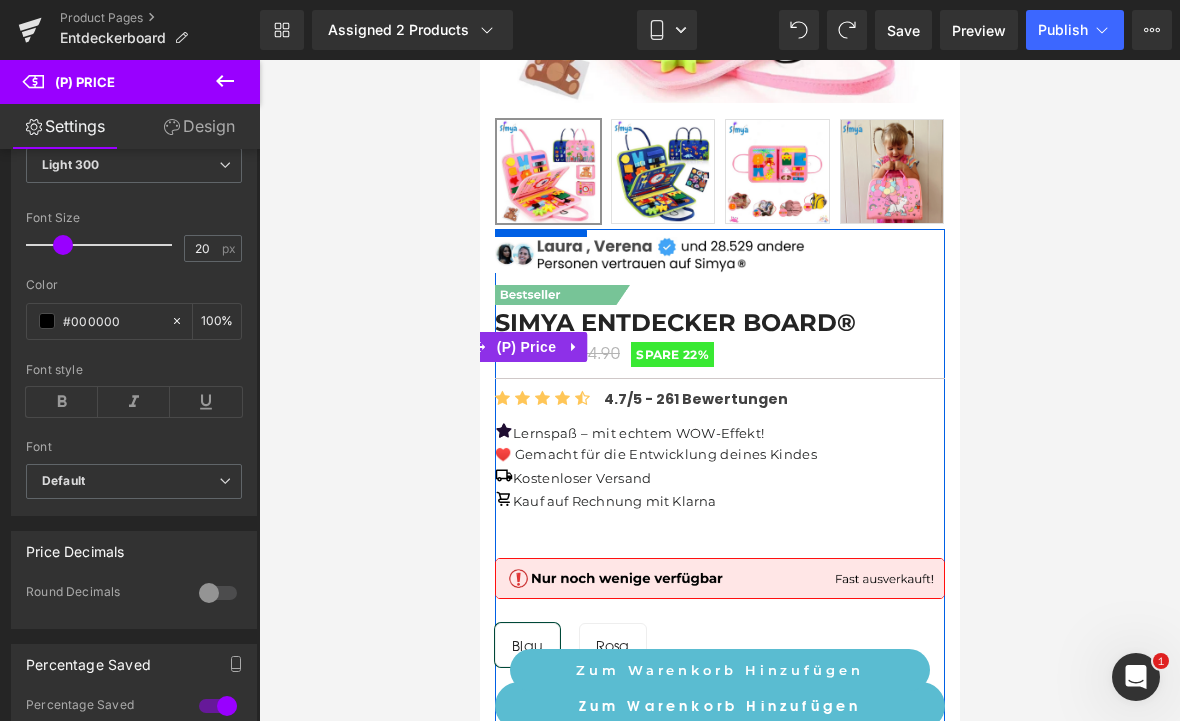 scroll, scrollTop: 458, scrollLeft: 0, axis: vertical 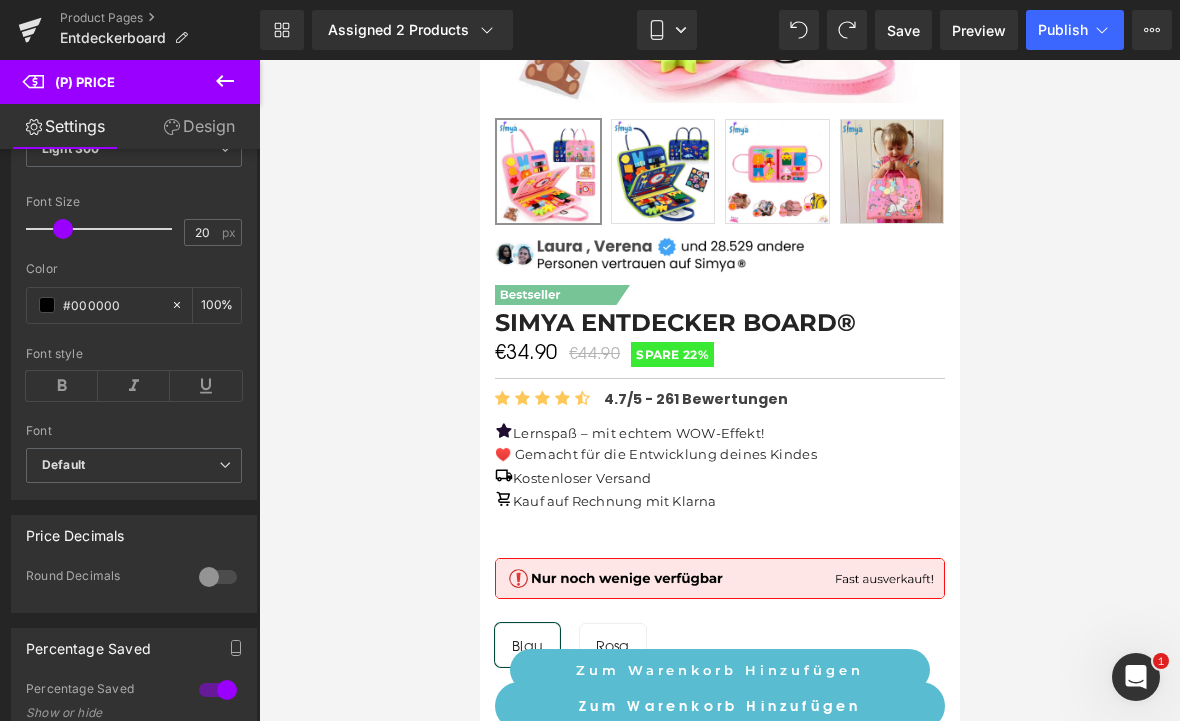 click at bounding box center [719, 390] 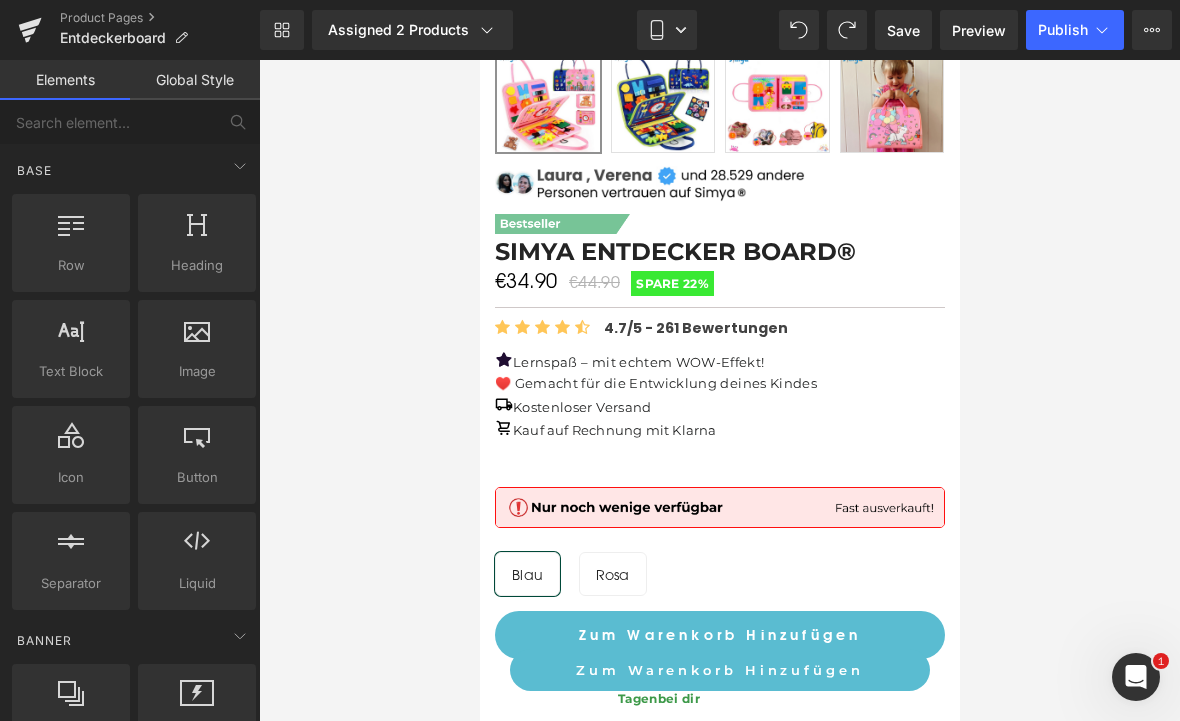 scroll, scrollTop: 689, scrollLeft: 0, axis: vertical 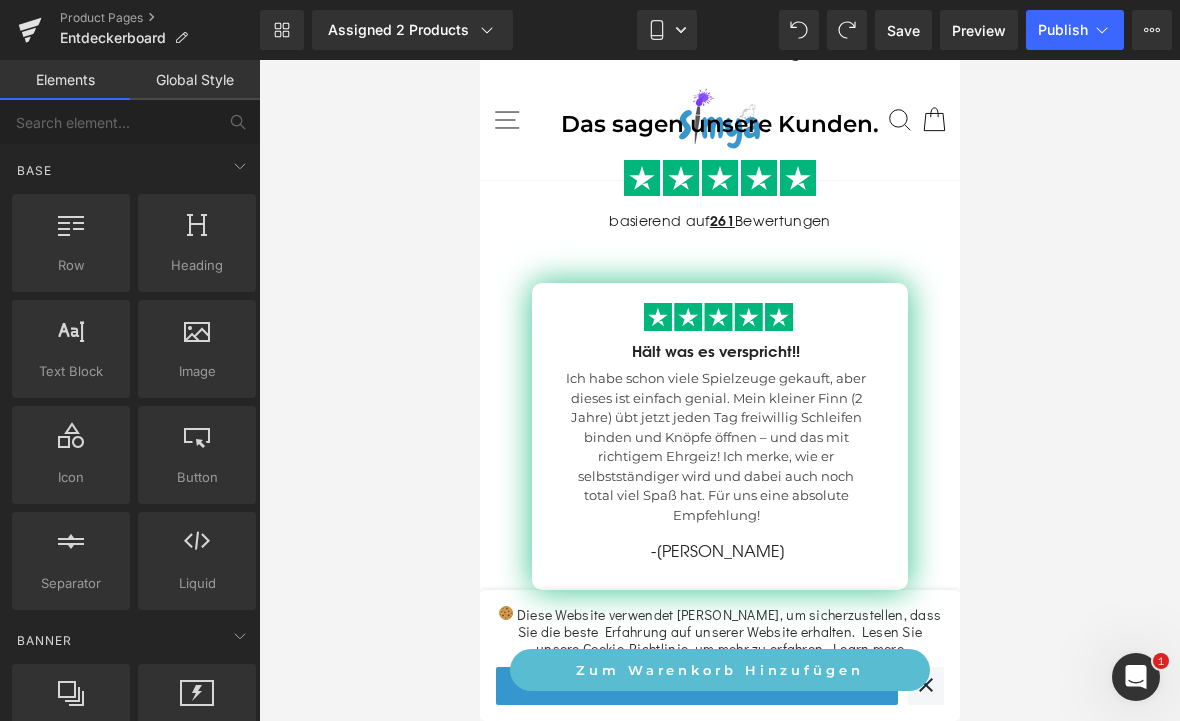 click 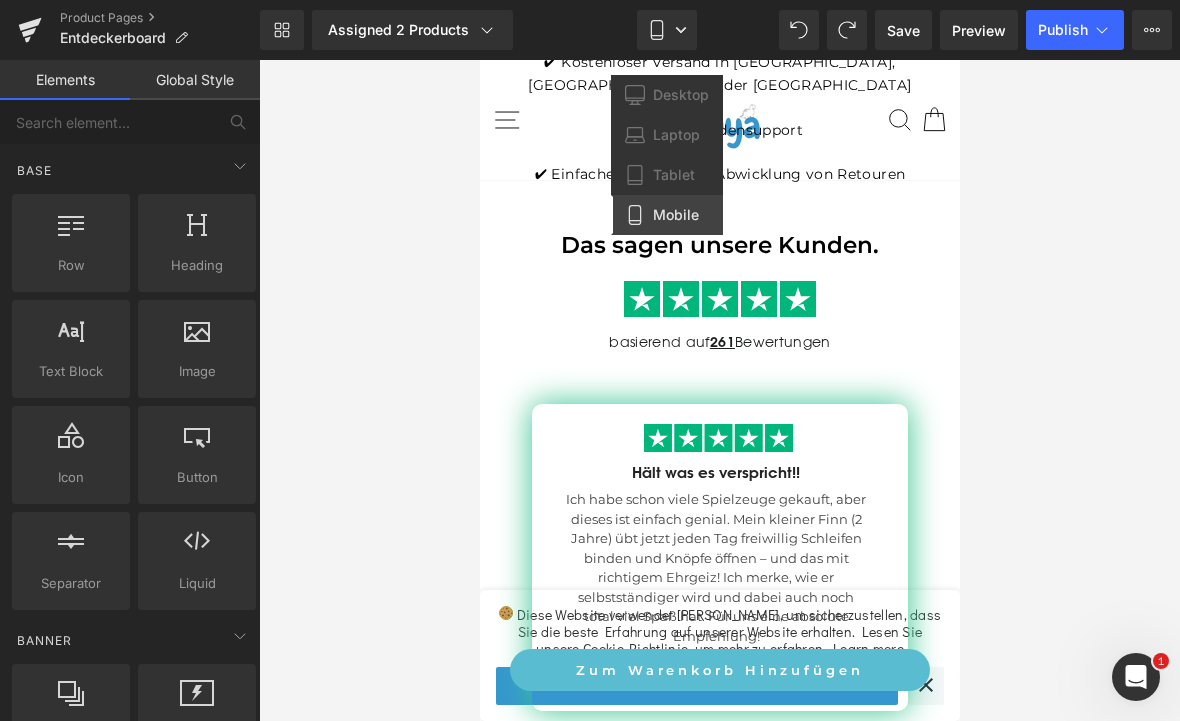 click 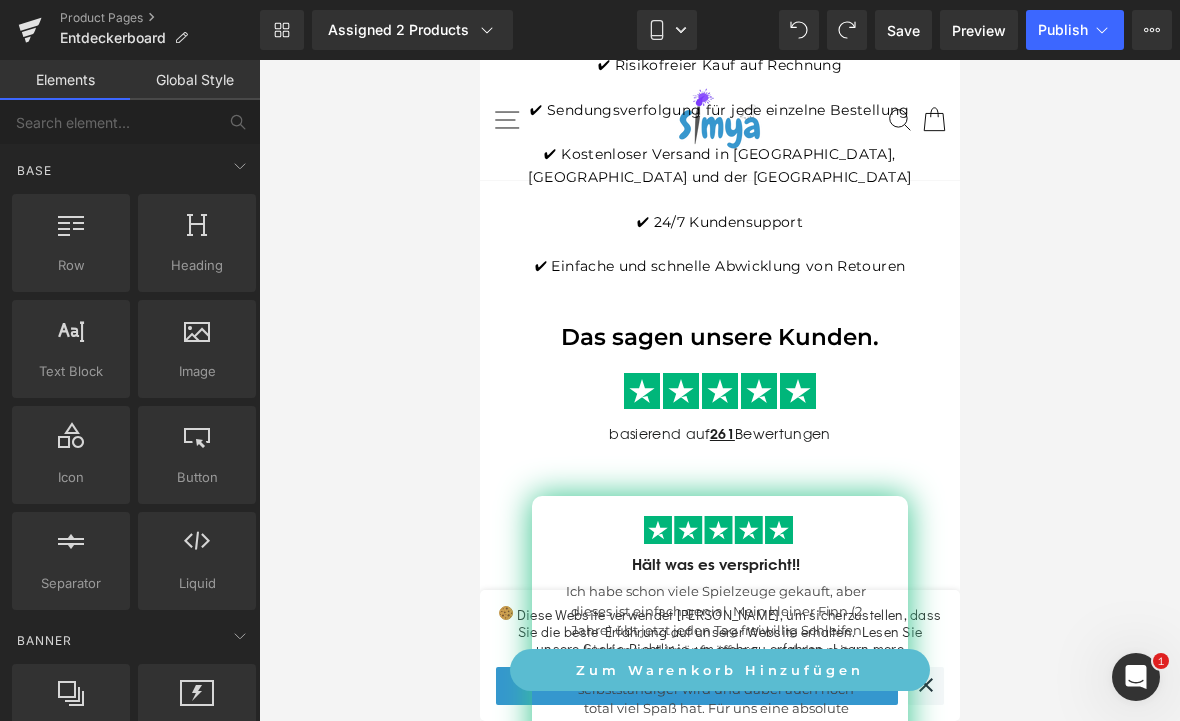 click 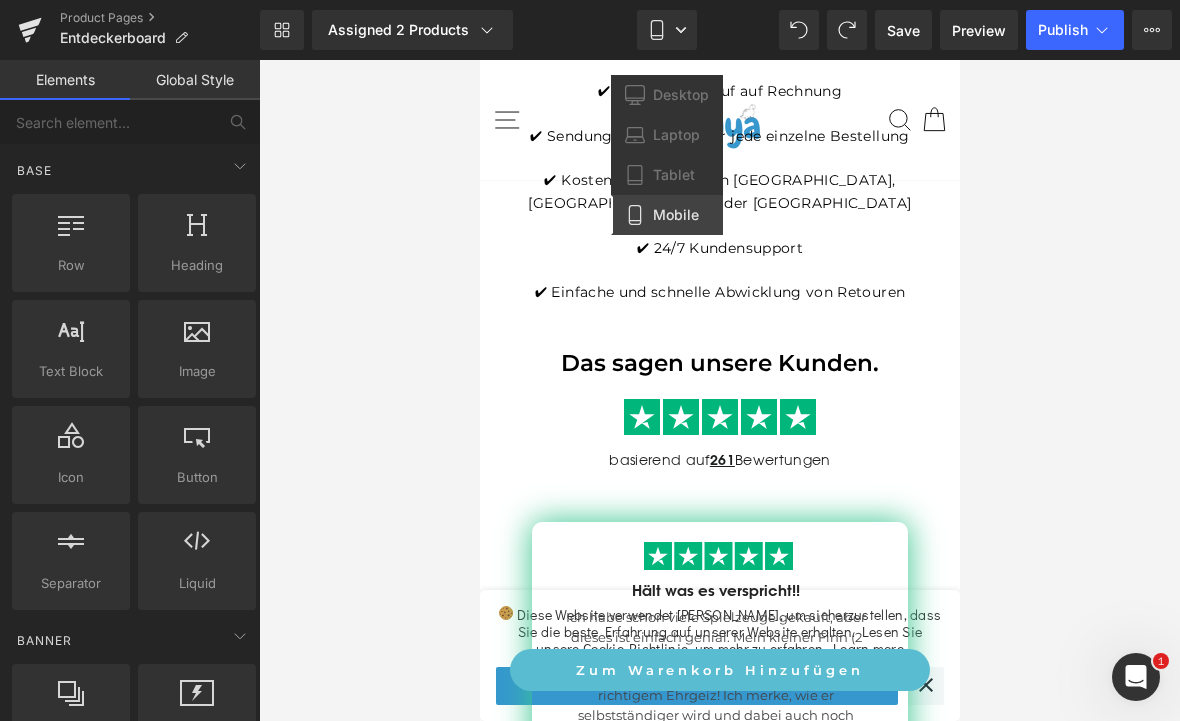 click at bounding box center (719, 390) 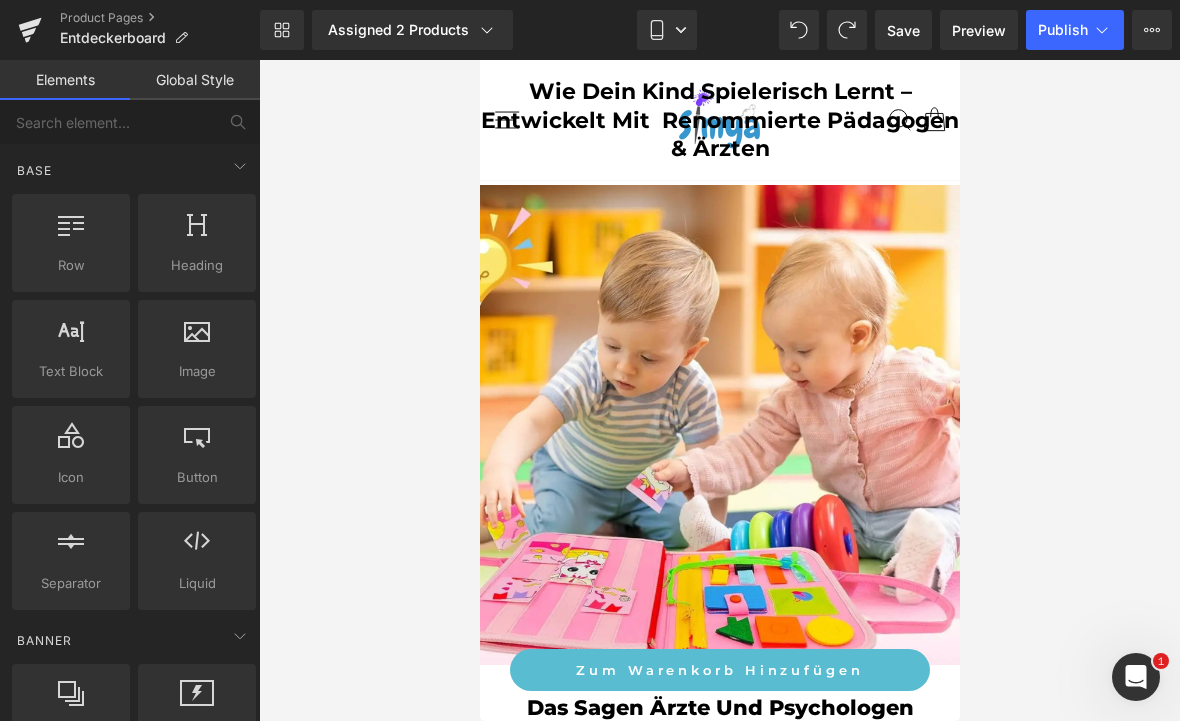 scroll, scrollTop: 2207, scrollLeft: 0, axis: vertical 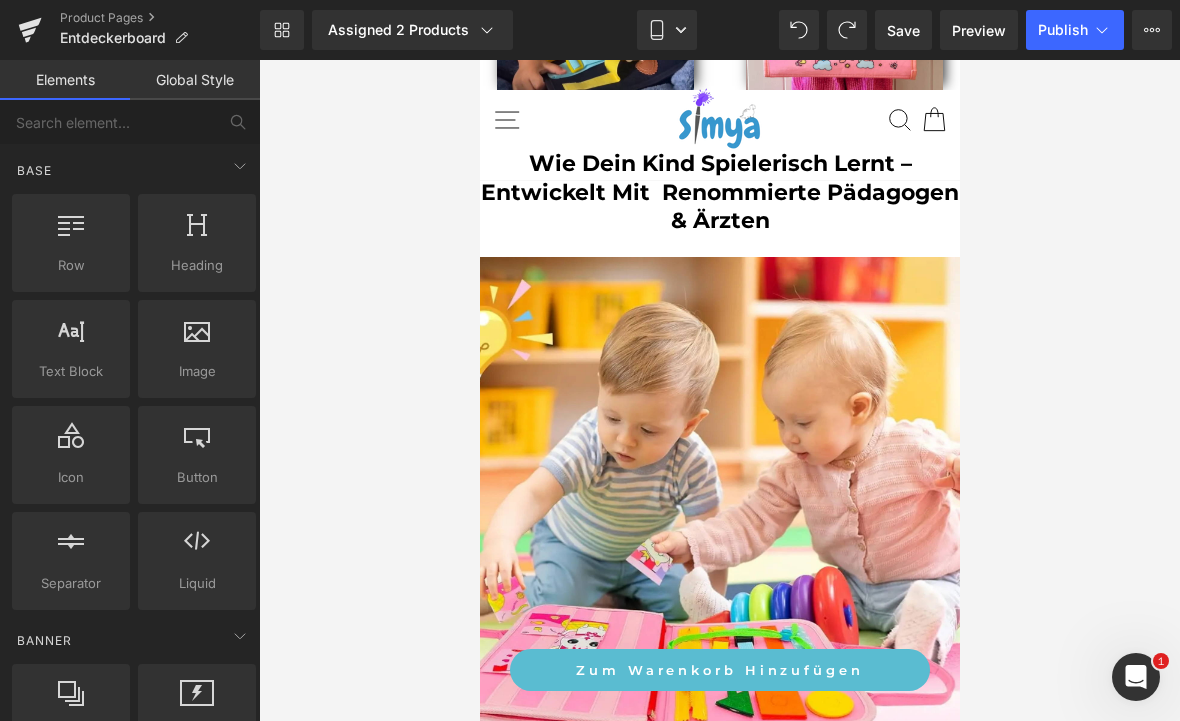 click at bounding box center [719, 497] 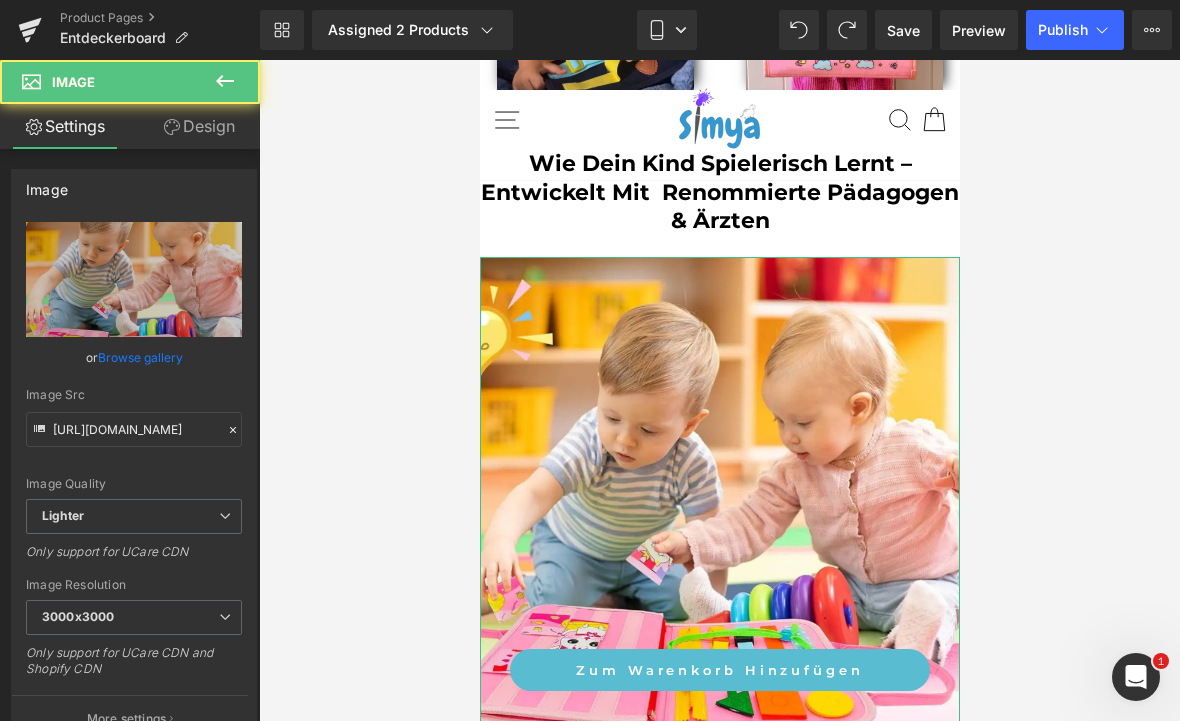 click on "Design" at bounding box center (199, 126) 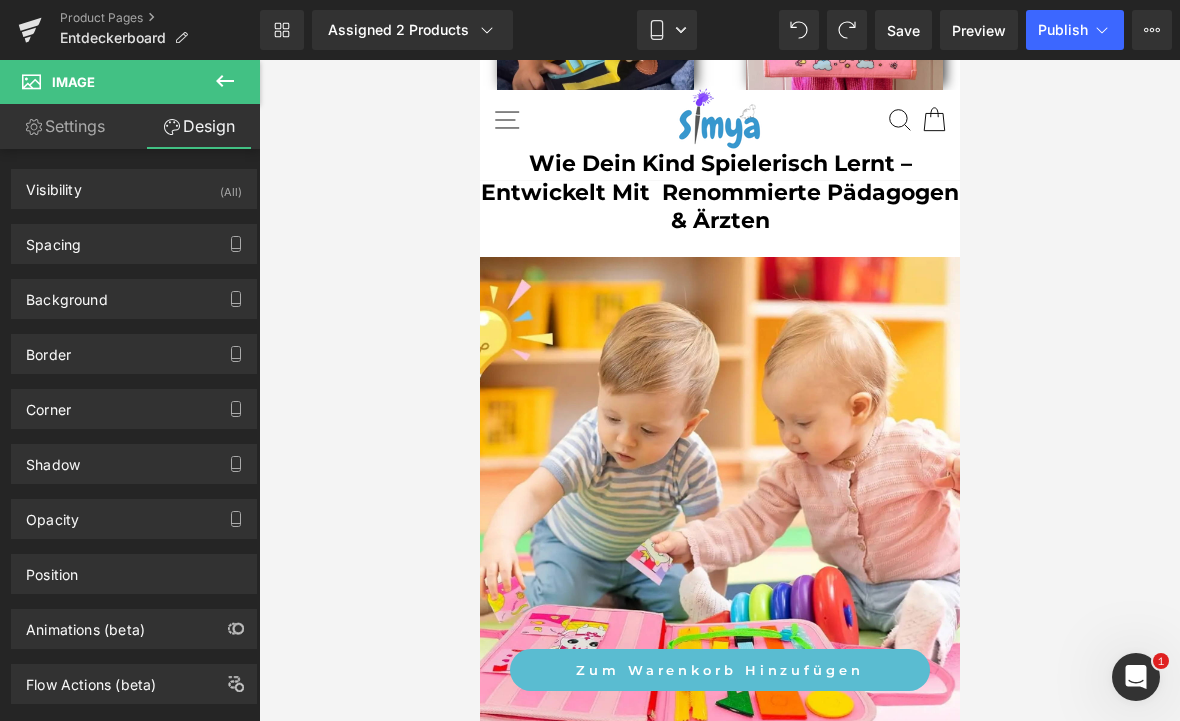click at bounding box center (719, 390) 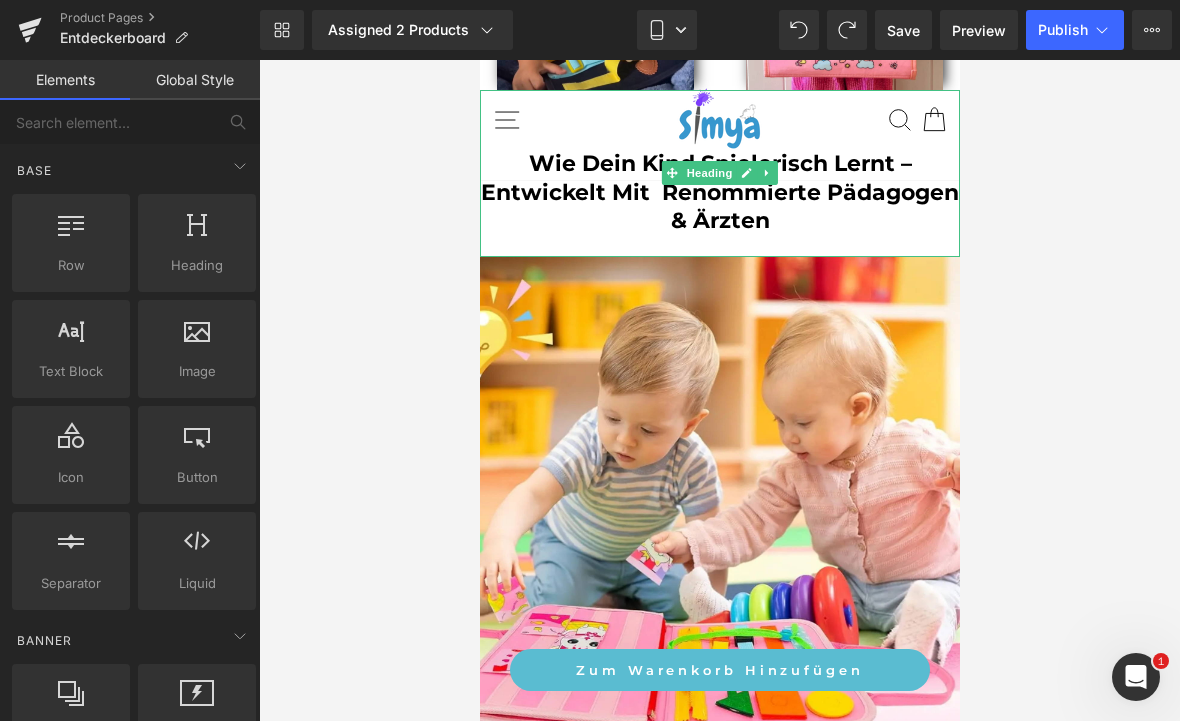 click on "Wie dein Kind spielerisch lernt – entwickelt mit  renommierte pädagogen & ärzten" at bounding box center (719, 193) 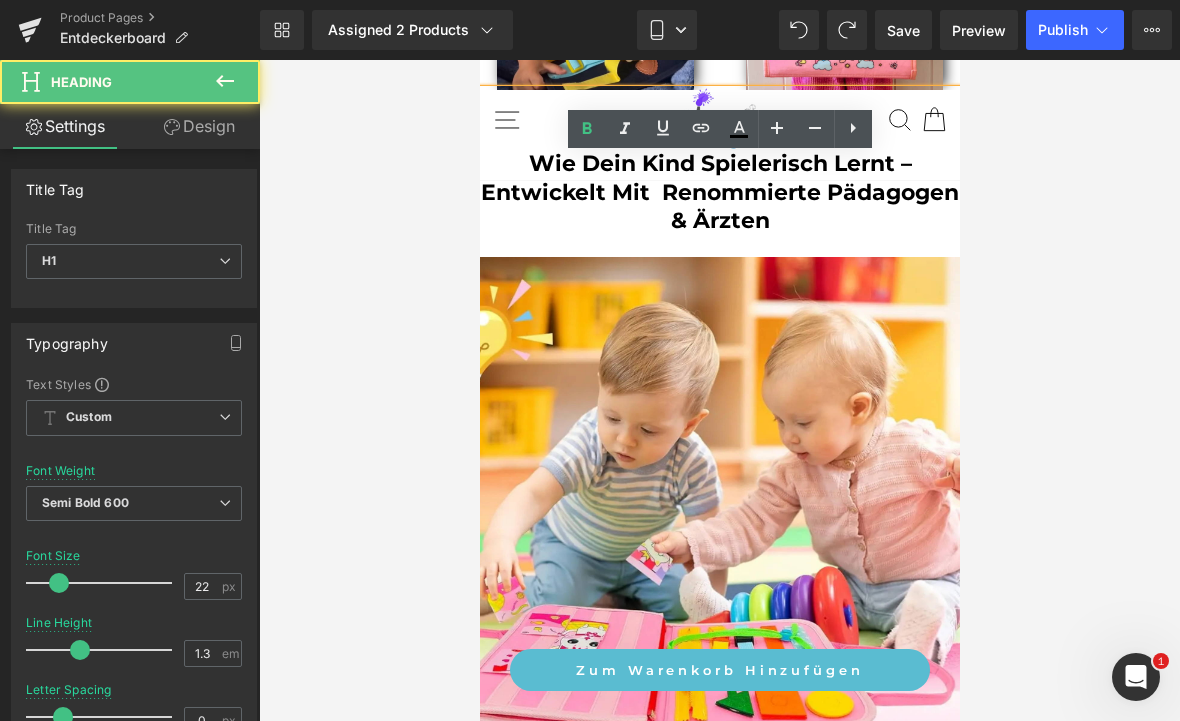 click at bounding box center (719, 390) 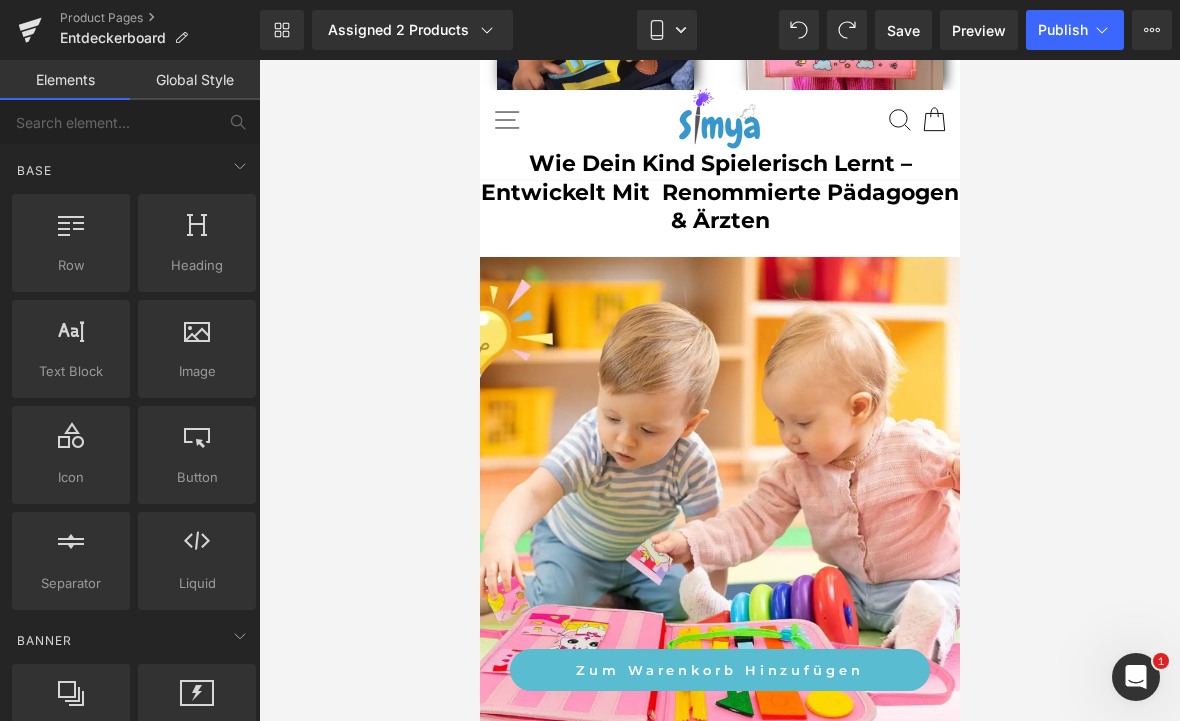 click 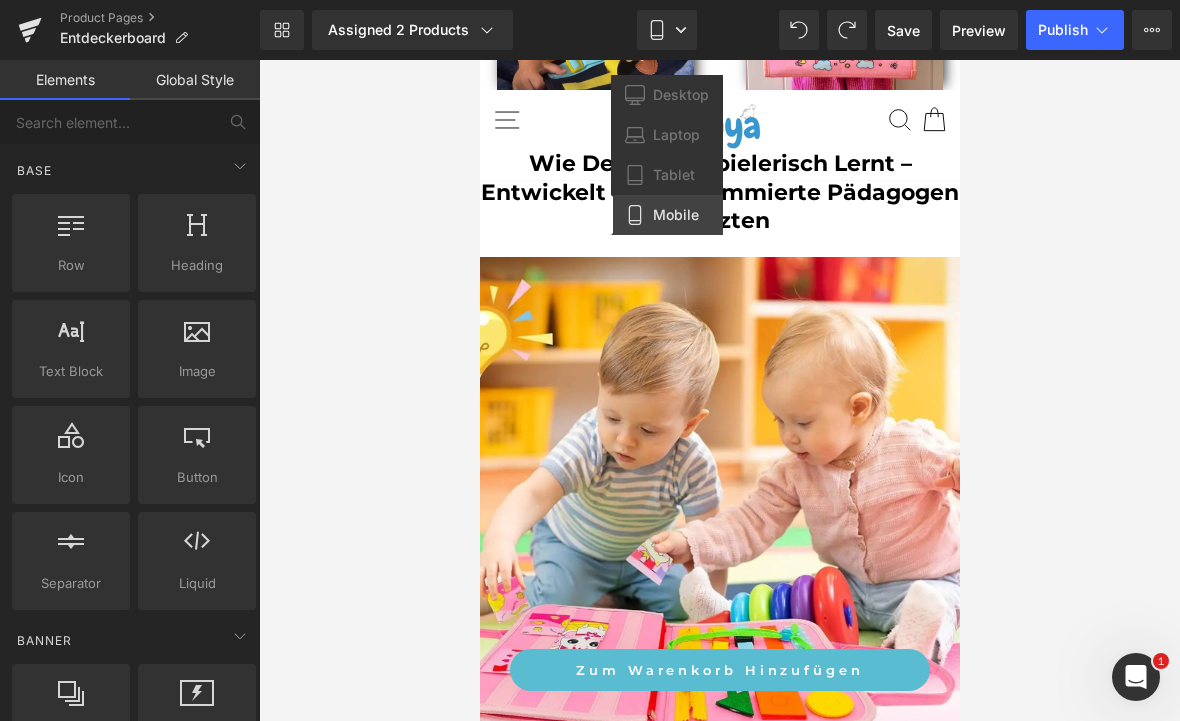 click at bounding box center (719, 390) 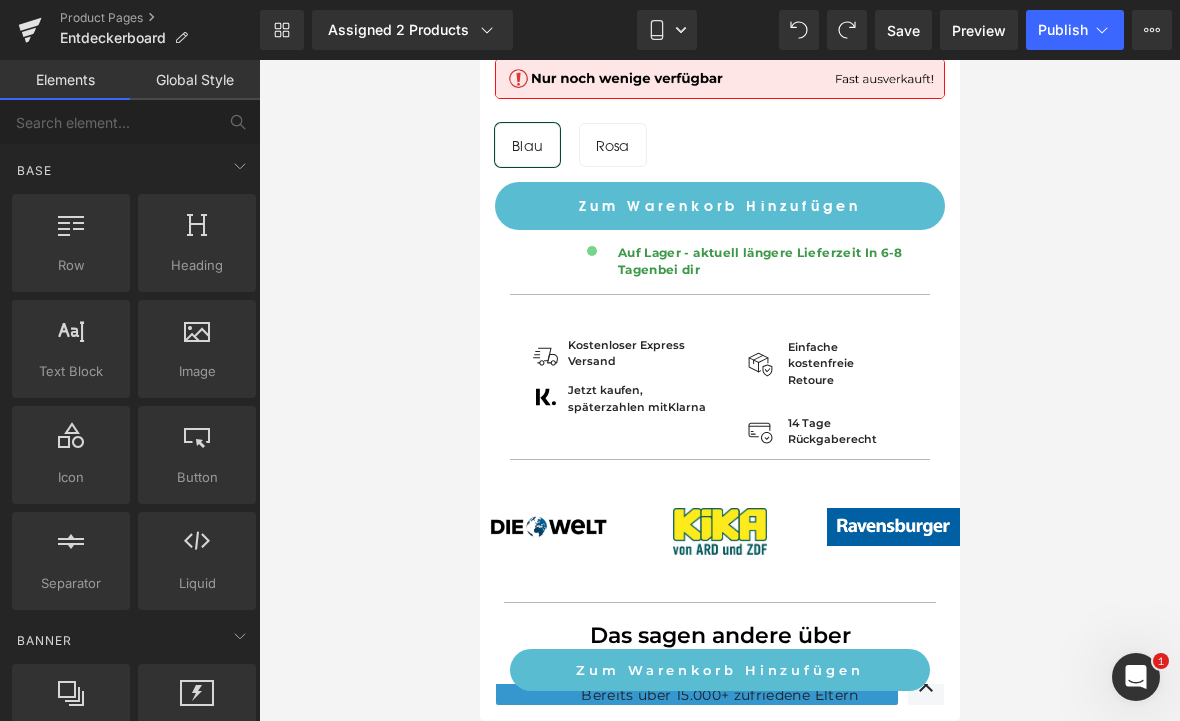 click 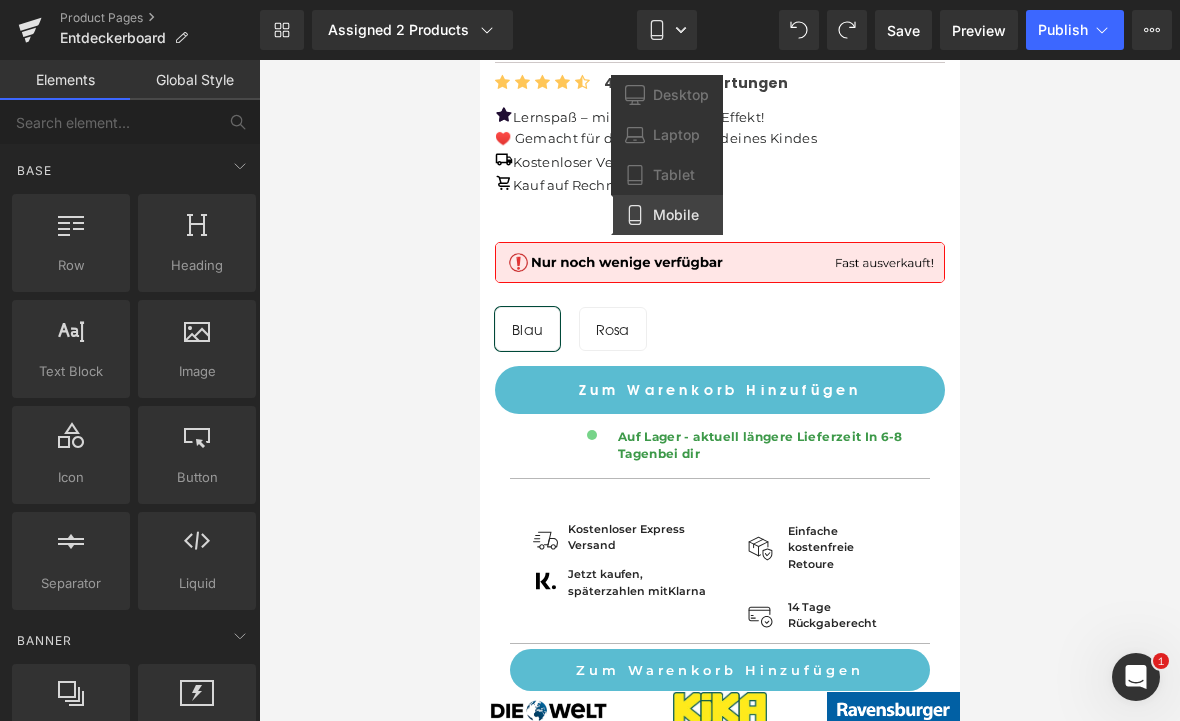 click on "Laptop" at bounding box center [676, 135] 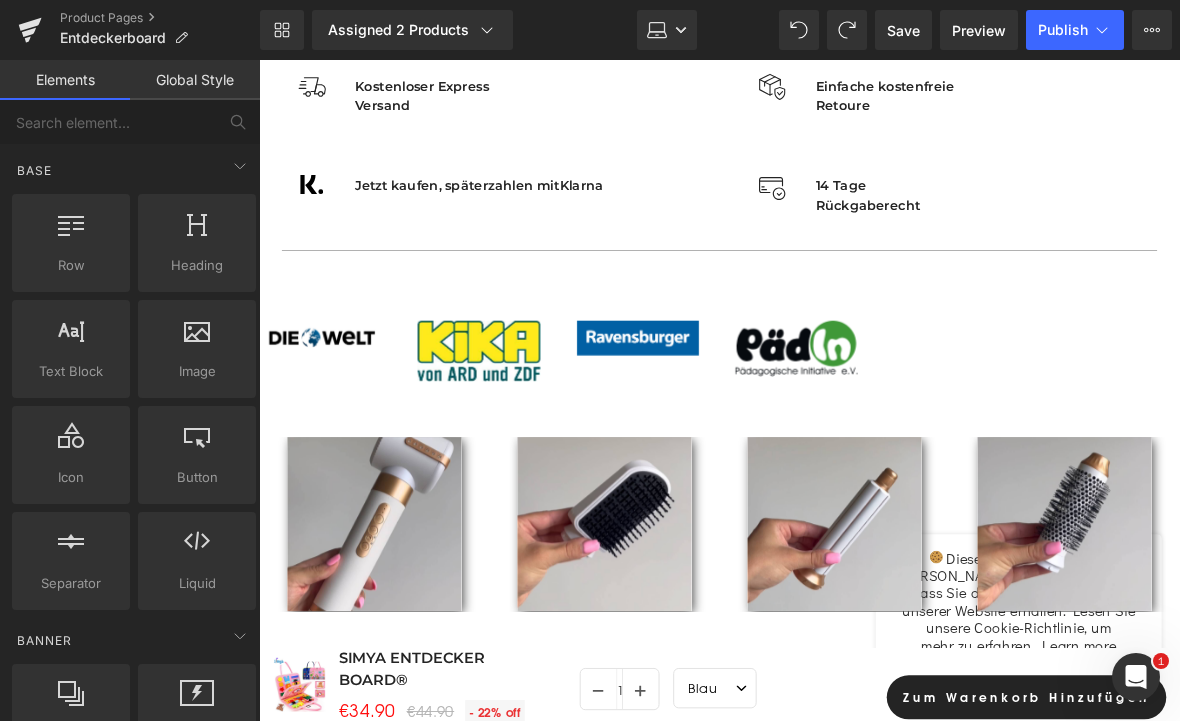 scroll, scrollTop: 1298, scrollLeft: 0, axis: vertical 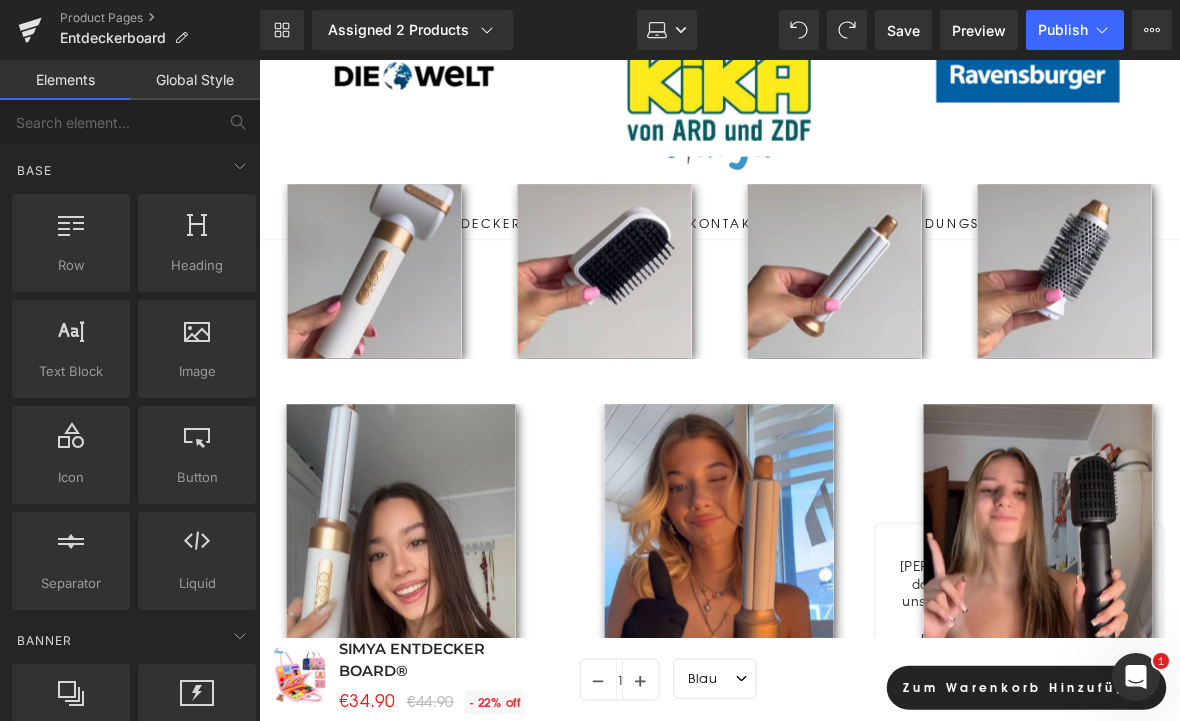 click 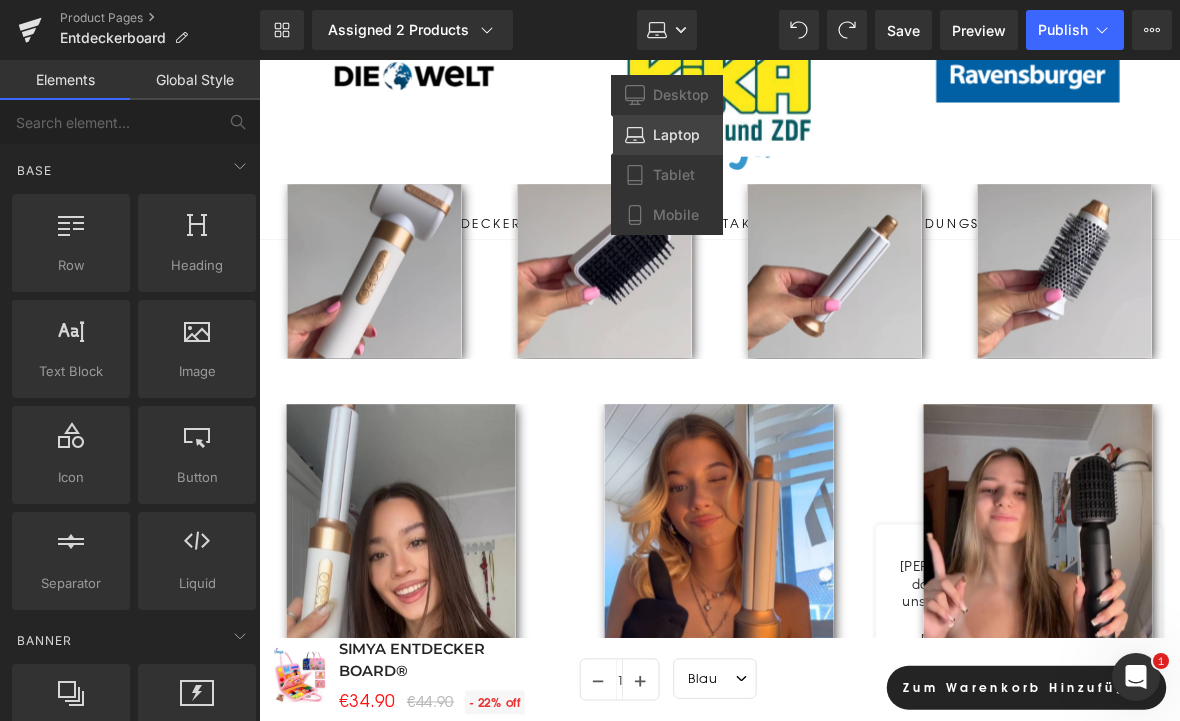 click on "Desktop" at bounding box center (681, 95) 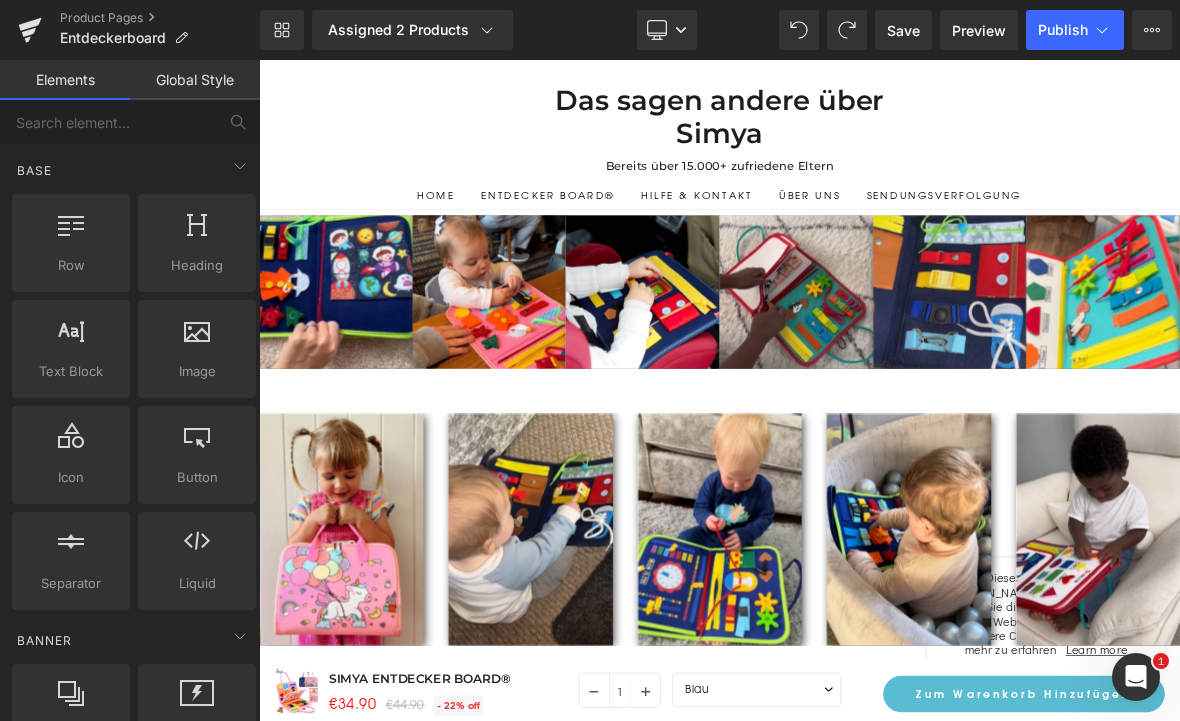 scroll, scrollTop: 1287, scrollLeft: 0, axis: vertical 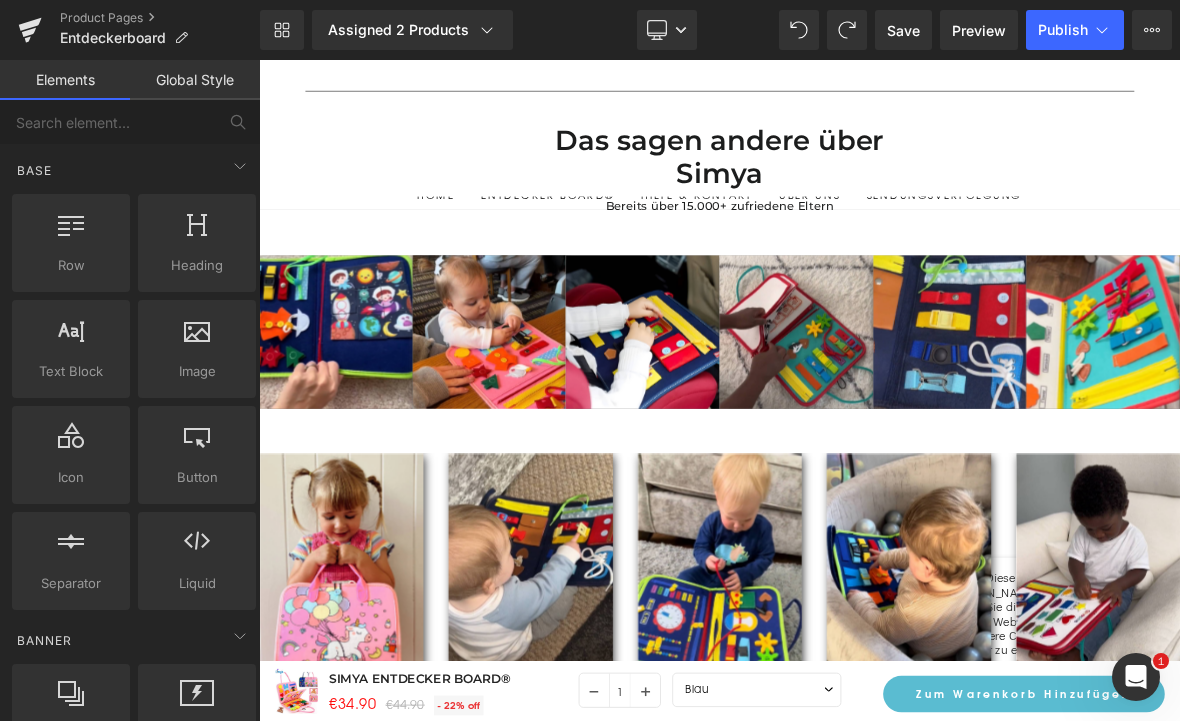 click at bounding box center [965, 418] 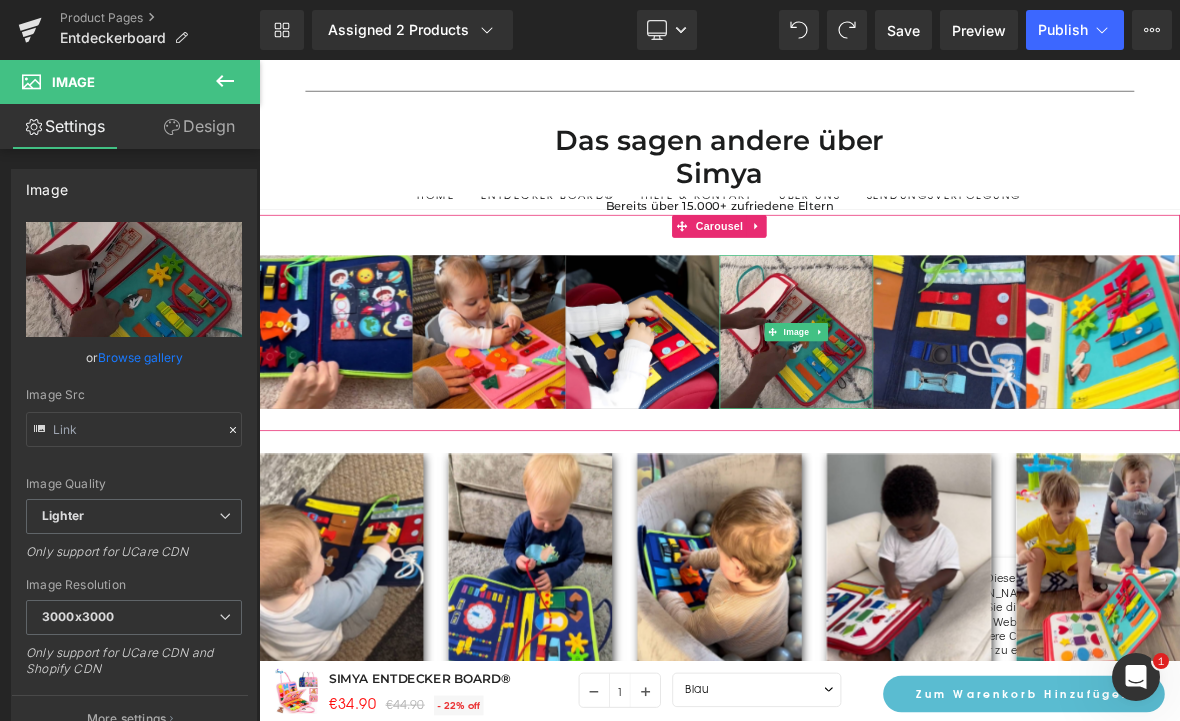 click on "Carousel" at bounding box center [864, 279] 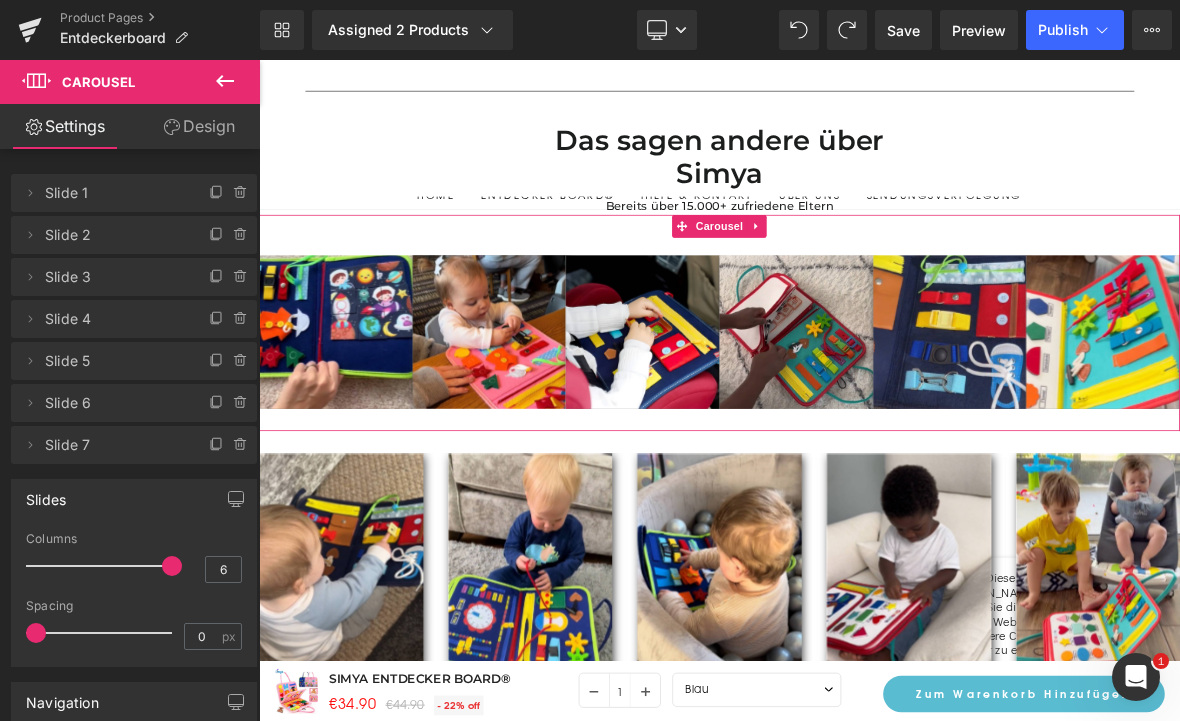 click on "Design" at bounding box center [199, 126] 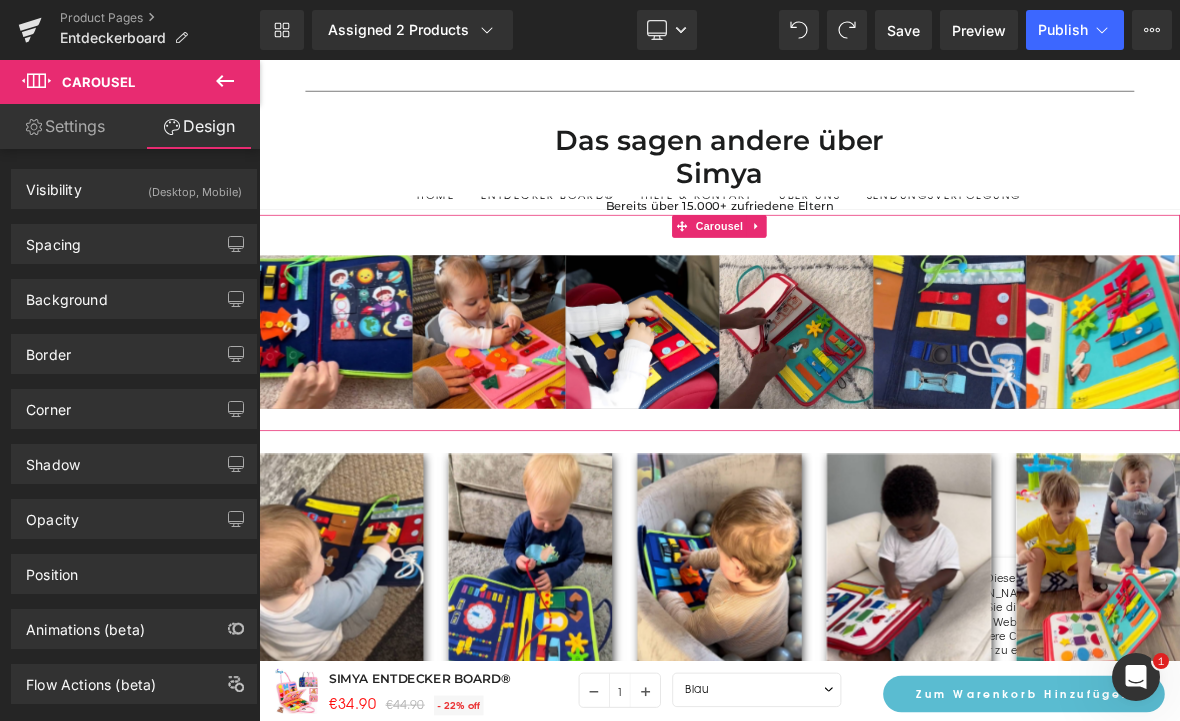 click on "Spacing" at bounding box center (53, 239) 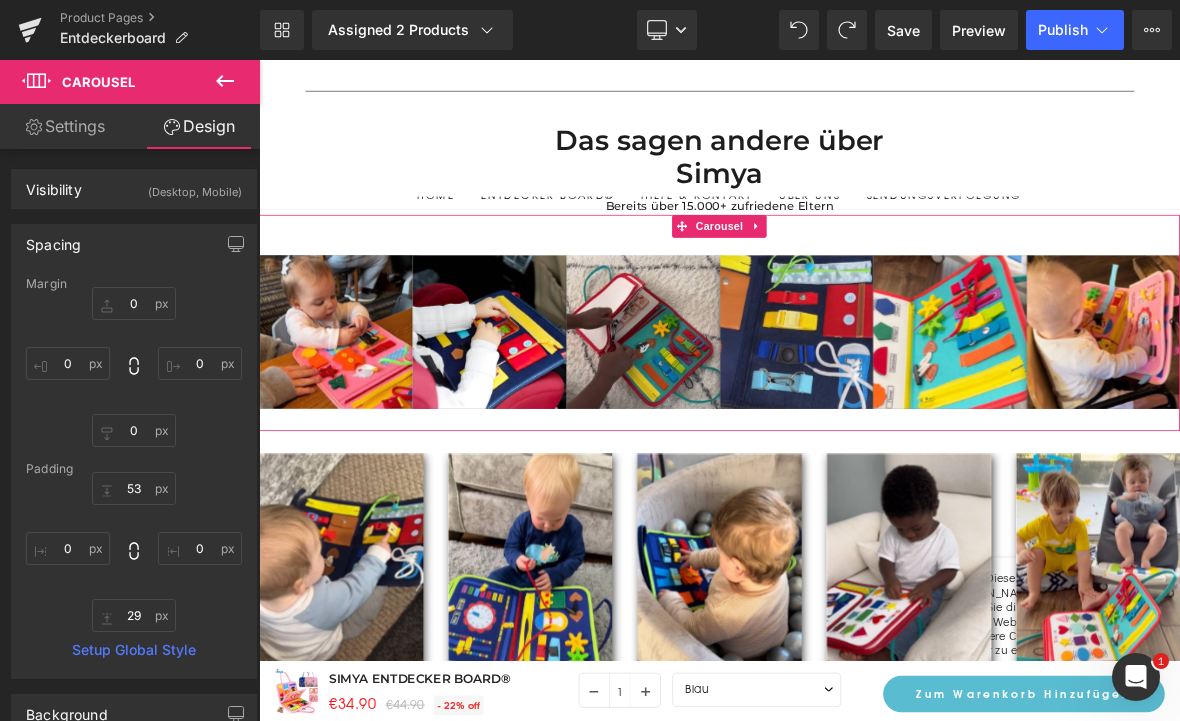 click on "Settings" at bounding box center (65, 126) 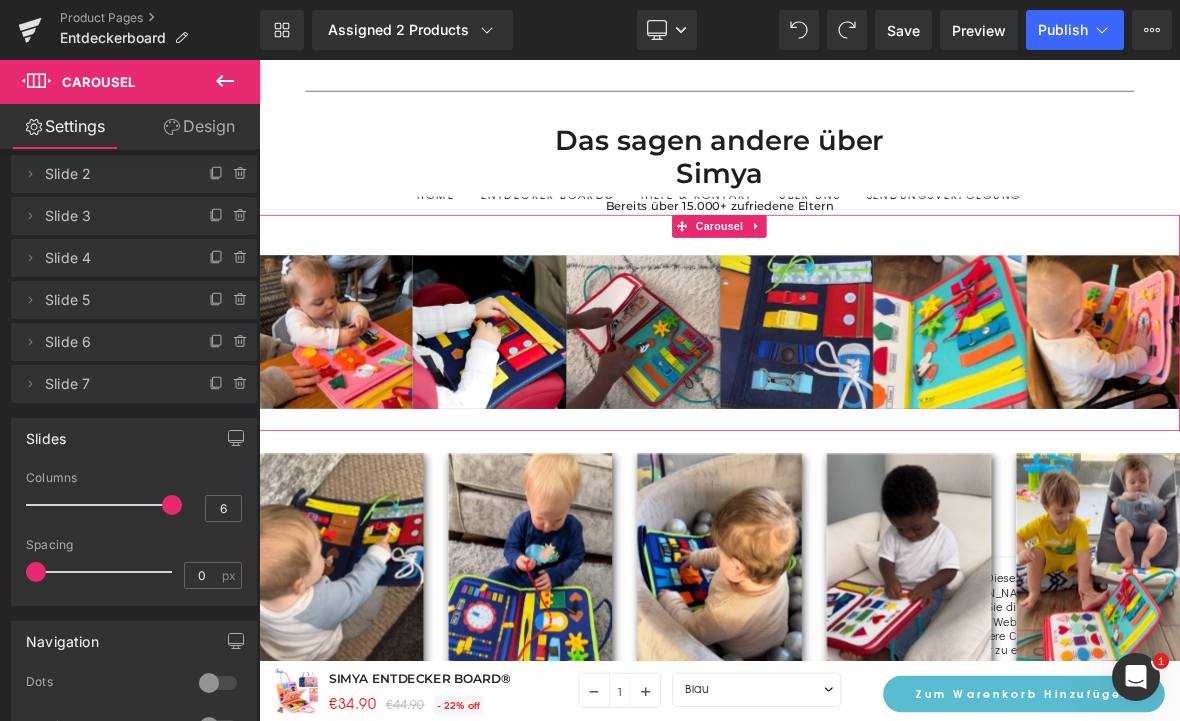 scroll, scrollTop: 60, scrollLeft: 0, axis: vertical 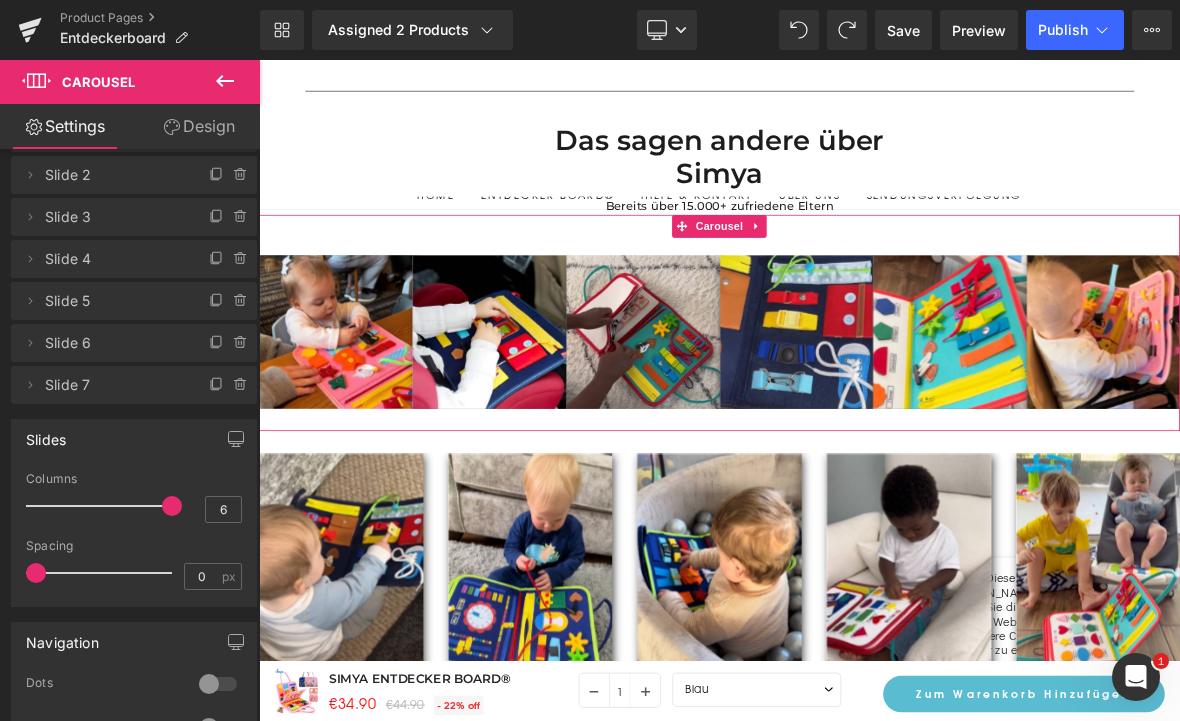 click at bounding box center [36, 573] 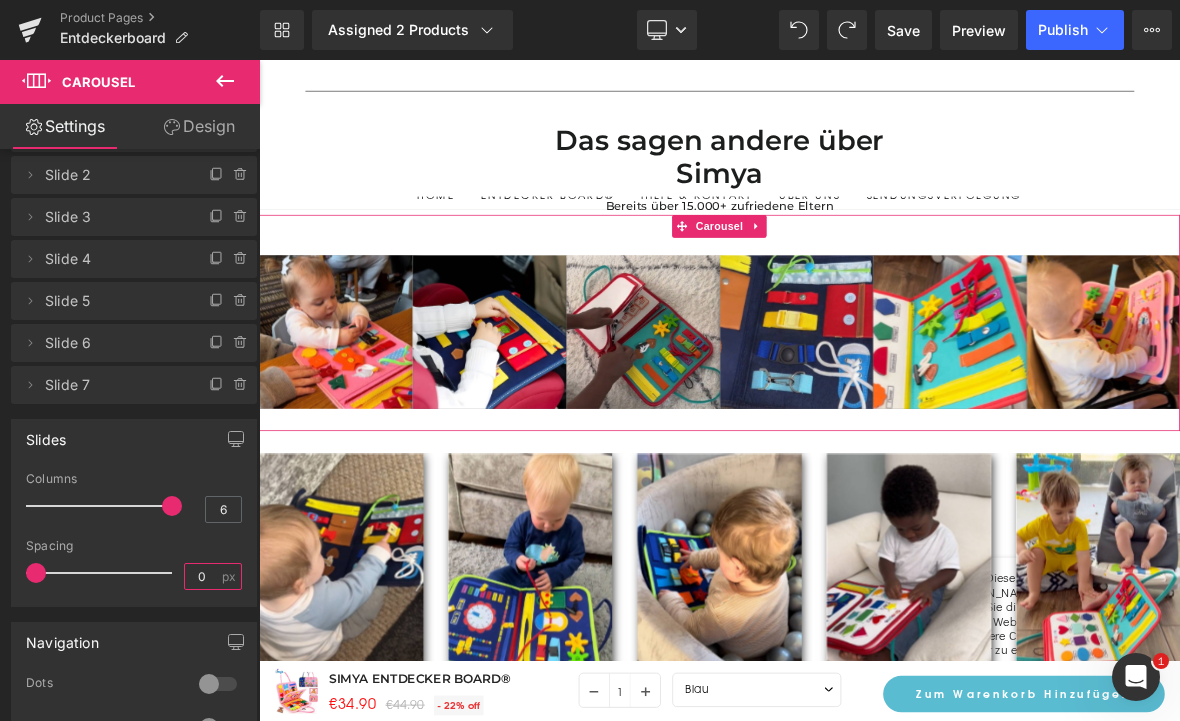 click on "0" at bounding box center [202, 576] 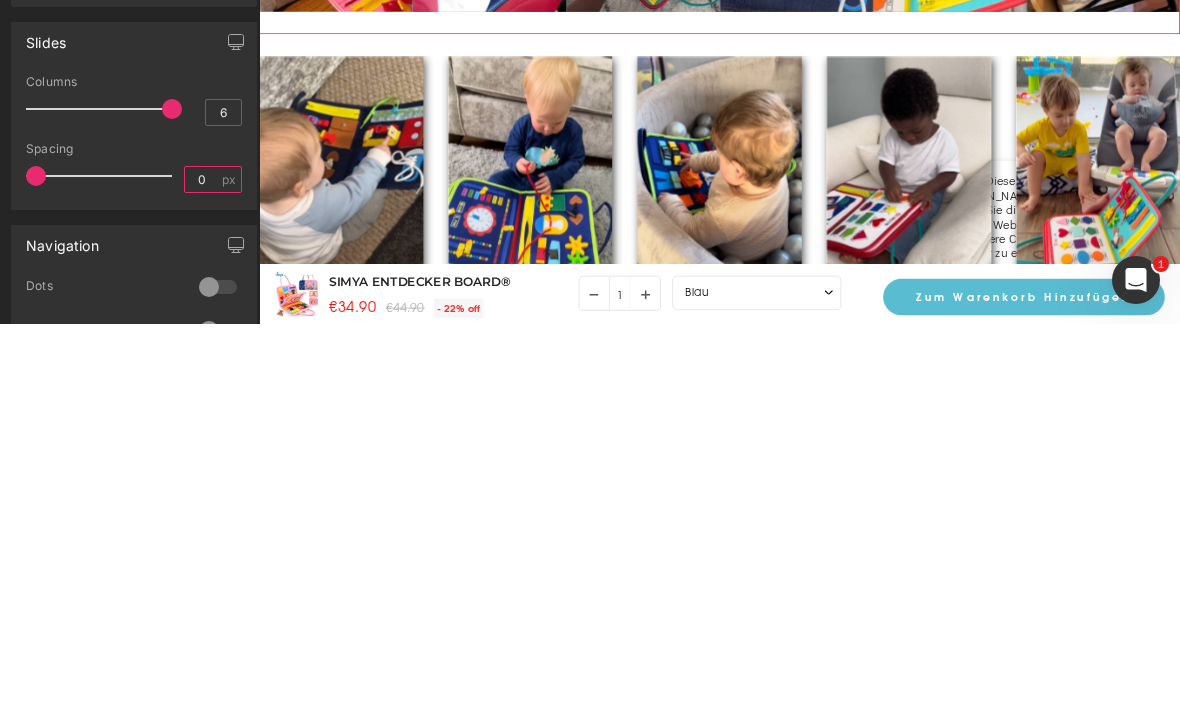 click on "0" at bounding box center [202, 576] 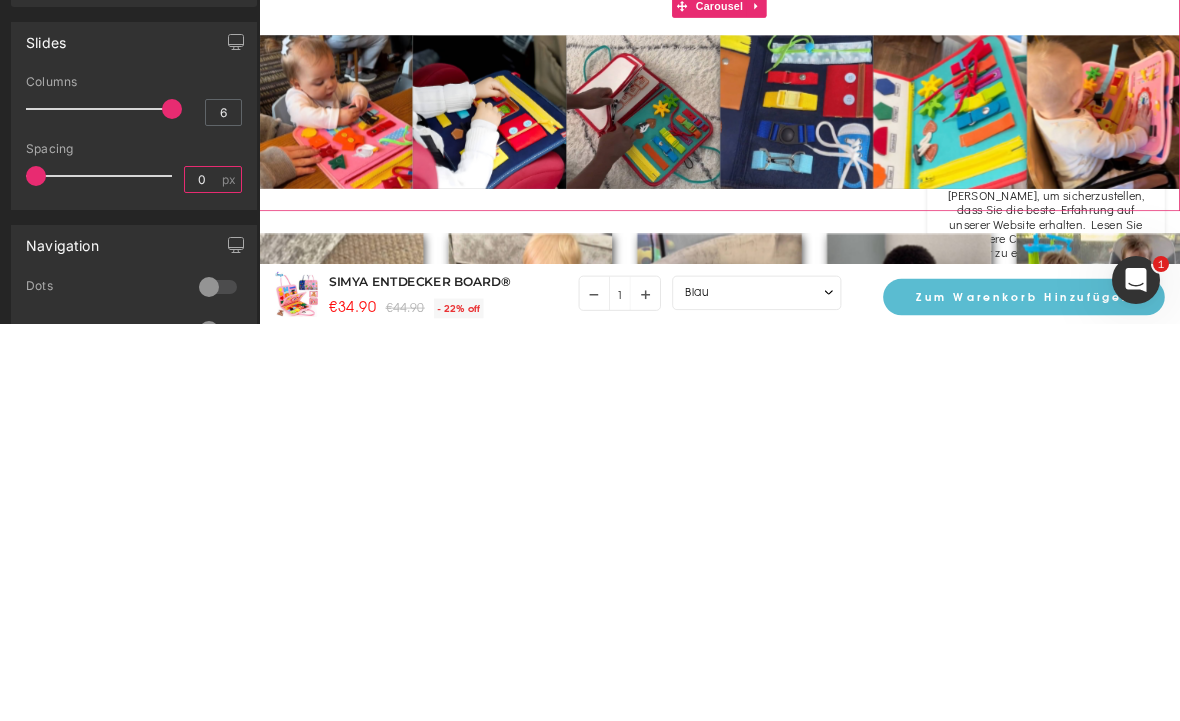 scroll, scrollTop: 1050, scrollLeft: 0, axis: vertical 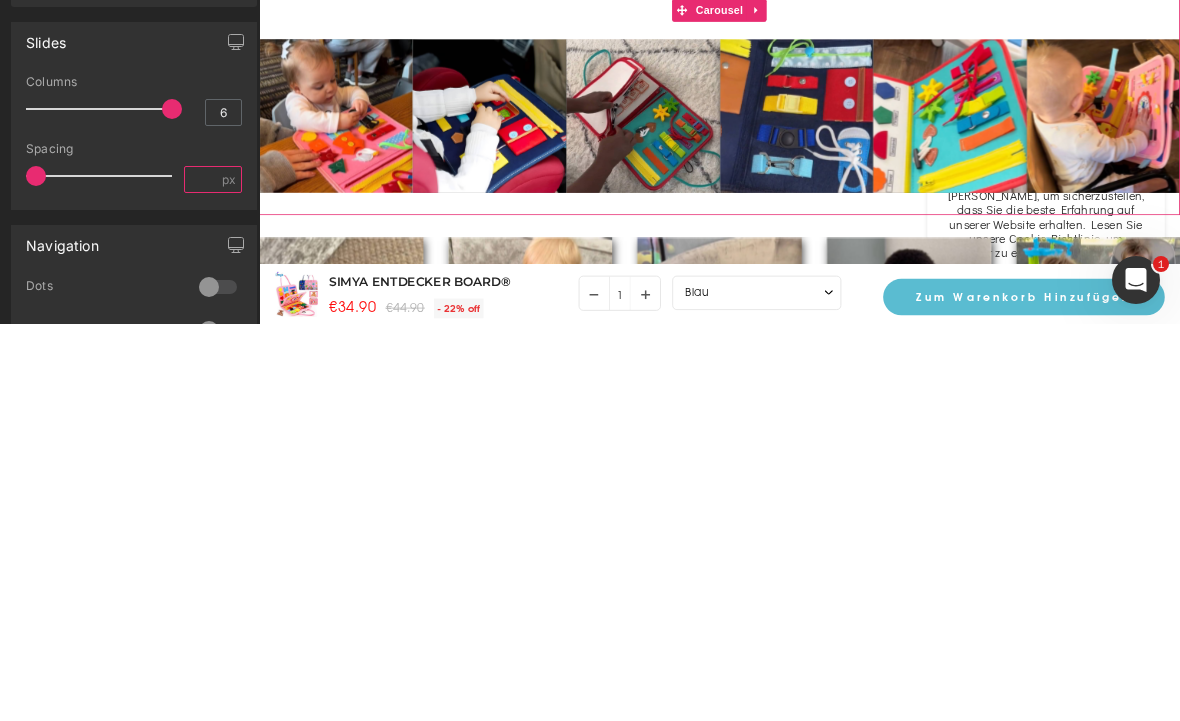 type on "2" 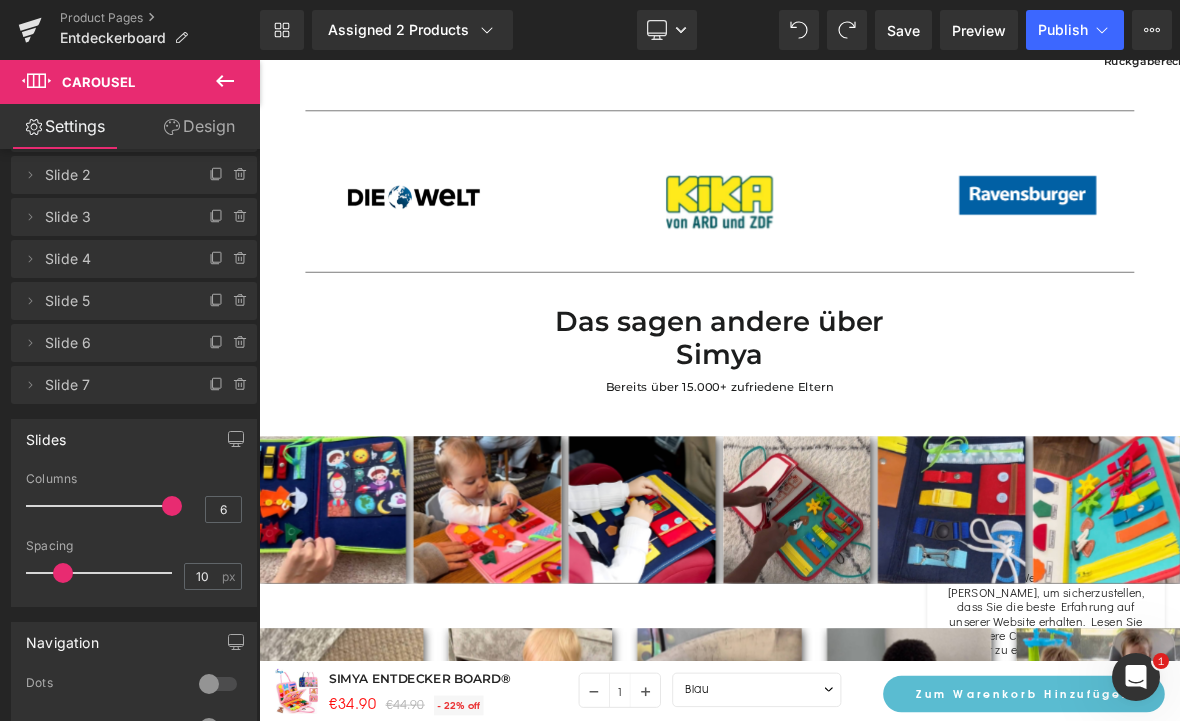 click on "Desktop" at bounding box center [667, 30] 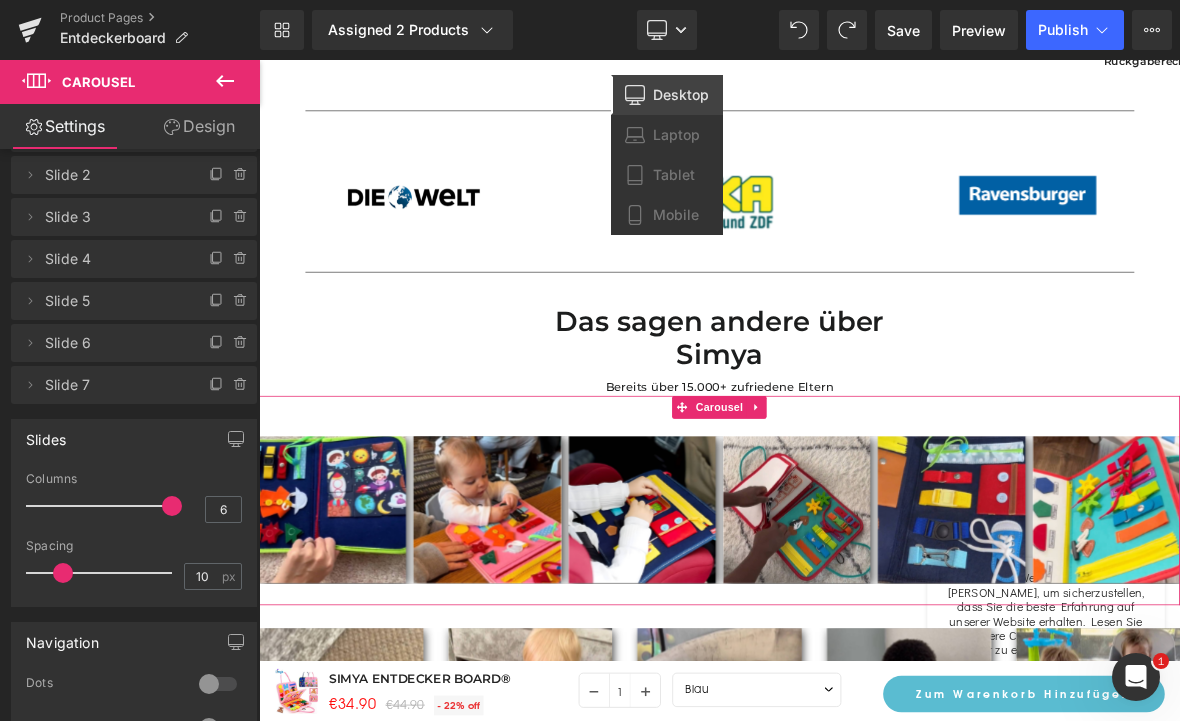 click on "px" at bounding box center (230, 576) 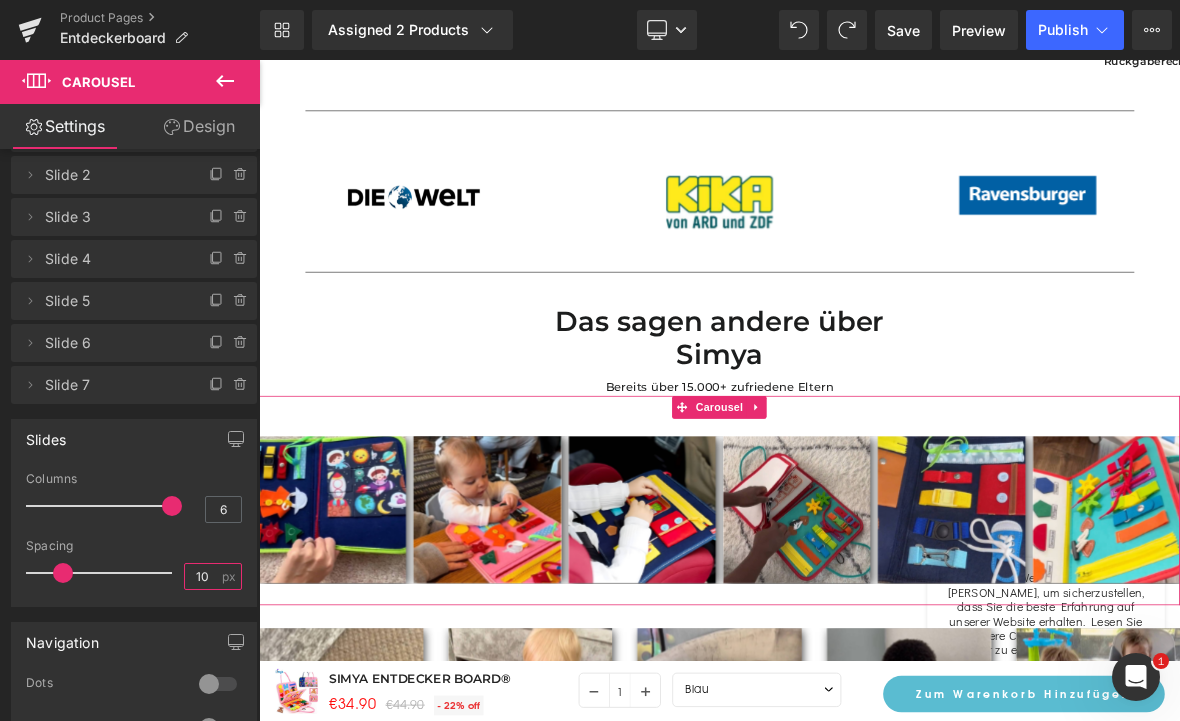 click on "10" at bounding box center (202, 576) 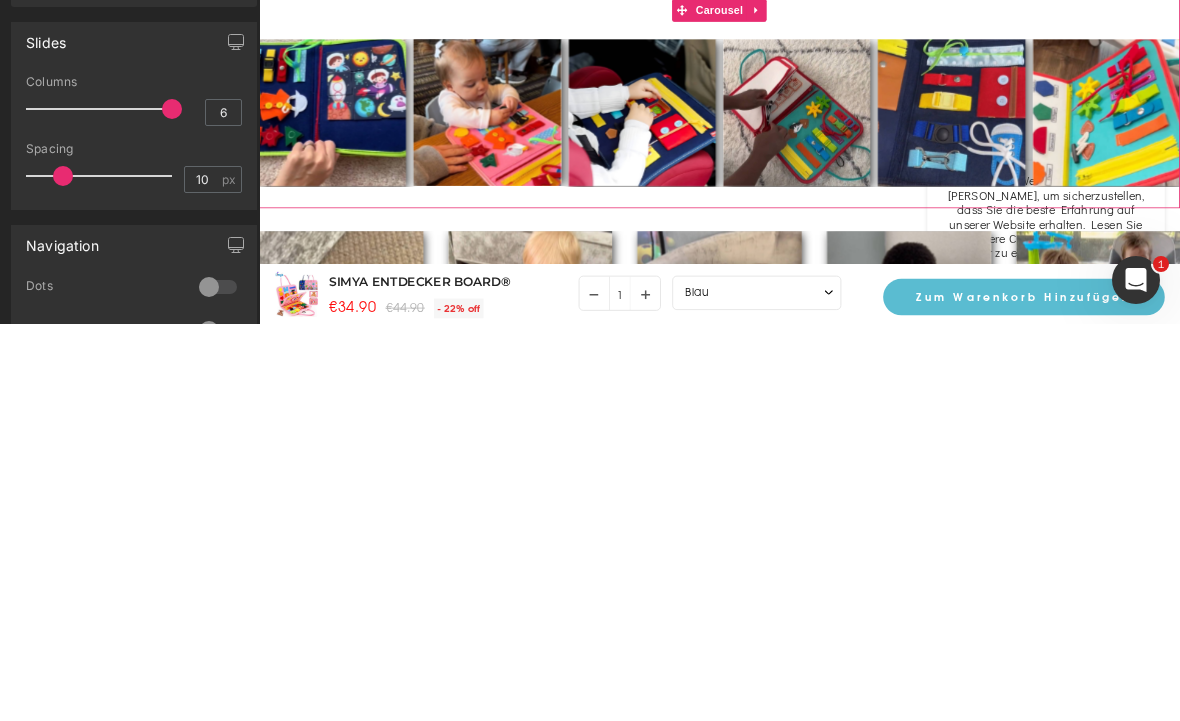 click on "10 px" at bounding box center (213, 576) 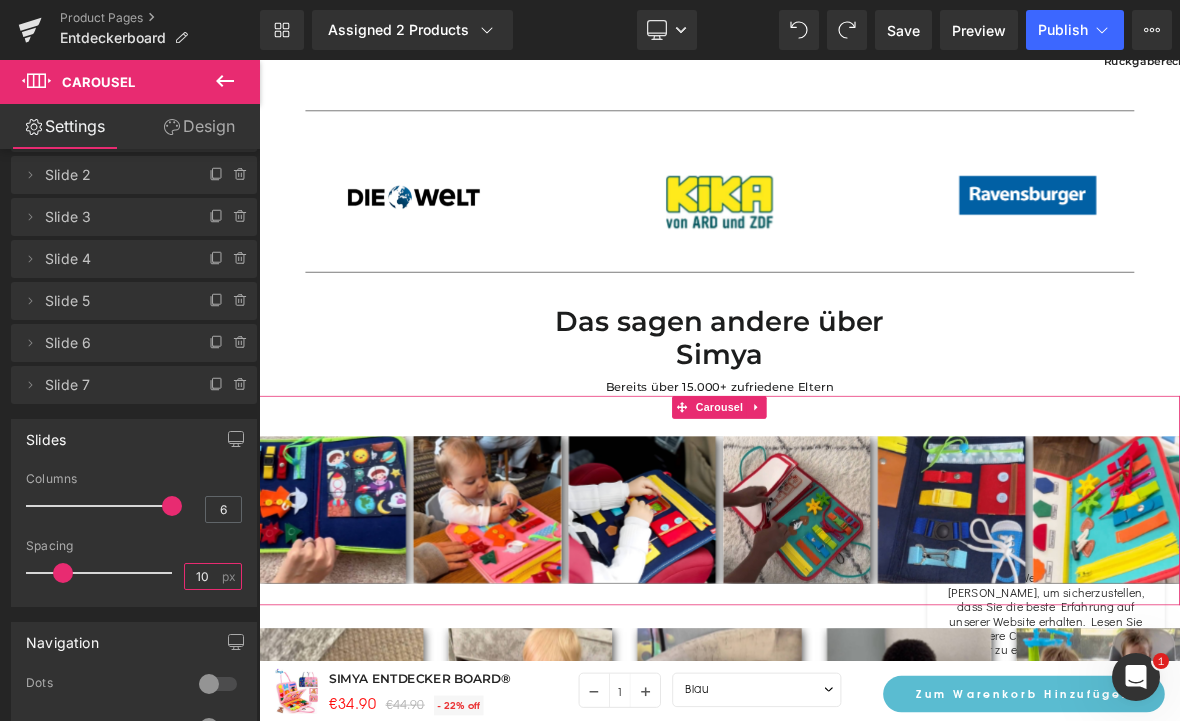 click on "10" at bounding box center (202, 576) 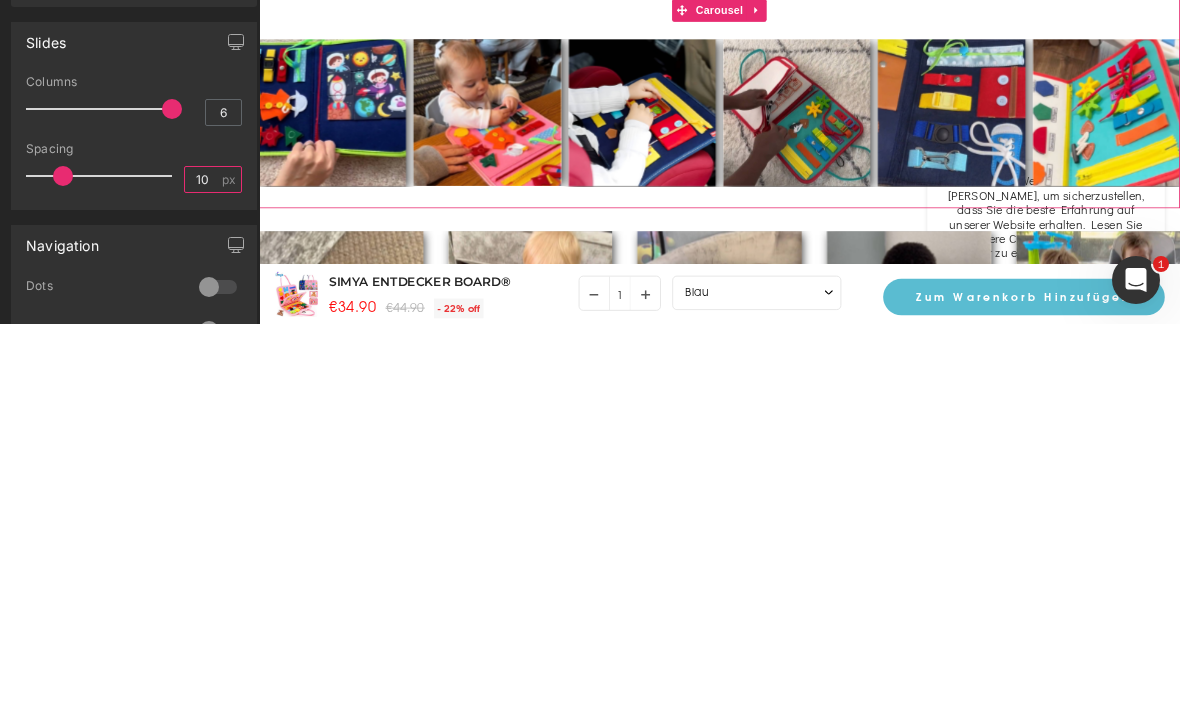 click on "10" at bounding box center [202, 576] 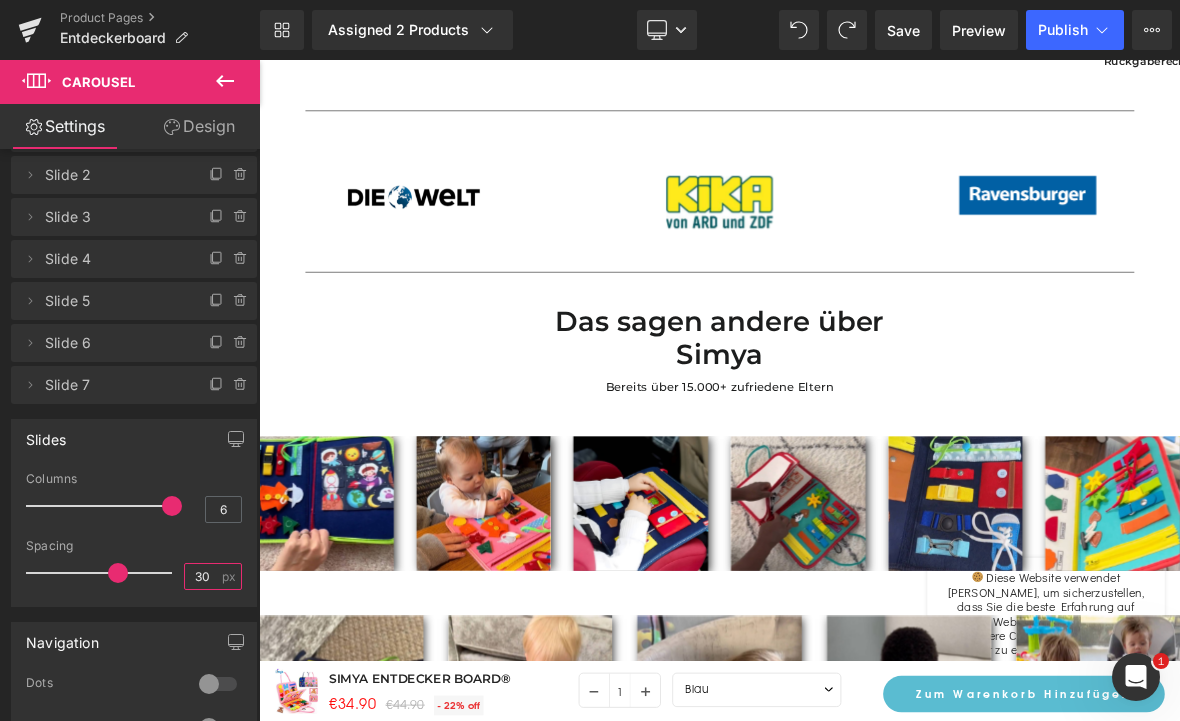 type on "30" 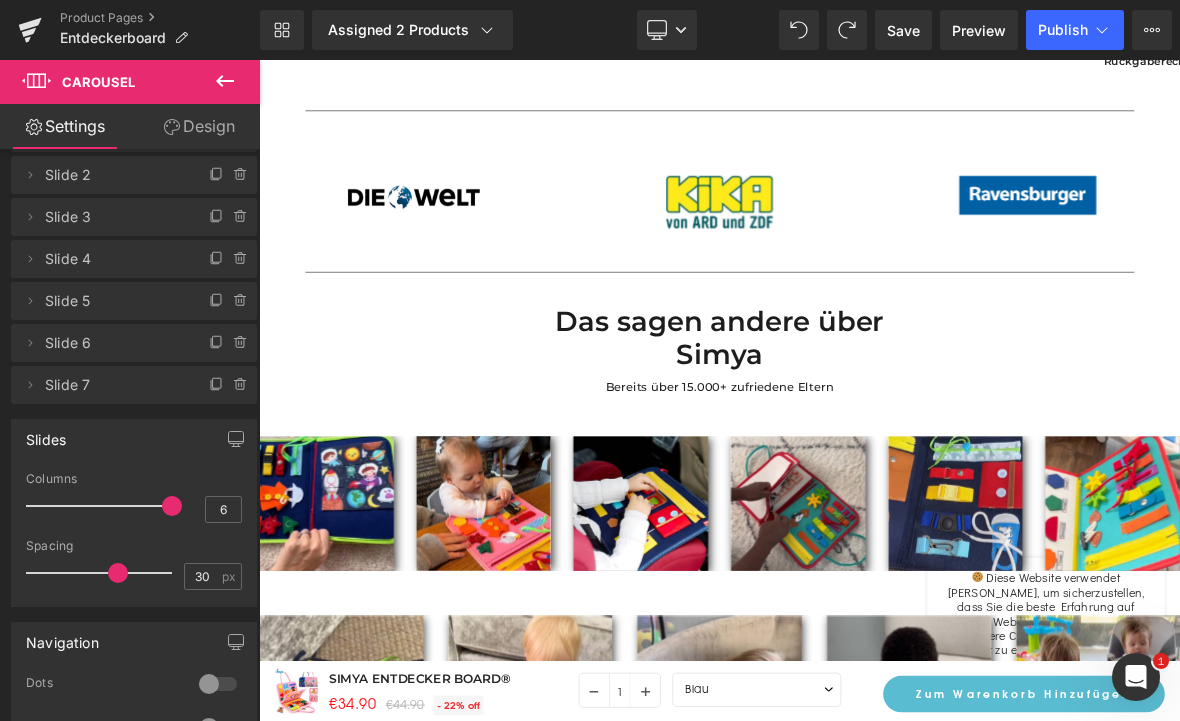 click 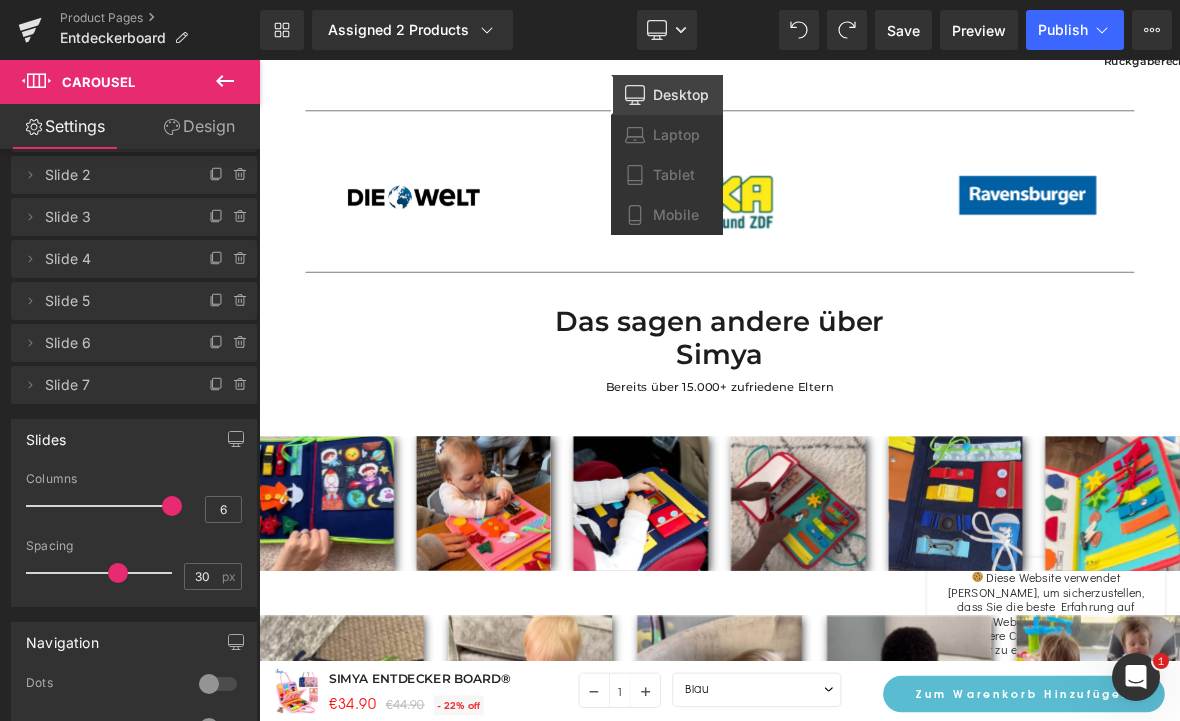 click on "Tablet" at bounding box center [667, 175] 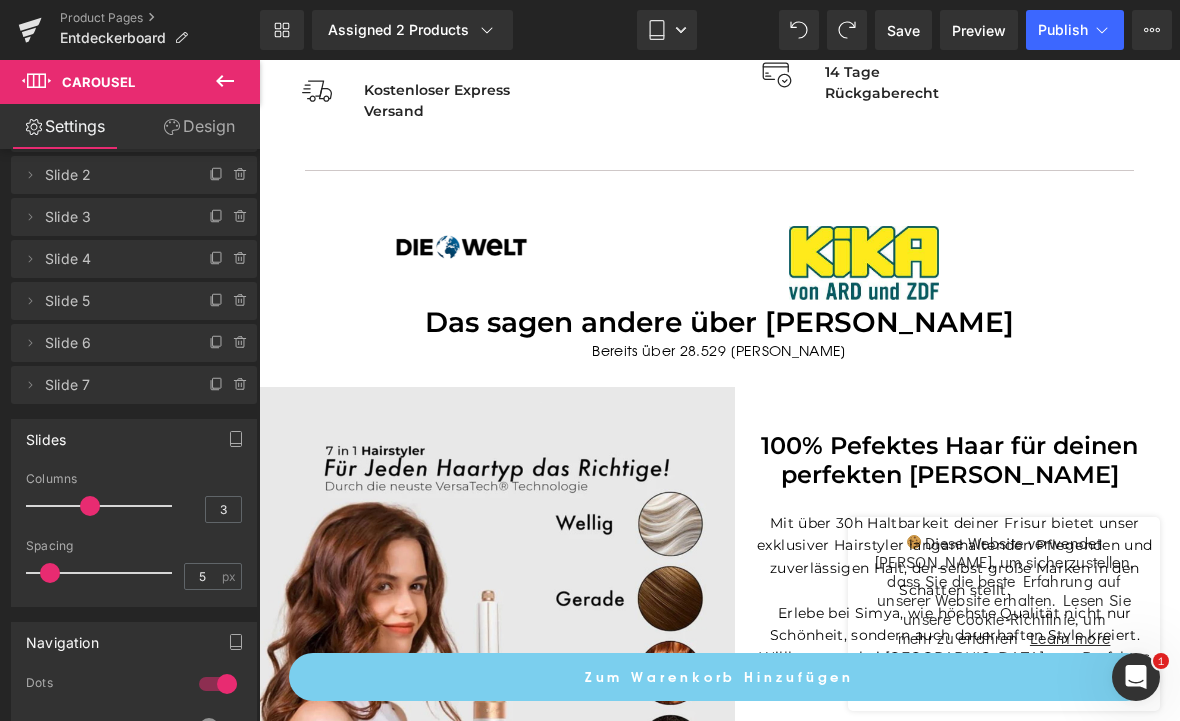 scroll, scrollTop: 0, scrollLeft: 0, axis: both 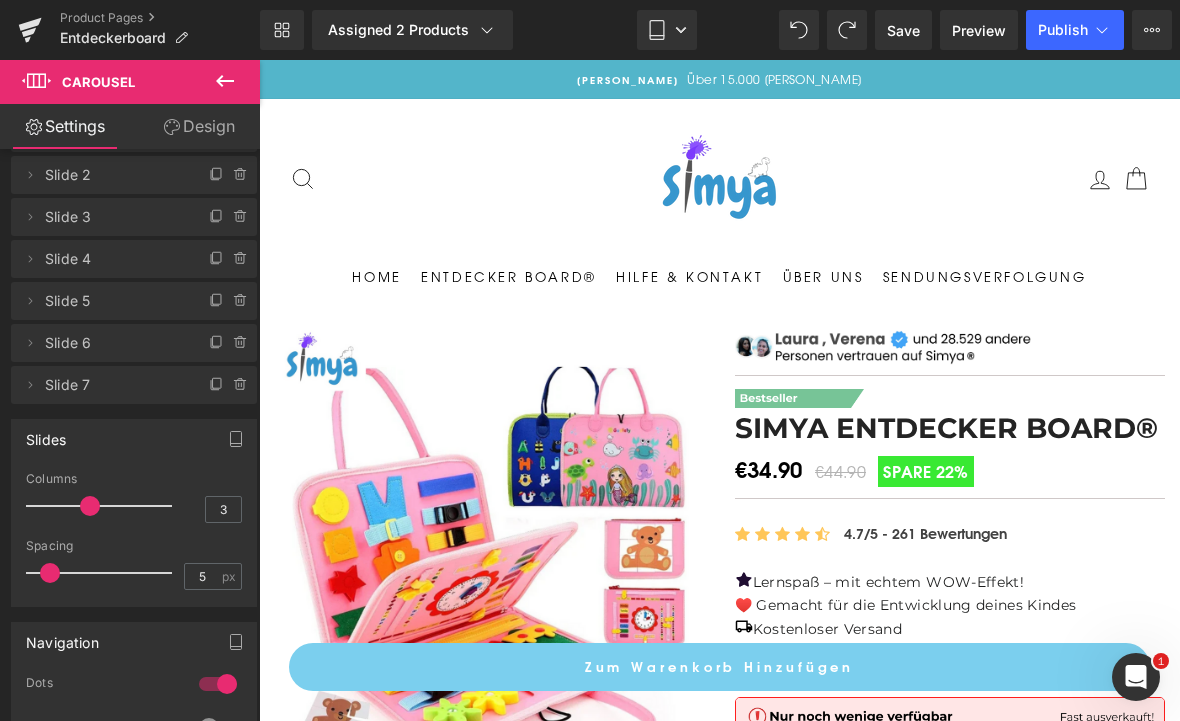 click on "Tablet" at bounding box center [667, 30] 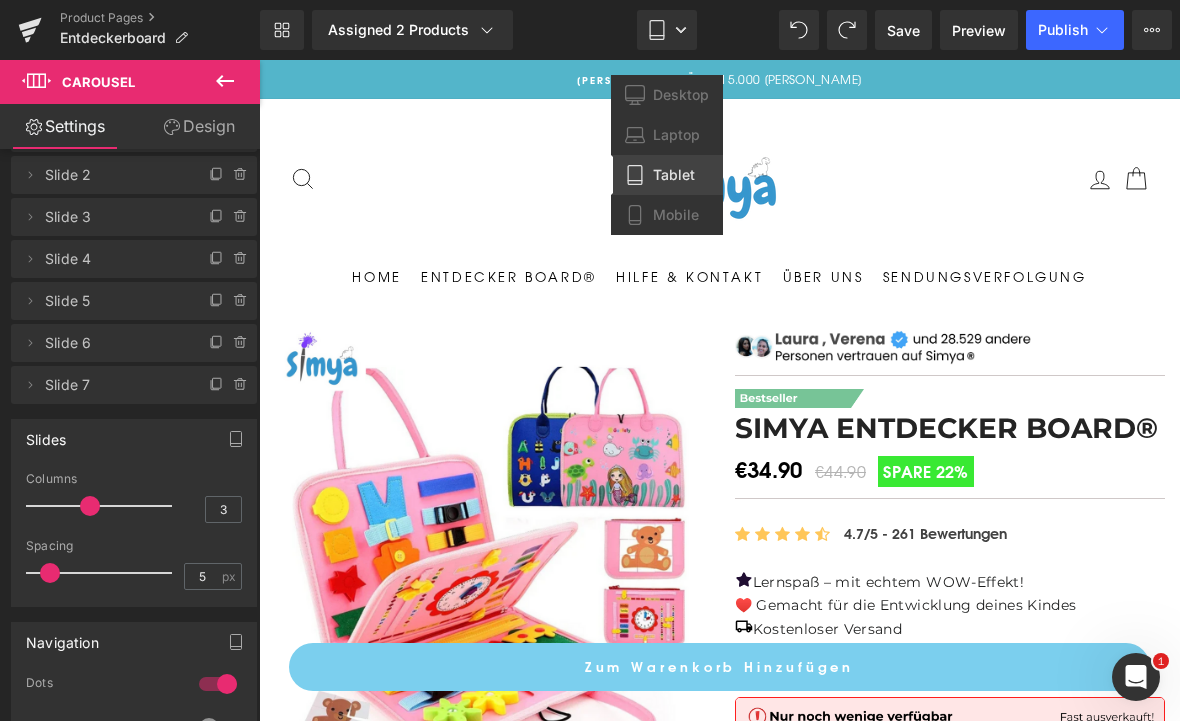 click on "Mobile" at bounding box center (676, 215) 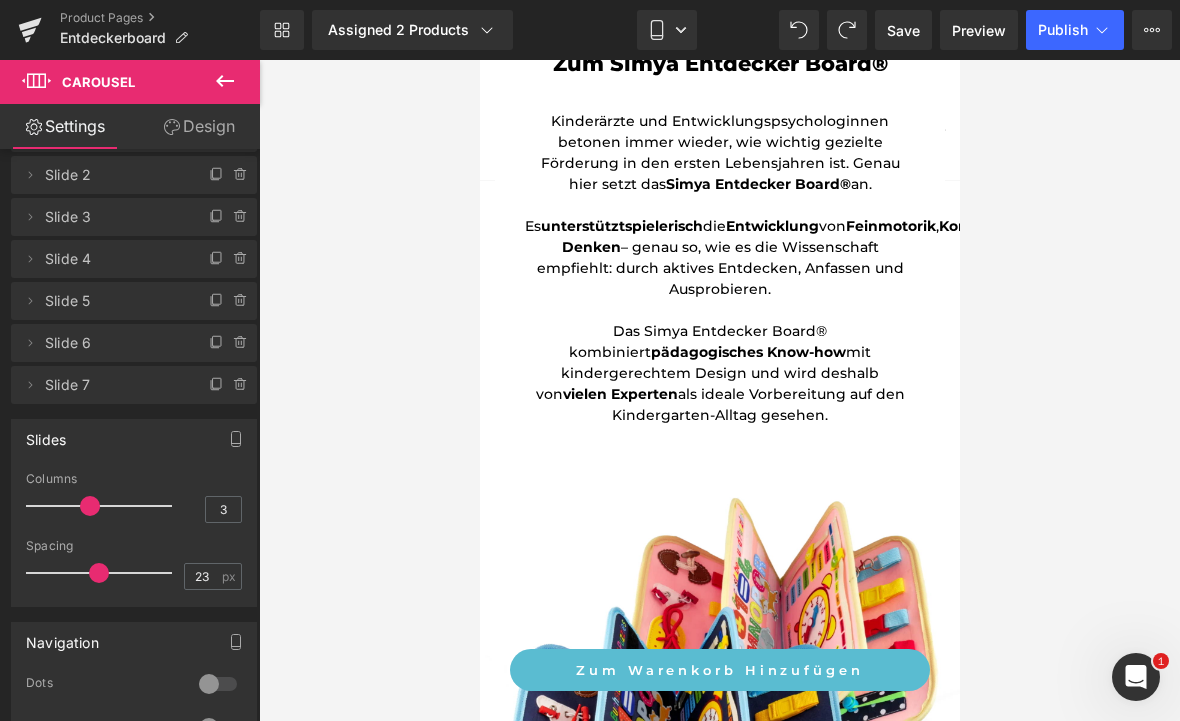 scroll, scrollTop: 2978, scrollLeft: 0, axis: vertical 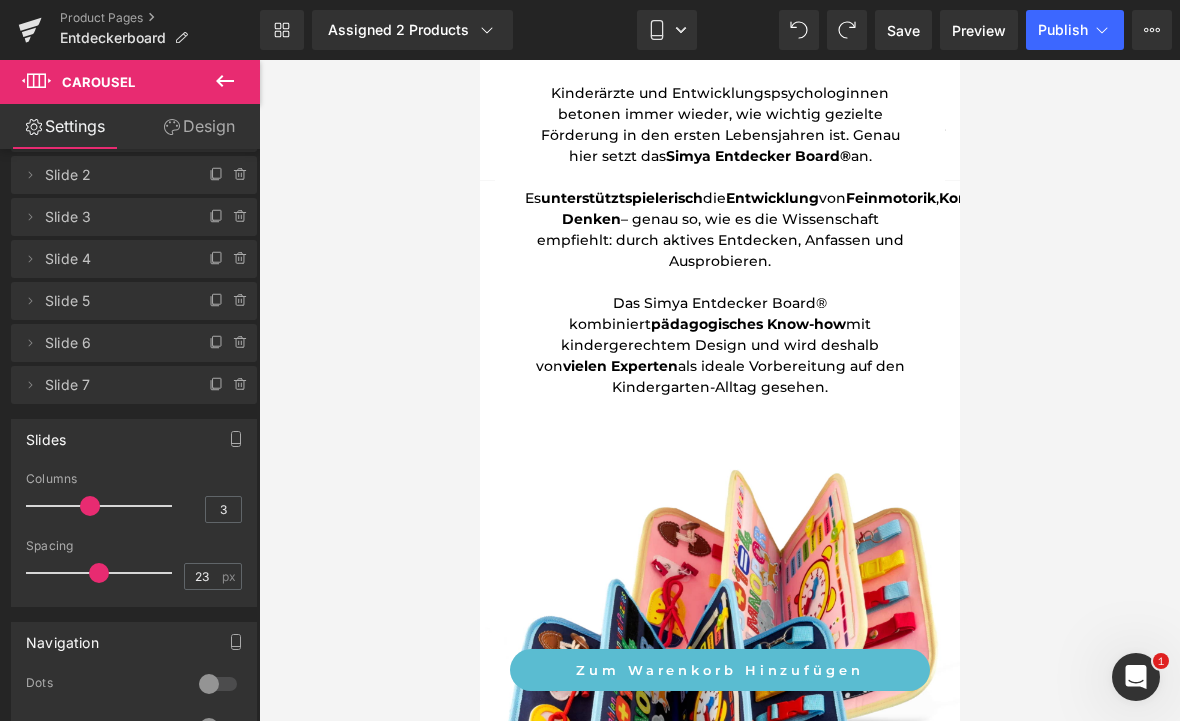 click on "Mobile" at bounding box center [667, 30] 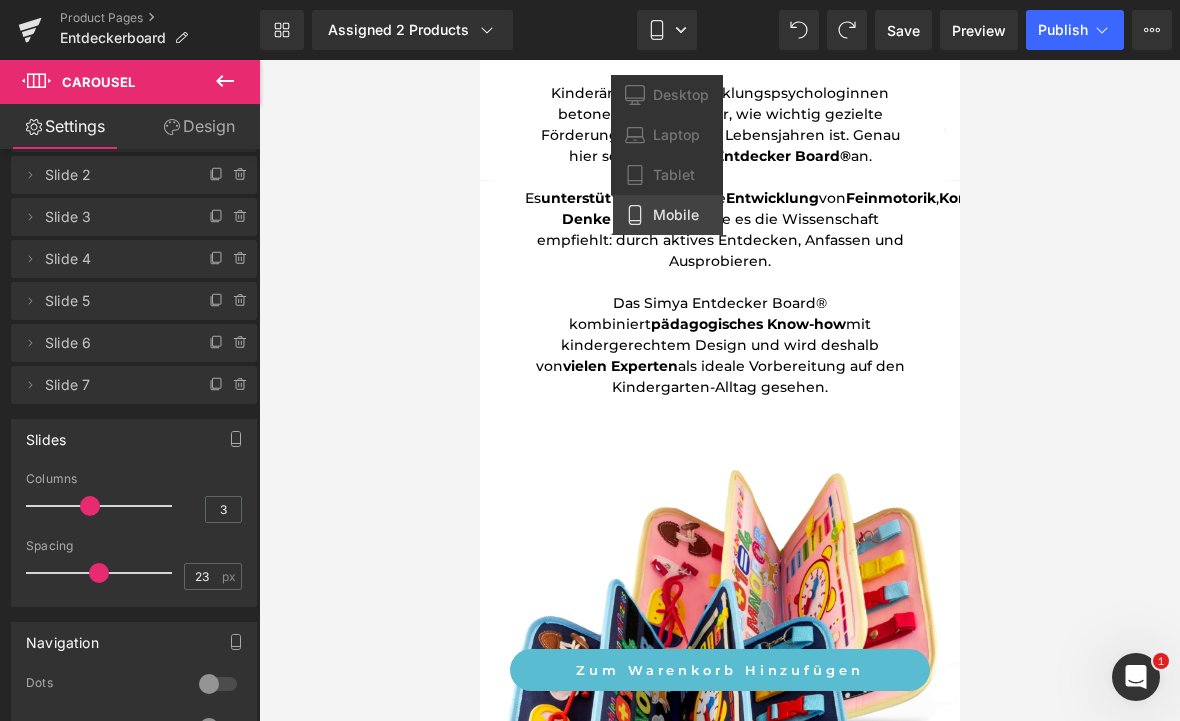 click on "Desktop" at bounding box center [681, 95] 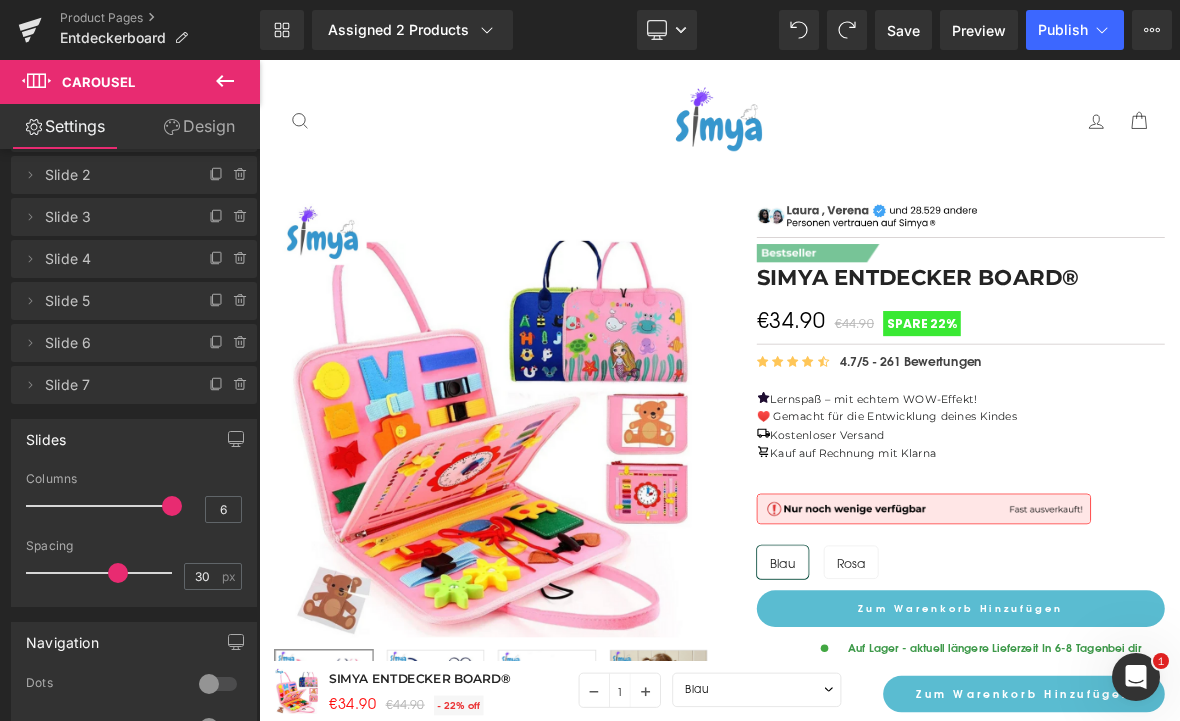 click 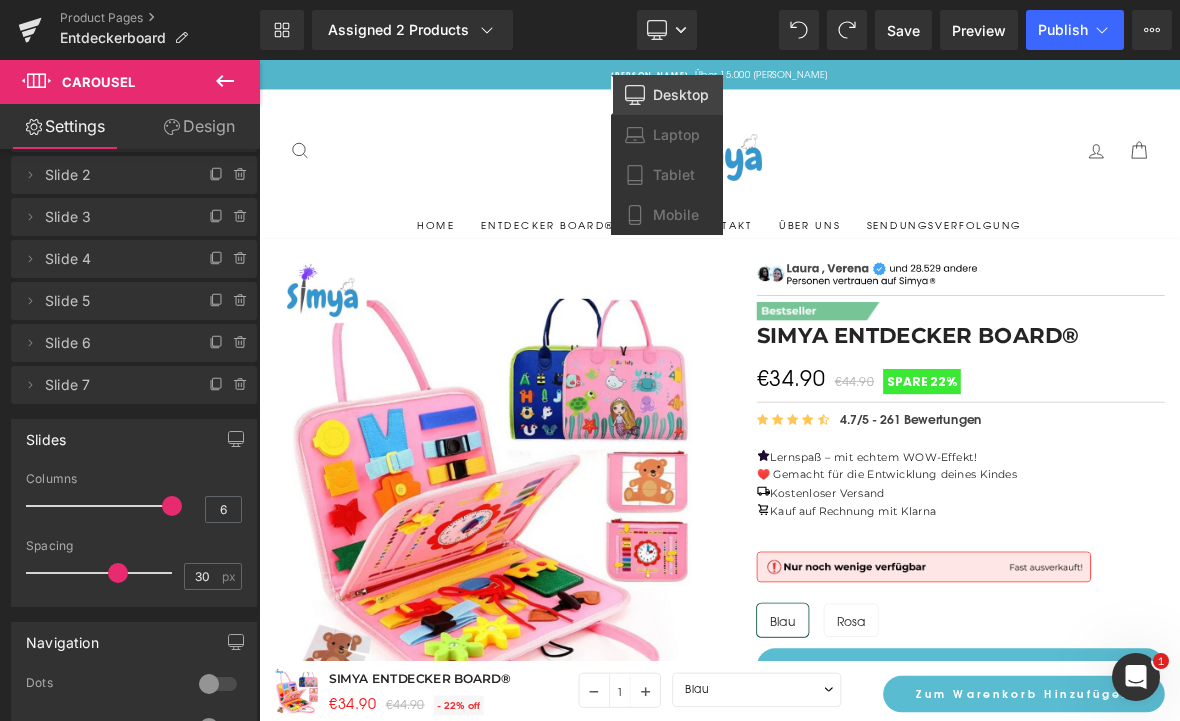 scroll, scrollTop: 0, scrollLeft: 0, axis: both 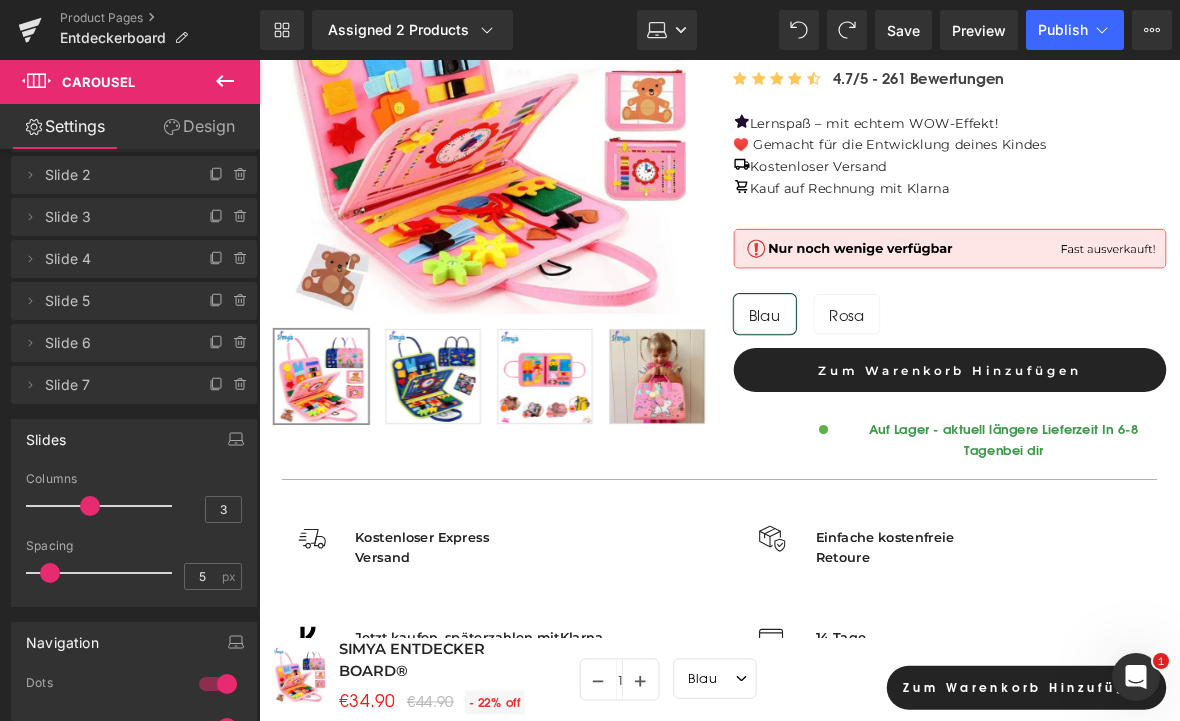 click on "Zum Warenkorb Hinzufügen
(P) Cart Button" at bounding box center [1013, 398] 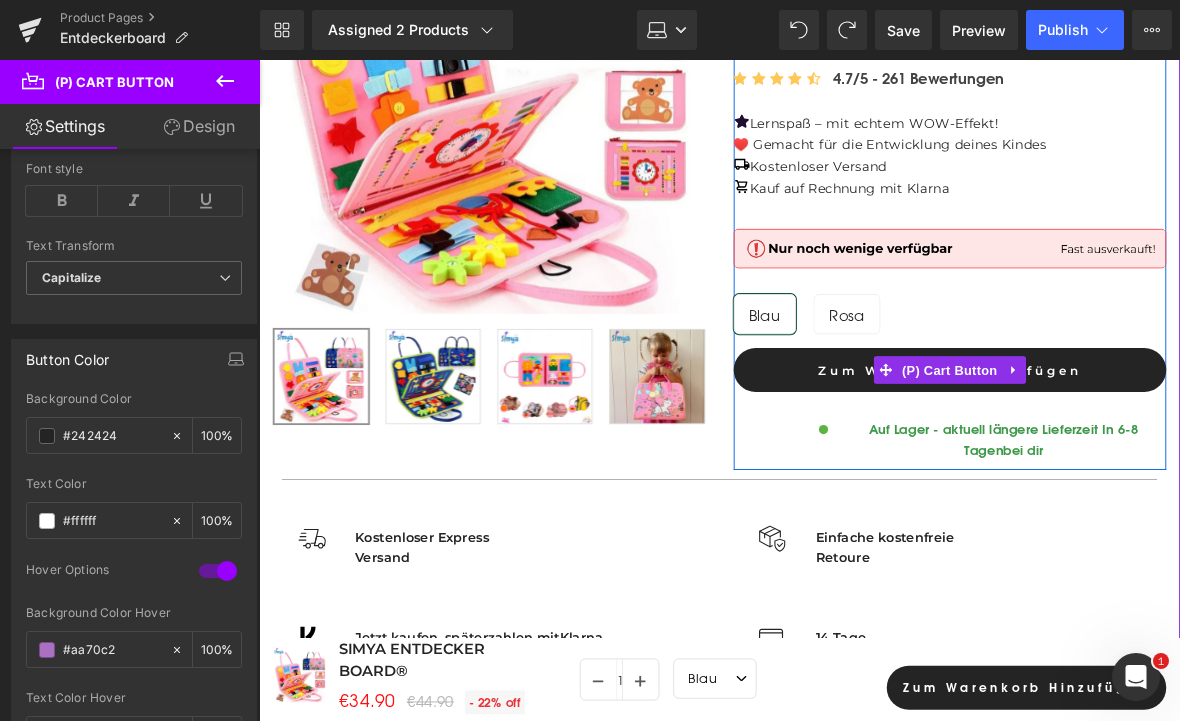 scroll, scrollTop: 852, scrollLeft: 0, axis: vertical 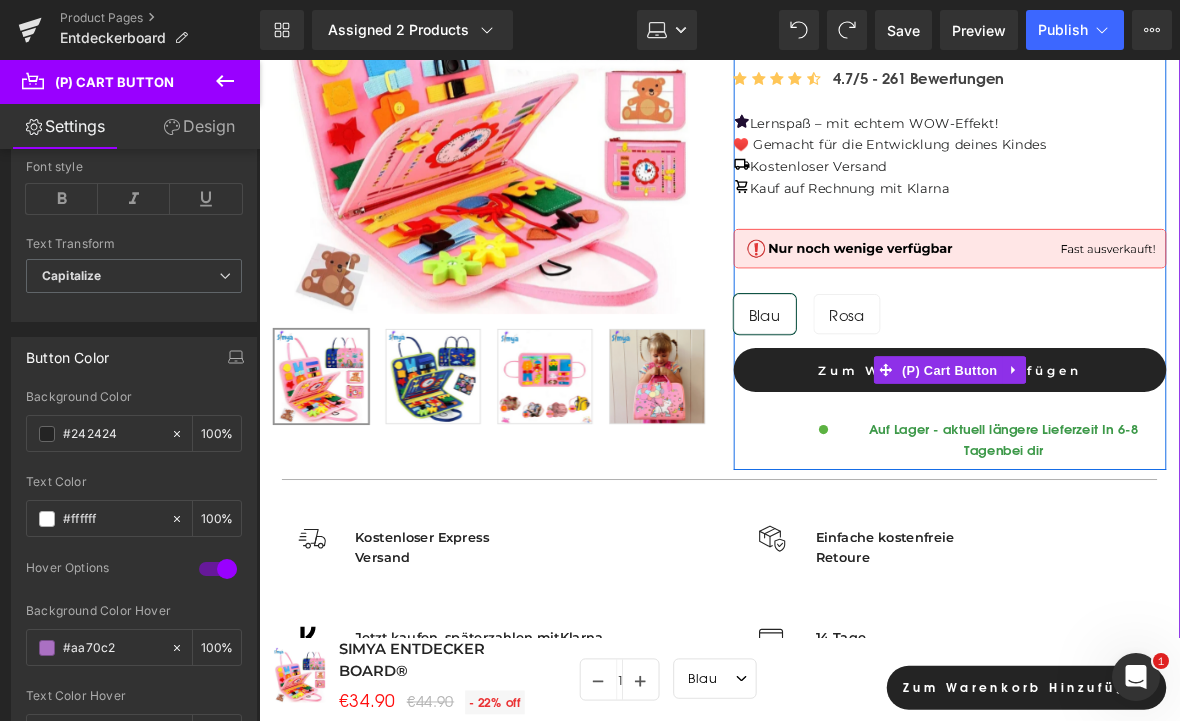 click on "#242424" at bounding box center [112, 434] 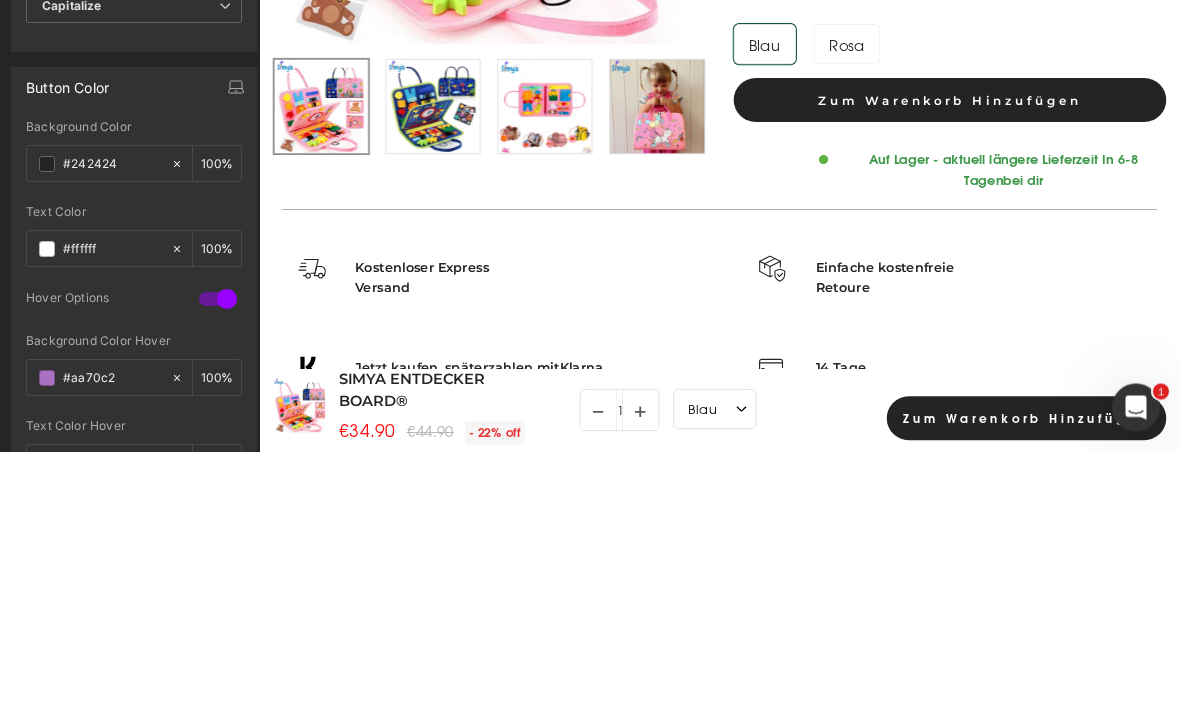 click on "#242424" at bounding box center [98, 433] 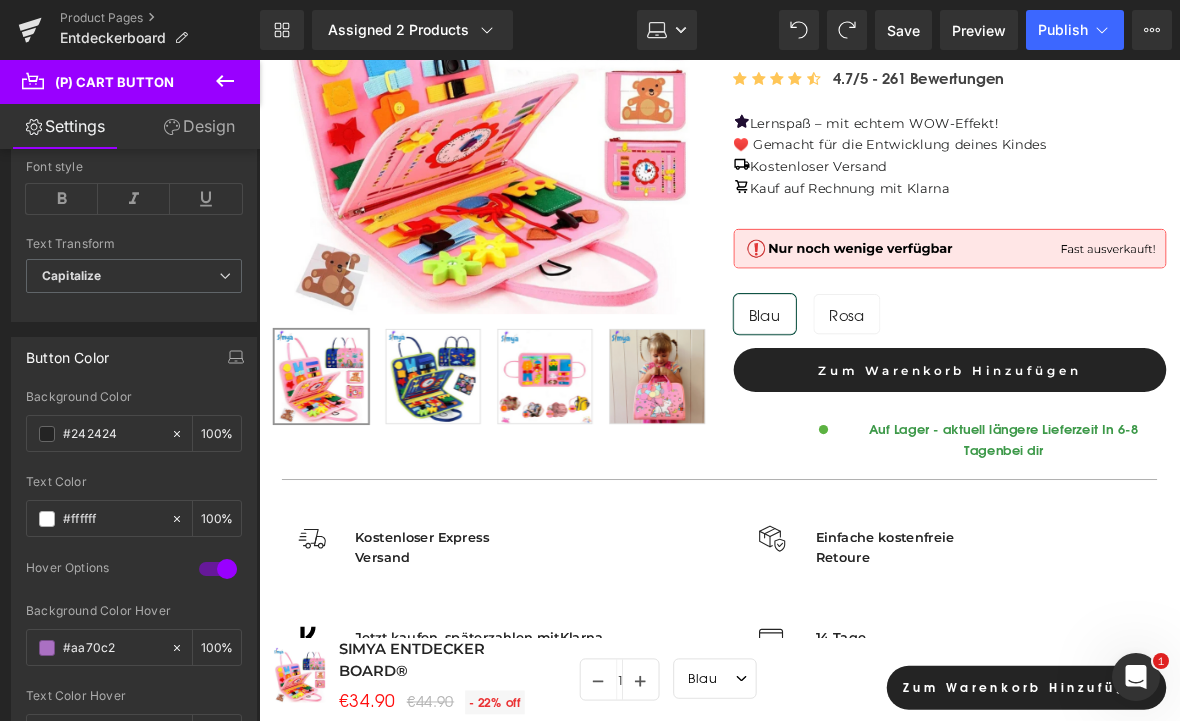 click at bounding box center [47, 434] 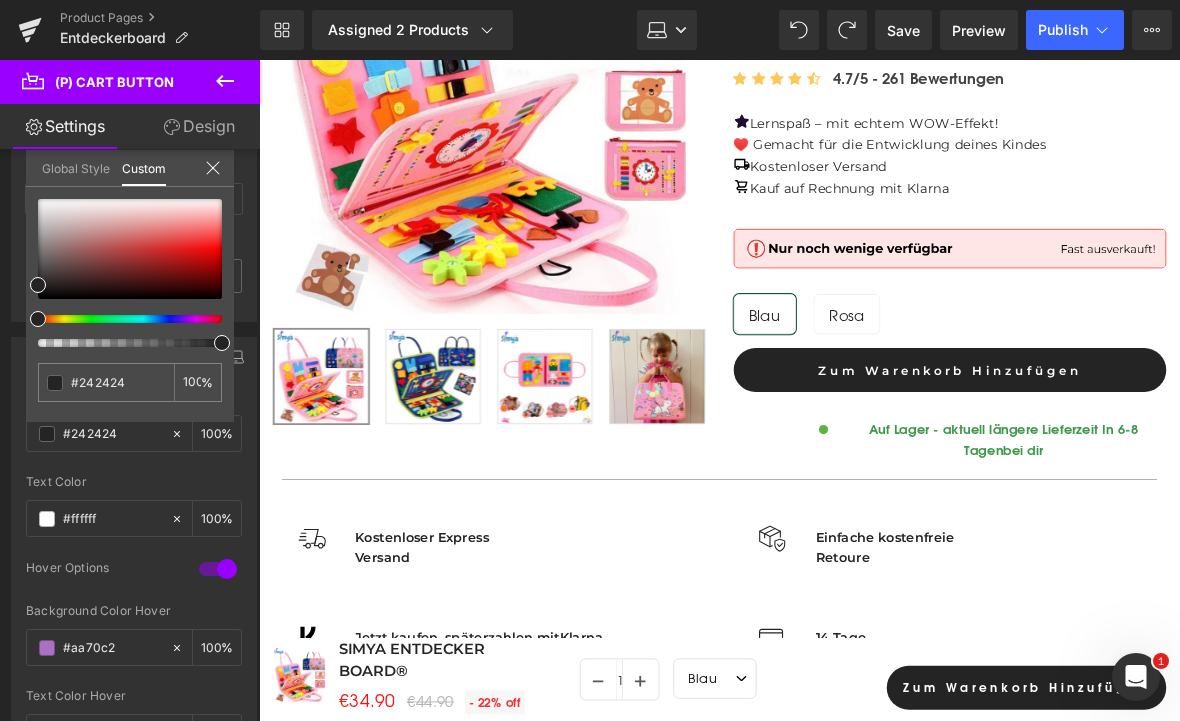 click 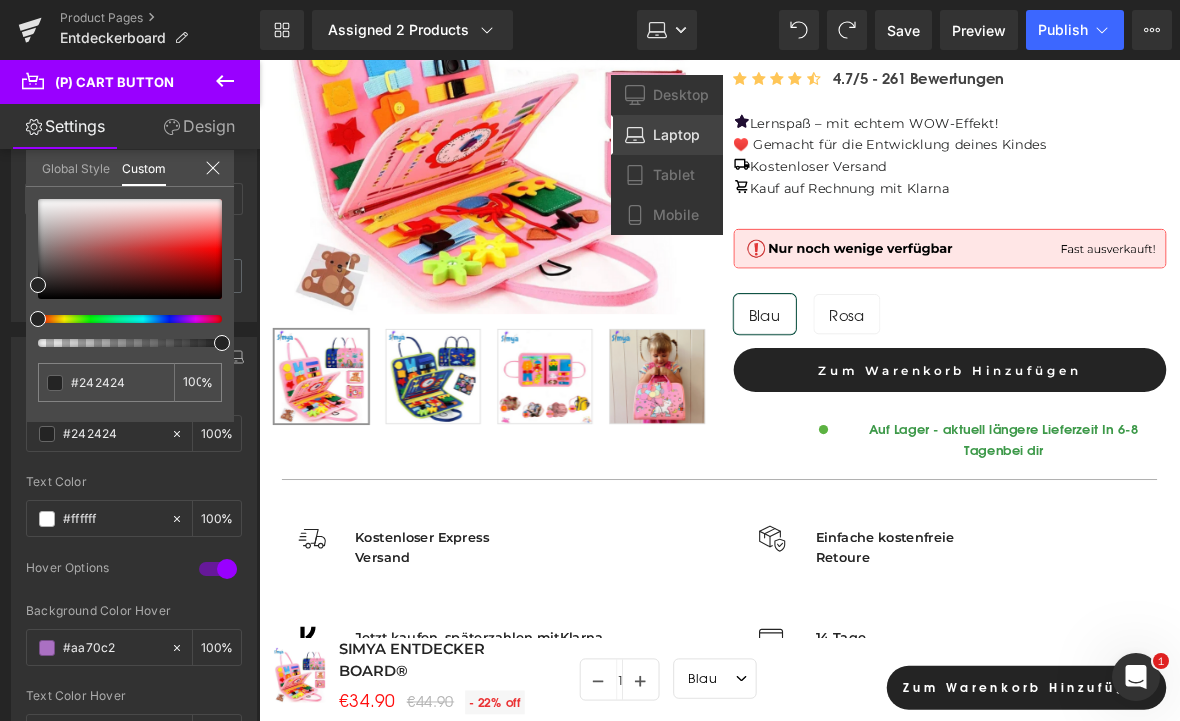 click on "Mobile" at bounding box center [676, 215] 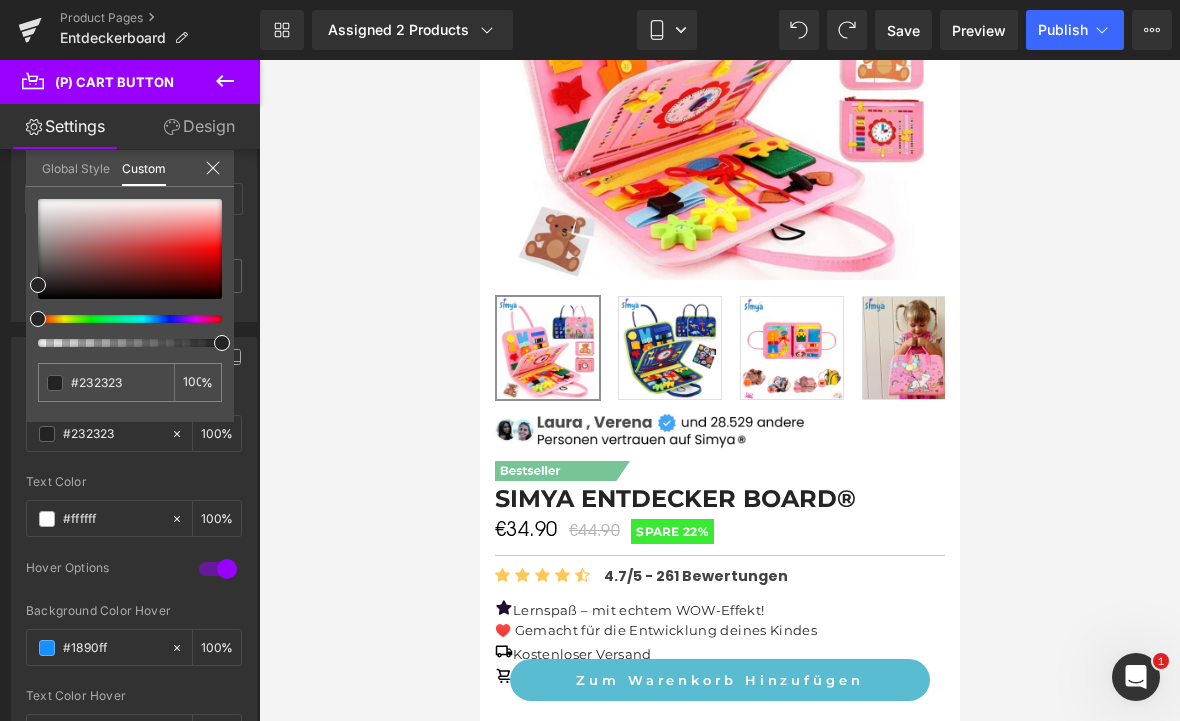 scroll, scrollTop: 0, scrollLeft: 0, axis: both 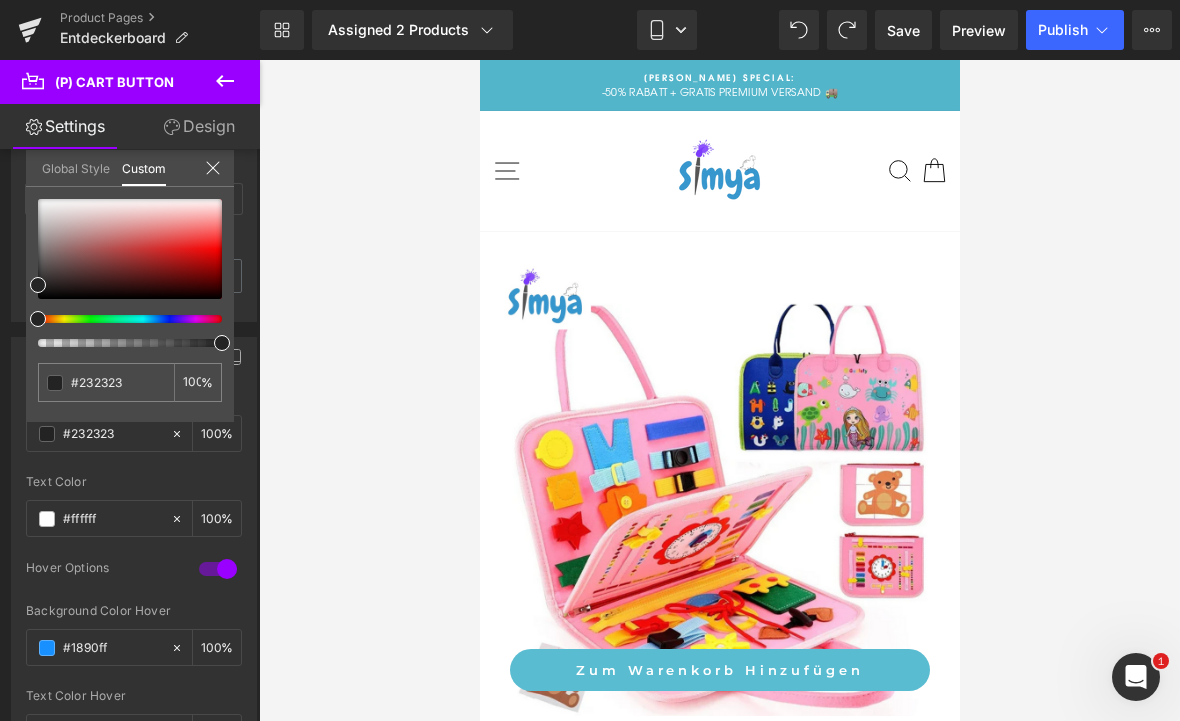 click at bounding box center (719, 390) 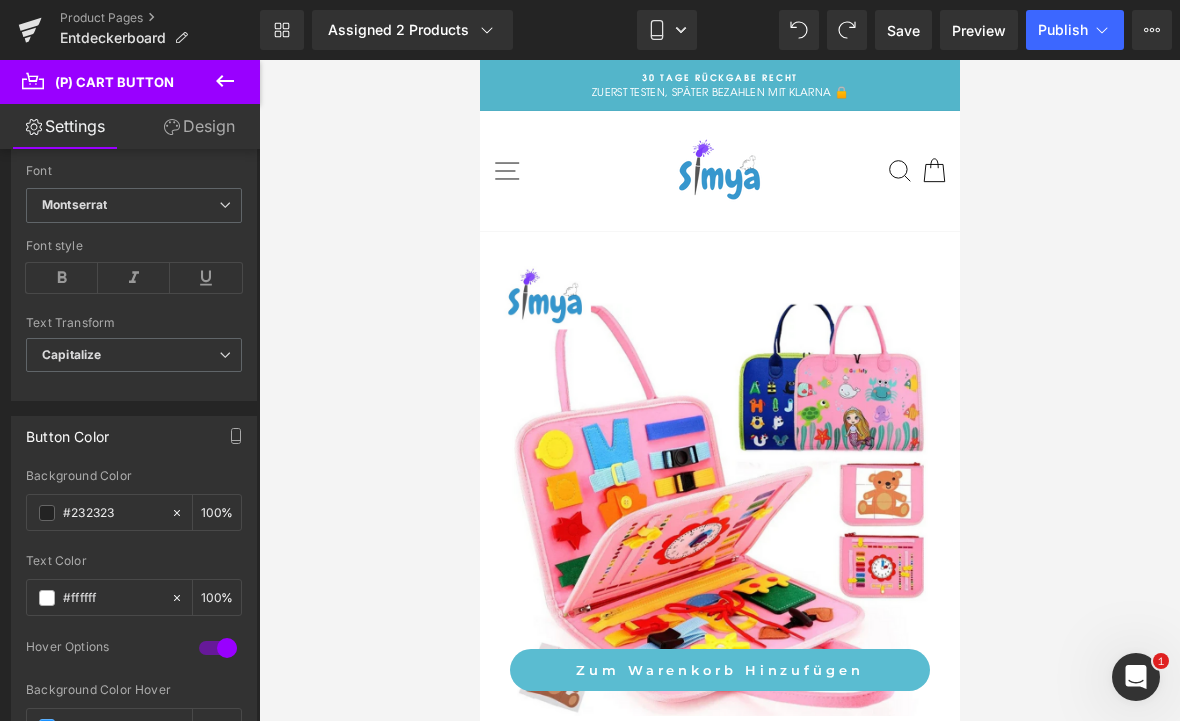 scroll, scrollTop: 854, scrollLeft: 0, axis: vertical 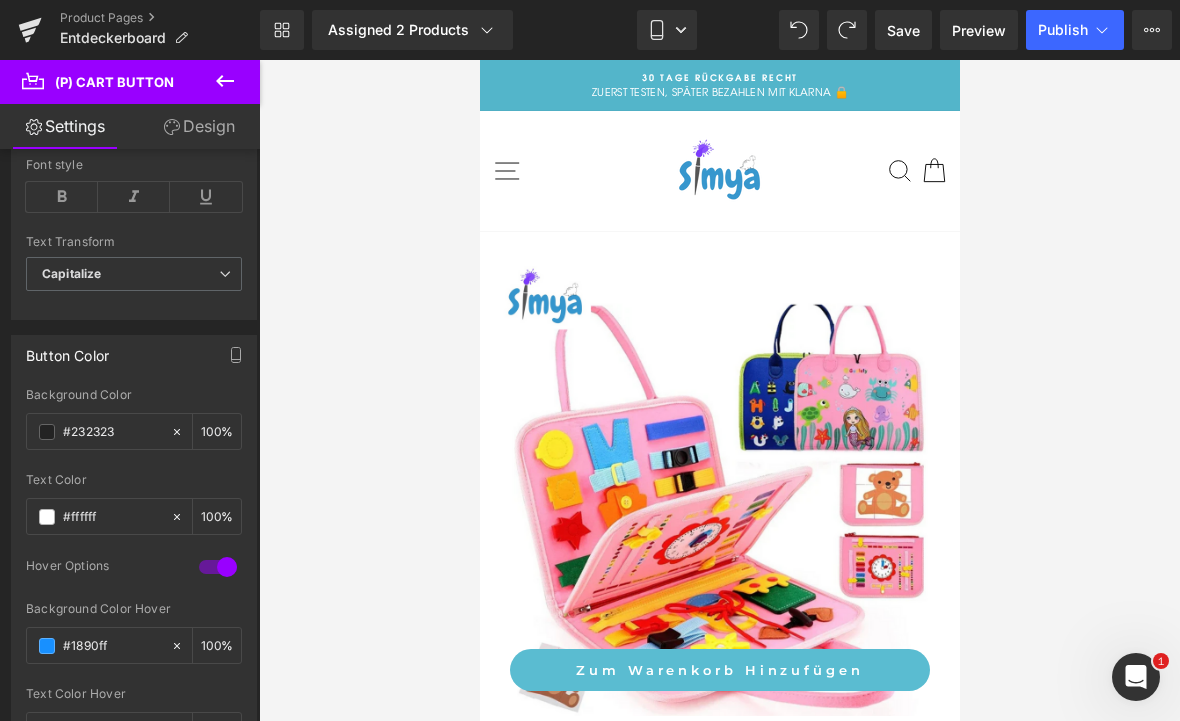 click on "Zum Warenkorb Hinzufügen
(P) Cart Button
Product" at bounding box center [719, 685] 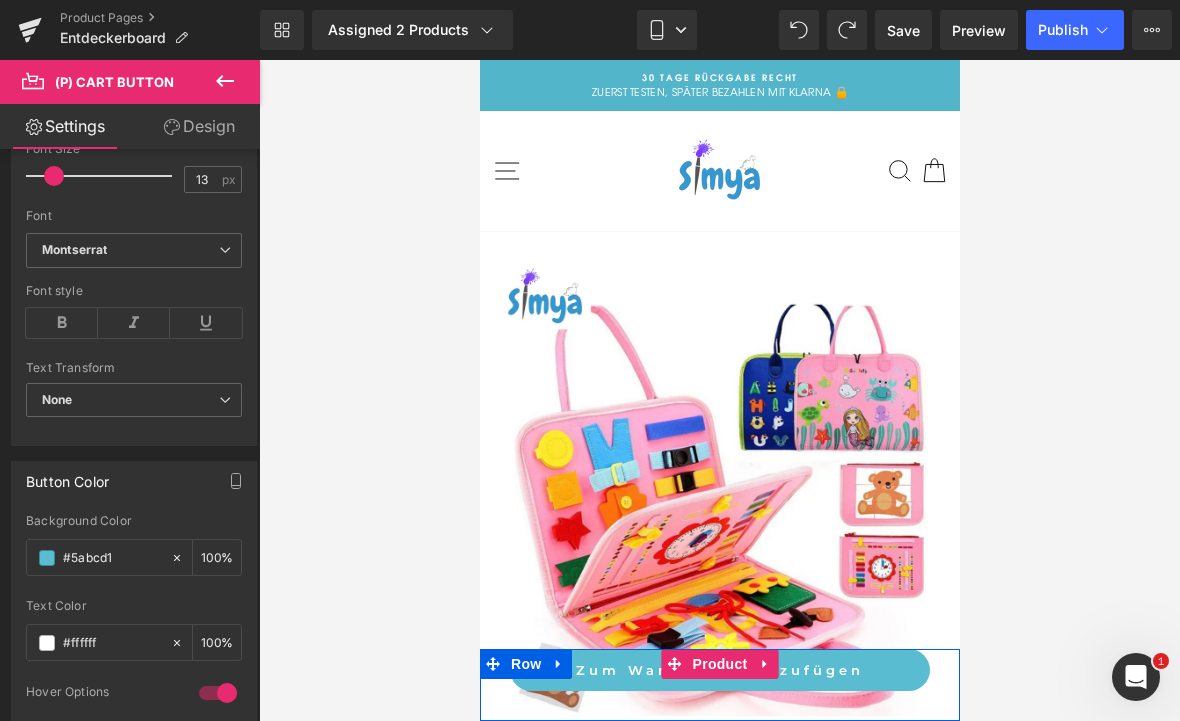 scroll, scrollTop: 729, scrollLeft: 0, axis: vertical 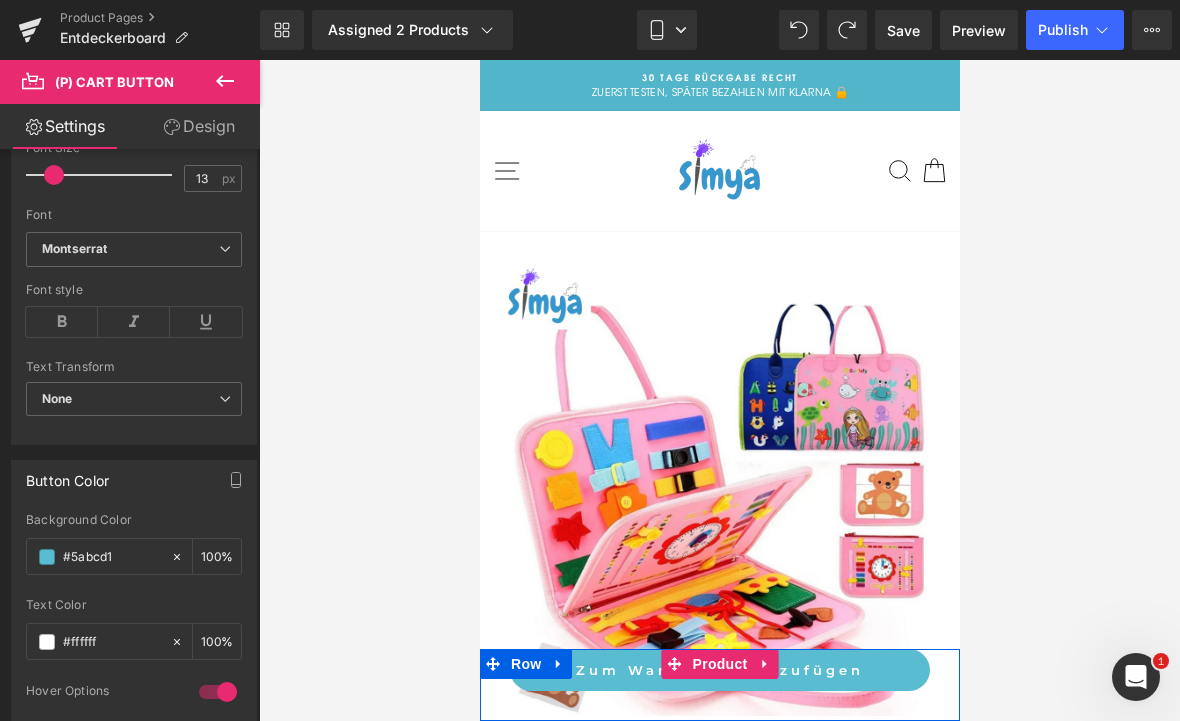 click on "#5abcd1" at bounding box center (112, 557) 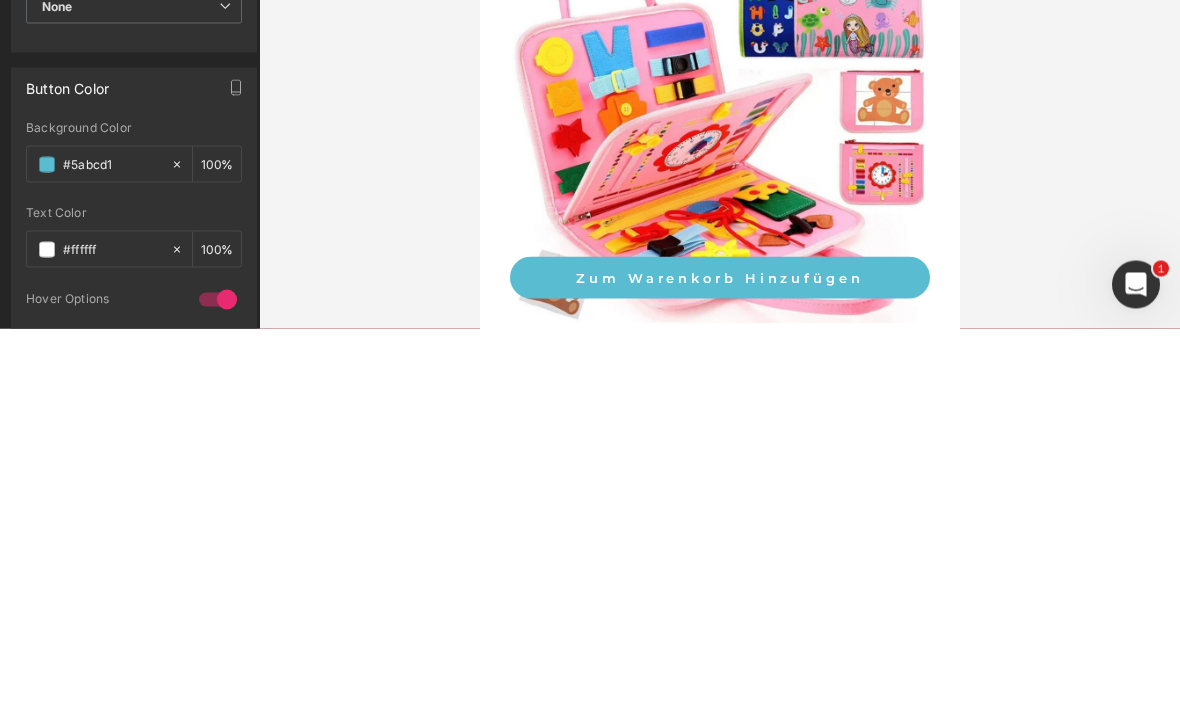 click on "#5abcd1" at bounding box center (112, 557) 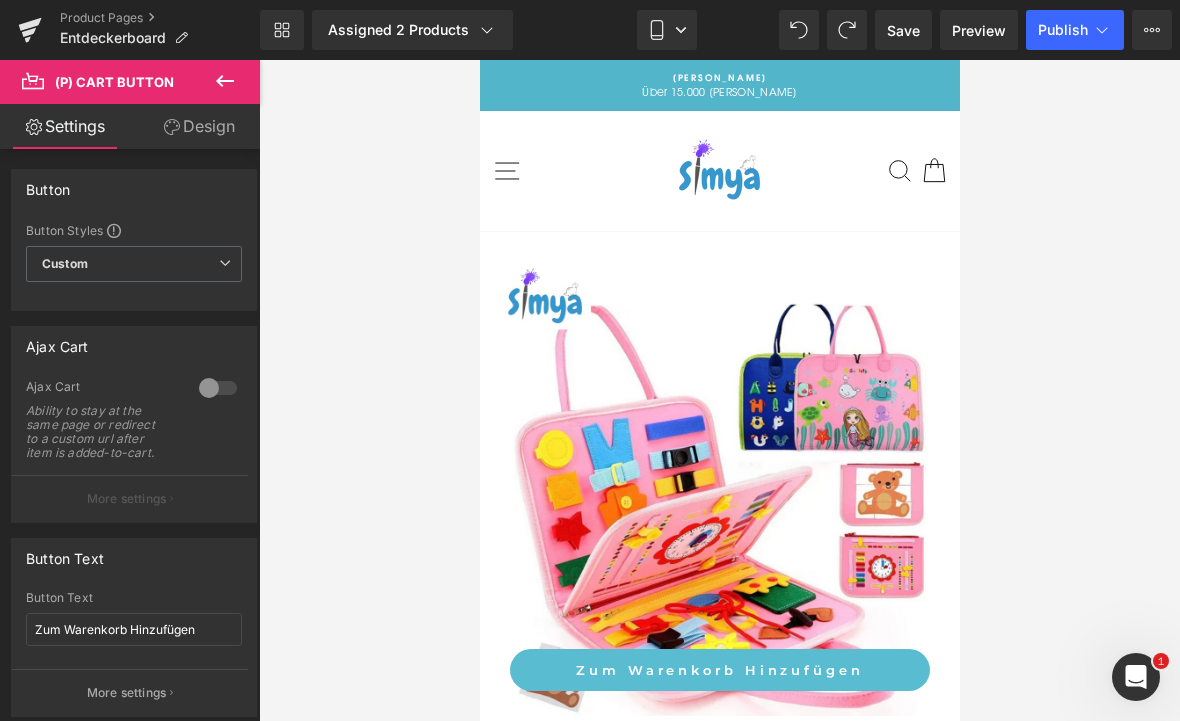 scroll, scrollTop: -1, scrollLeft: 0, axis: vertical 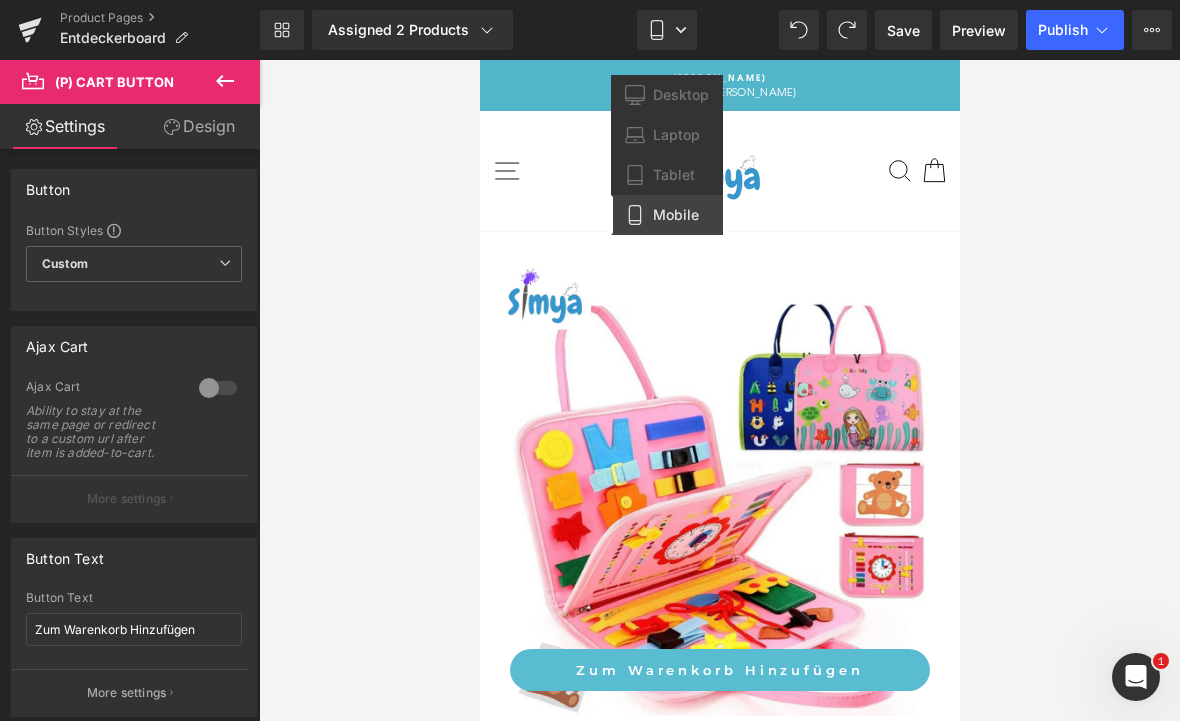 click on "Laptop" at bounding box center (676, 135) 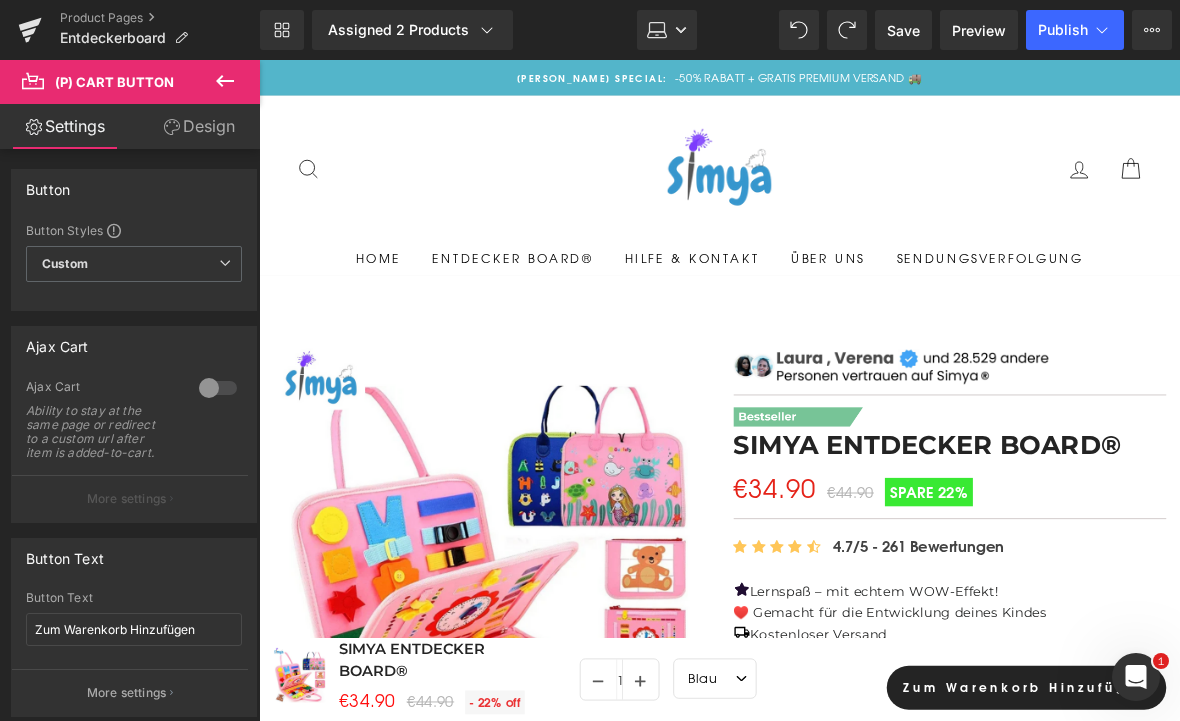 click on "Zum Warenkorb Hinzufügen" at bounding box center (1096, 745) 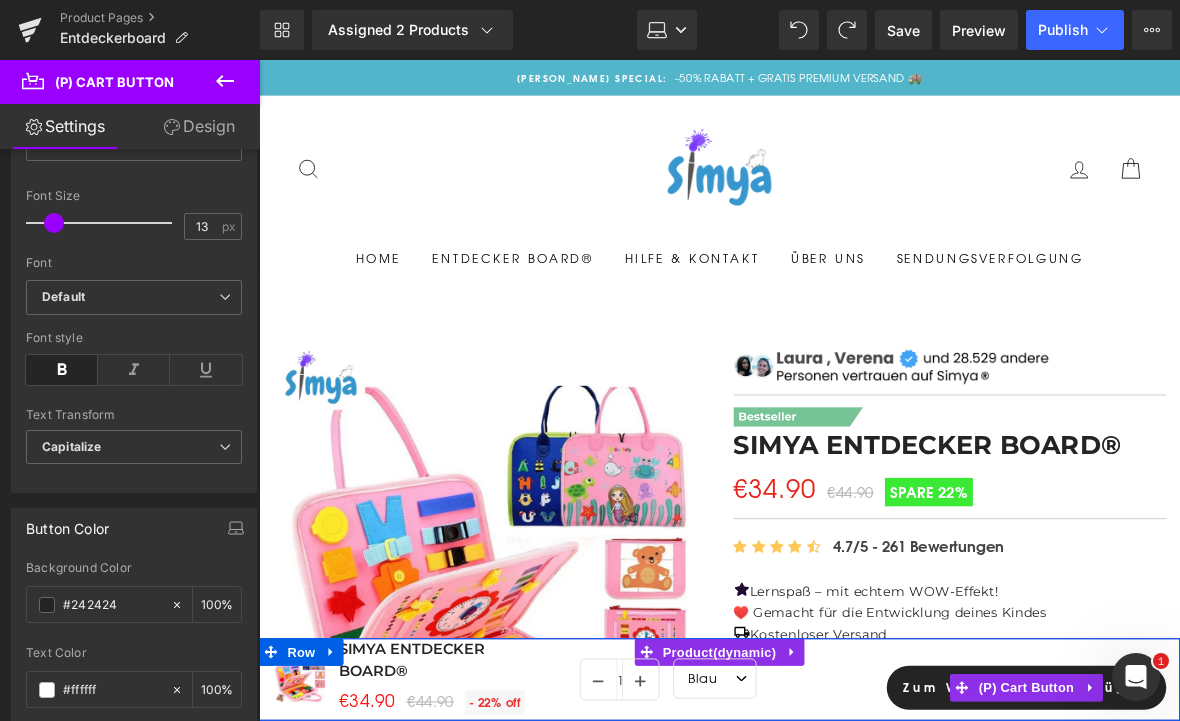 scroll, scrollTop: 690, scrollLeft: 0, axis: vertical 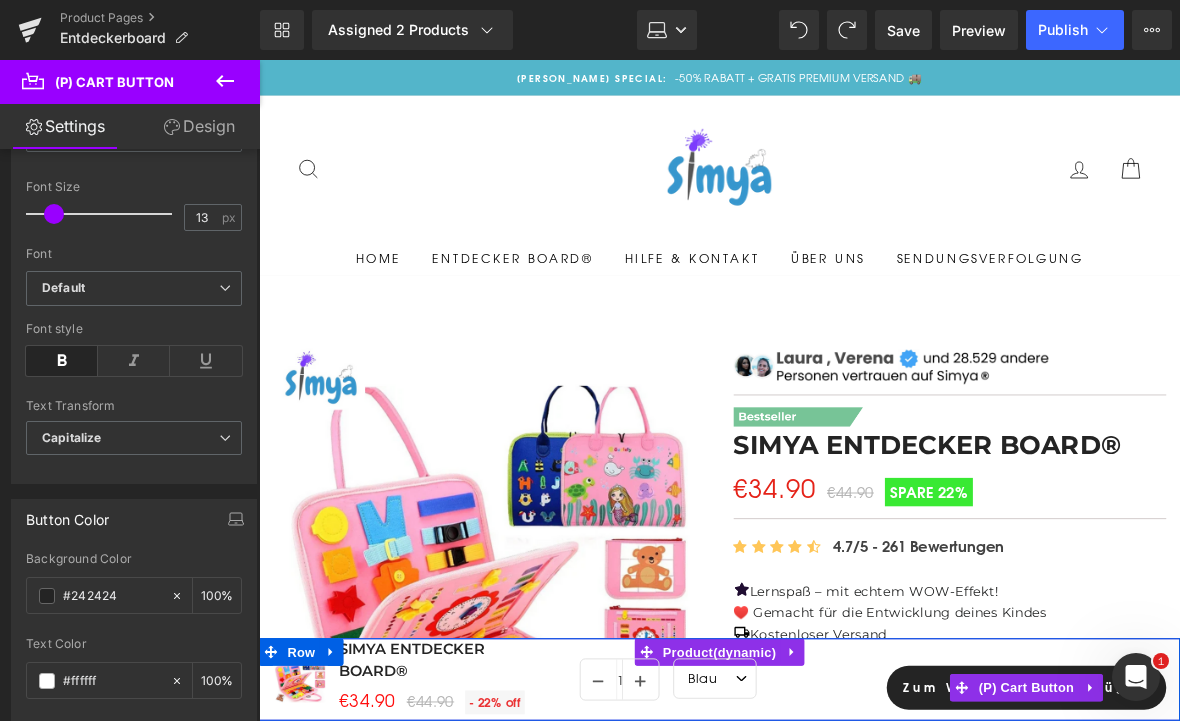 click on "#242424" at bounding box center [112, 596] 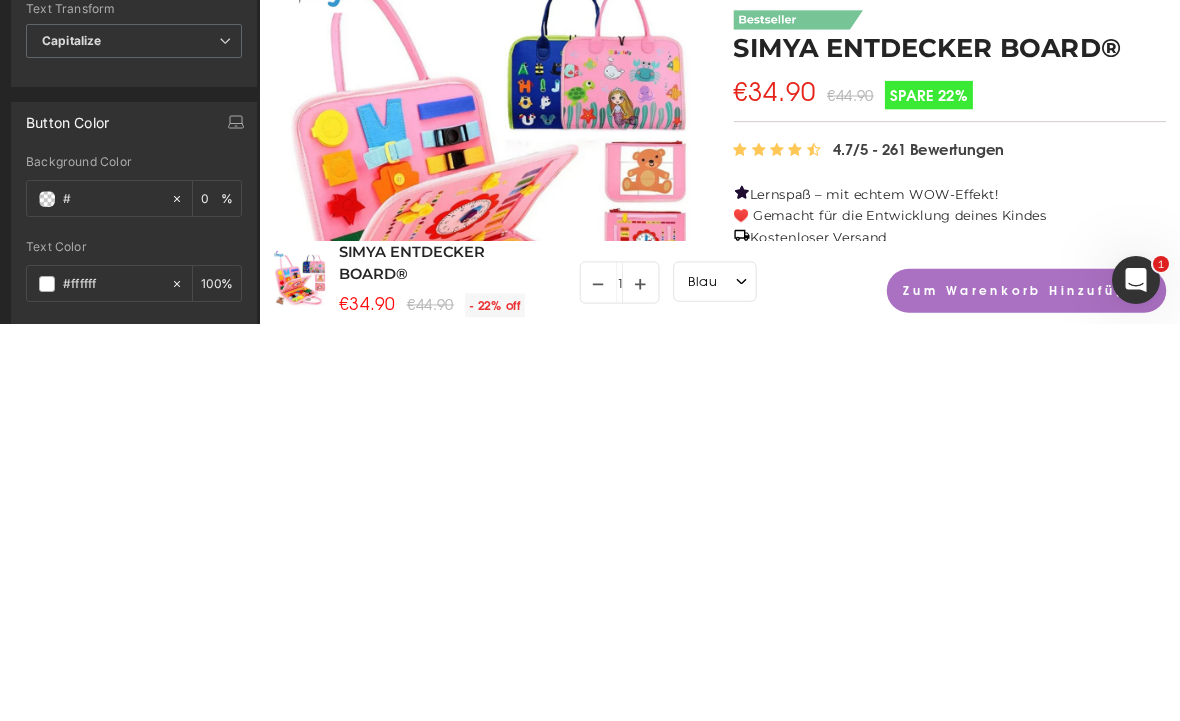 click on "#" at bounding box center (112, 596) 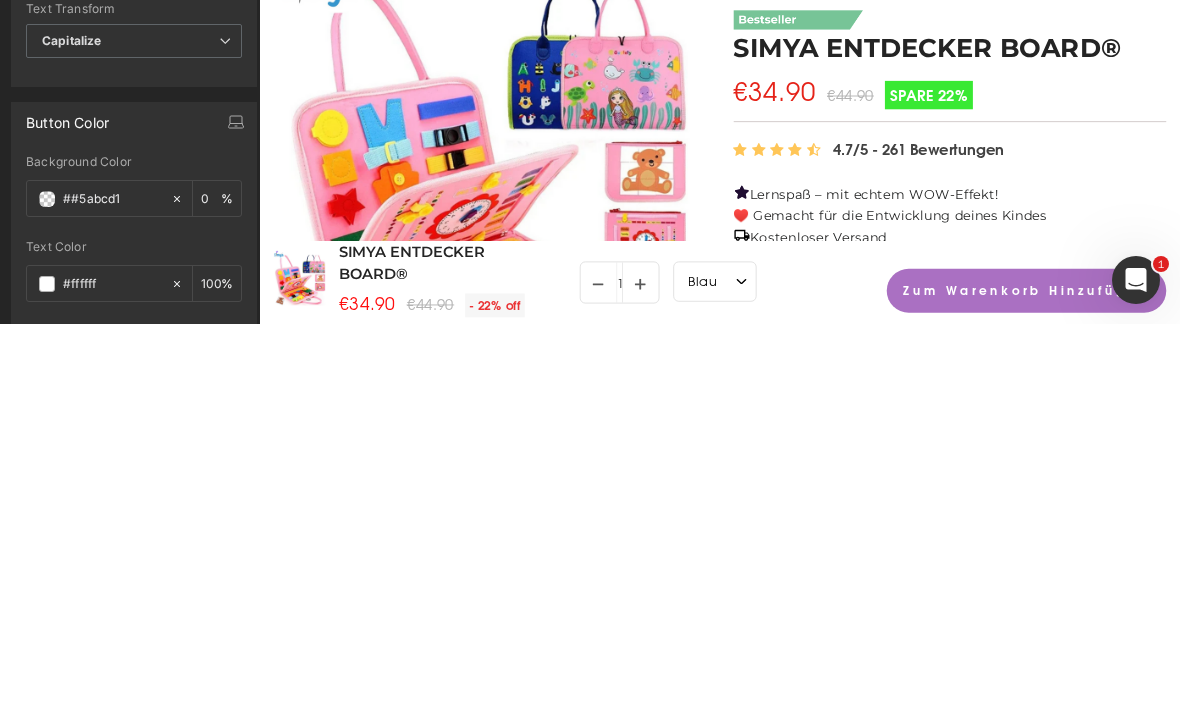 click on "##5abcd1" at bounding box center [112, 596] 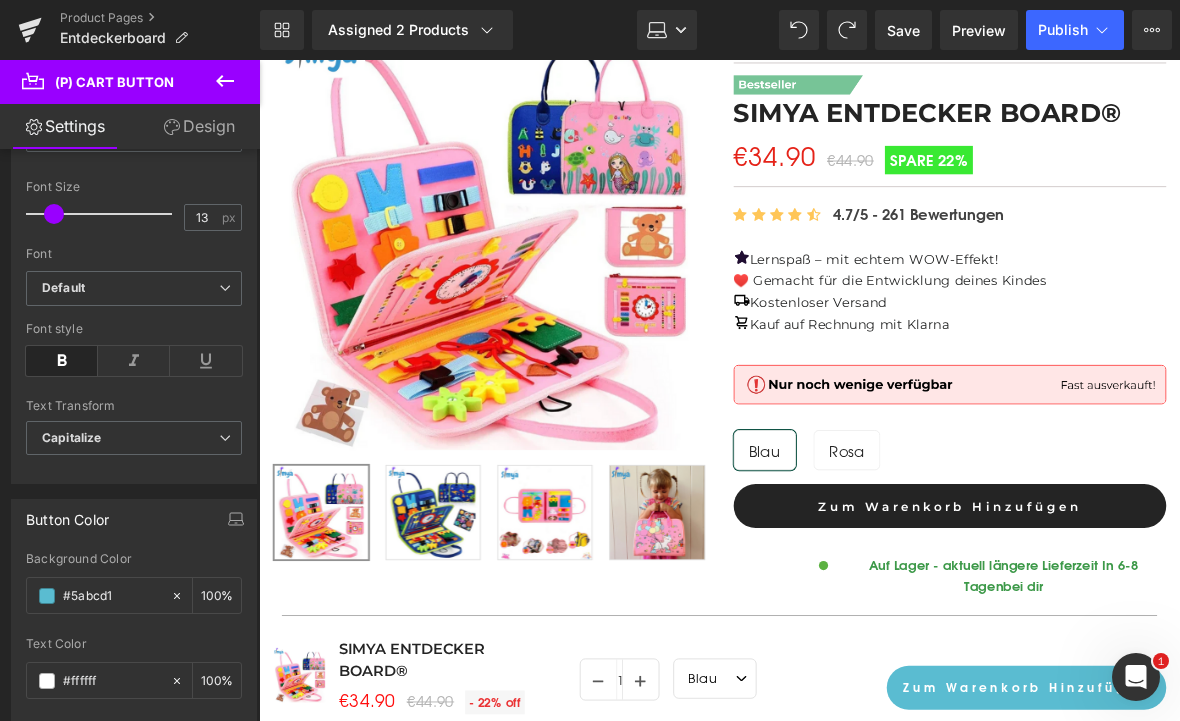 scroll, scrollTop: 382, scrollLeft: 0, axis: vertical 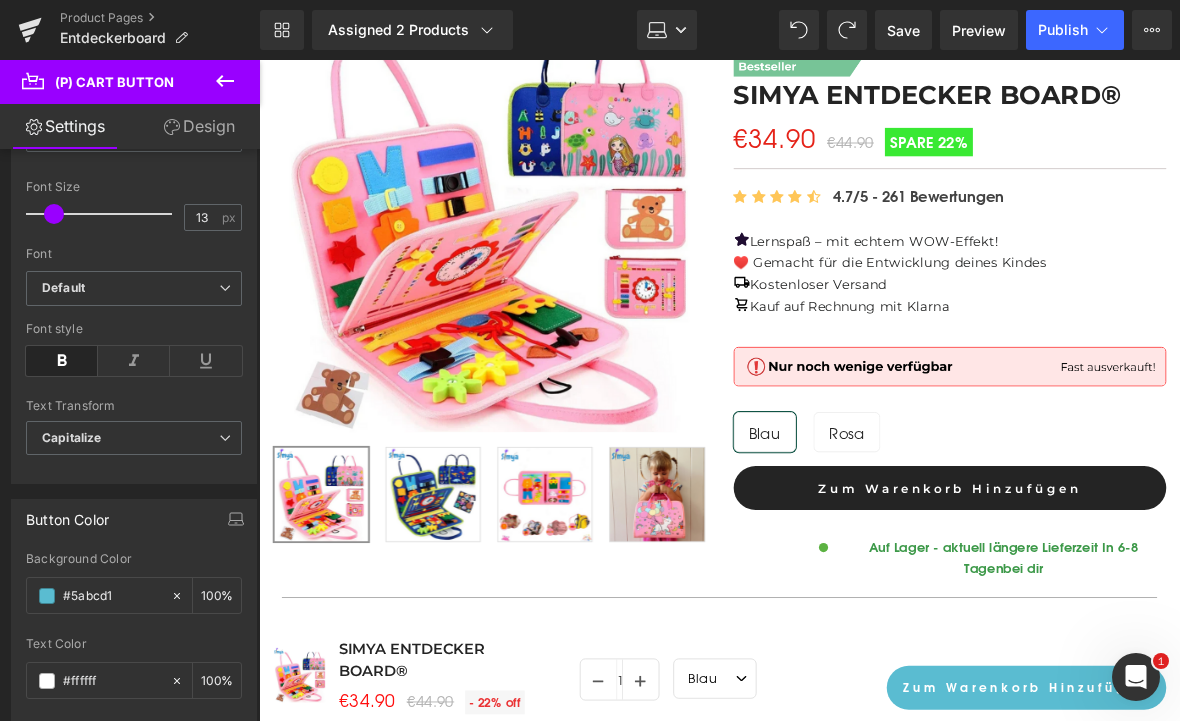 click on "Zum Warenkorb Hinzufügen" at bounding box center (1013, 527) 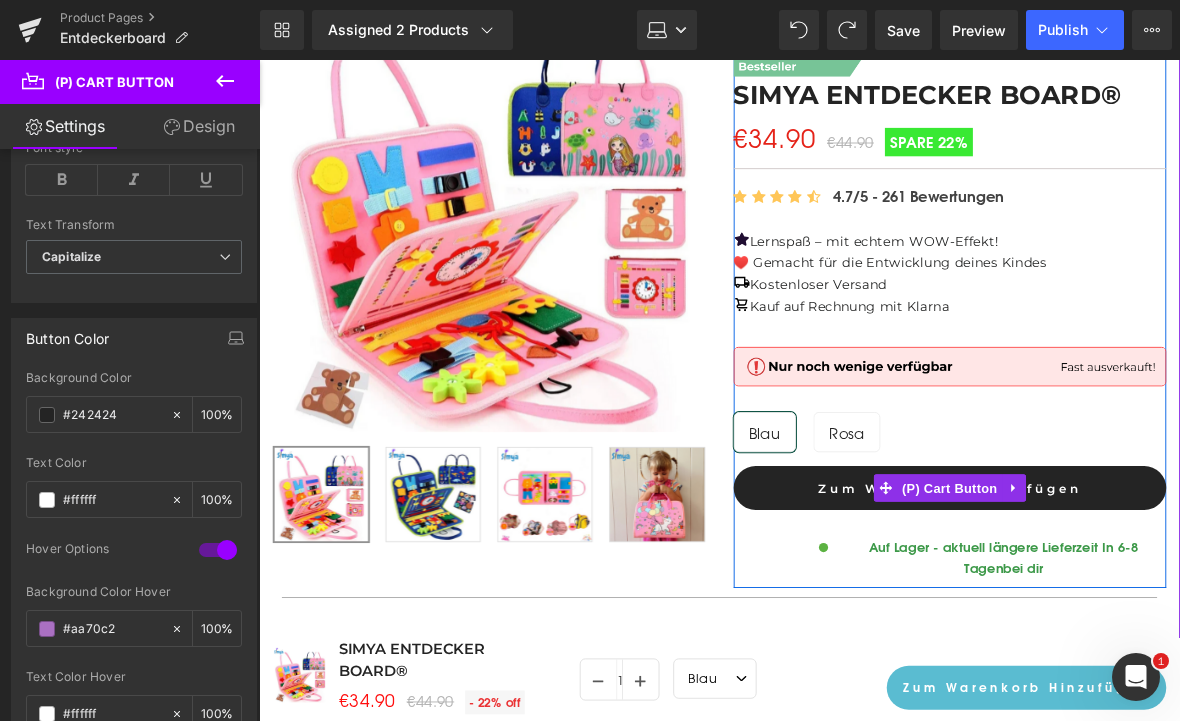 scroll, scrollTop: 881, scrollLeft: 0, axis: vertical 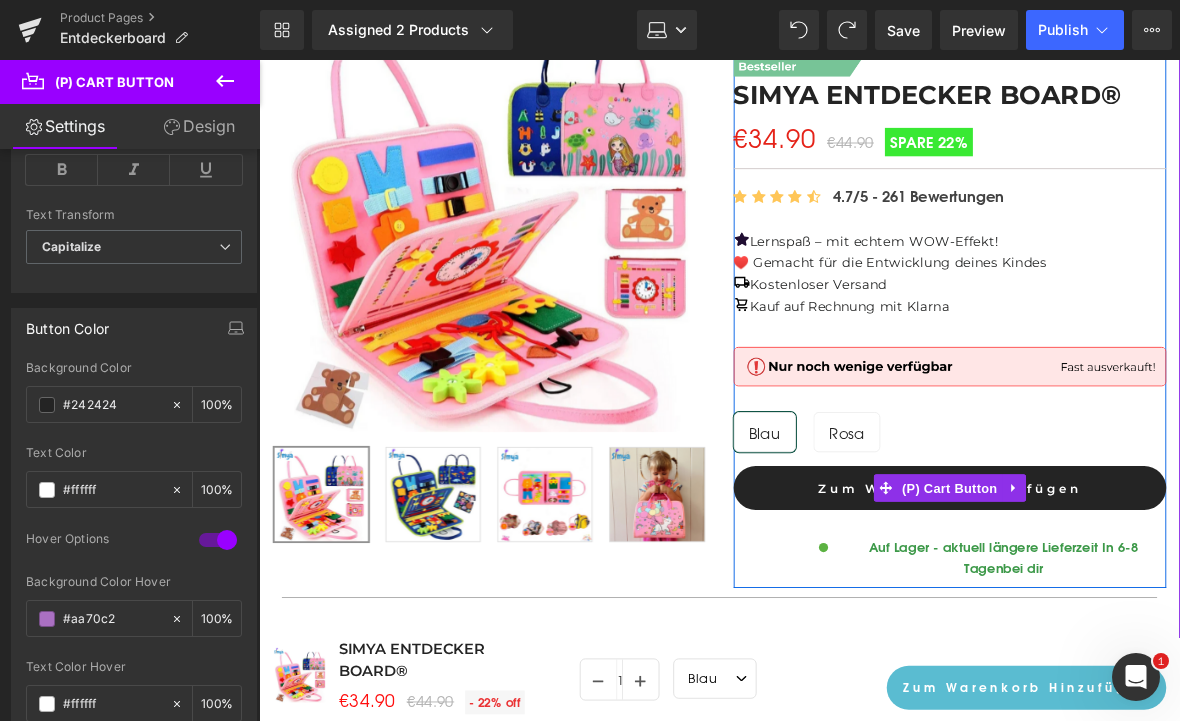 click on "#242424" at bounding box center [112, 405] 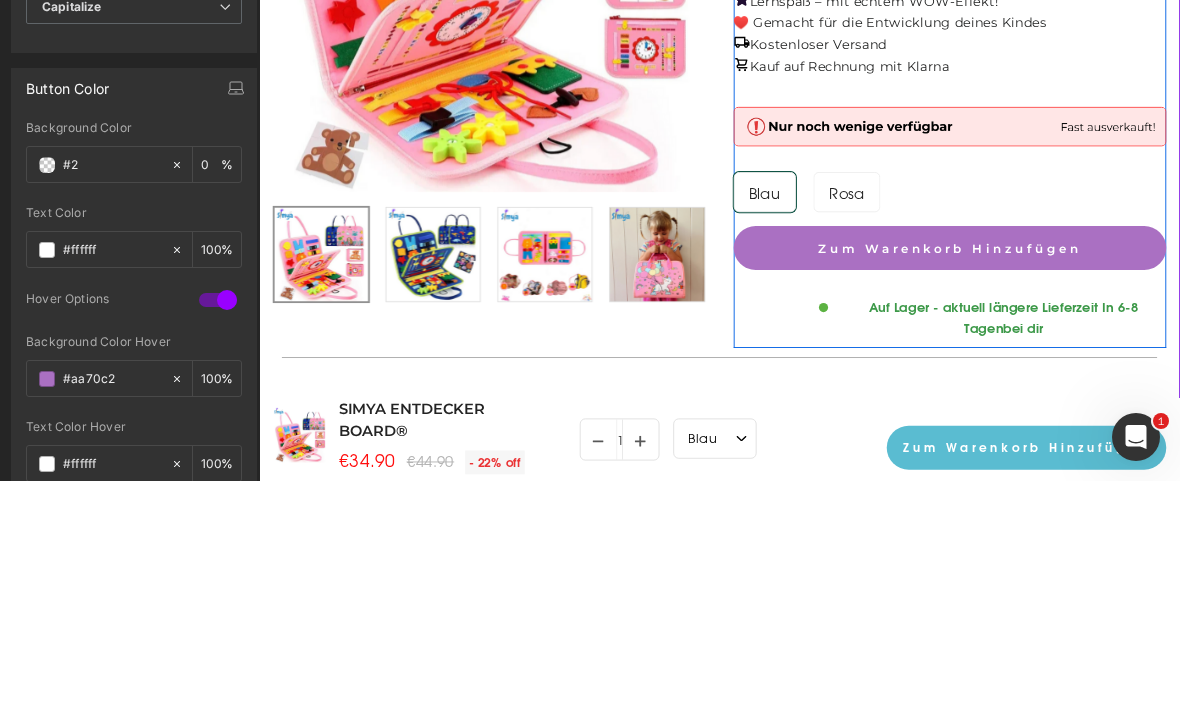 type on "#" 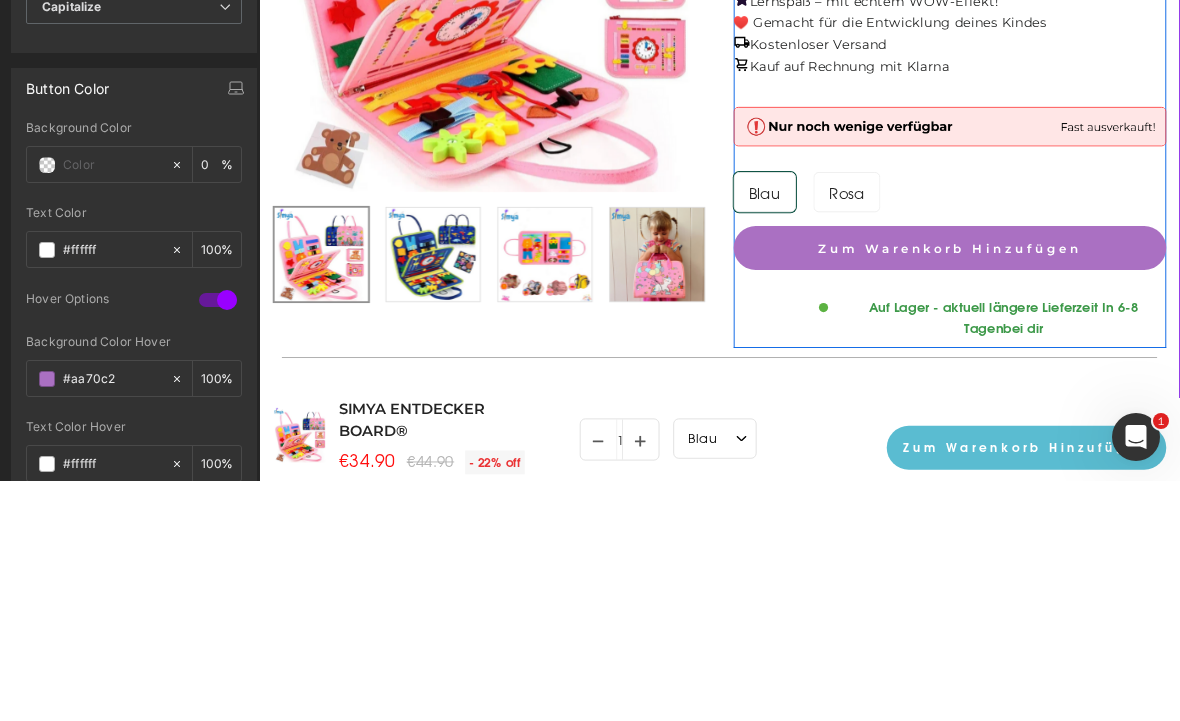 click at bounding box center (112, 405) 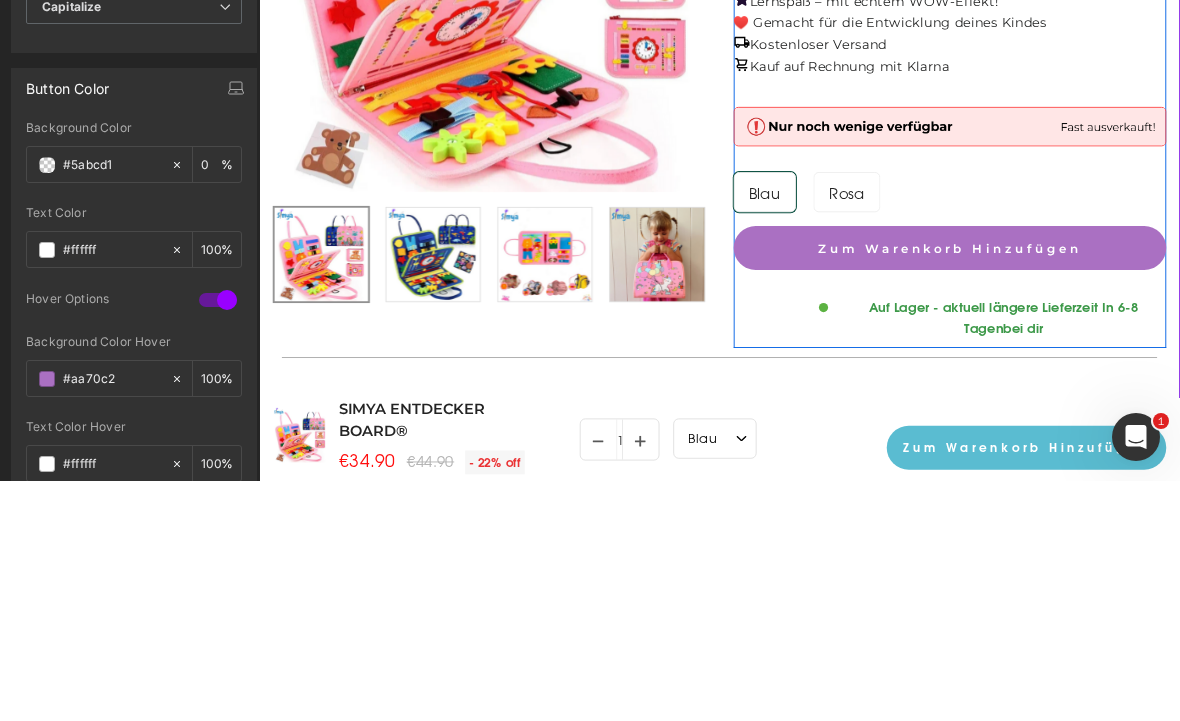 type on "#5abcd1" 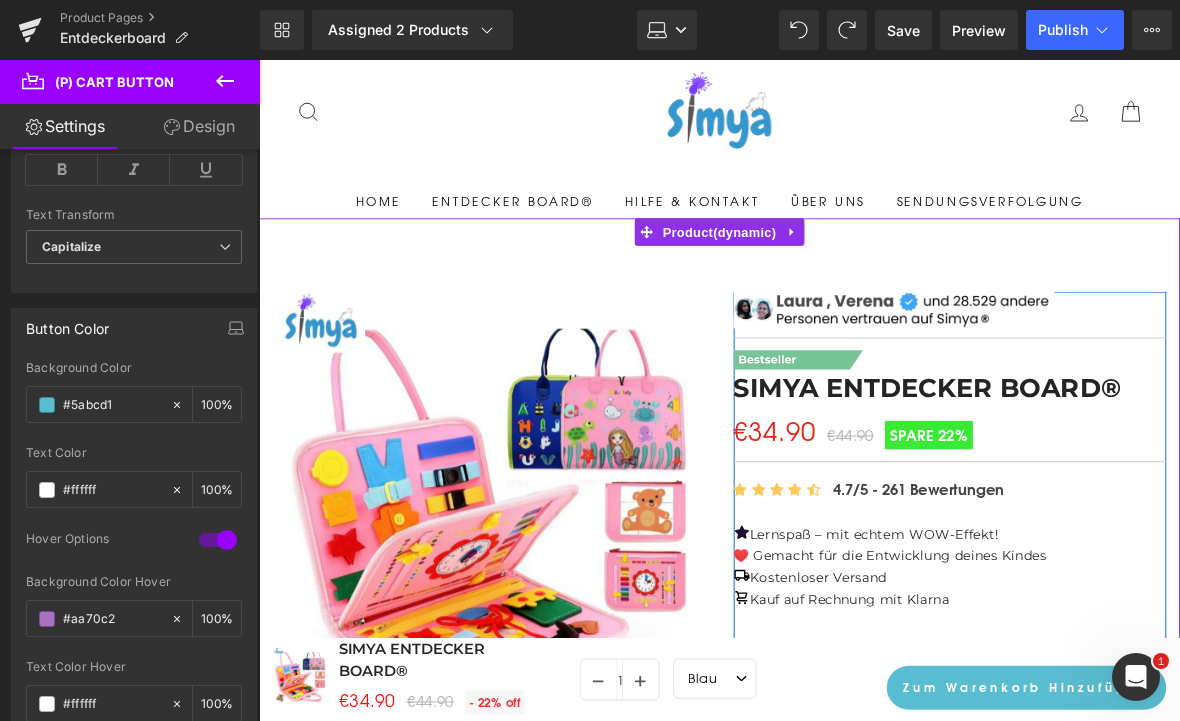 scroll, scrollTop: 63, scrollLeft: 0, axis: vertical 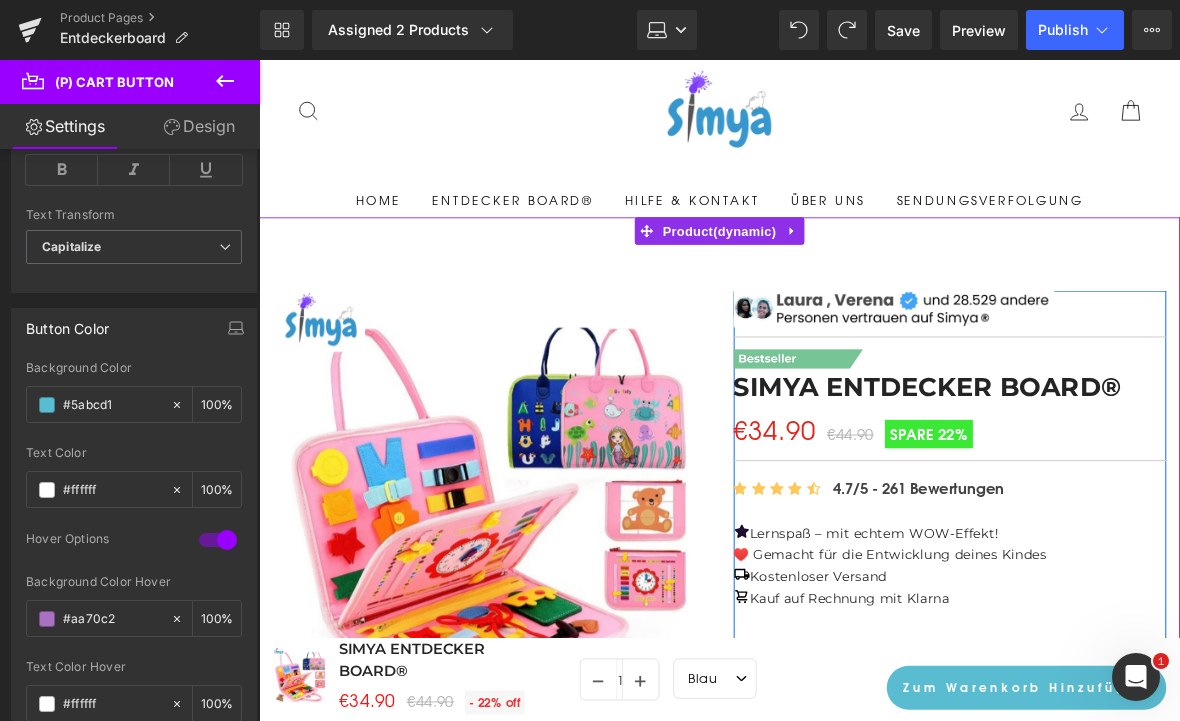 click on "Row" at bounding box center [655, 728] 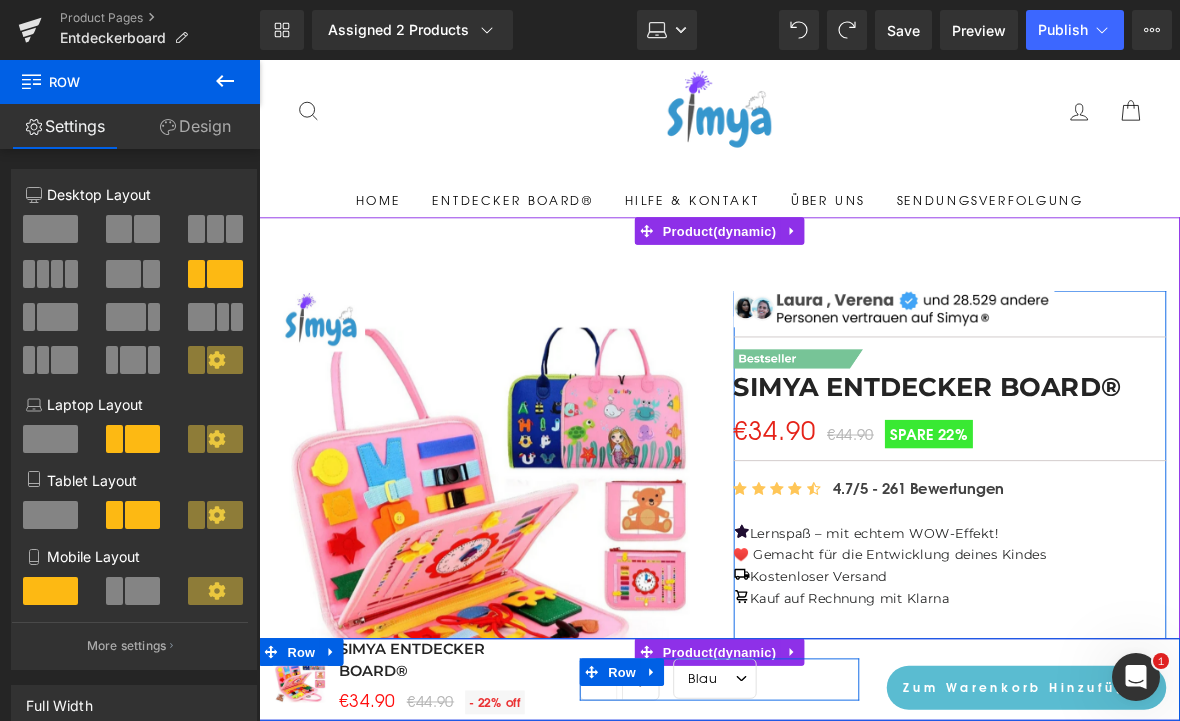 click on "Row" at bounding box center (655, 728) 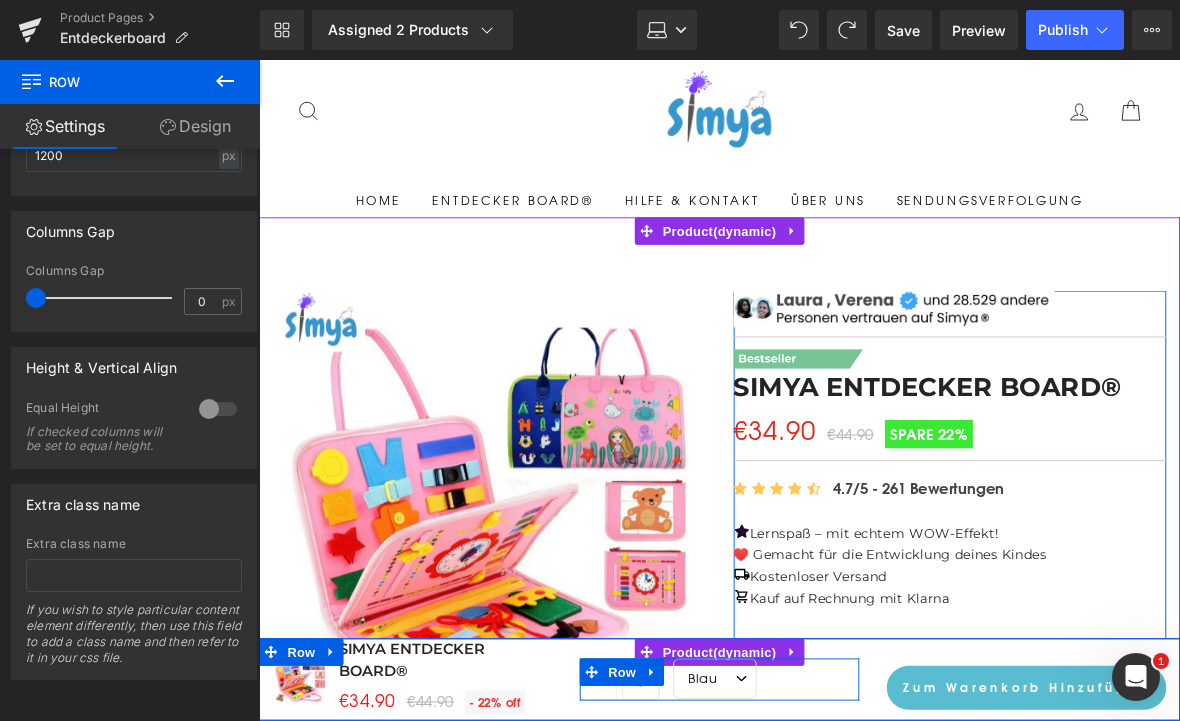 scroll, scrollTop: 776, scrollLeft: 0, axis: vertical 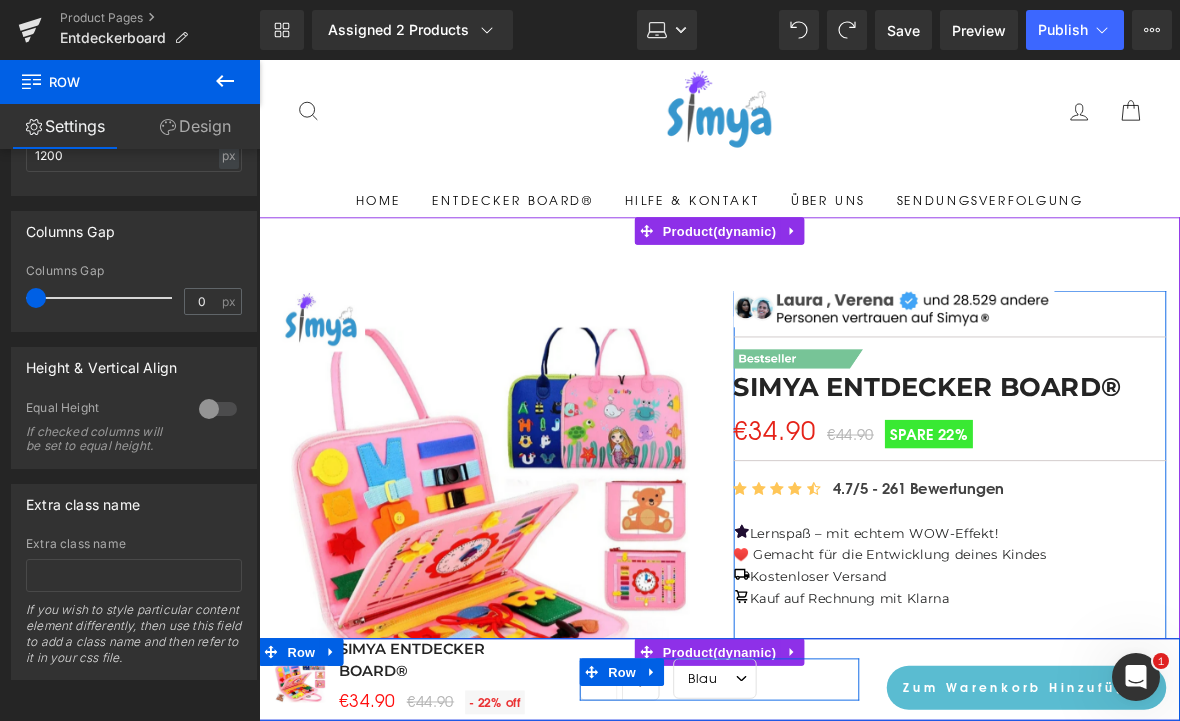 click at bounding box center [761, 715] 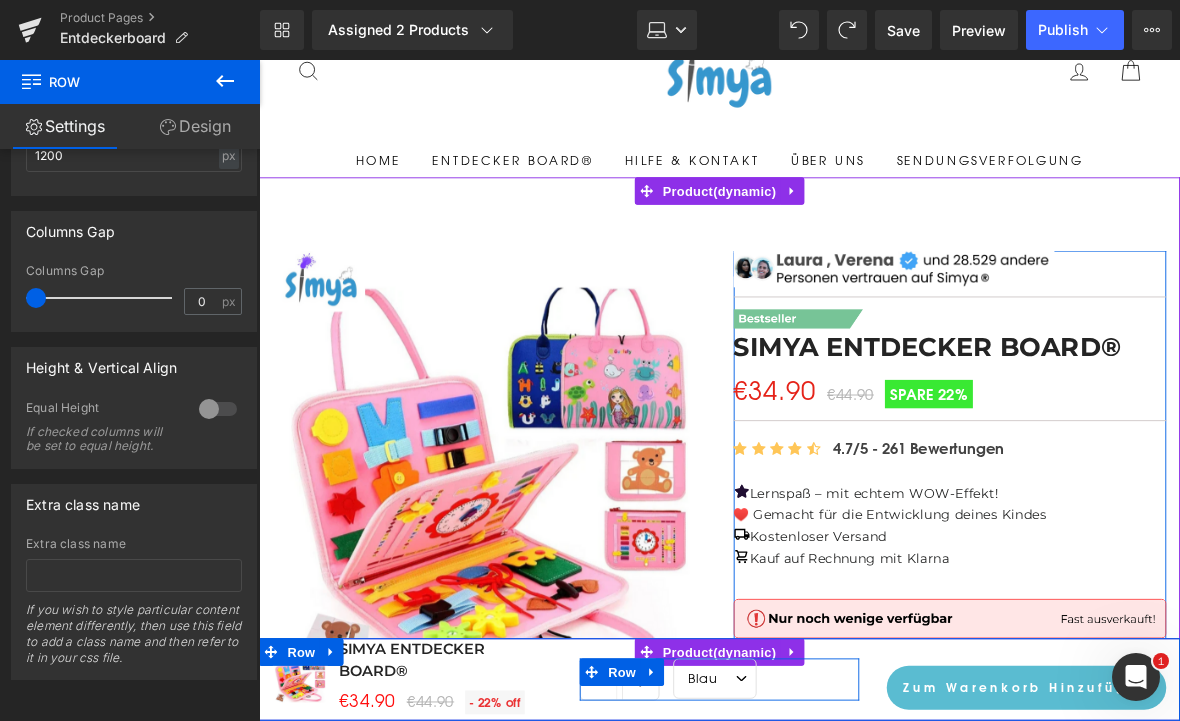 scroll, scrollTop: 108, scrollLeft: 0, axis: vertical 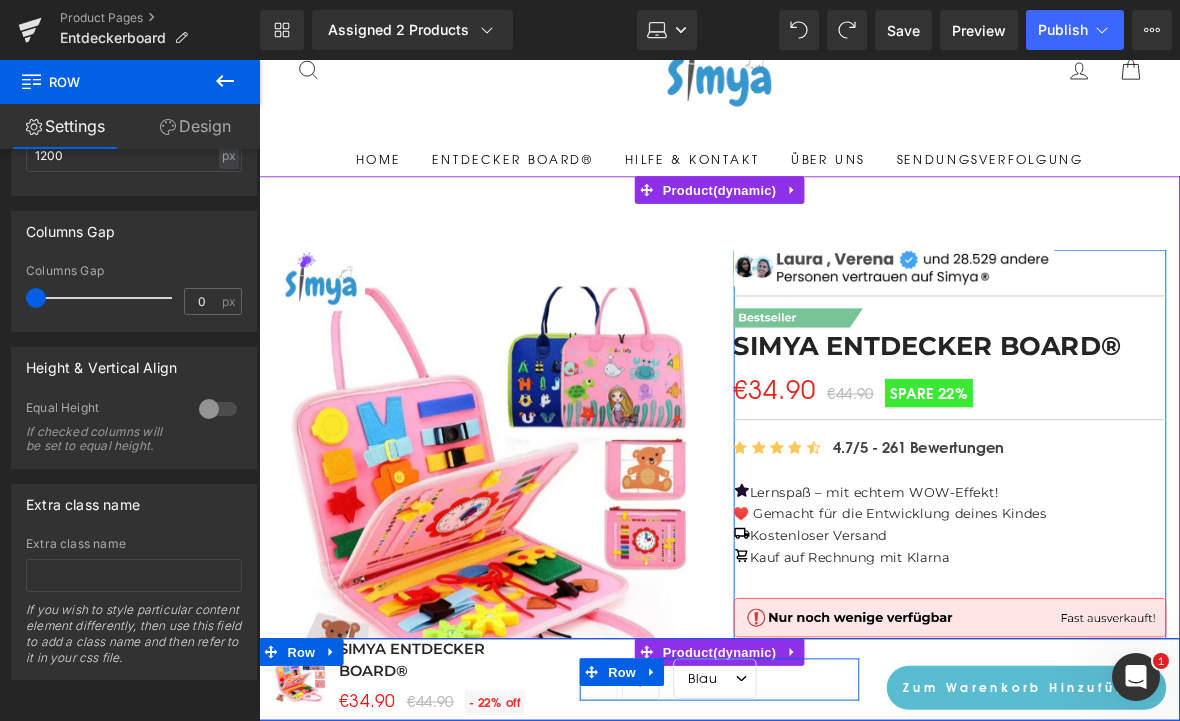 click on "1
(P) Quantity
Blau
Rosa
(P) Variants
Row" at bounding box center (761, 736) 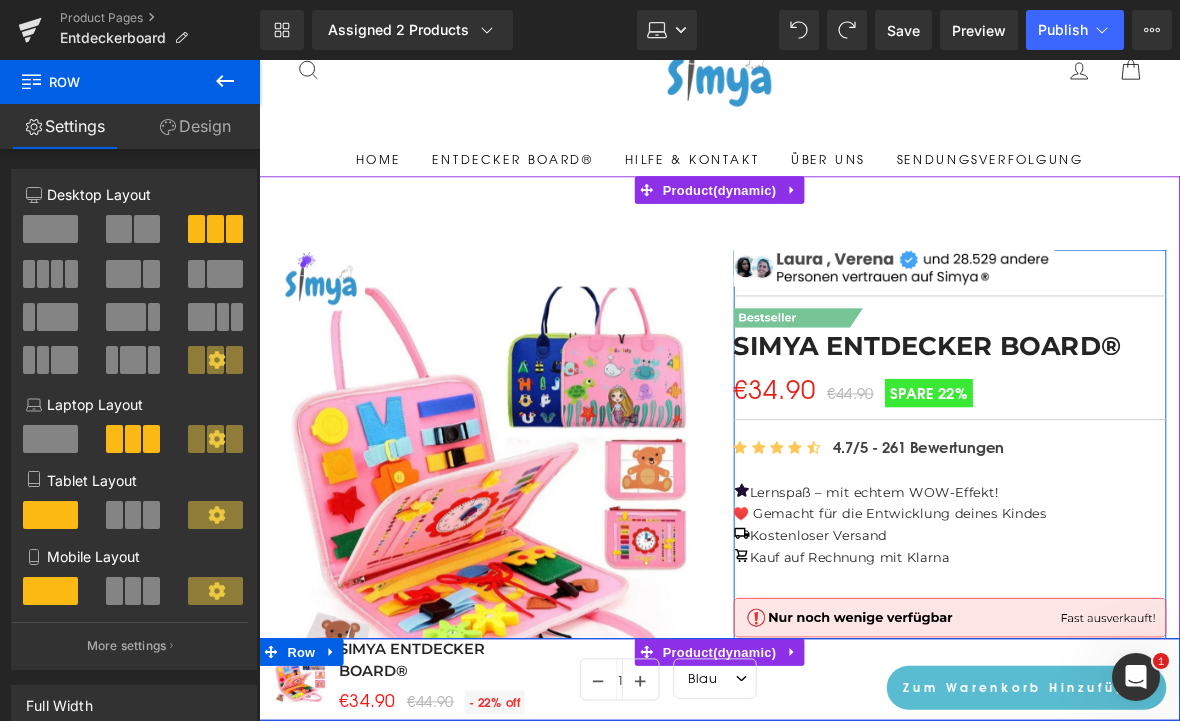 click on "€34.90
€44.90
-
22%
off" at bounding box center [456, 759] 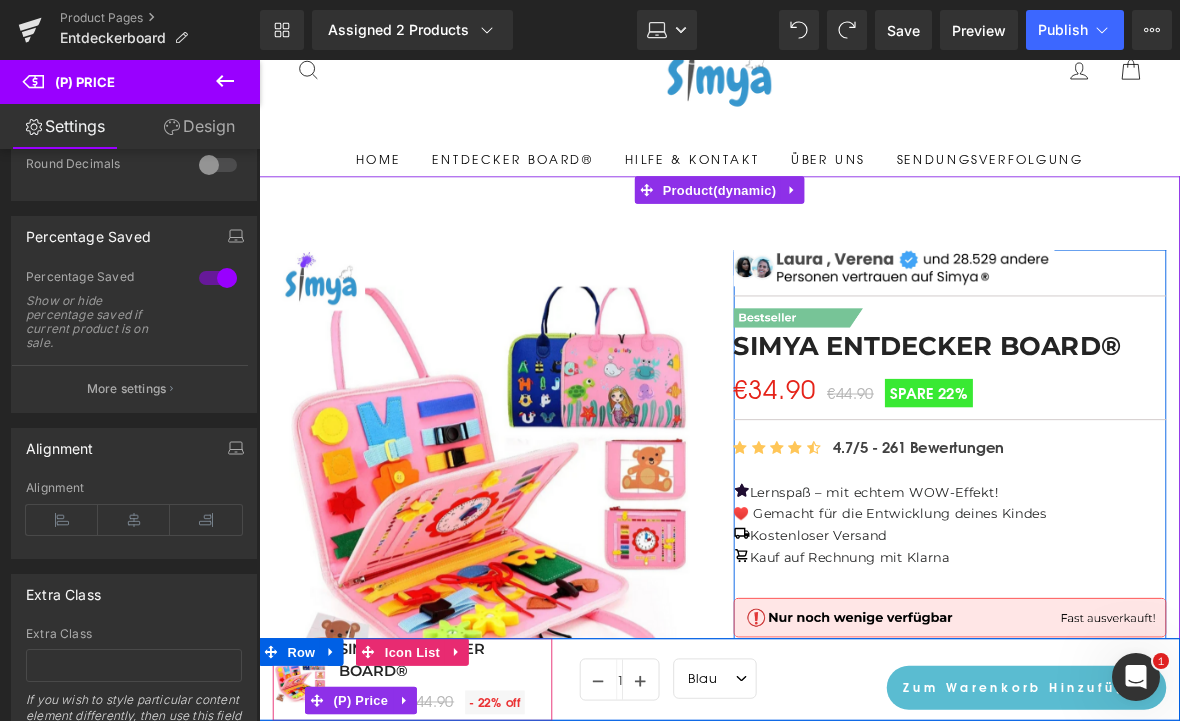 scroll, scrollTop: 871, scrollLeft: 0, axis: vertical 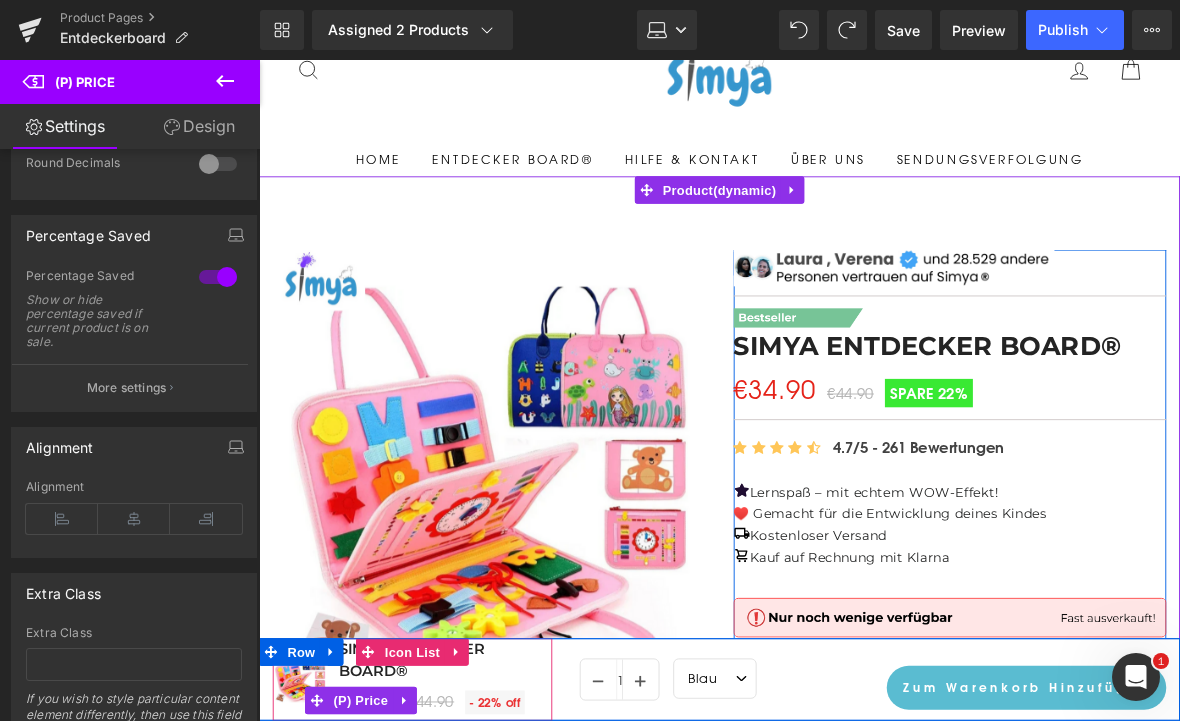 click at bounding box center [761, 420] 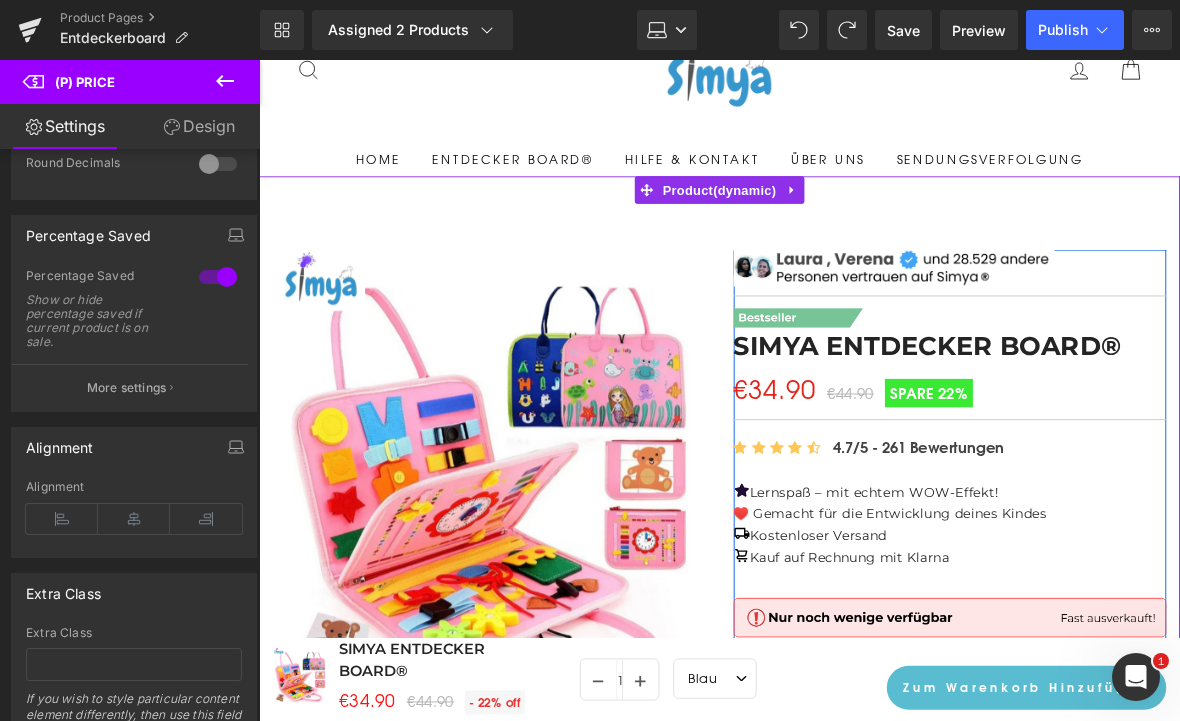 click at bounding box center (761, 420) 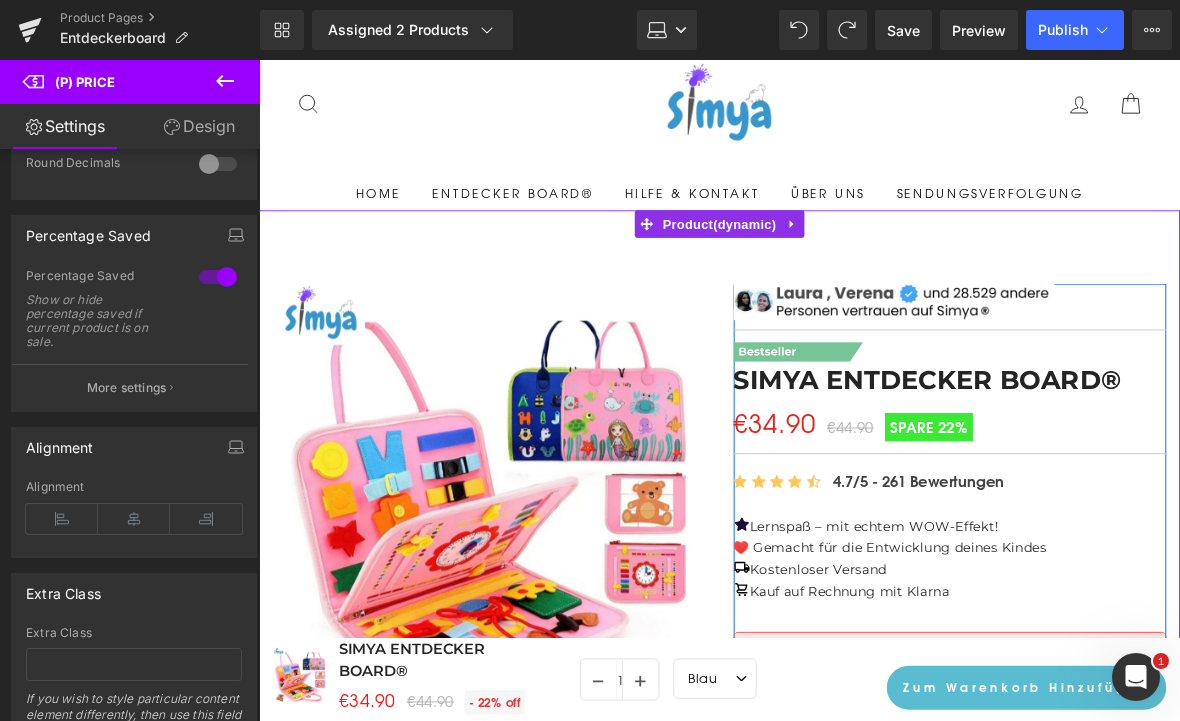 scroll, scrollTop: 65, scrollLeft: 0, axis: vertical 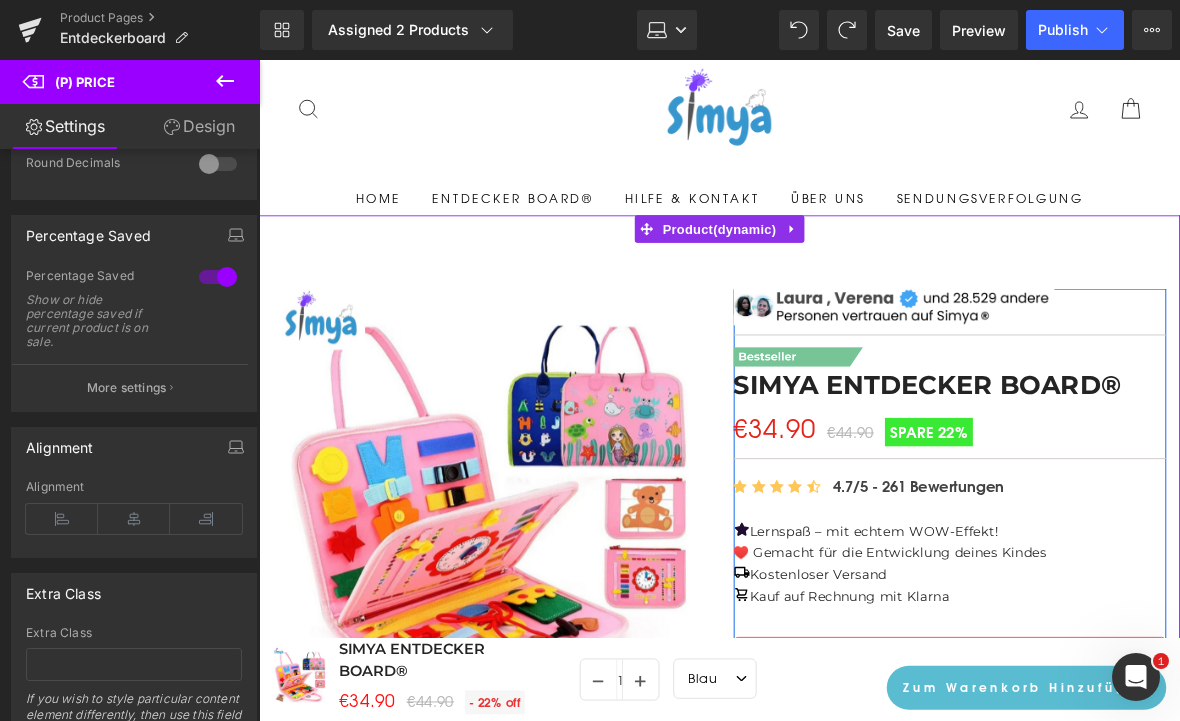 click at bounding box center [761, 420] 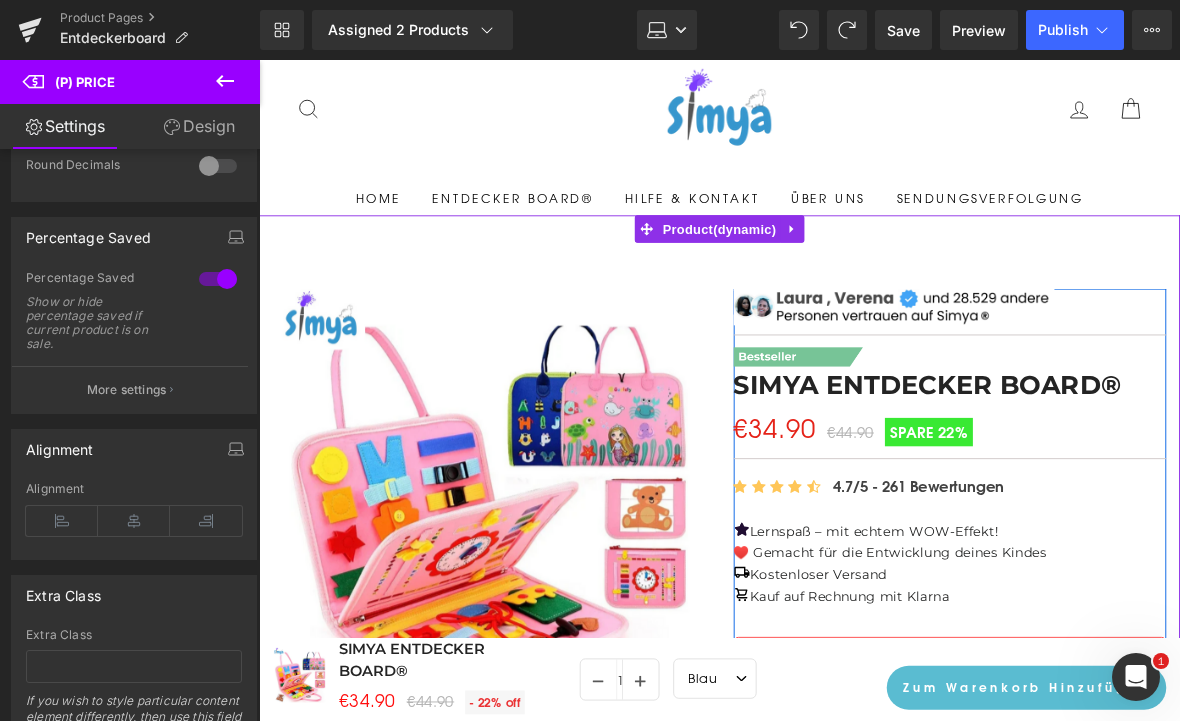 scroll, scrollTop: 758, scrollLeft: 0, axis: vertical 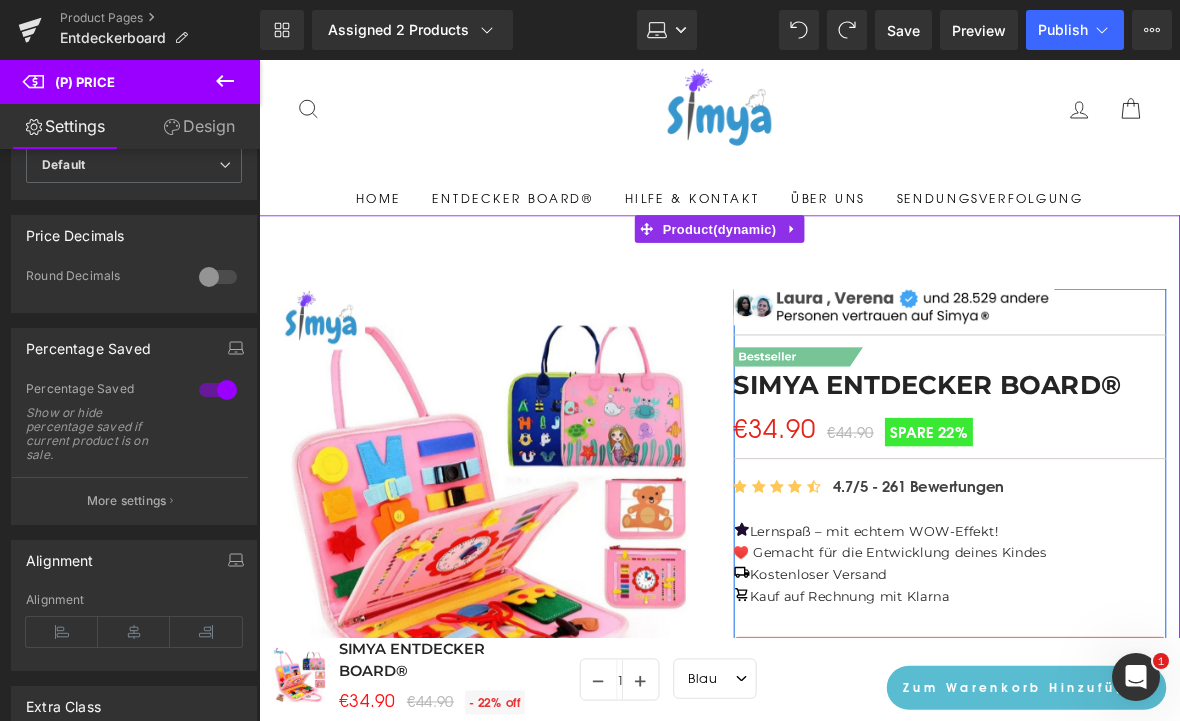 click on "Row" at bounding box center [655, 728] 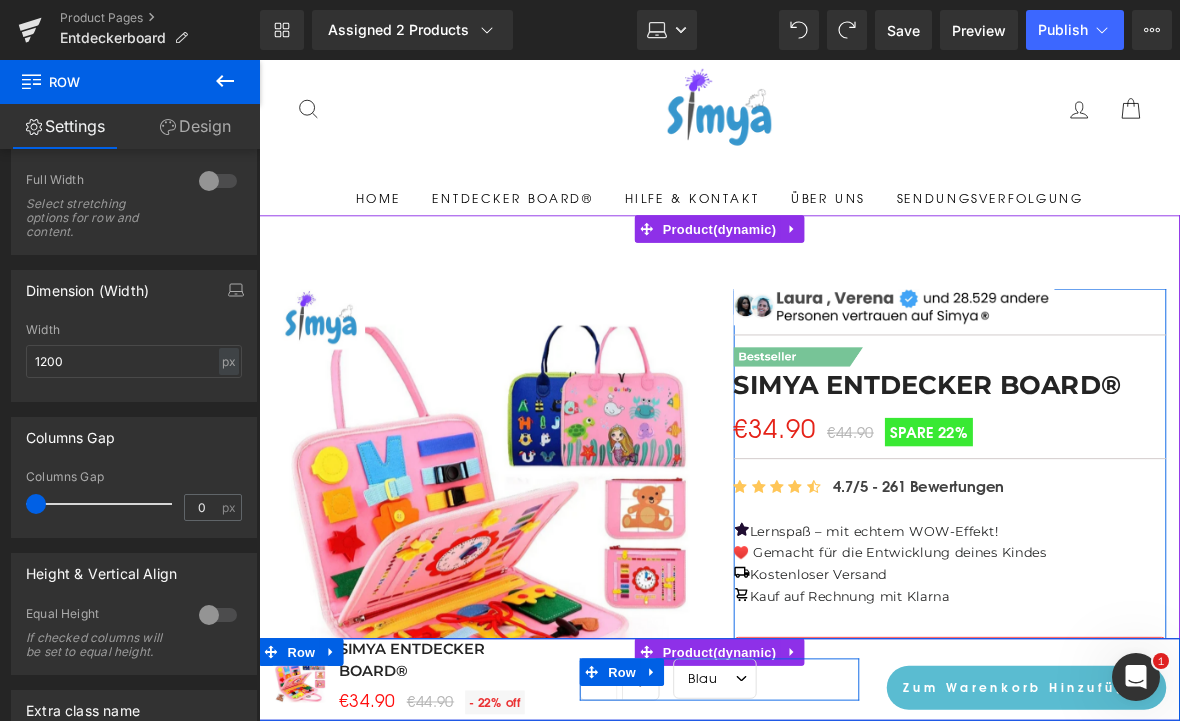 scroll, scrollTop: 567, scrollLeft: 0, axis: vertical 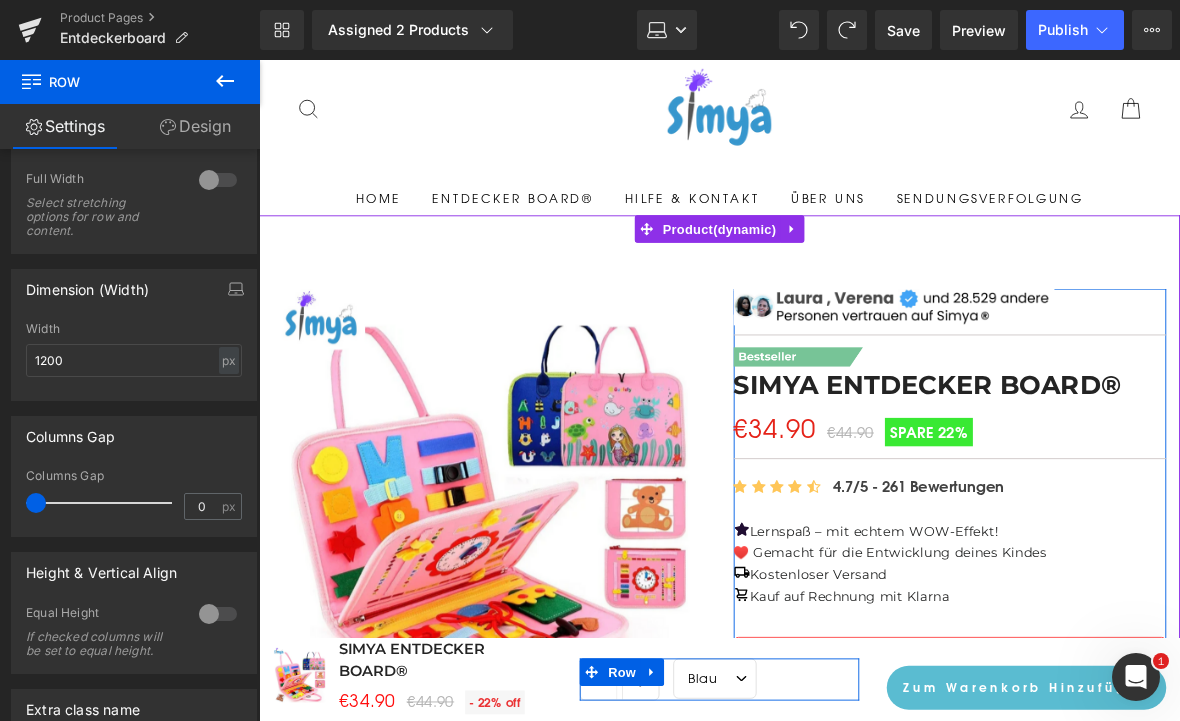 click at bounding box center [36, 503] 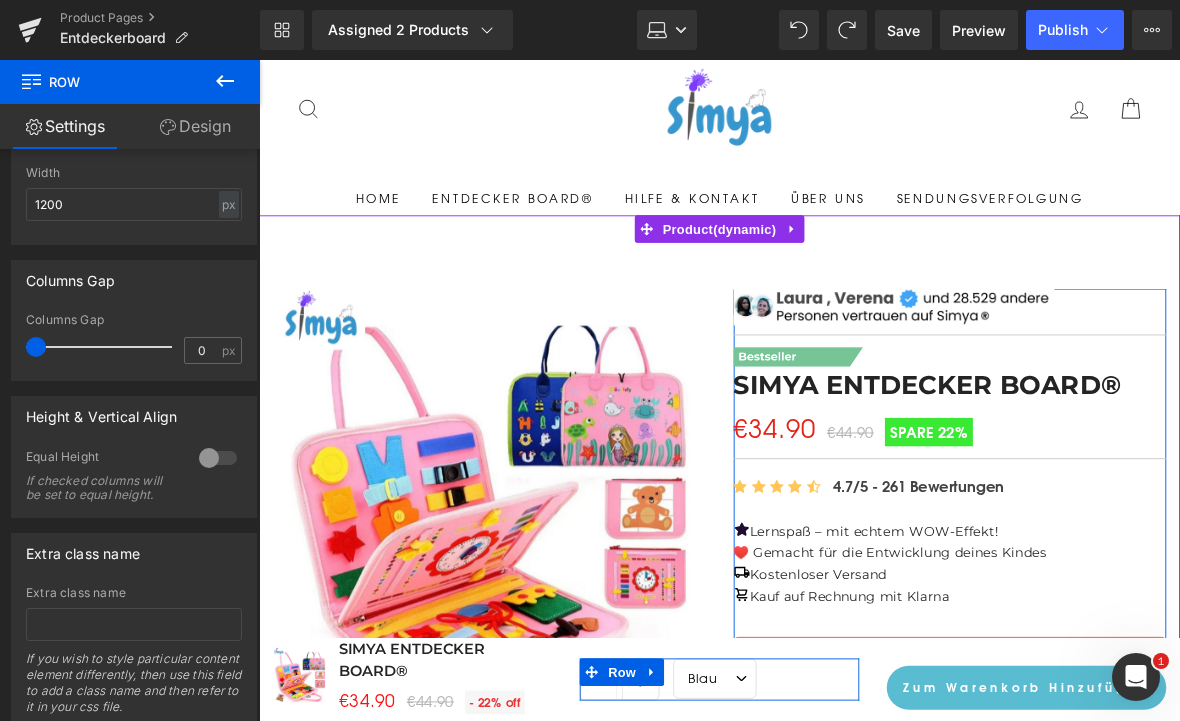scroll, scrollTop: 729, scrollLeft: 0, axis: vertical 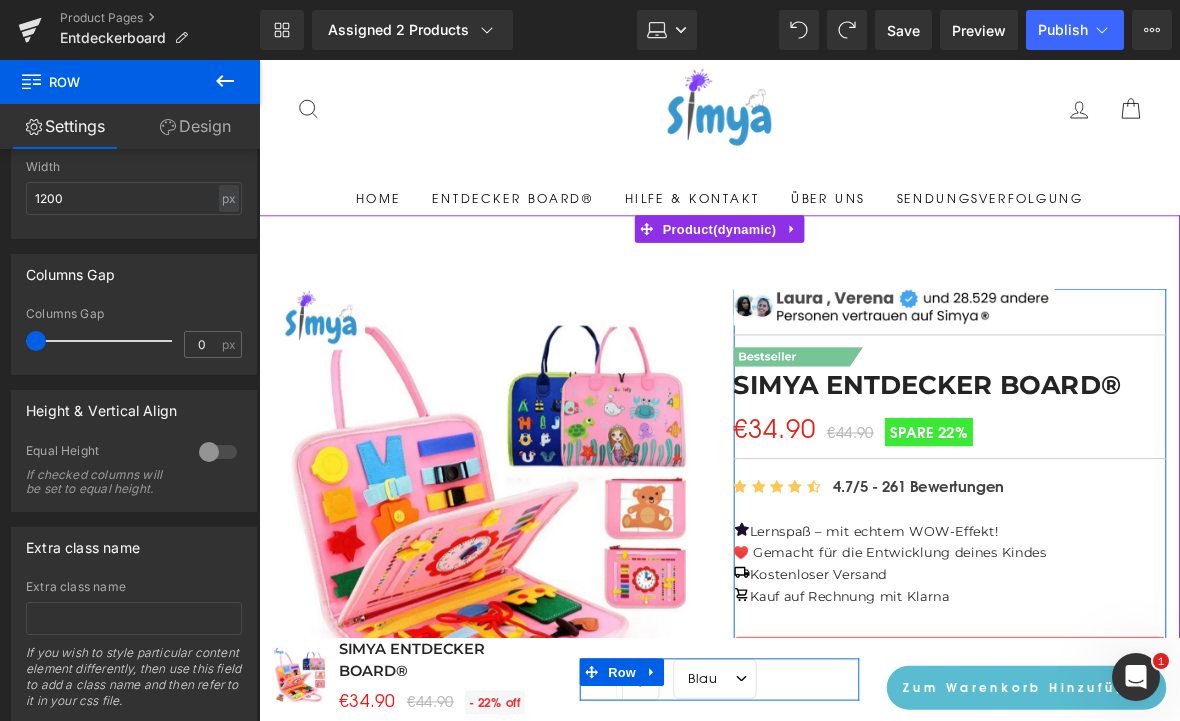 click at bounding box center [218, 452] 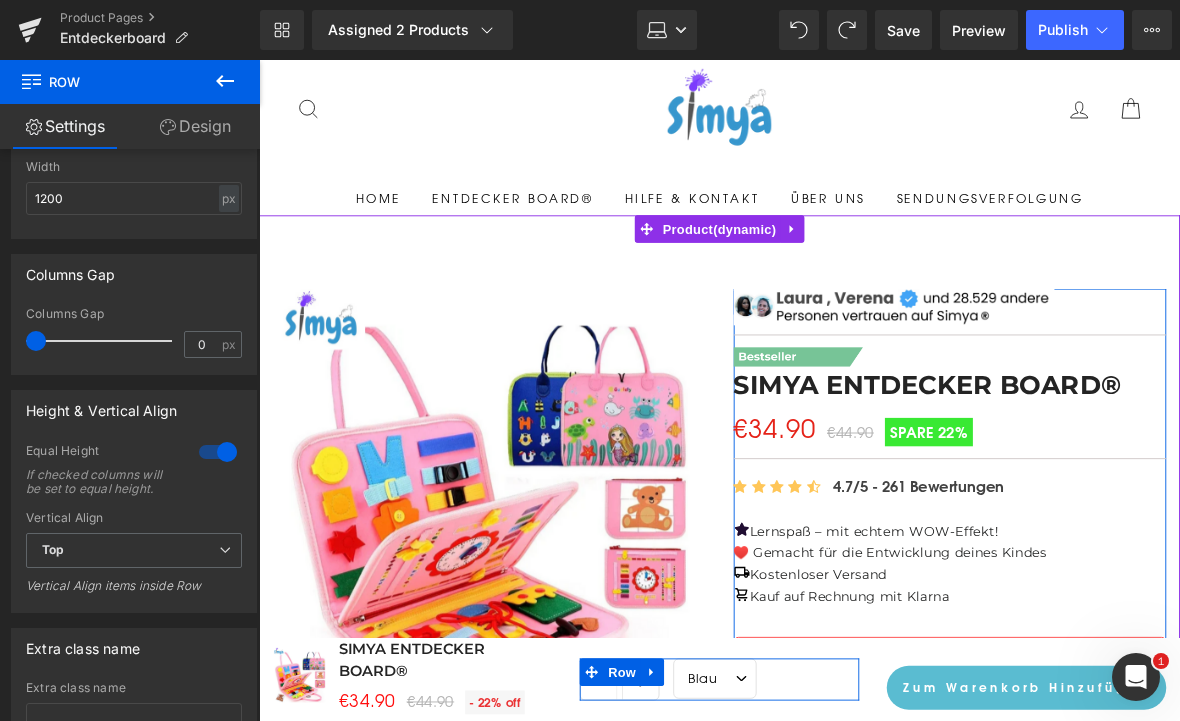 click at bounding box center (218, 452) 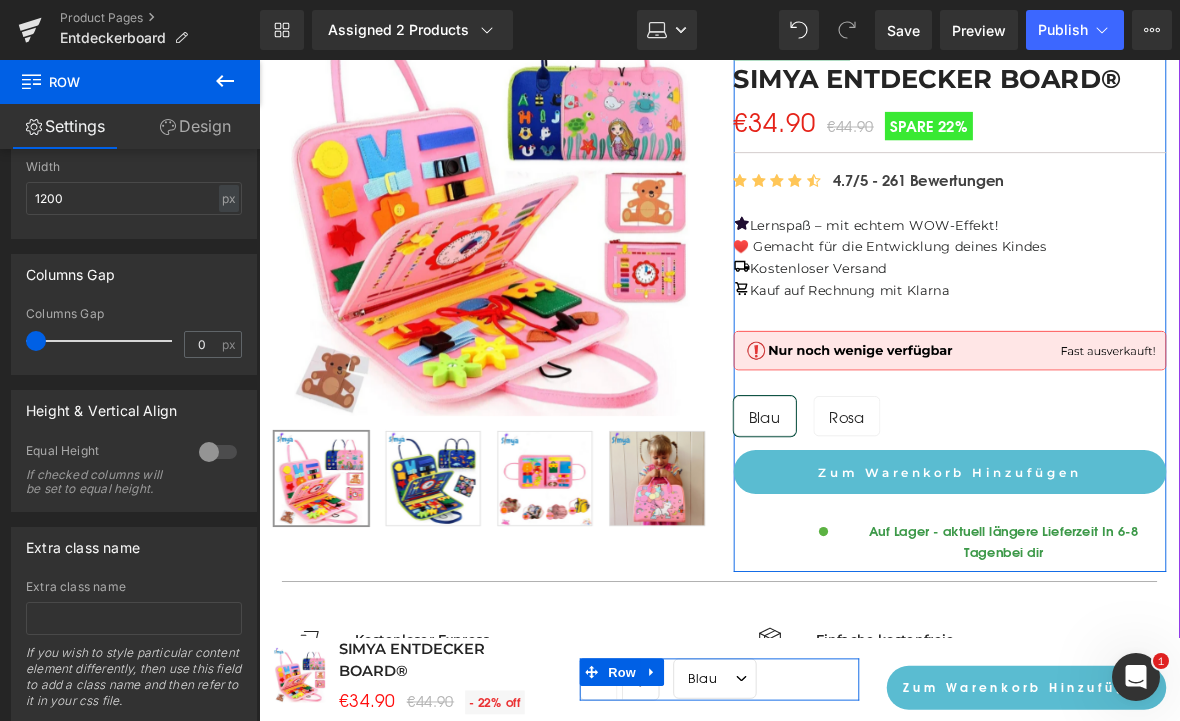 scroll, scrollTop: 450, scrollLeft: 0, axis: vertical 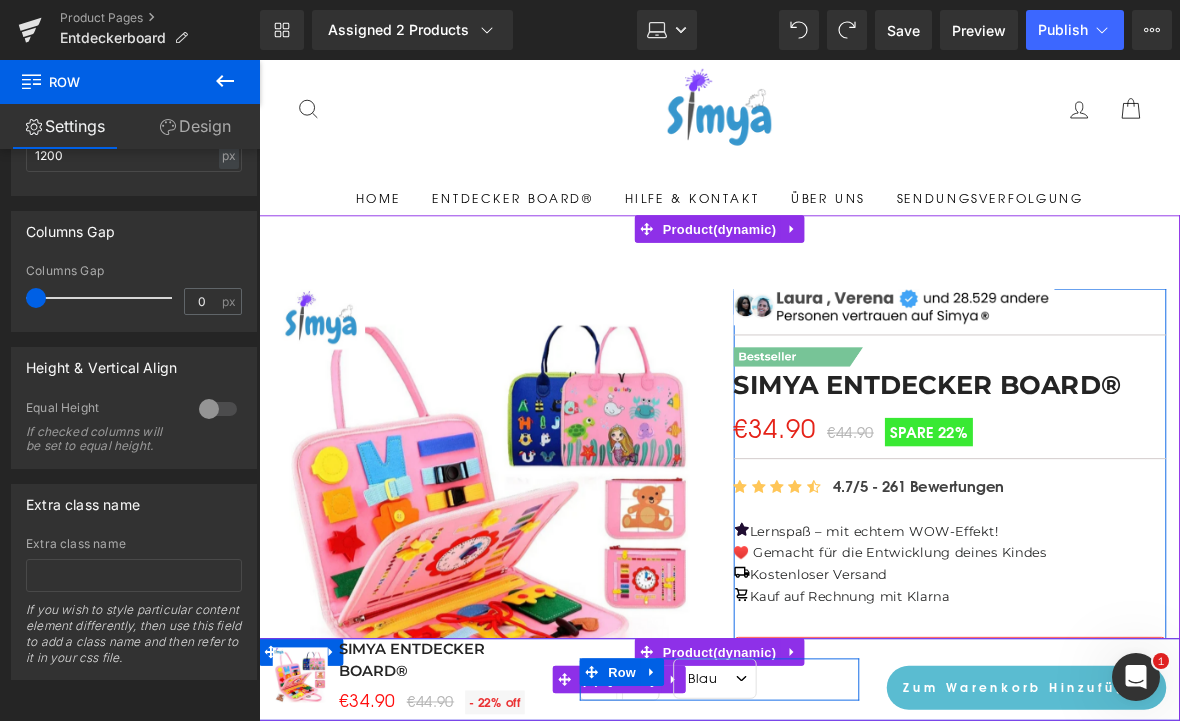 click 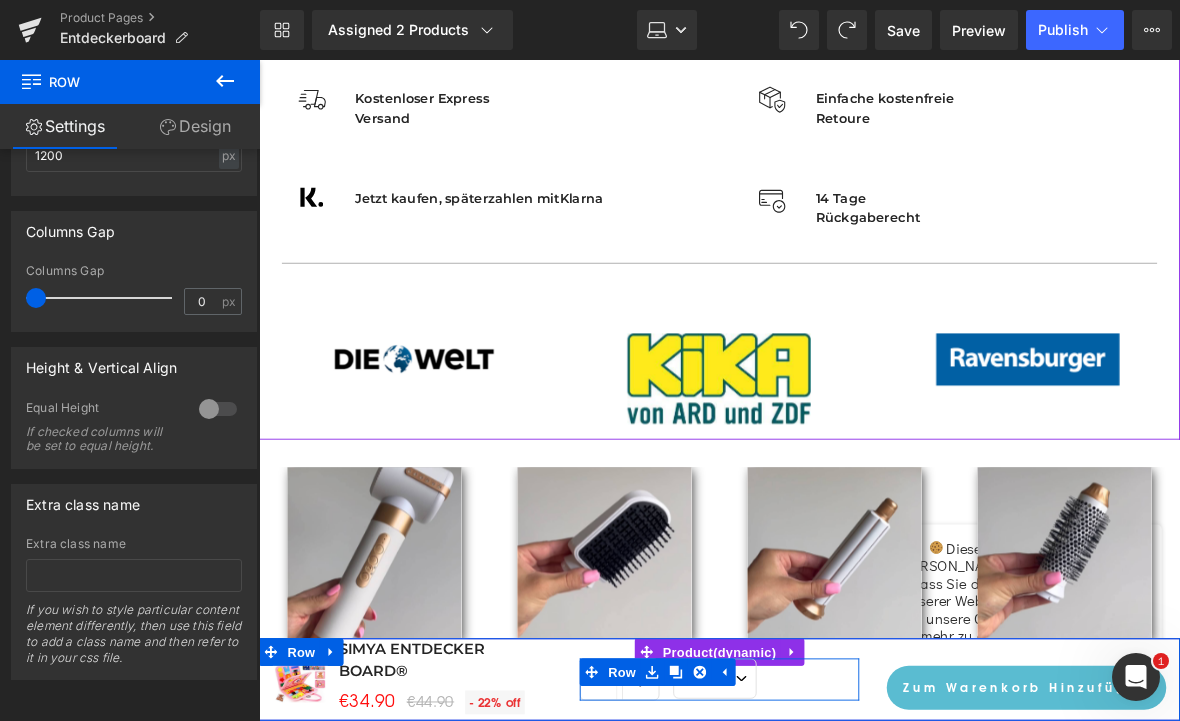 scroll, scrollTop: 988, scrollLeft: 0, axis: vertical 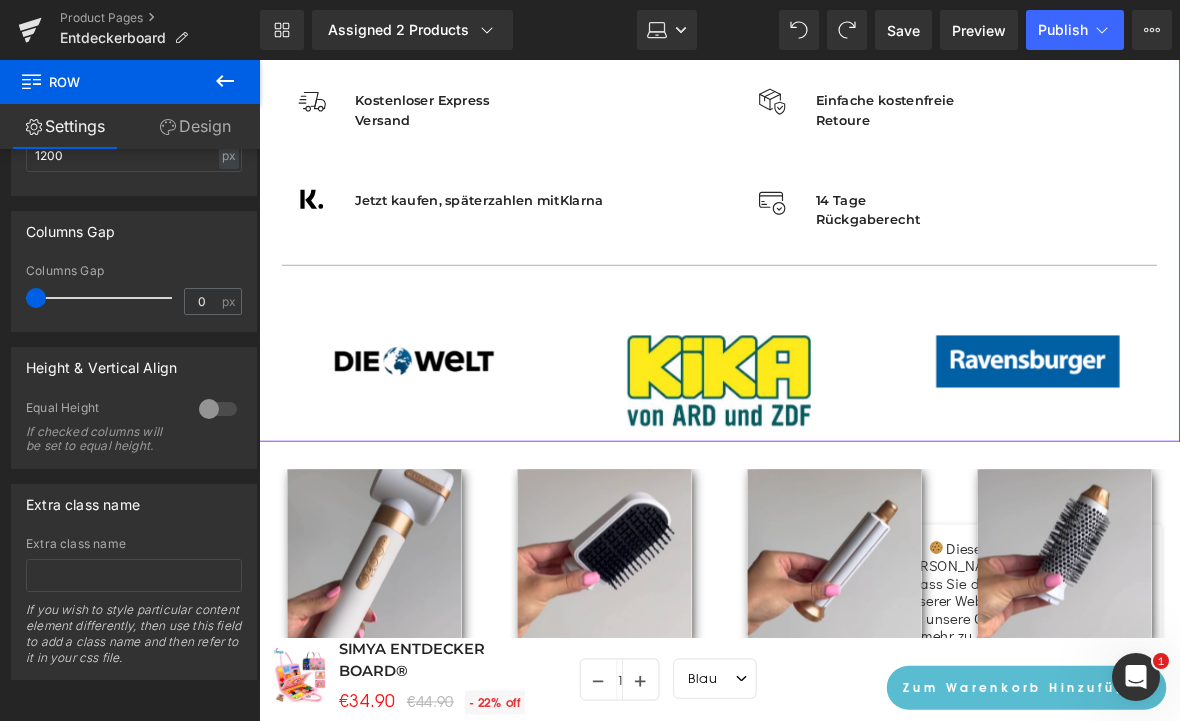 click at bounding box center [792, 409] 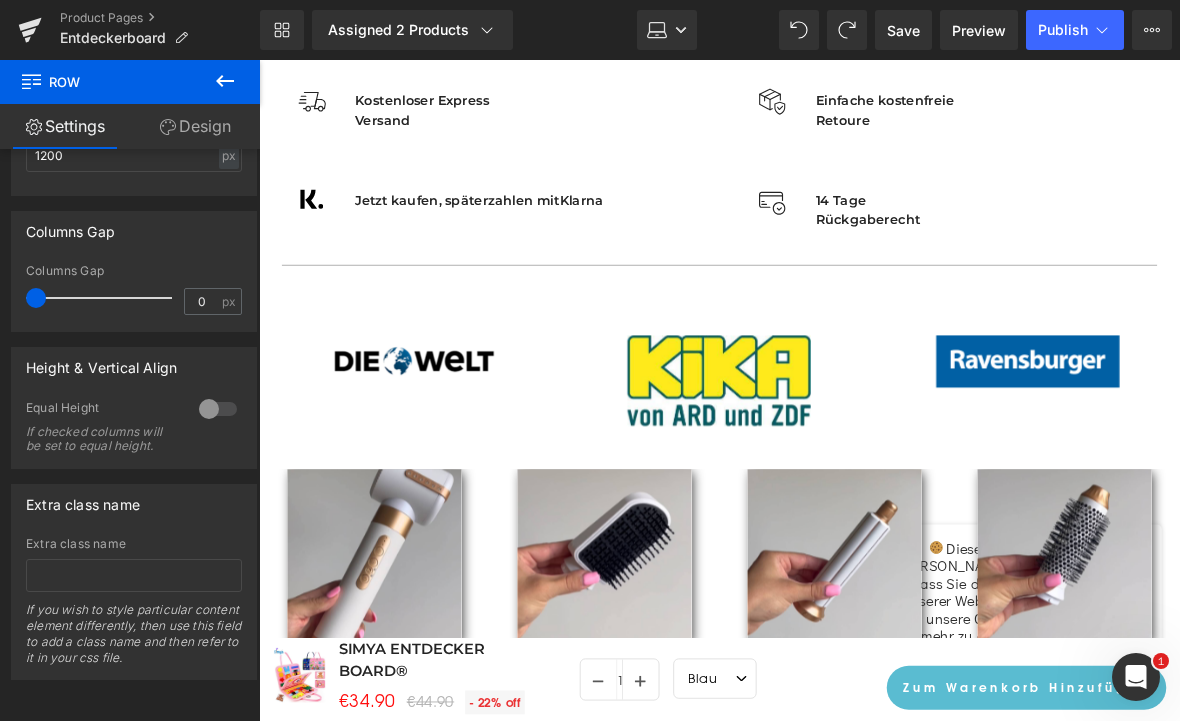 click at bounding box center (761, 420) 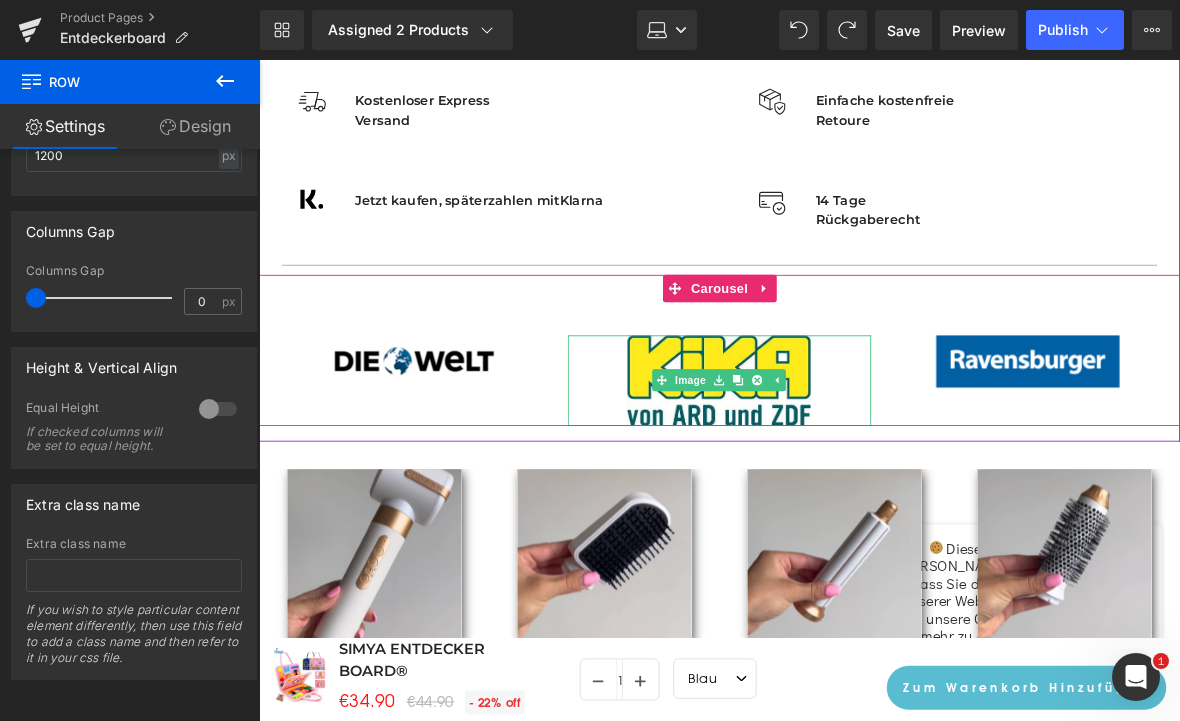 click at bounding box center (761, 409) 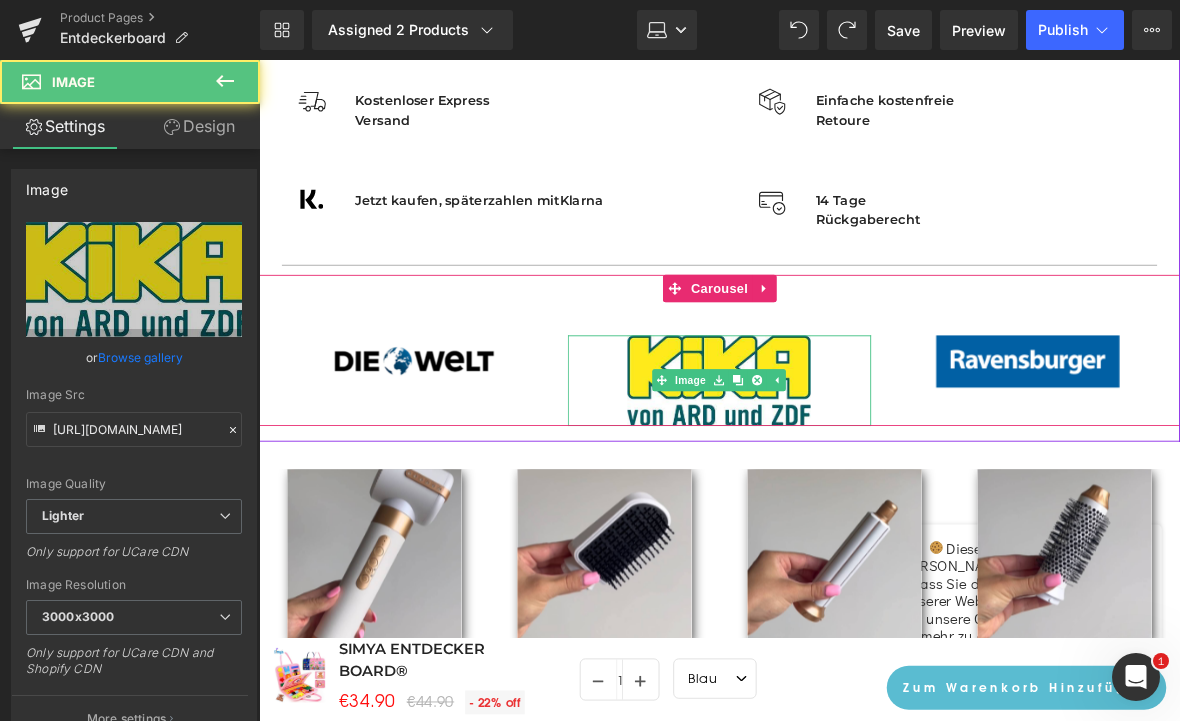 click on "Image" at bounding box center [730, 409] 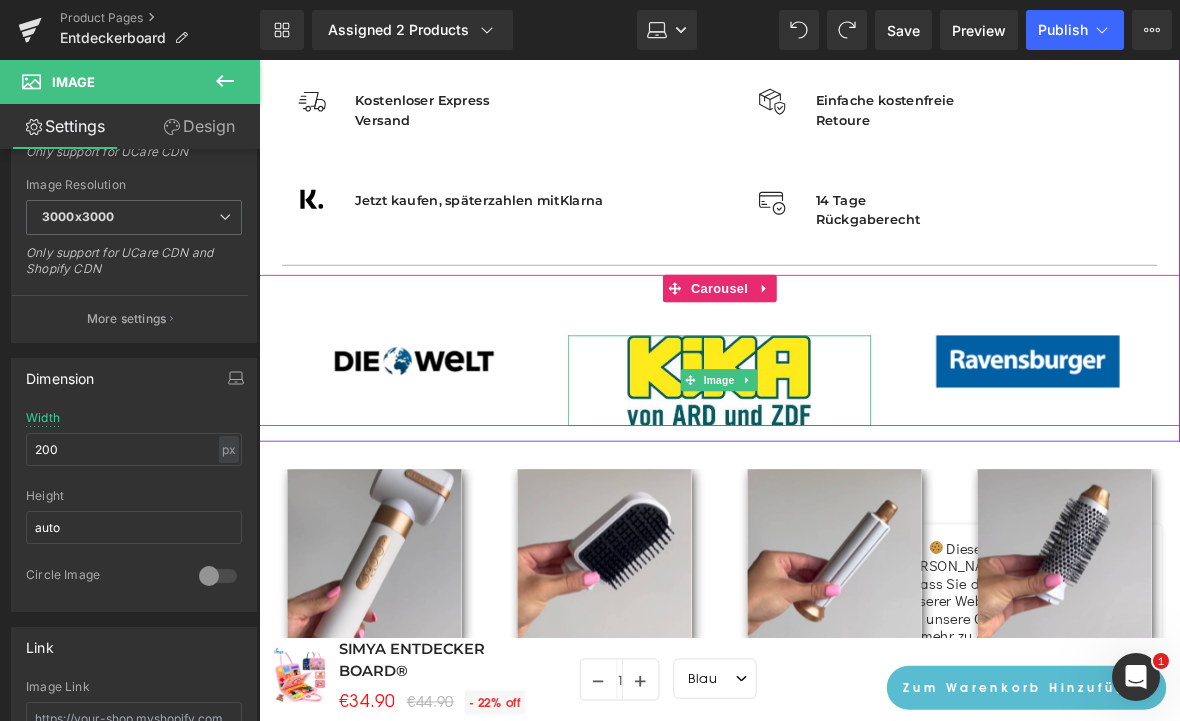 scroll, scrollTop: 443, scrollLeft: 0, axis: vertical 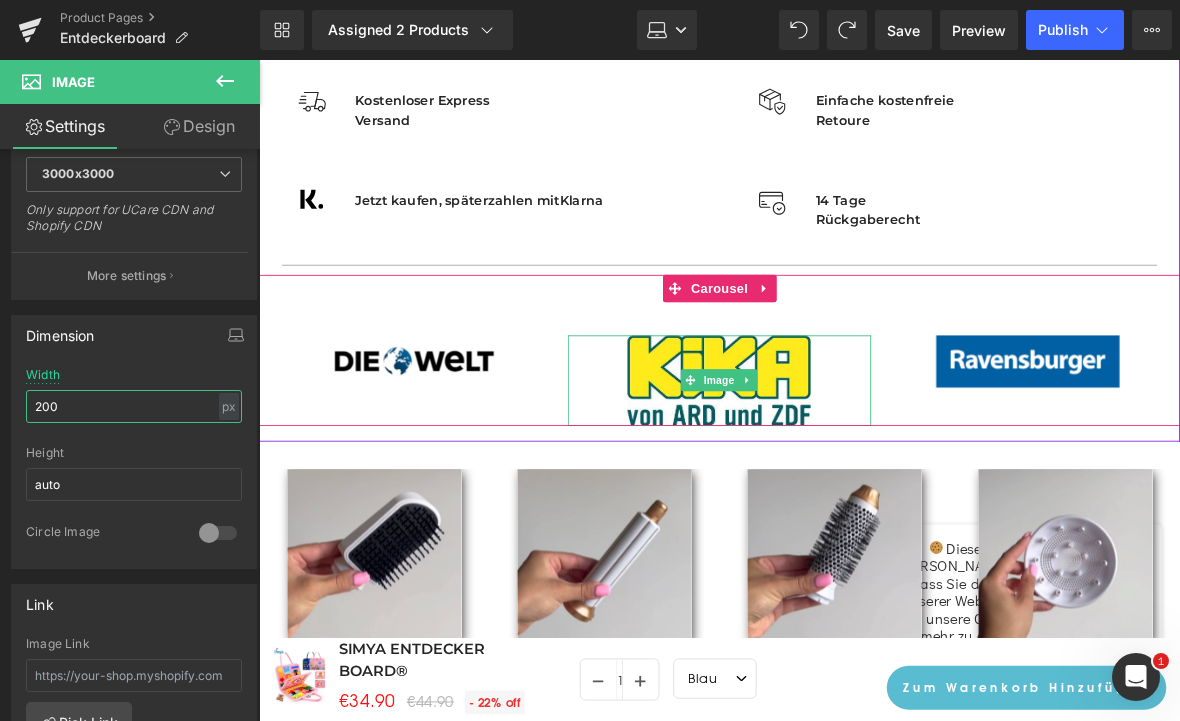 click on "200" at bounding box center [134, 406] 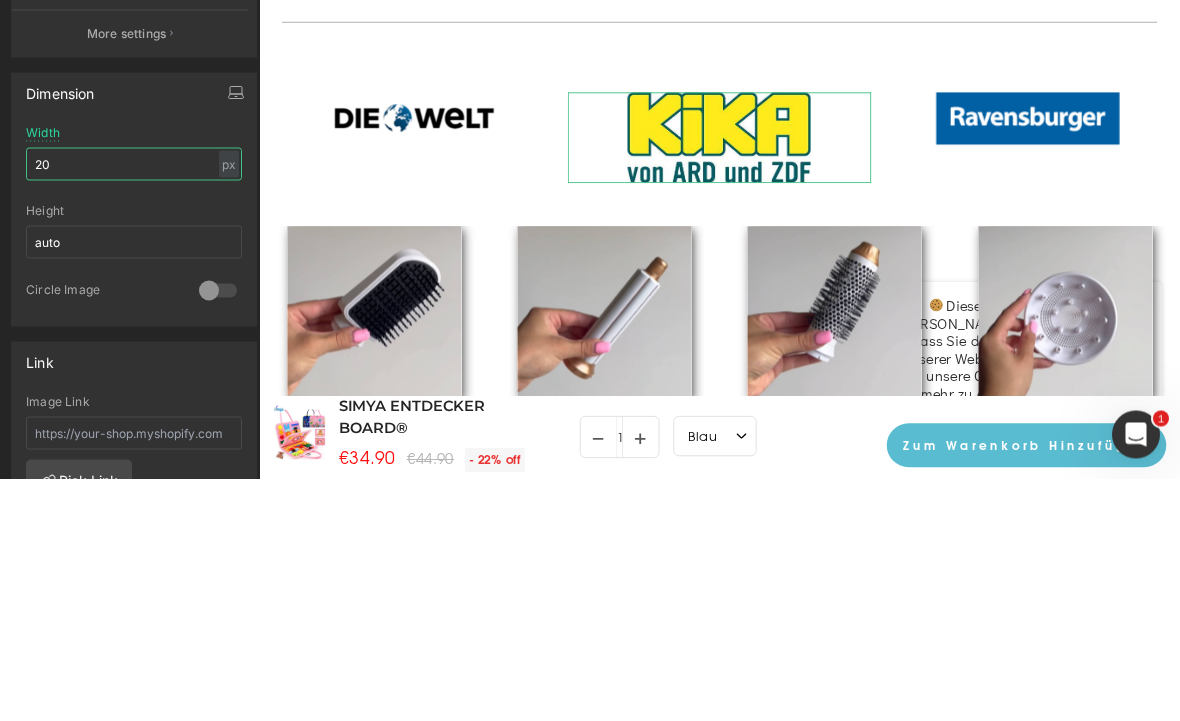 type on "2" 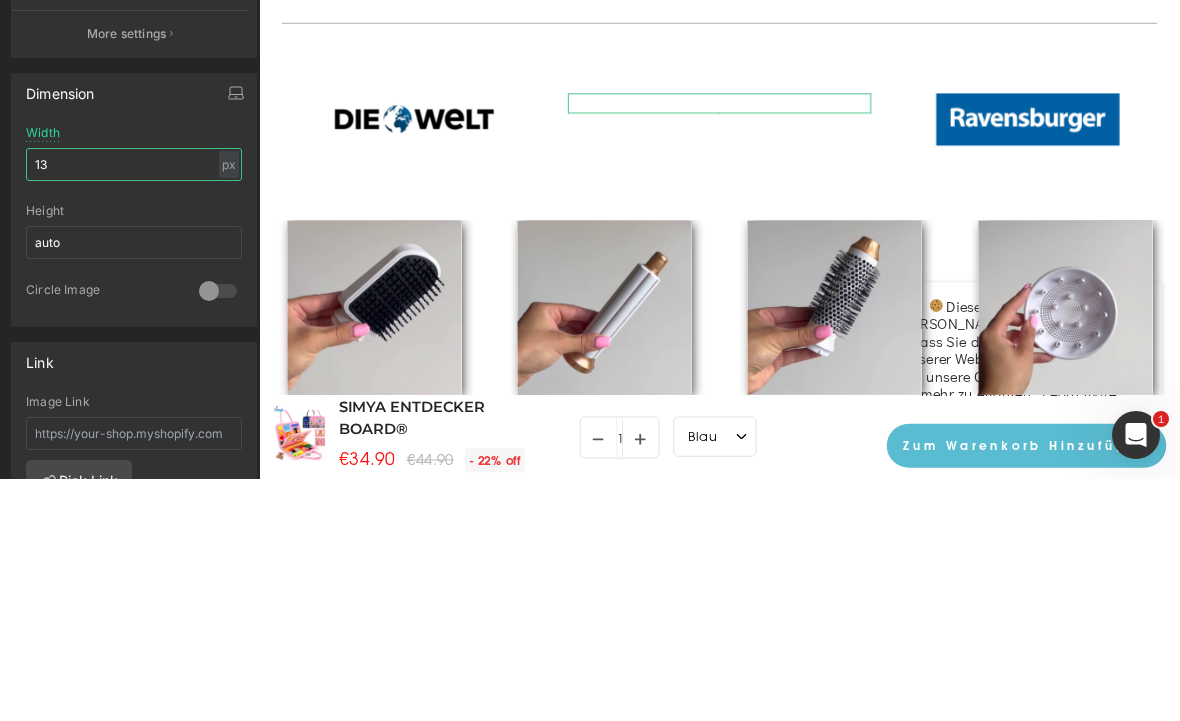 type on "130" 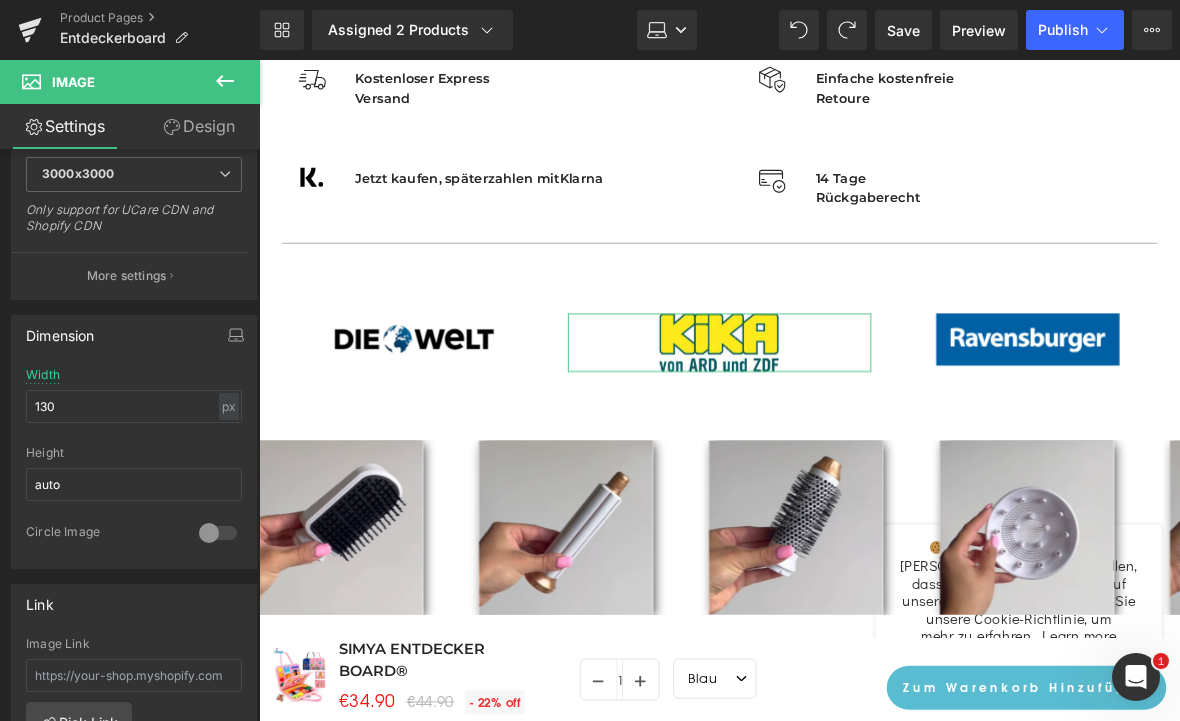 scroll, scrollTop: 1115, scrollLeft: 0, axis: vertical 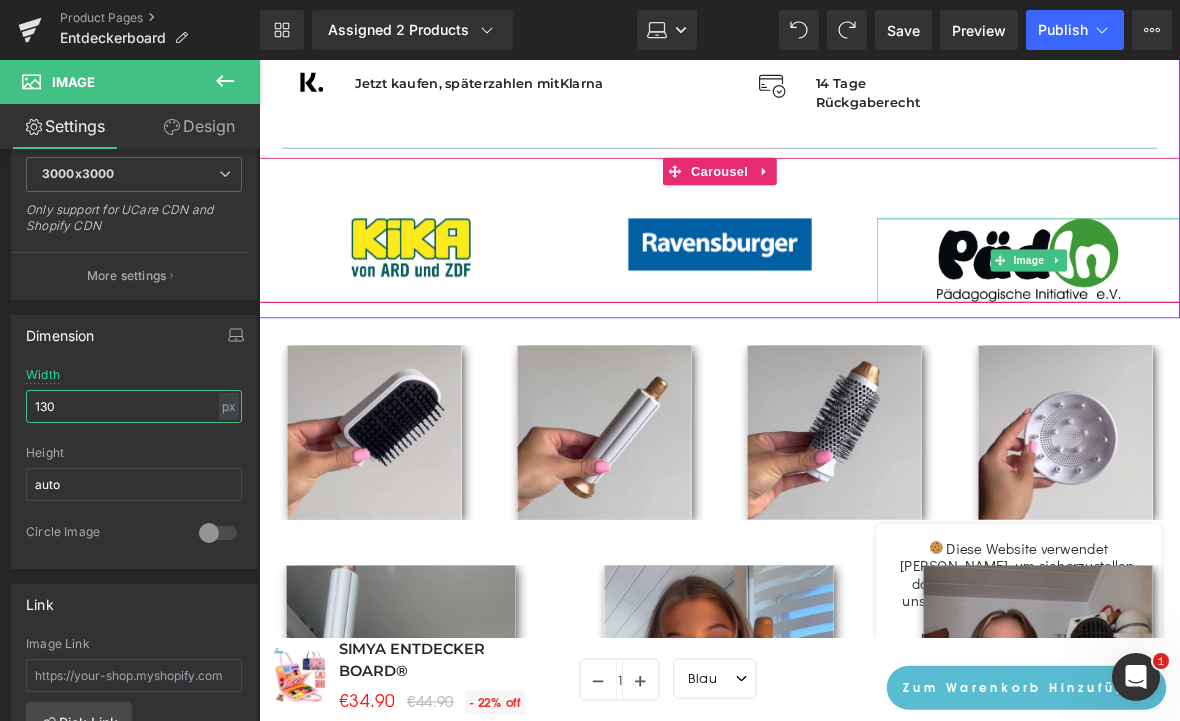 click on "Image" at bounding box center (1099, 279) 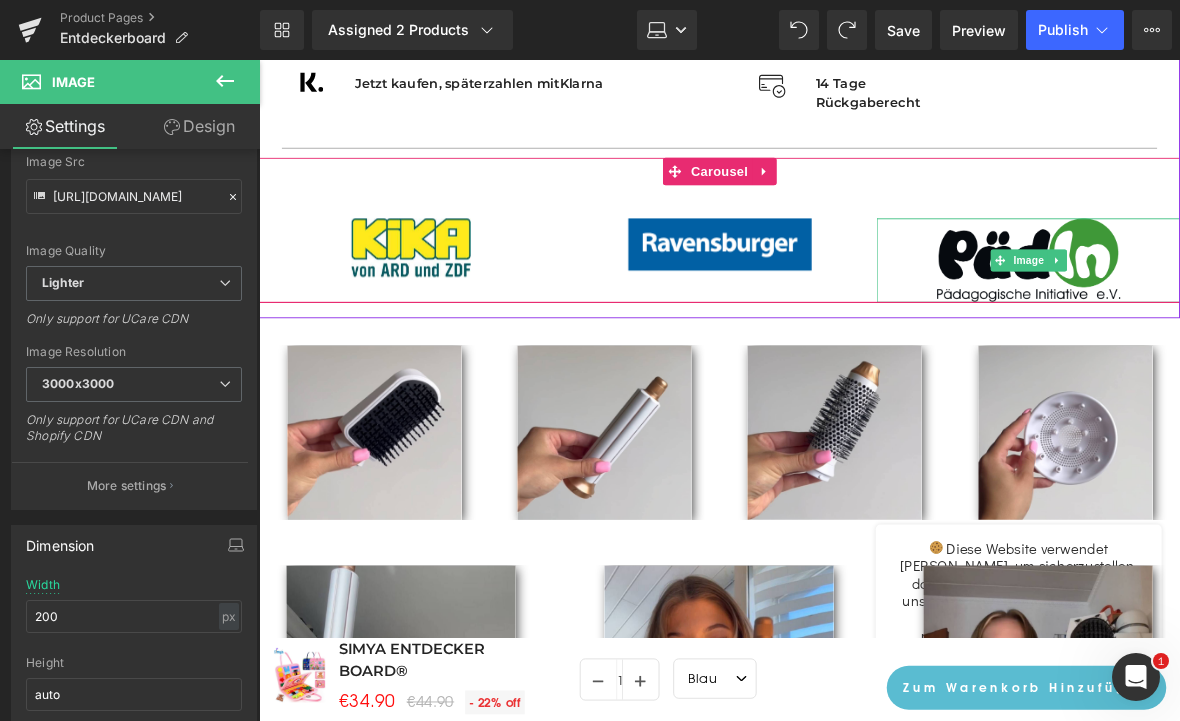 scroll, scrollTop: 236, scrollLeft: 0, axis: vertical 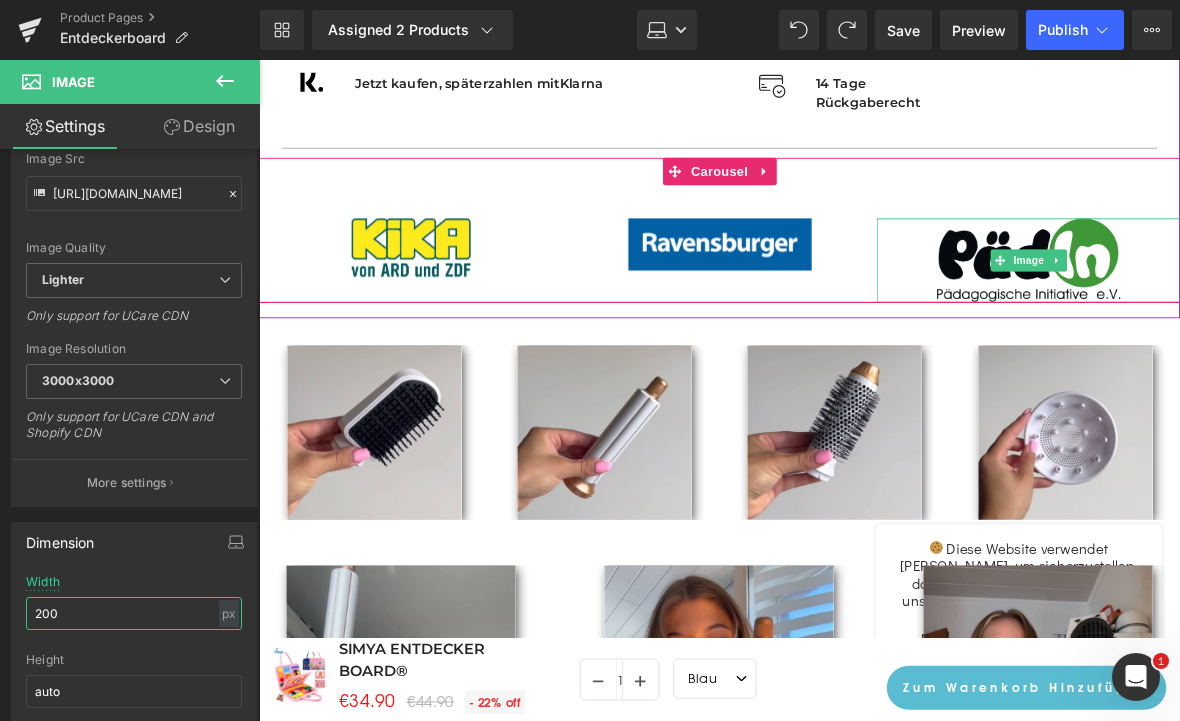 click on "200" at bounding box center (134, 613) 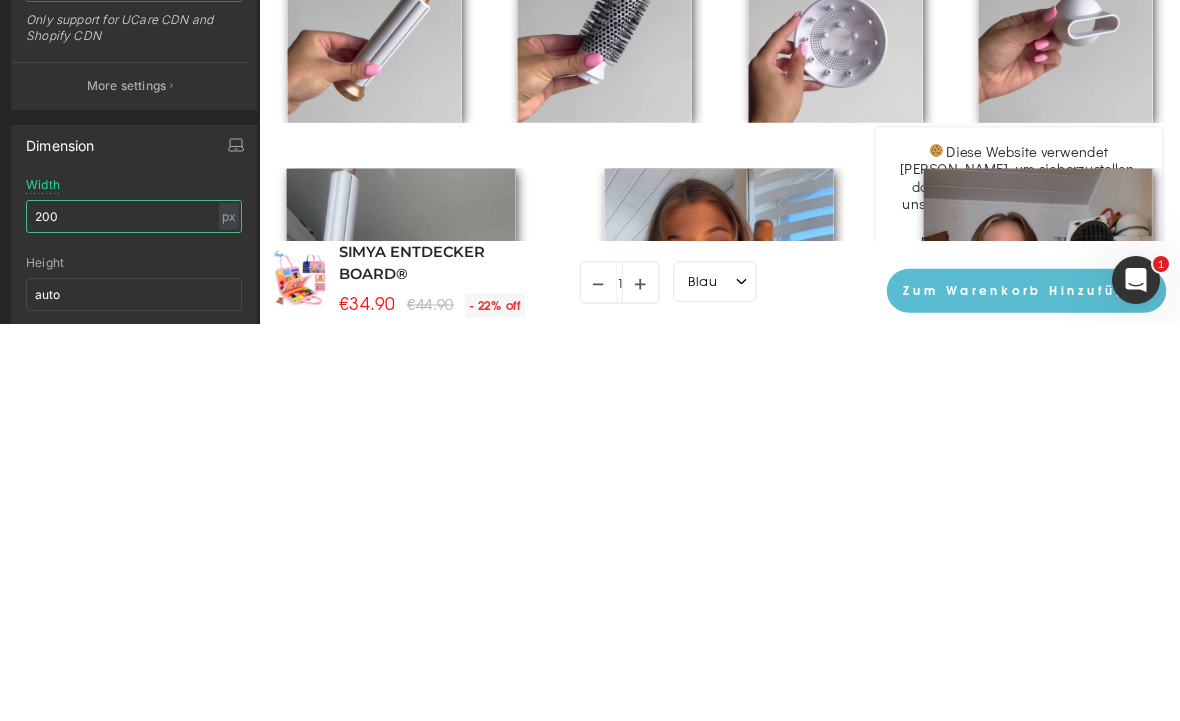 click on "200" at bounding box center (134, 613) 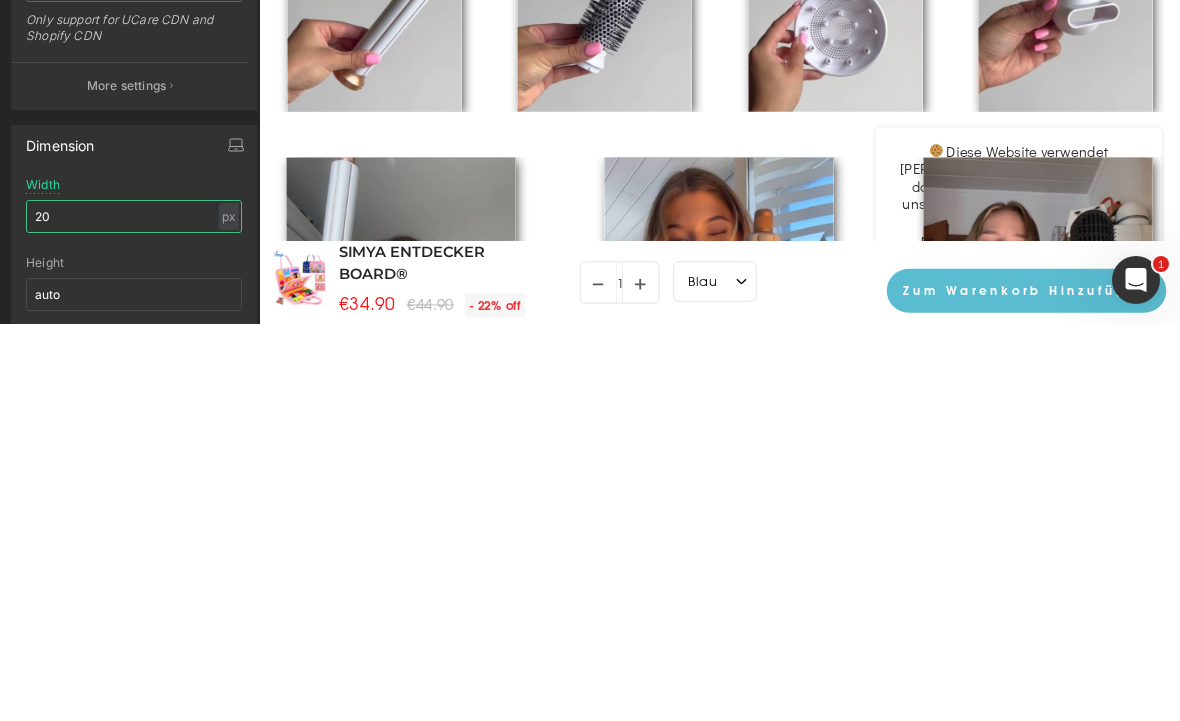 type on "2" 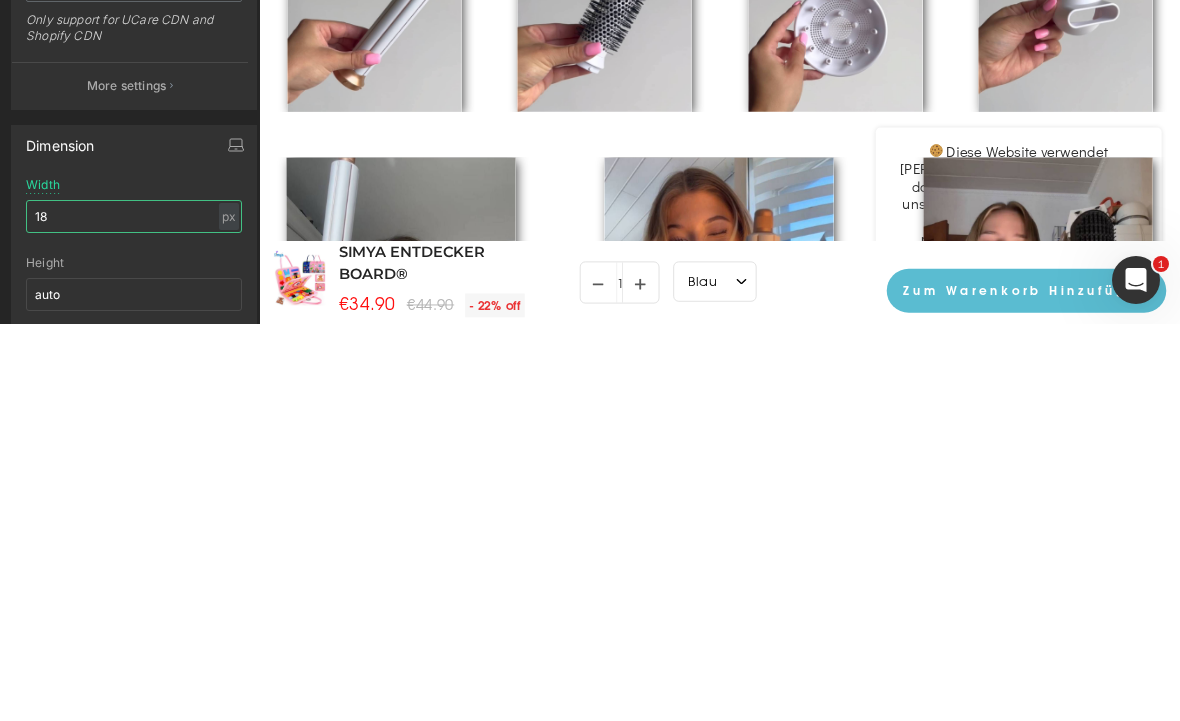 type on "180" 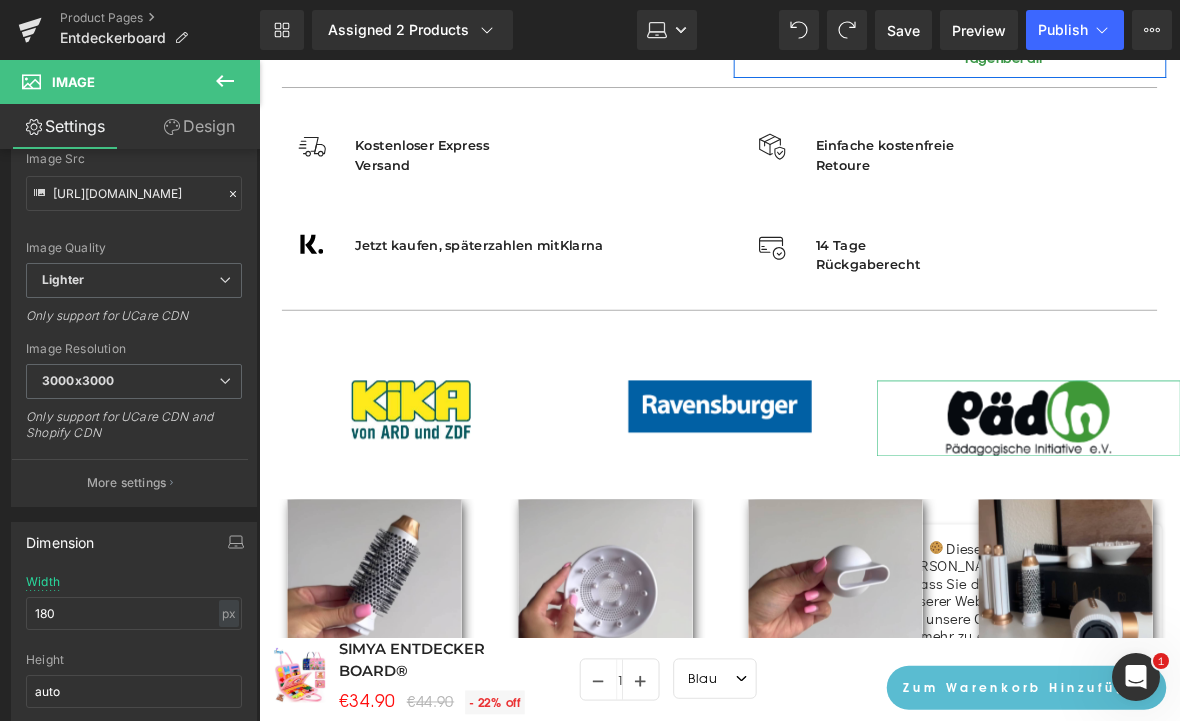scroll, scrollTop: 1141, scrollLeft: 0, axis: vertical 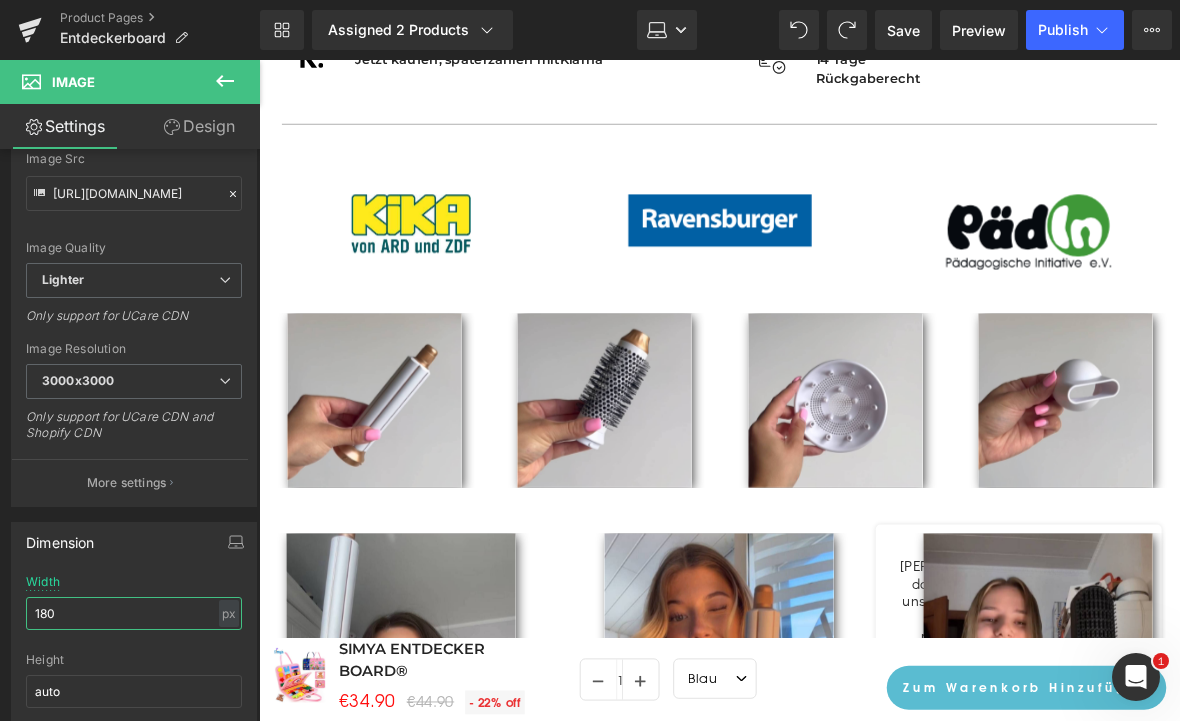 click at bounding box center (856, 432) 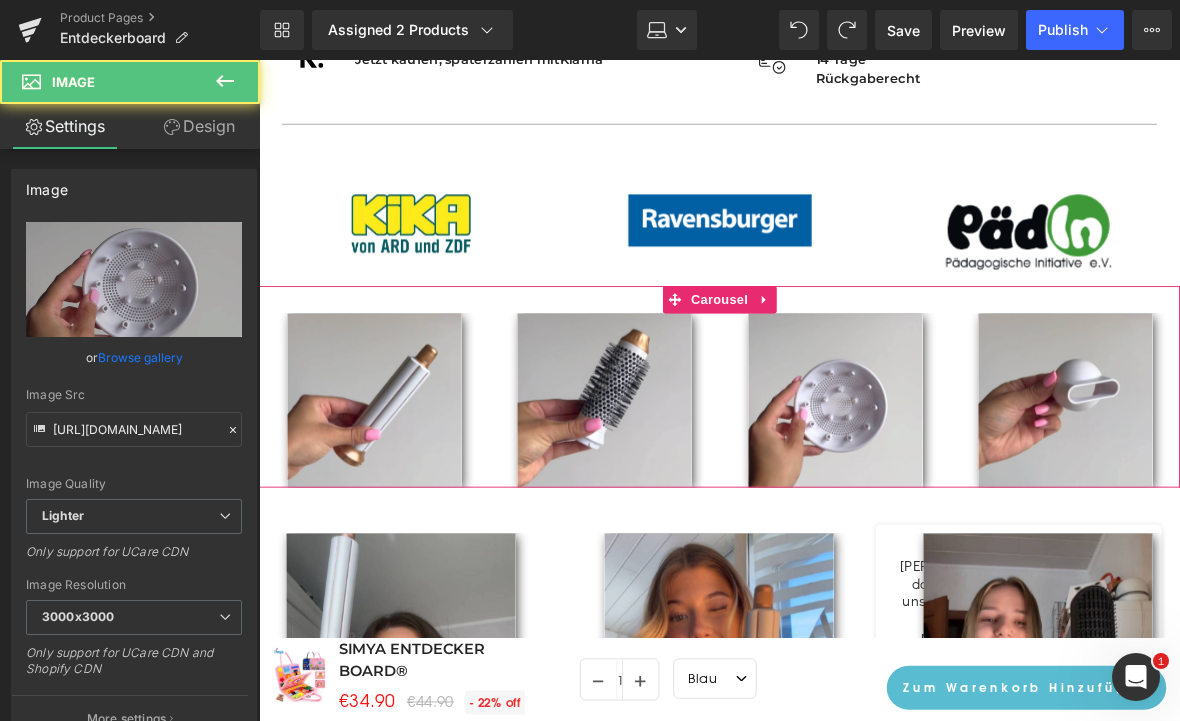 click on "Carousel" at bounding box center [761, 322] 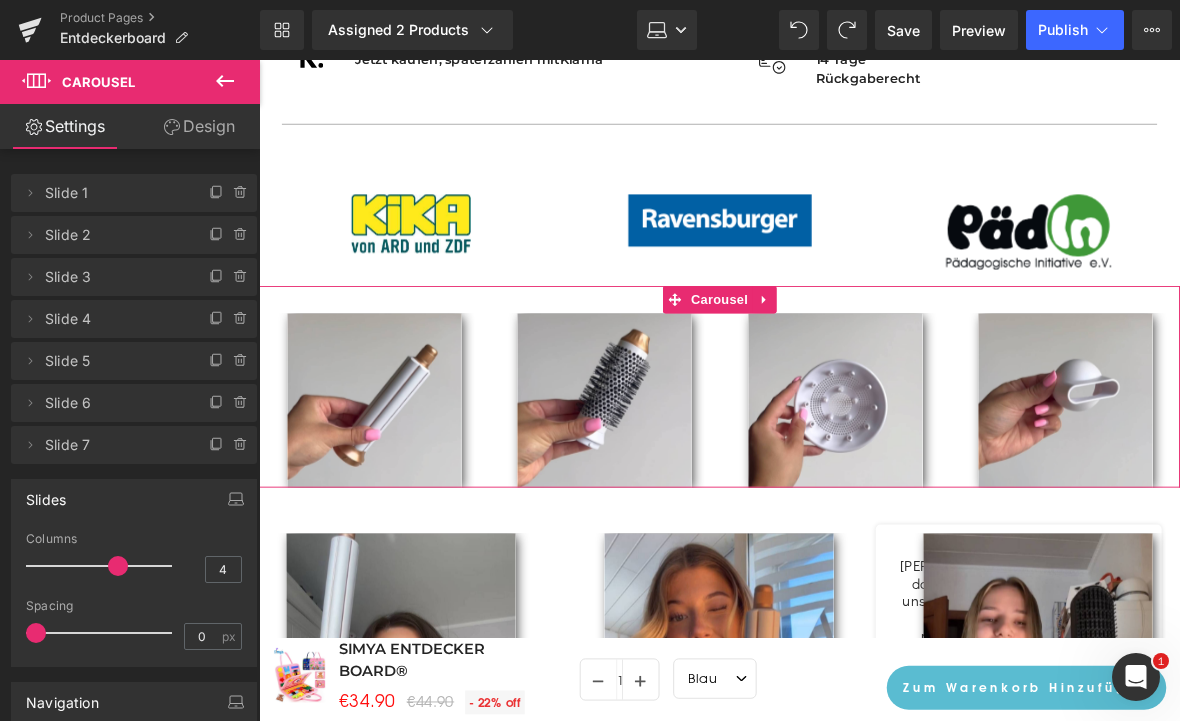 click on "Design" at bounding box center [199, 126] 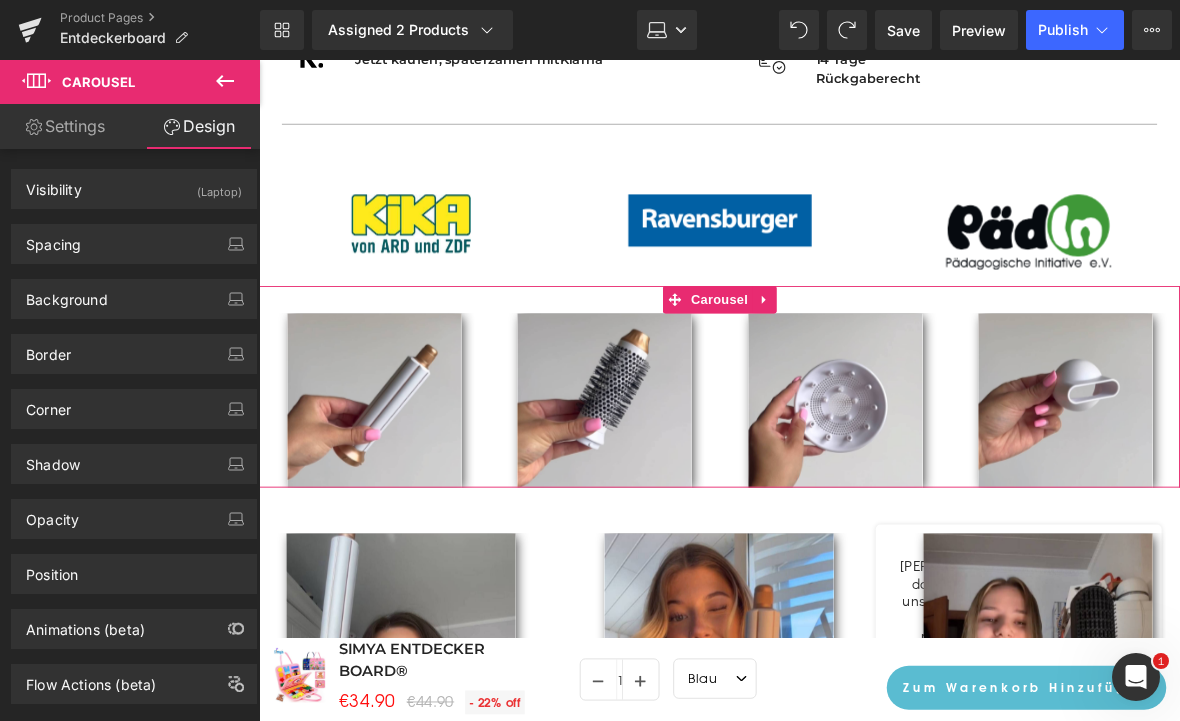 click on "Spacing
[GEOGRAPHIC_DATA]
0
0
0
0
[GEOGRAPHIC_DATA]
30
0
0
0
Setup Global Style" at bounding box center (134, 236) 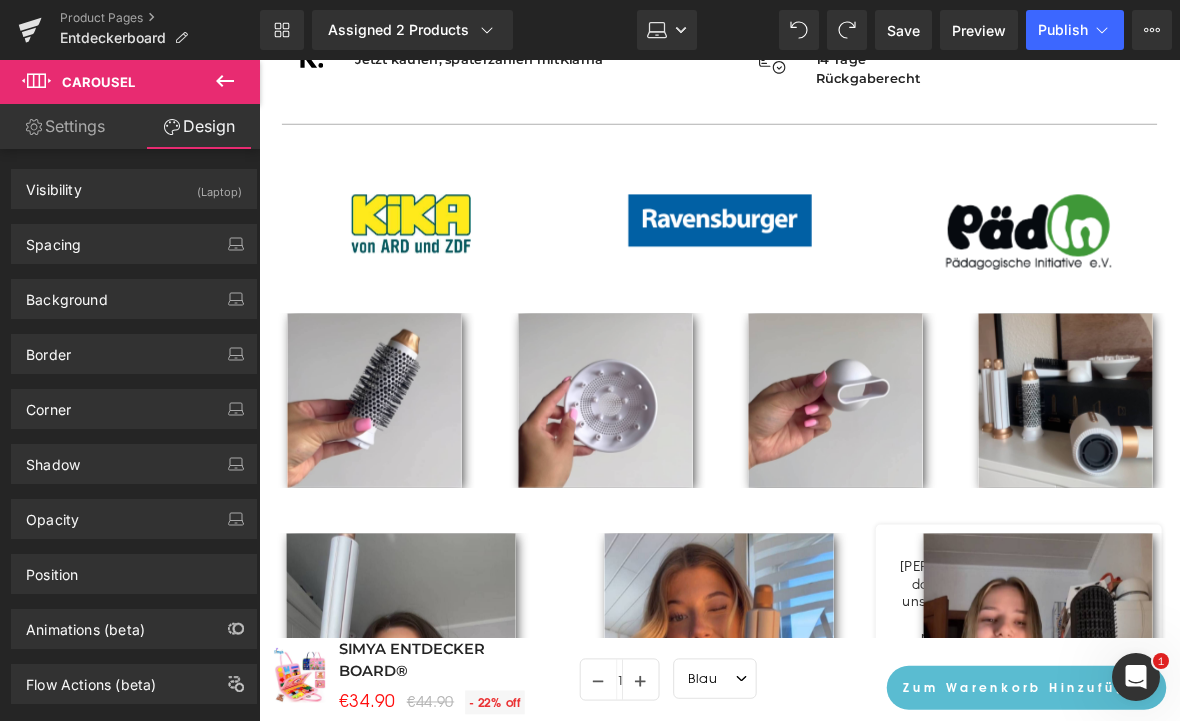 click 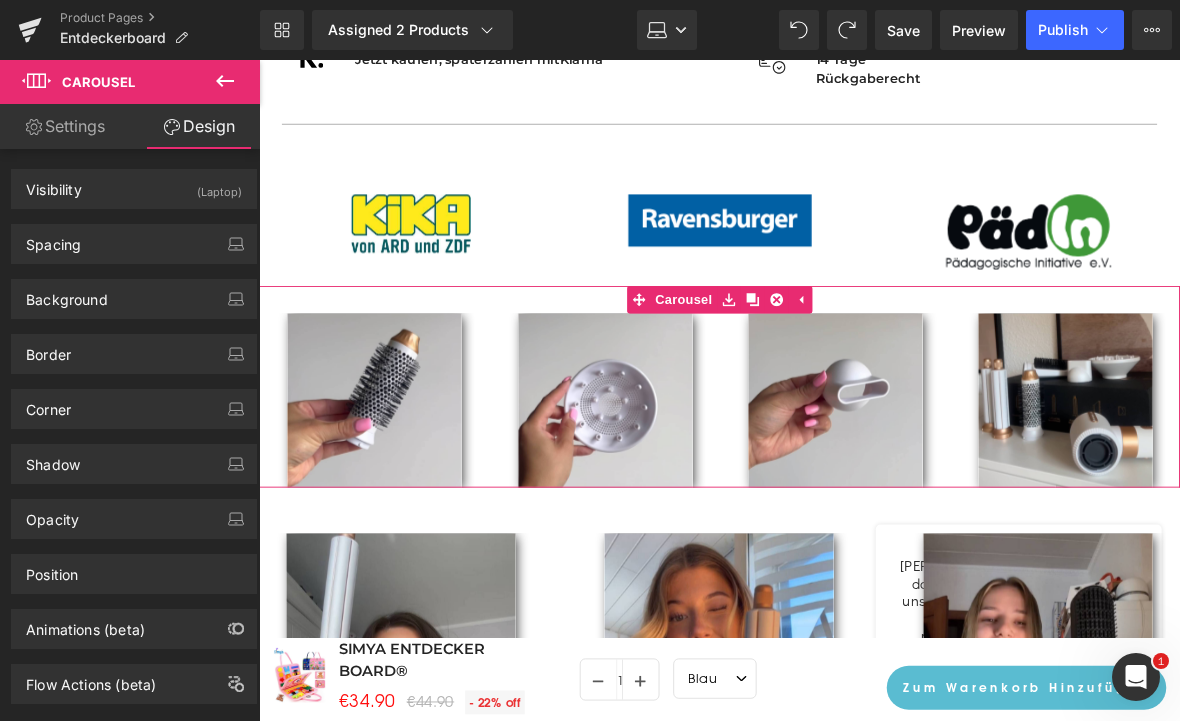 click 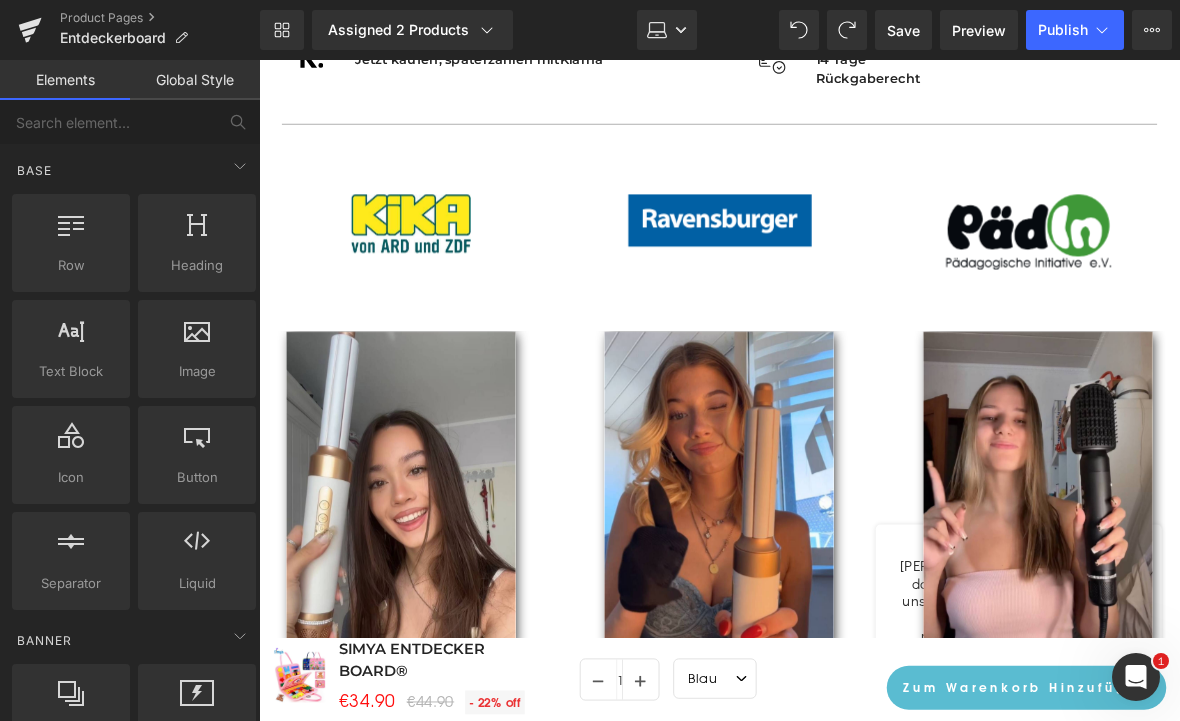 click on "Image
Image
Image
Image
Image" at bounding box center [761, 503] 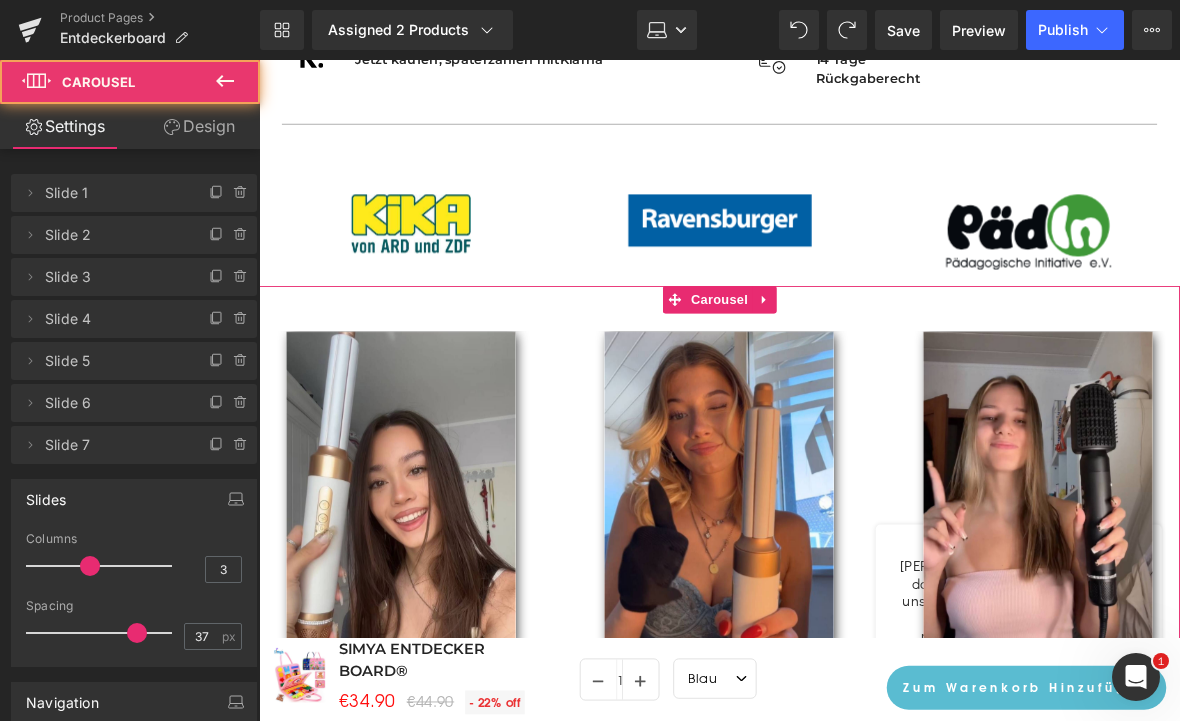 click at bounding box center (811, 322) 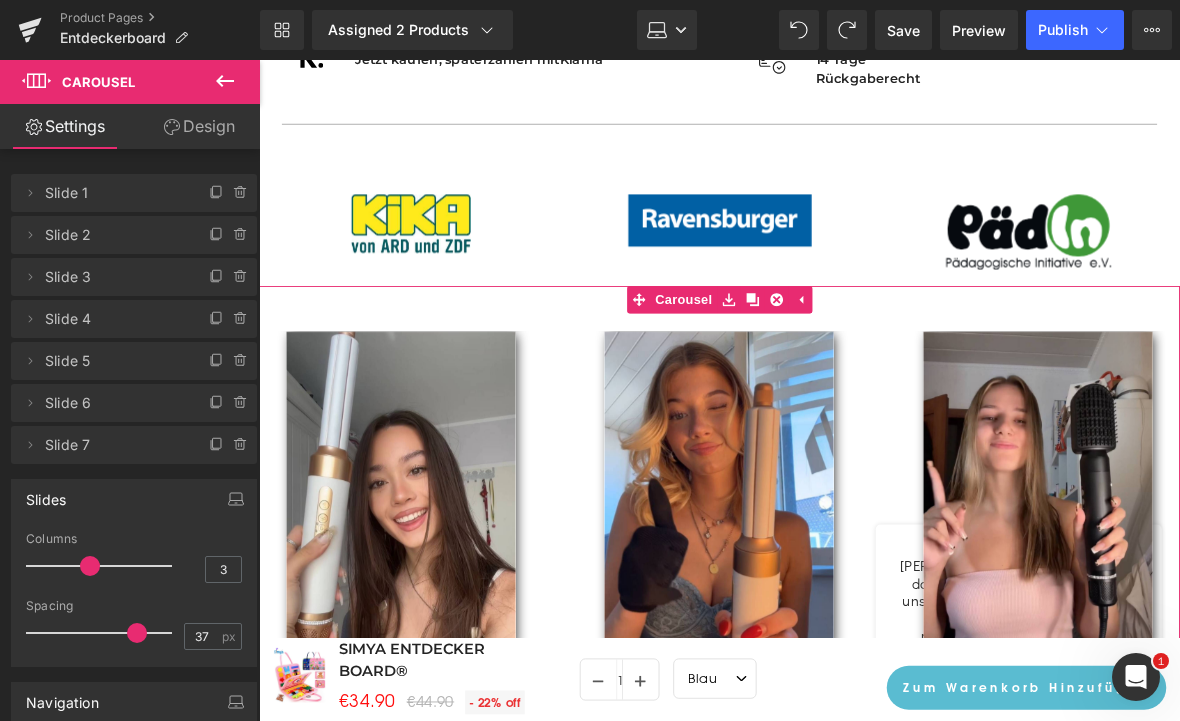 click 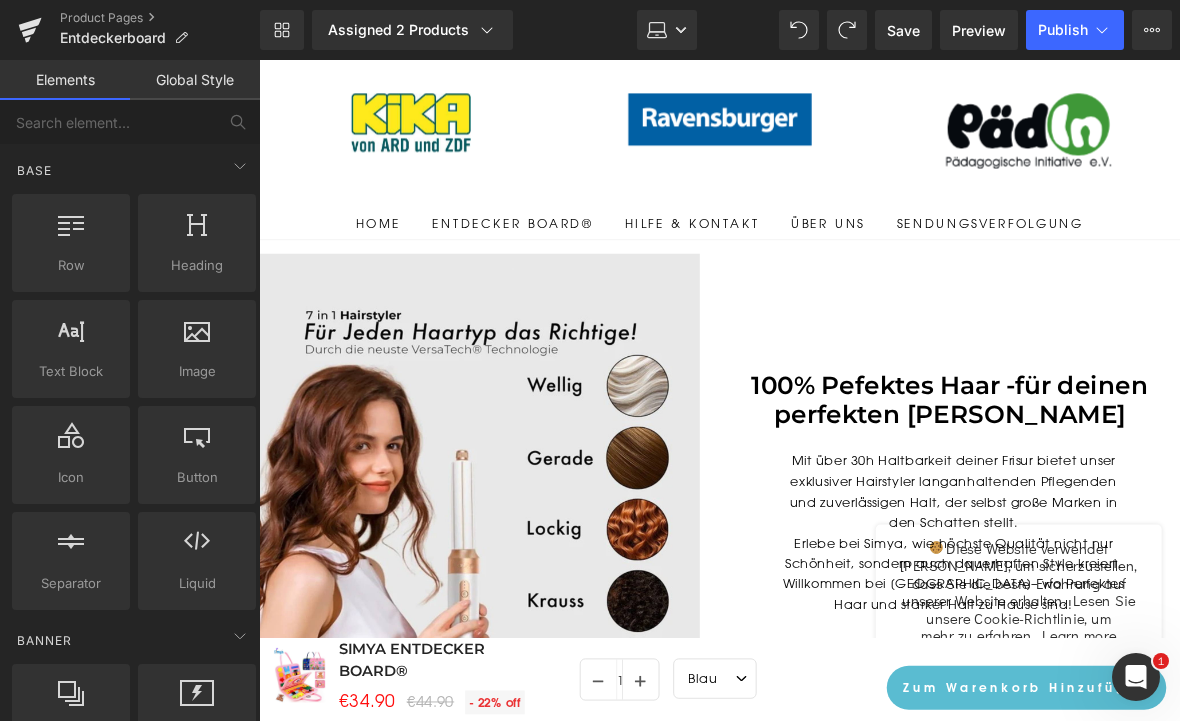 scroll, scrollTop: 1220, scrollLeft: 0, axis: vertical 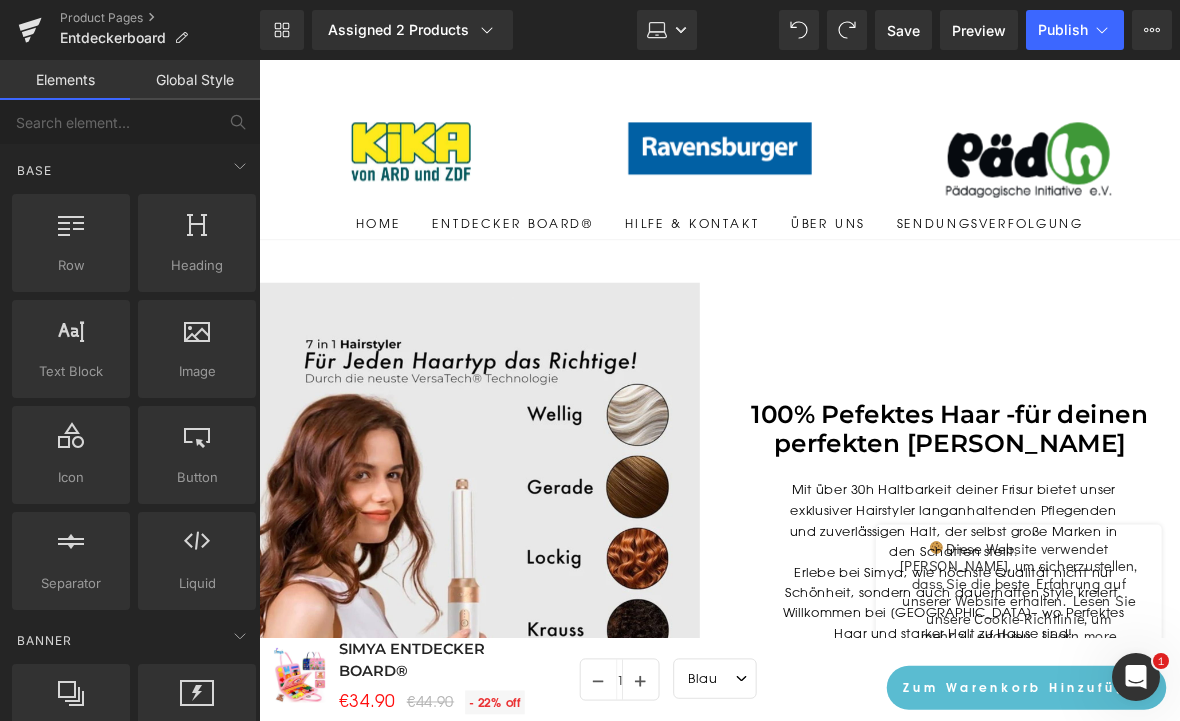 click at bounding box center (490, 553) 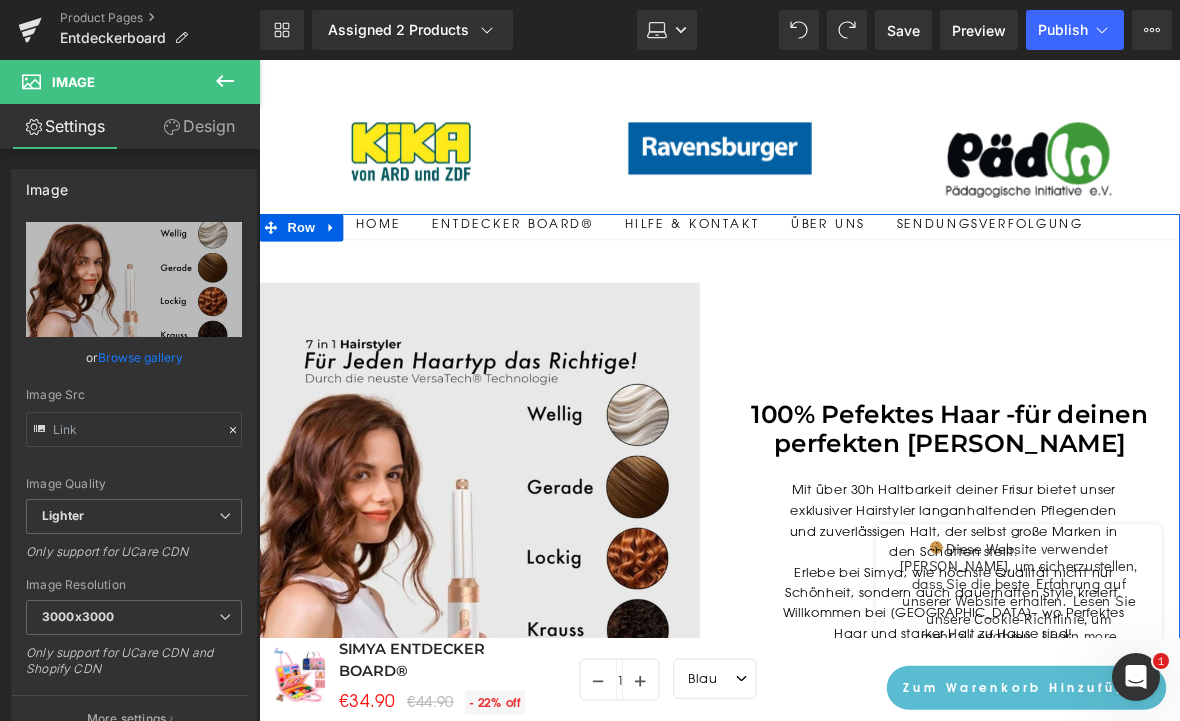 click 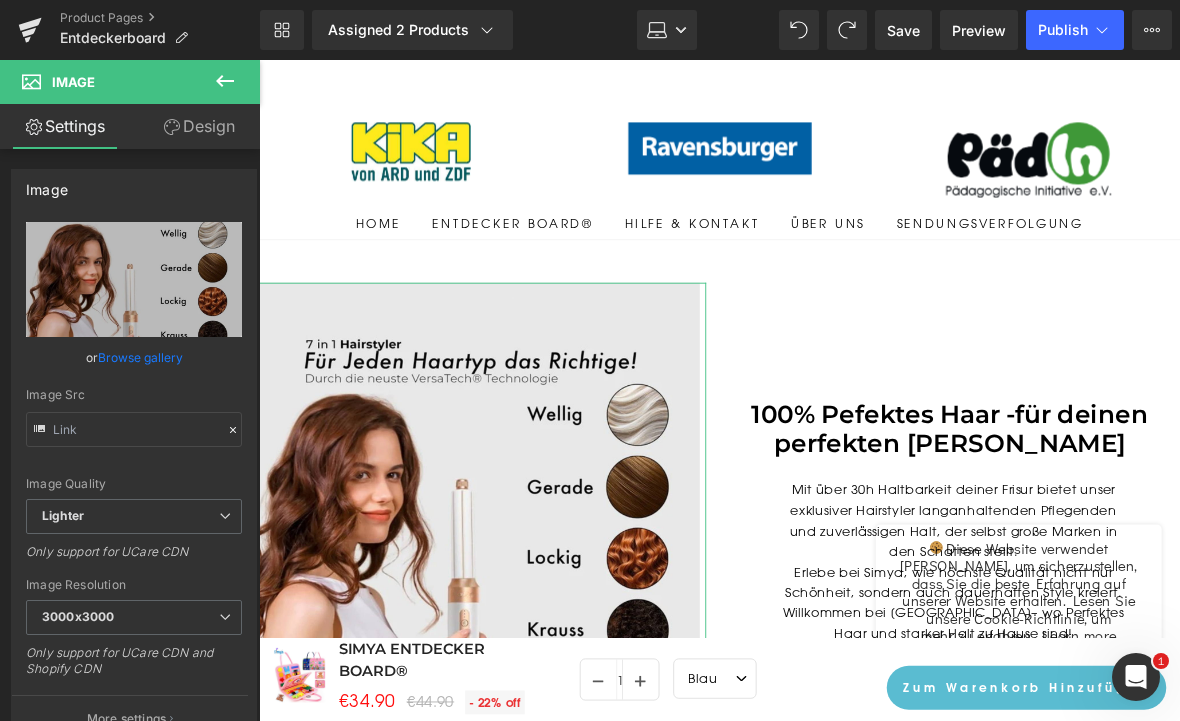 click on "Design" at bounding box center (199, 126) 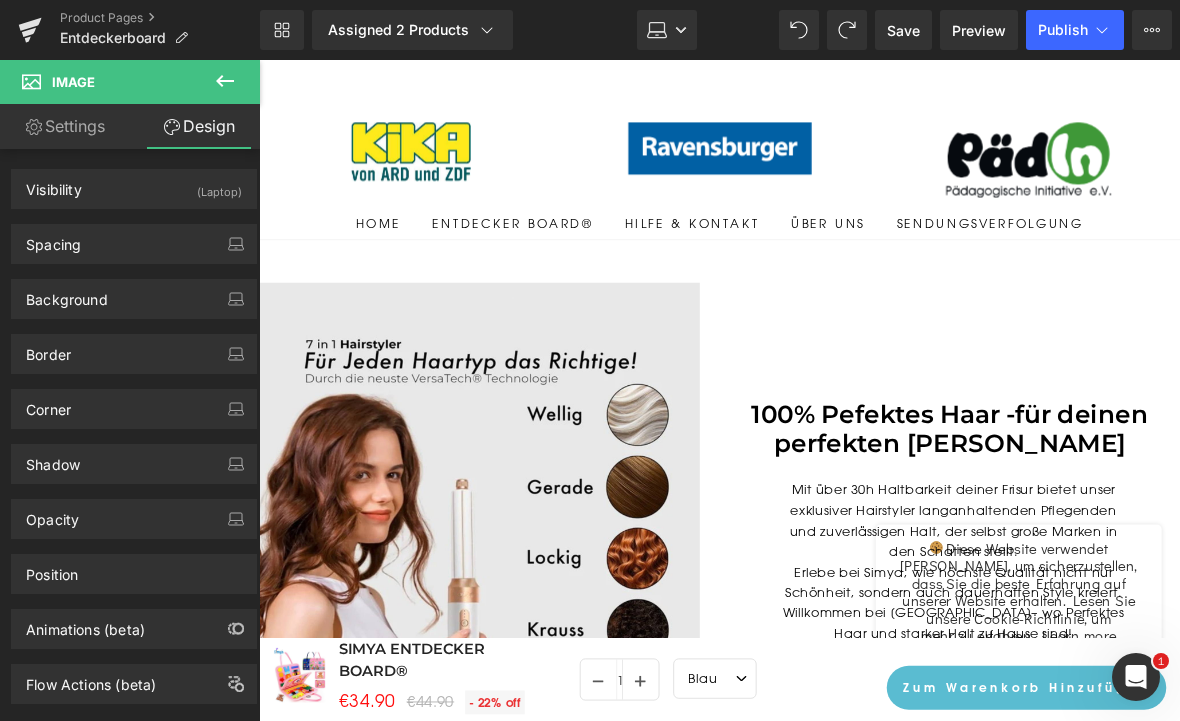 click on "Image         100% Pefektes Haar -für deinen perfekten [PERSON_NAME] Heading         Mit über 30h Haltbarkeit deiner Frisur bietet unser exklusiver Hairstyler langanhaltenden Pflegenden und zuverlässigen Halt, der selbst große Marken in den Schatten stellt. Erlebe bei Simya, wie höchste Qualität nicht nur Schönheit, sondern auch dauerhaften Style kreiert. Willkommen bei [GEOGRAPHIC_DATA]– wo Perfektes Haar und starker Halt zu Hause sind! Text Block         Row" at bounding box center (761, 520) 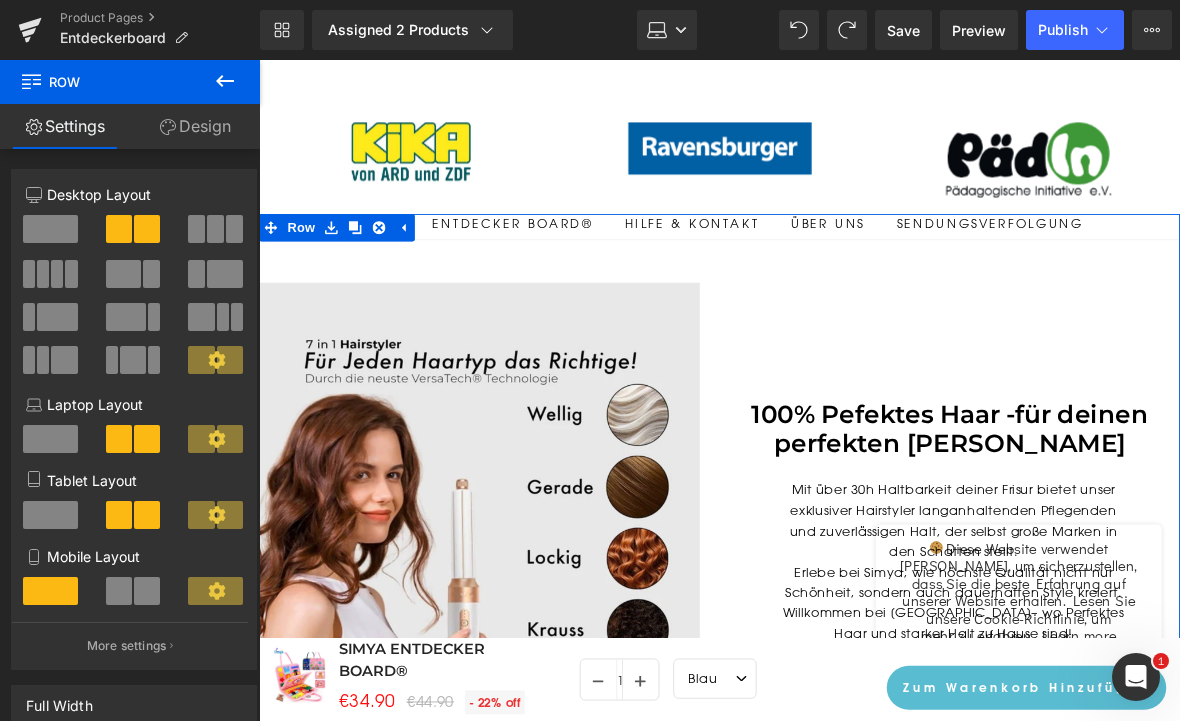 click on "Design" at bounding box center [195, 126] 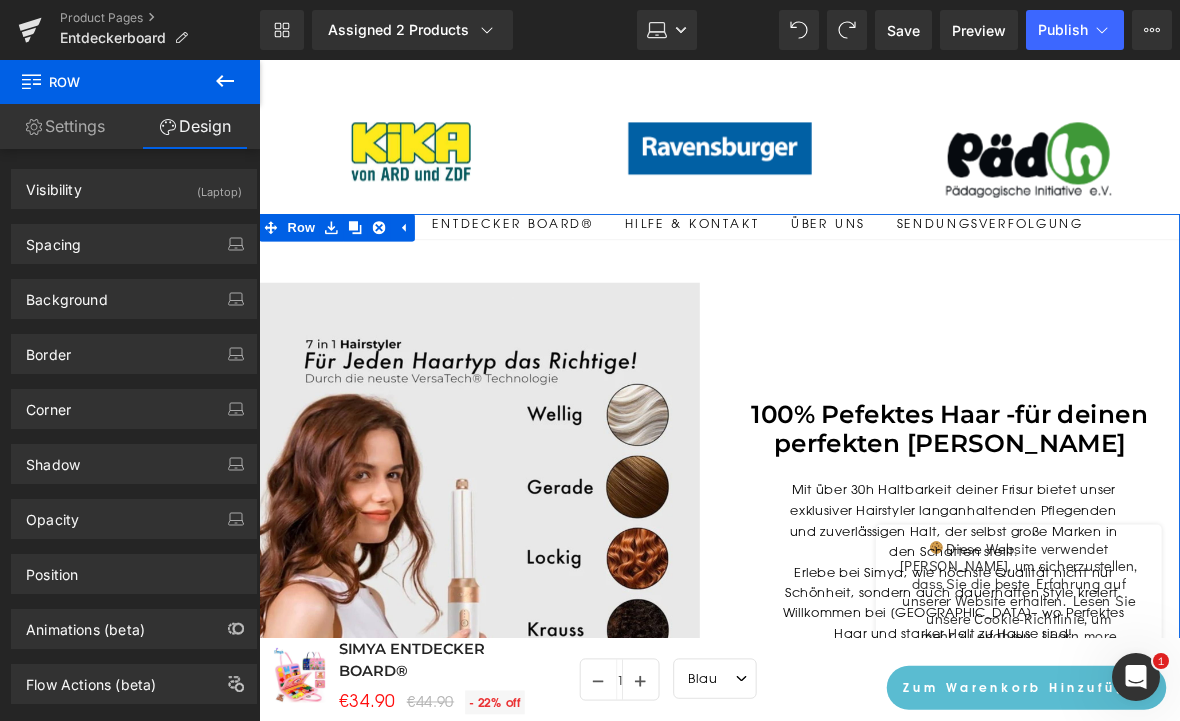 click at bounding box center (416, 243) 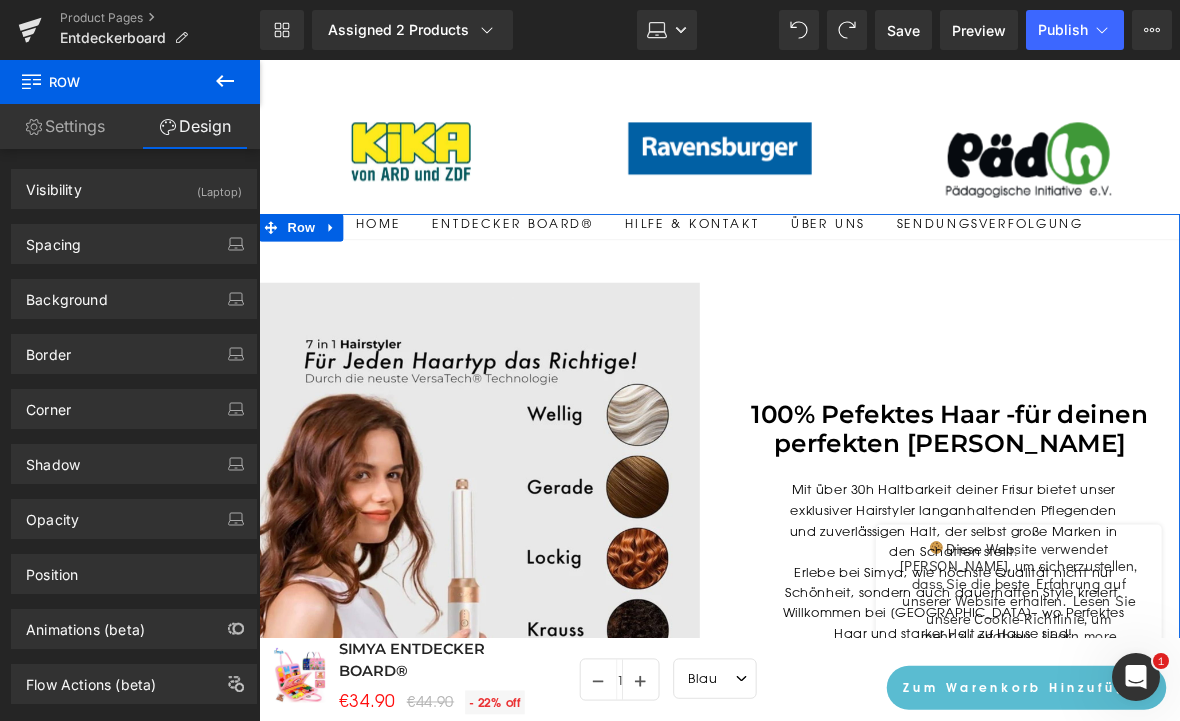 click at bounding box center [338, 243] 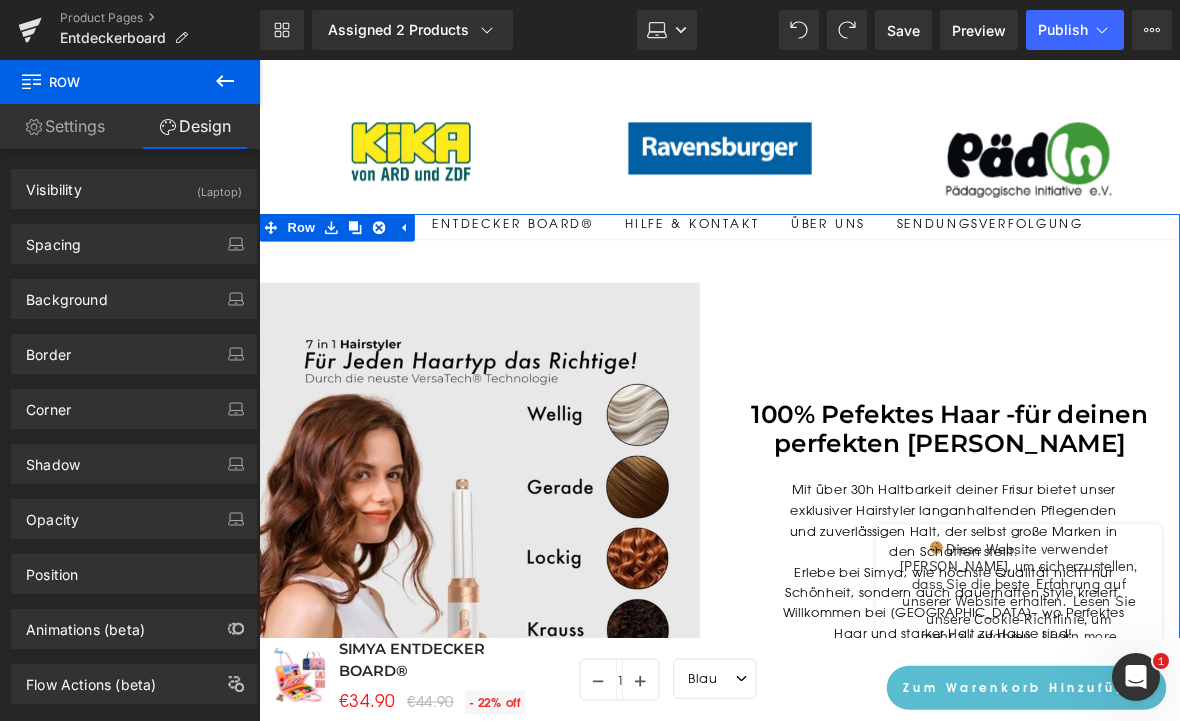 click 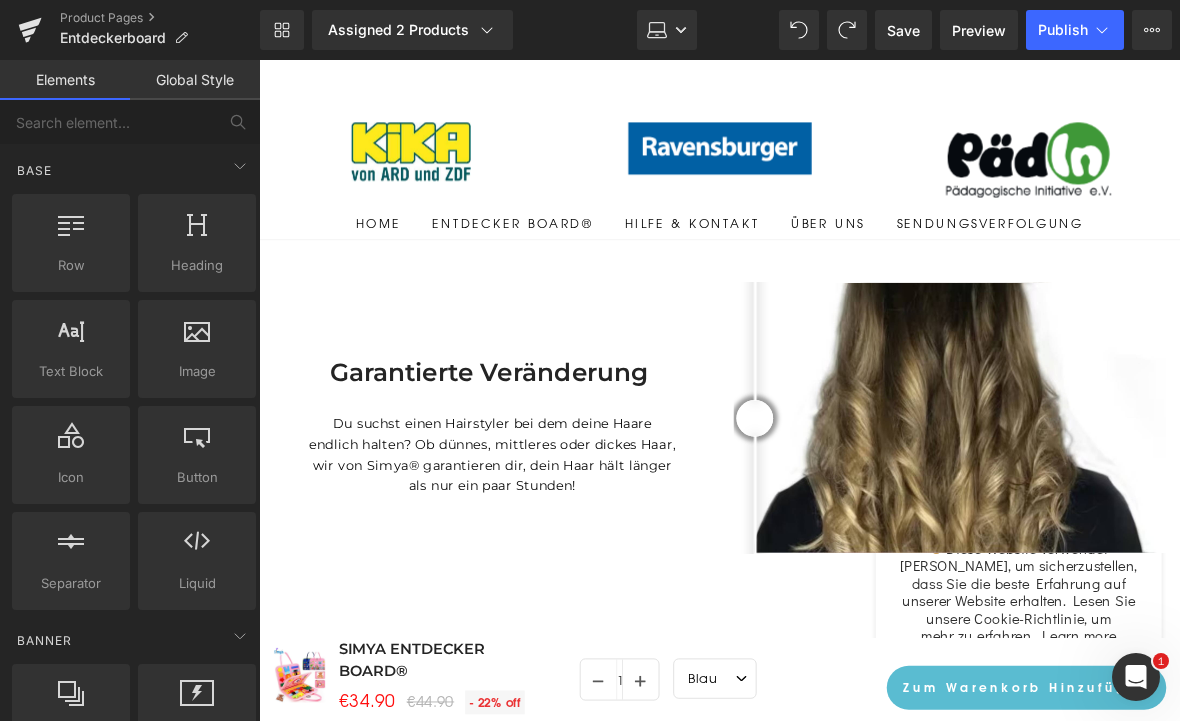 click at bounding box center (800, 451) 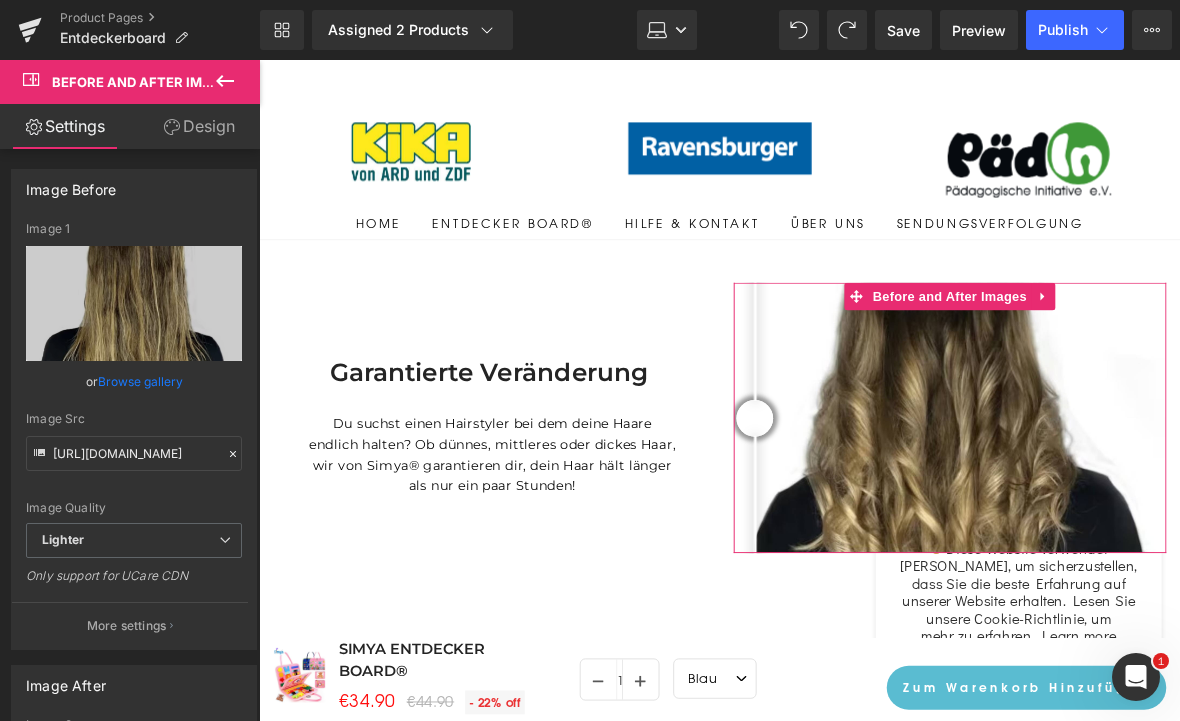 click on "Design" at bounding box center (199, 126) 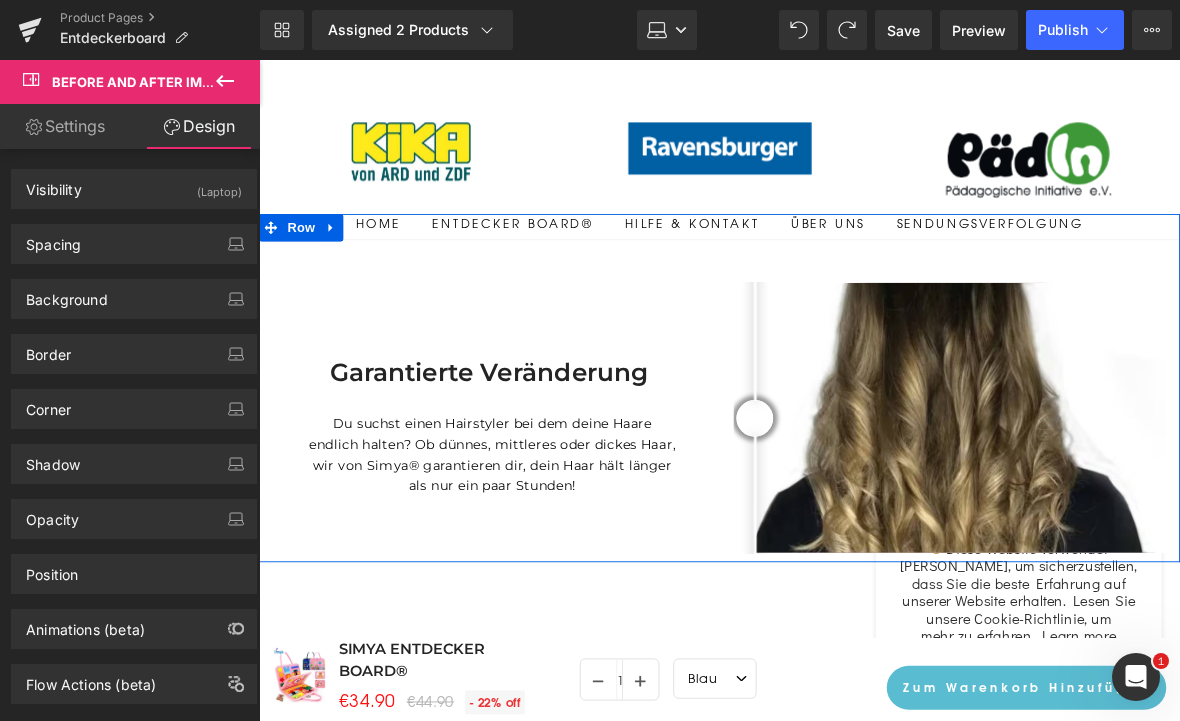 click on "Garantierte Veränderung Heading         Du suchst einen Hairstyler bei dem deine Haare endlich halten? Ob dünnes, mittleres oder dickes Haar, wir von Simya® garantieren dir, dein Haar hält länger als nur ein paar Stunden! Text Block" at bounding box center (510, 419) 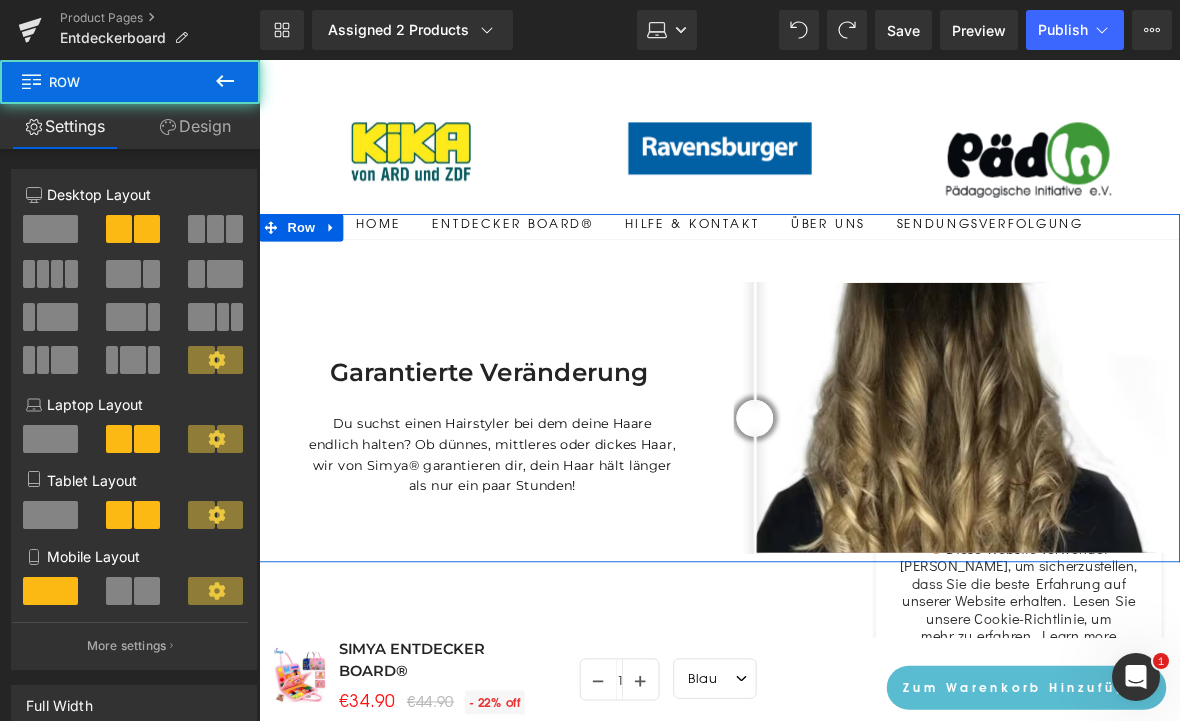 click on "Row" at bounding box center [305, 243] 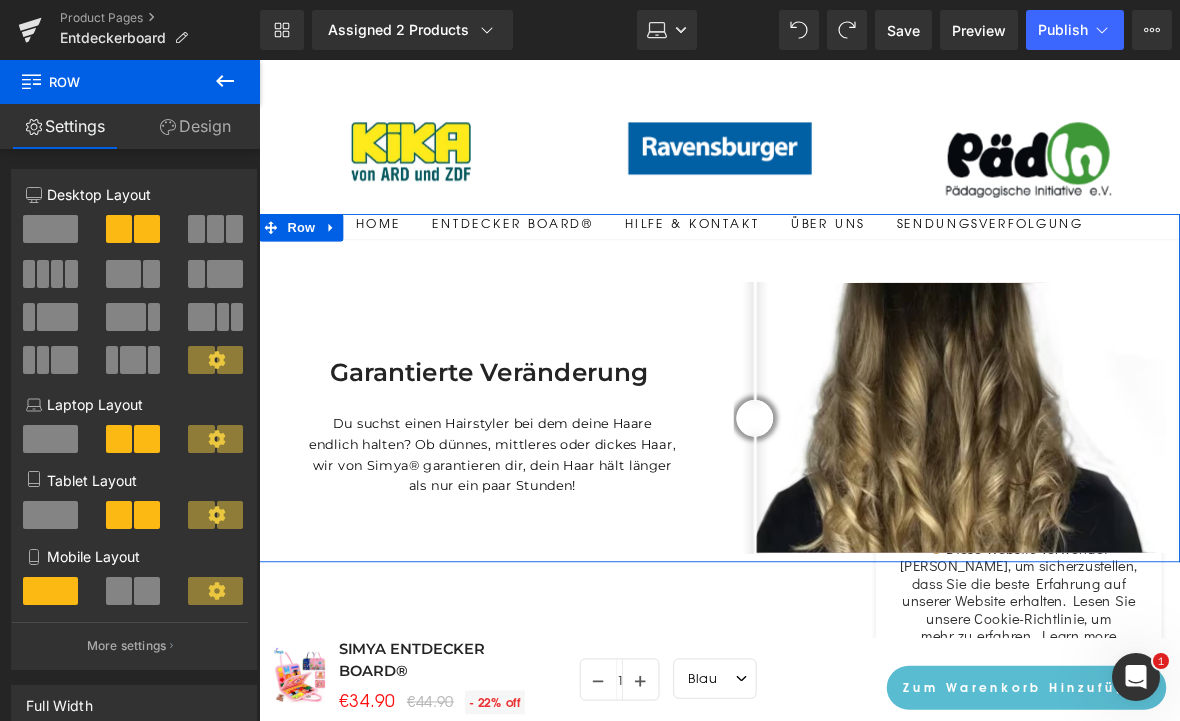 click on "Design" at bounding box center [195, 126] 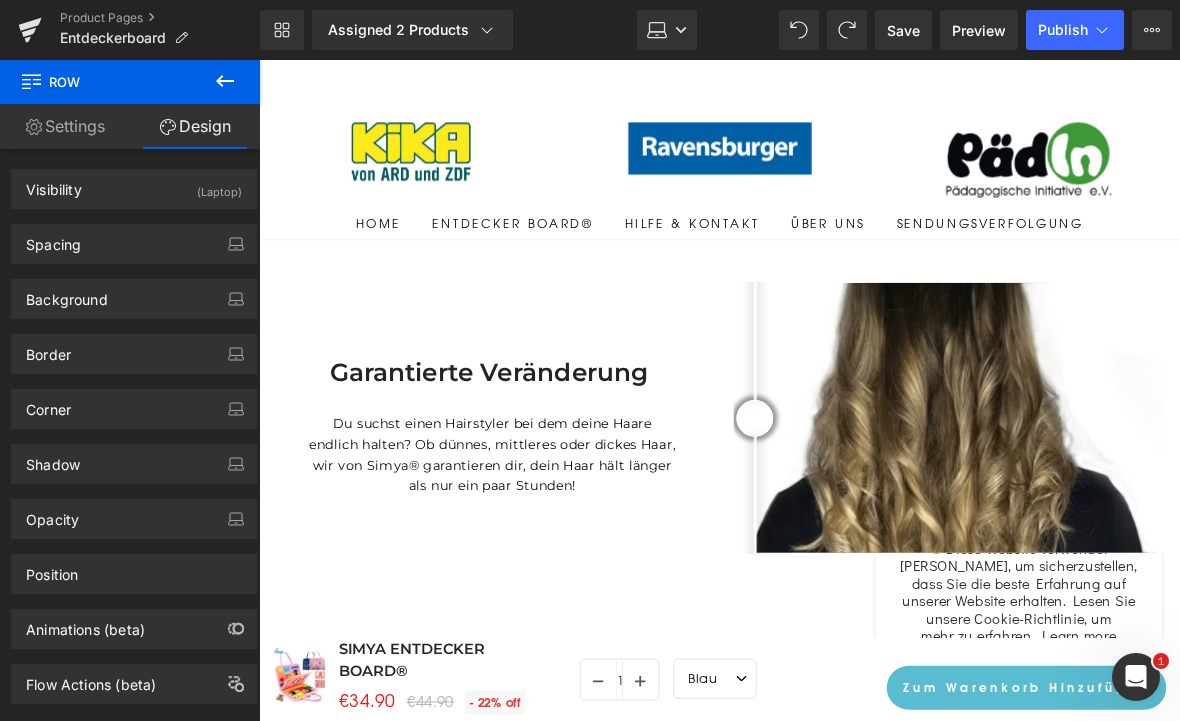 click 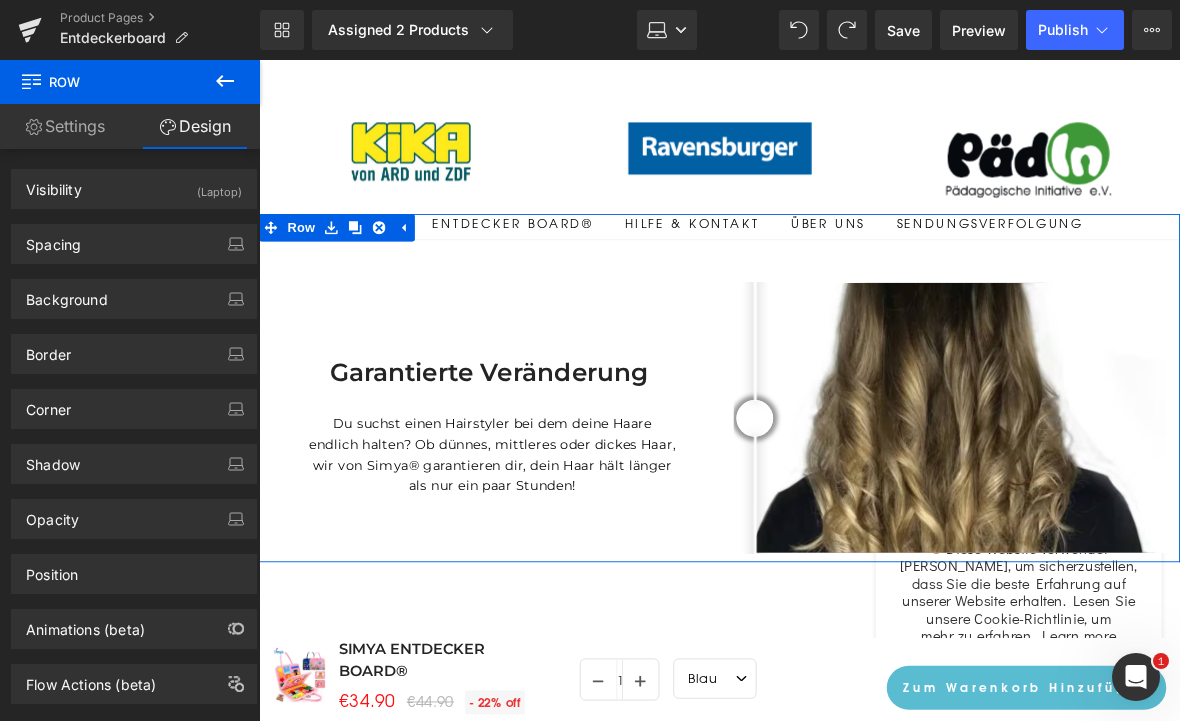 click 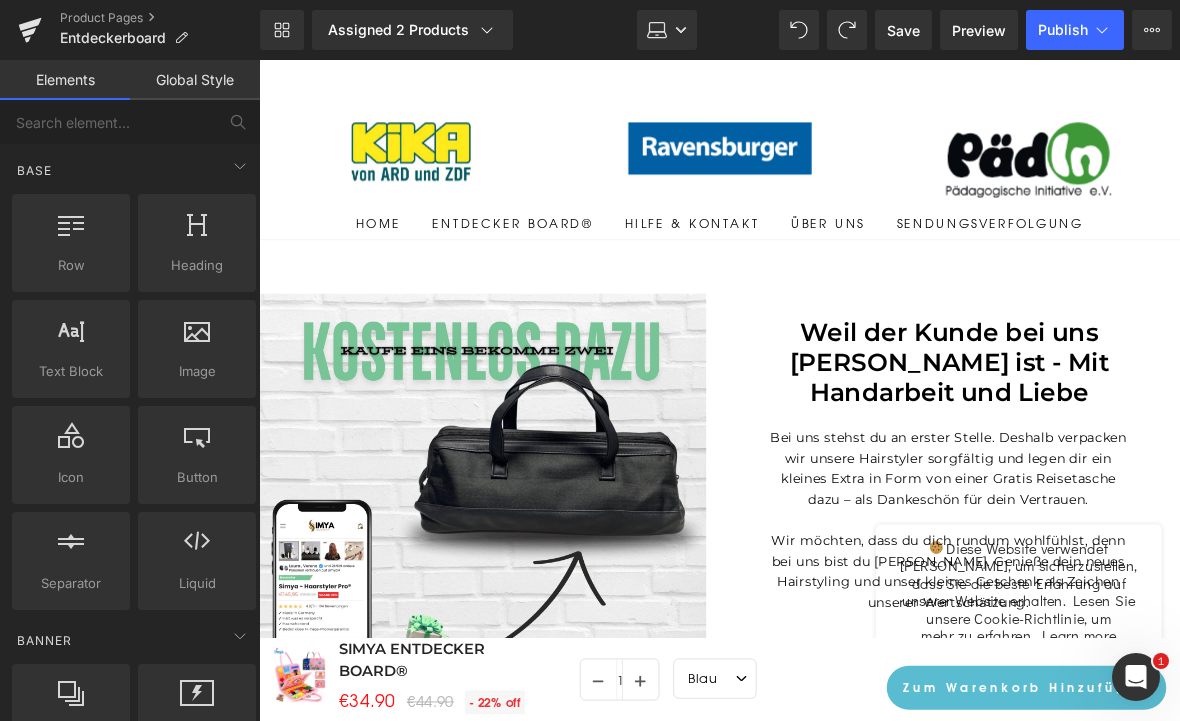 click on "Weil der Kunde bei uns [PERSON_NAME] ist - Mit Handarbeit und Liebe" at bounding box center [1013, 388] 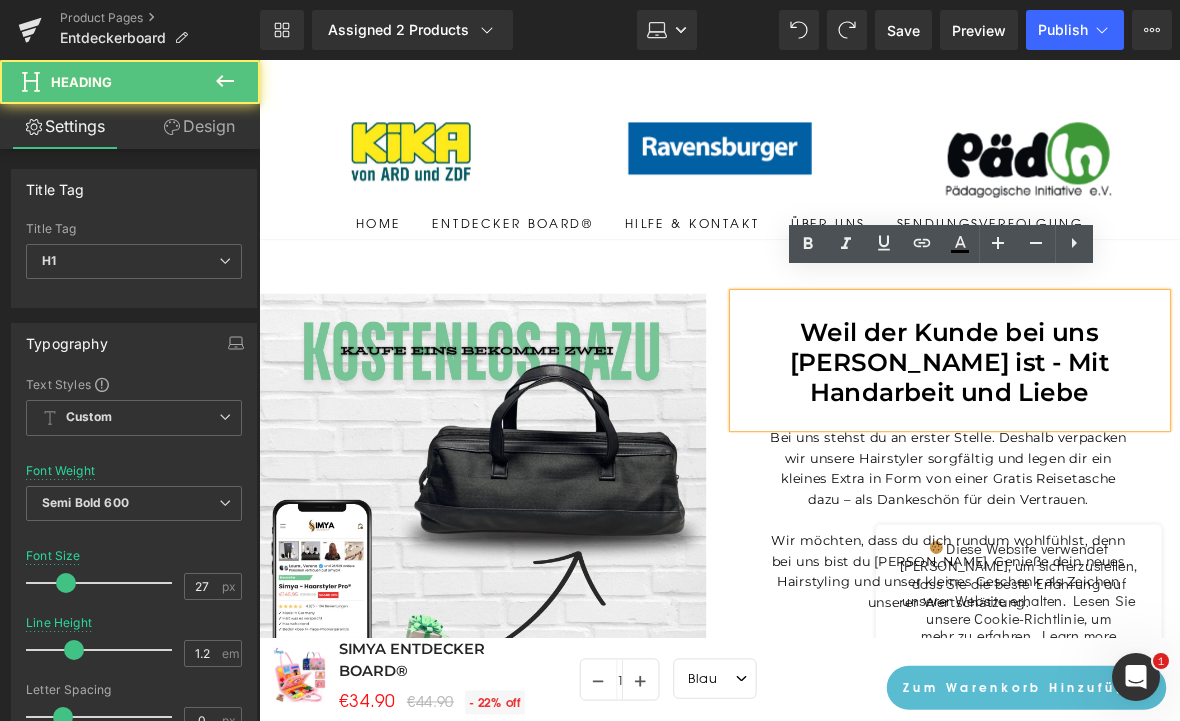 click on "Image         Weil der Kunde bei uns [PERSON_NAME] ist - Mit Handarbeit und Liebe Heading         Bei uns stehst du an erster Stelle. Deshalb verpacken wir unsere Hairstyler sorgfältig und legen dir ein kleines Extra in Form von einer Gratis Reisetasche dazu – als Dankeschön für dein Vertrauen. Wir möchten, dass du dich rundum wohlfühlst, denn bei uns bist du [PERSON_NAME]. Genieße dein neues Hairstyling und unser kleines Geschenk als Zeichen unserer Wertschätzung. Text Block         Row" at bounding box center (761, 520) 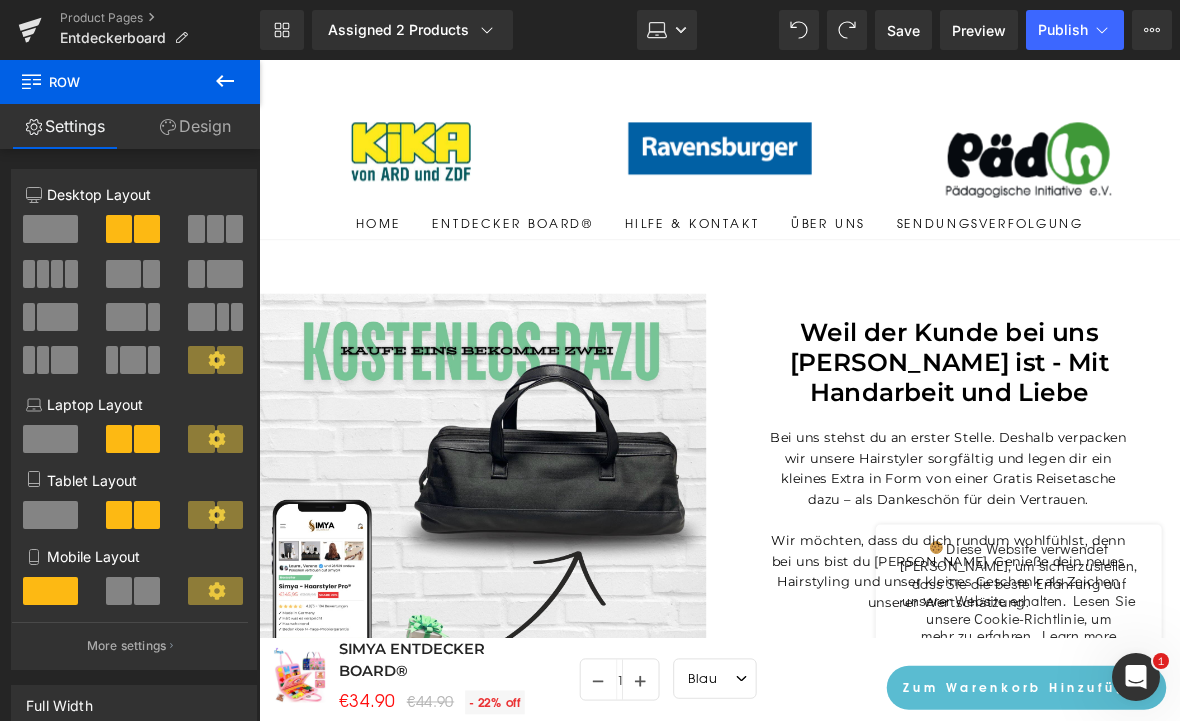 click on "Bei uns stehst du an erster Stelle. Deshalb verpacken wir unsere Hairstyler sorgfältig und legen dir ein kleines Extra in Form von einer Gratis Reisetasche dazu – als Dankeschön für dein Vertrauen. Wir möchten, dass du dich rundum wohlfühlst, denn bei uns bist du [PERSON_NAME]. Genieße dein neues Hairstyling und unser kleines Geschenk als Zeichen unserer Wertschätzung." at bounding box center [1013, 562] 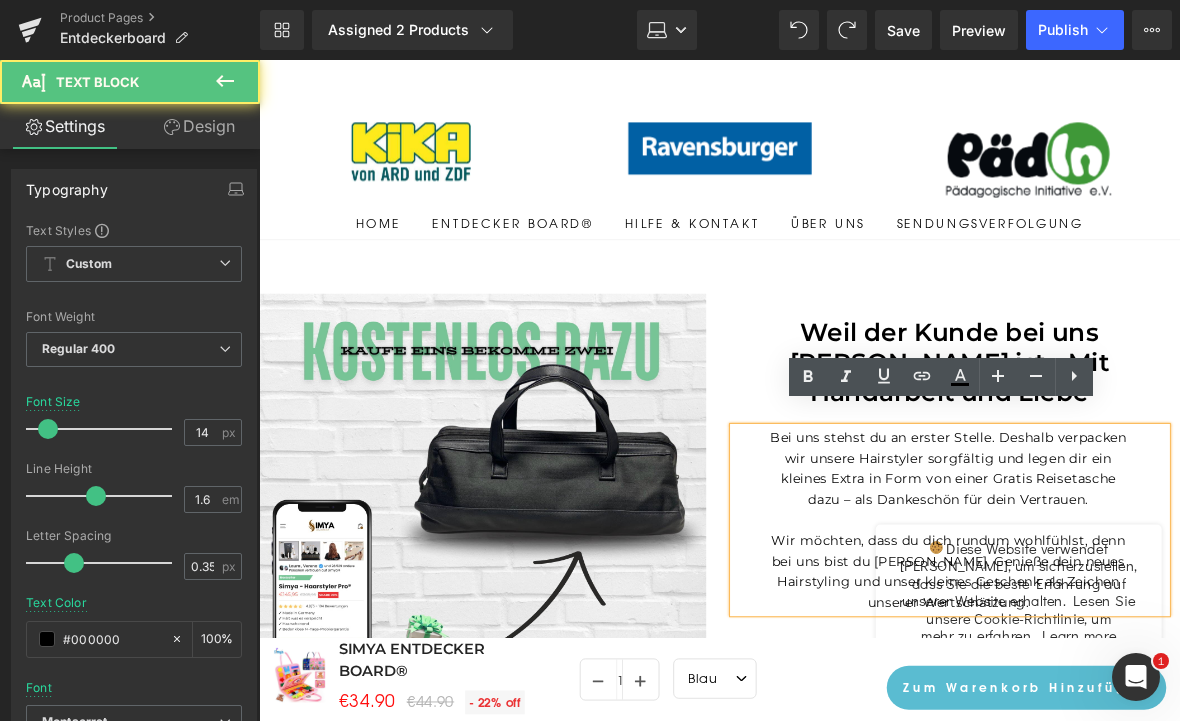 click on "Image         Weil der Kunde bei uns [PERSON_NAME] ist - Mit Handarbeit und Liebe Heading         Bei uns stehst du an erster Stelle. Deshalb verpacken wir unsere Hairstyler sorgfältig und legen dir ein kleines Extra in Form von einer Gratis Reisetasche dazu – als Dankeschön für dein Vertrauen. Wir möchten, dass du dich rundum wohlfühlst, denn bei uns bist du [PERSON_NAME]. Genieße dein neues Hairstyling und unser kleines Geschenk als Zeichen unserer Wertschätzung. Text Block         Row" at bounding box center [761, 520] 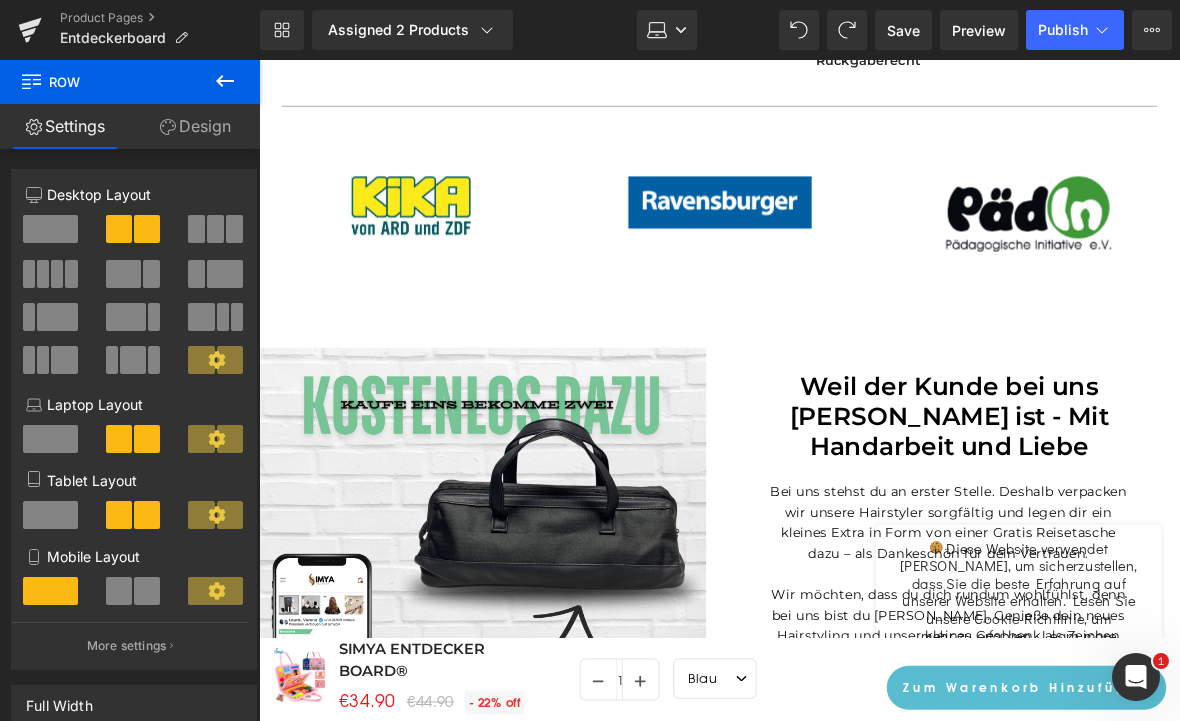 scroll, scrollTop: 1152, scrollLeft: 0, axis: vertical 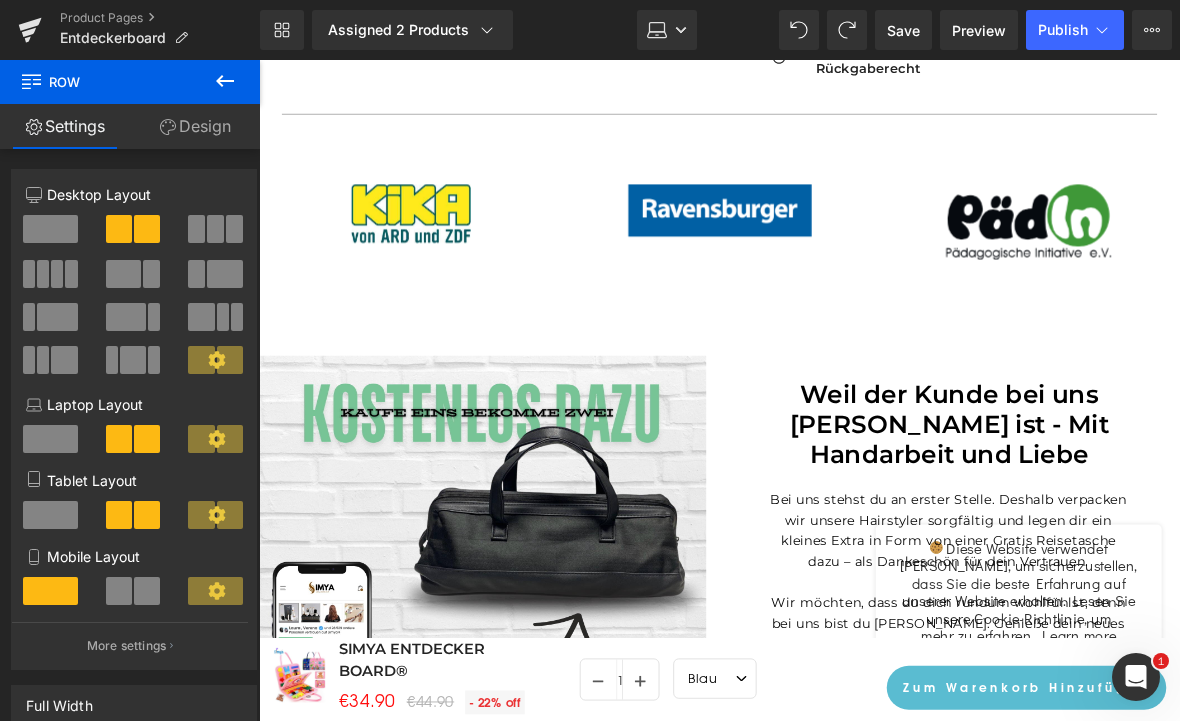 click on "Image         Weil der Kunde bei uns [PERSON_NAME] ist - Mit Handarbeit und Liebe Heading         Bei uns stehst du an erster Stelle. Deshalb verpacken wir unsere Hairstyler sorgfältig und legen dir ein kleines Extra in Form von einer Gratis Reisetasche dazu – als Dankeschön für dein Vertrauen. Wir möchten, dass du dich rundum wohlfühlst, denn bei uns bist du [PERSON_NAME]. Genieße dein neues Hairstyling und unser kleines Geschenk als Zeichen unserer Wertschätzung. Text Block         Row" at bounding box center (761, 588) 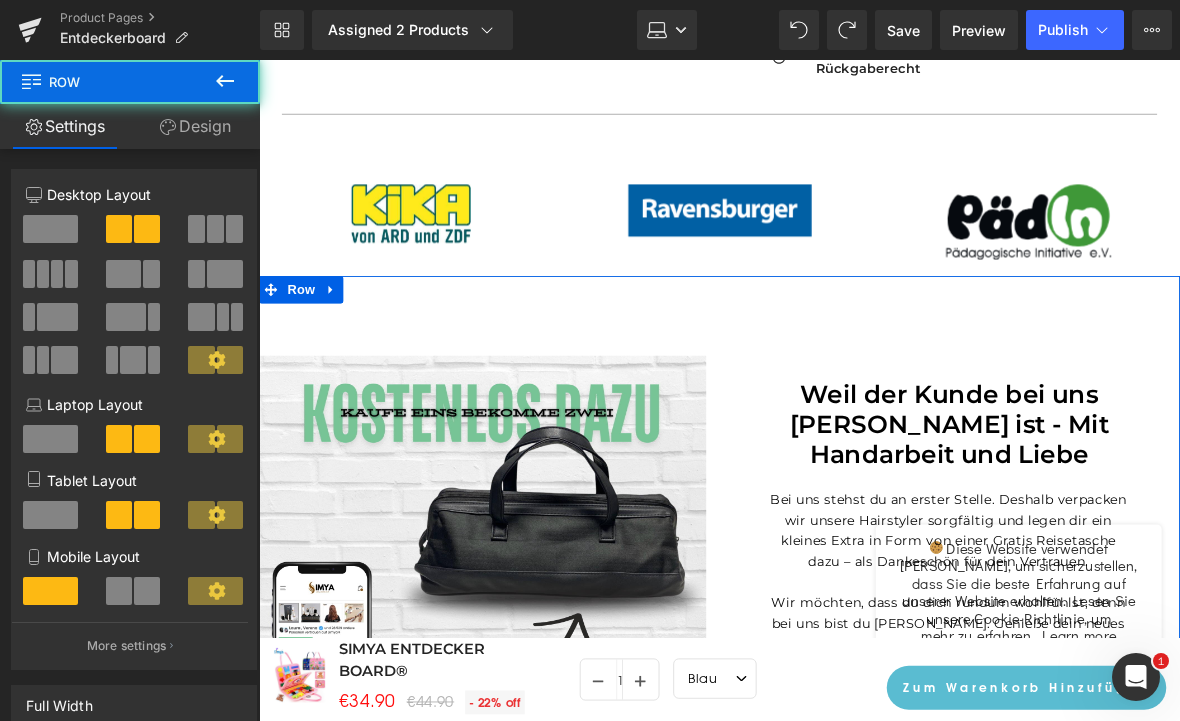 click at bounding box center (338, 311) 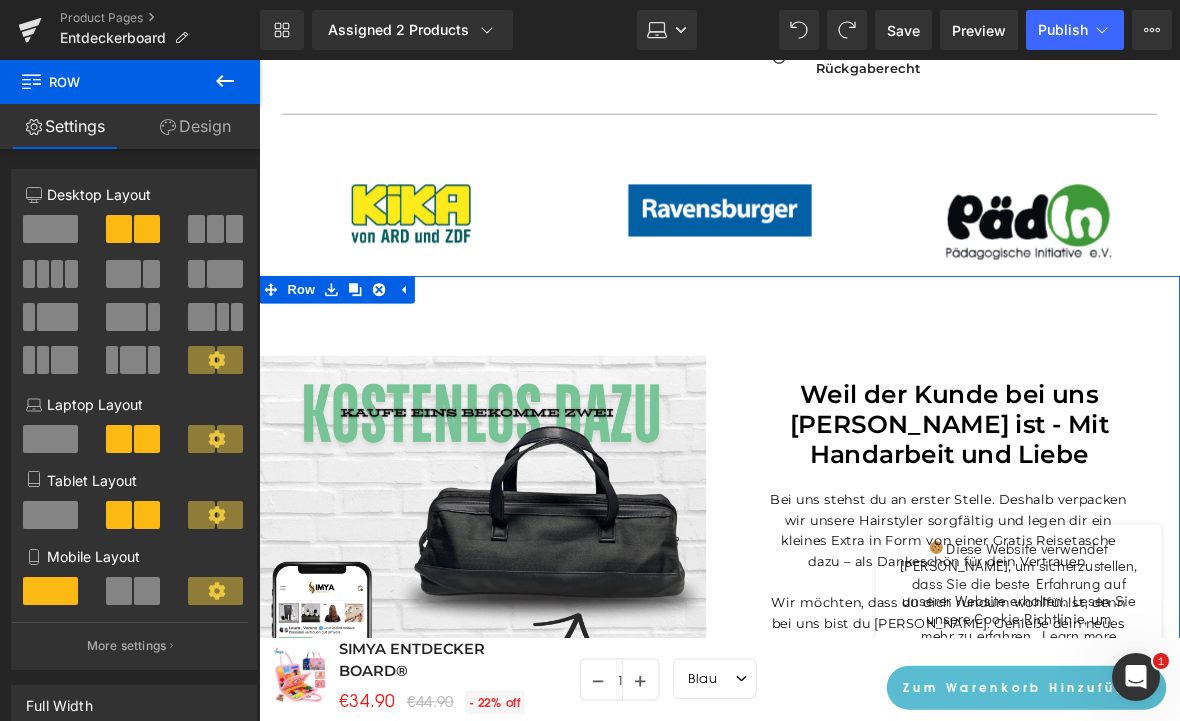 click at bounding box center [390, 311] 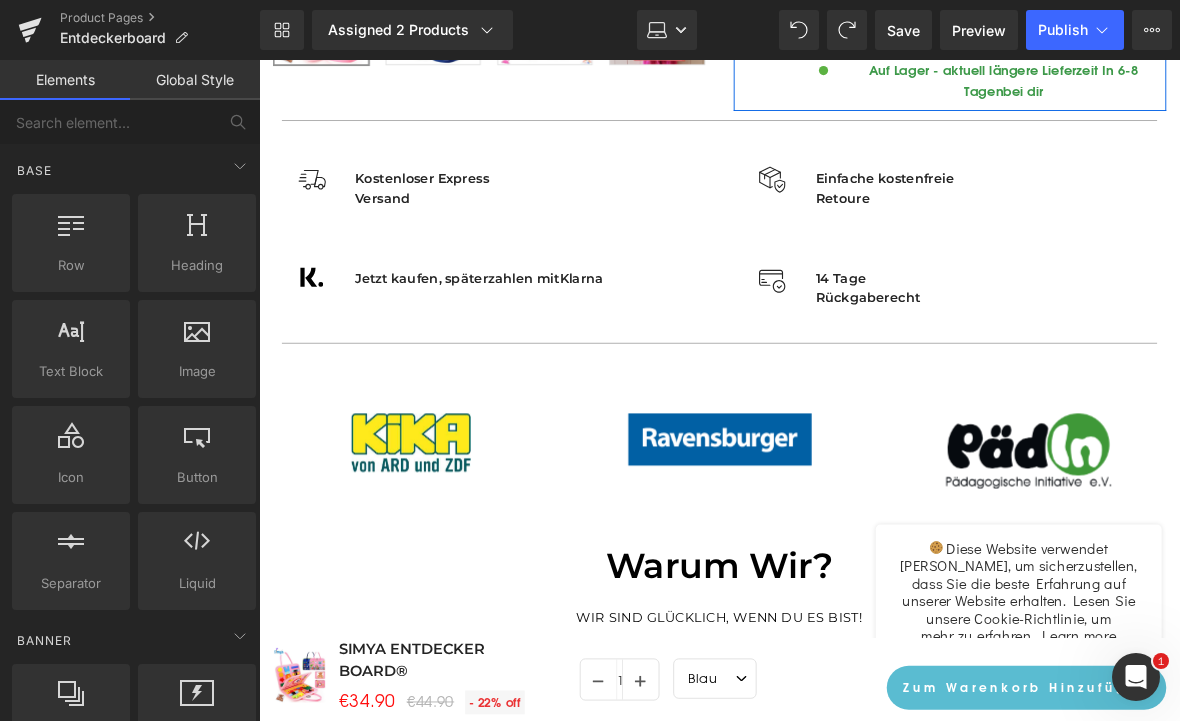 scroll, scrollTop: 907, scrollLeft: 0, axis: vertical 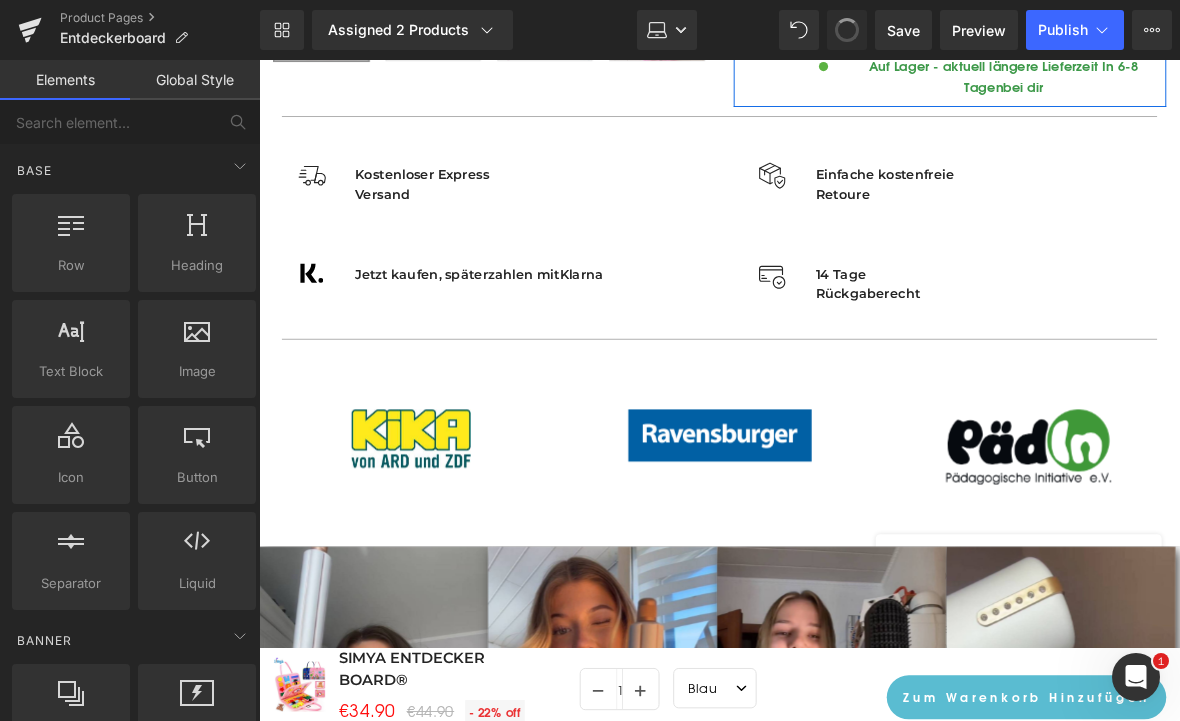 click at bounding box center [847, 30] 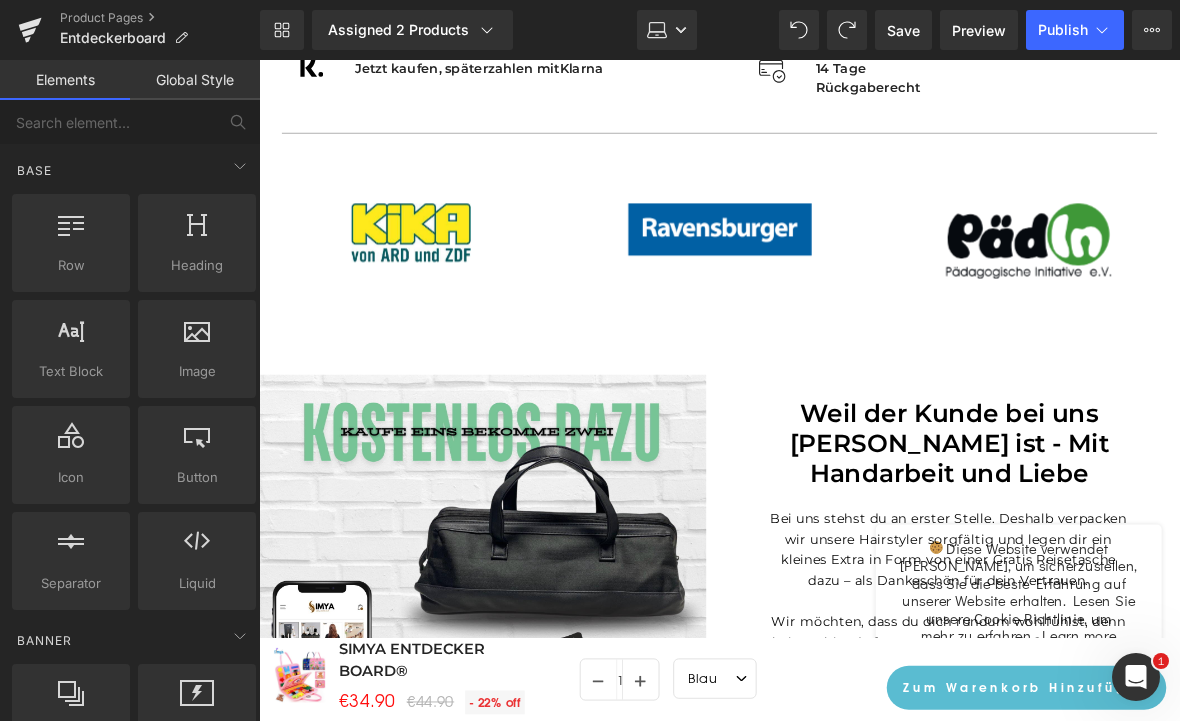 scroll, scrollTop: 1101, scrollLeft: 0, axis: vertical 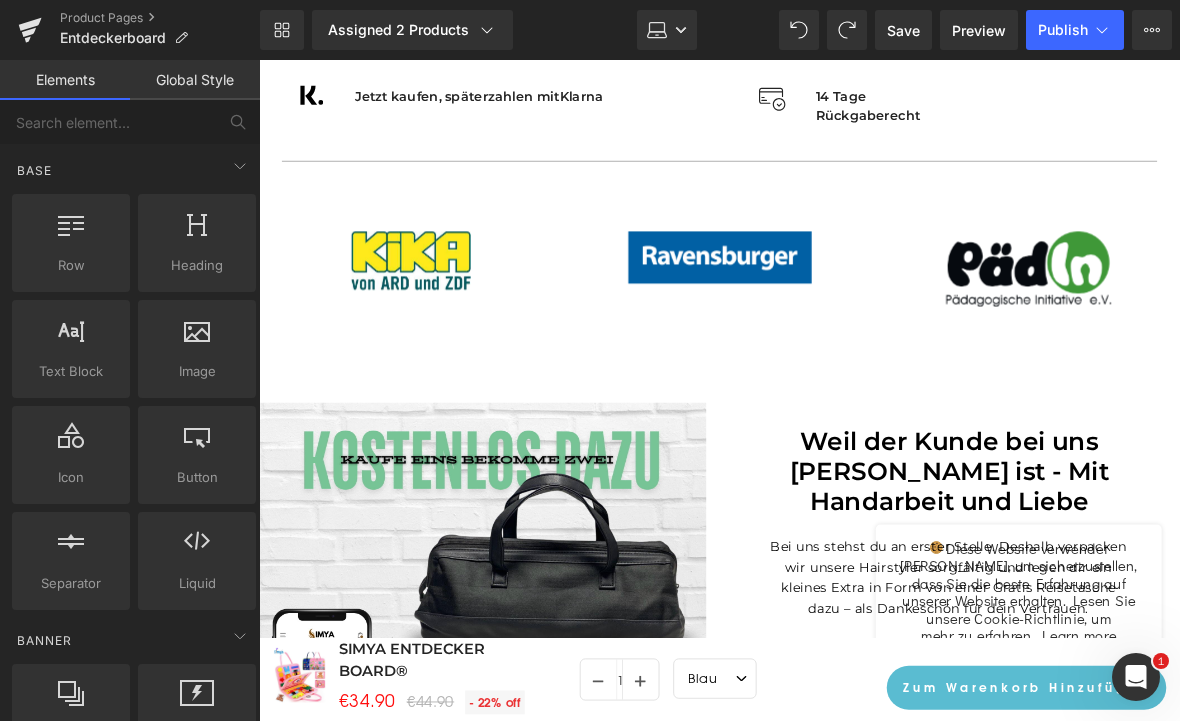 click on "Weil der Kunde bei uns [PERSON_NAME] ist - Mit Handarbeit und Liebe" at bounding box center (1013, 507) 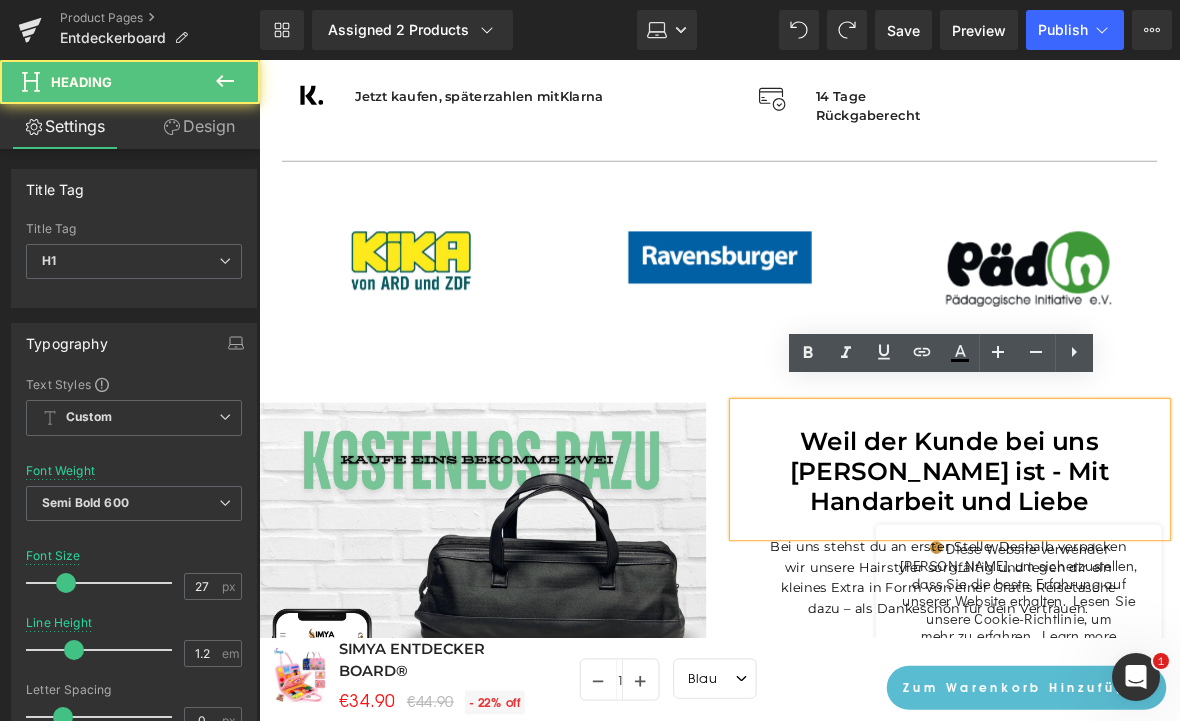 click on "Image         Weil der Kunde bei uns [PERSON_NAME] ist - Mit Handarbeit und Liebe Heading         Bei uns stehst du an erster Stelle. Deshalb verpacken wir unsere Hairstyler sorgfältig und legen dir ein kleines Extra in Form von einer Gratis Reisetasche dazu – als Dankeschön für dein Vertrauen. Wir möchten, dass du dich rundum wohlfühlst, denn bei uns bist du [PERSON_NAME]. Genieße dein neues Hairstyling und unser kleines Geschenk als Zeichen unserer Wertschätzung. Text Block         Row" at bounding box center [761, 639] 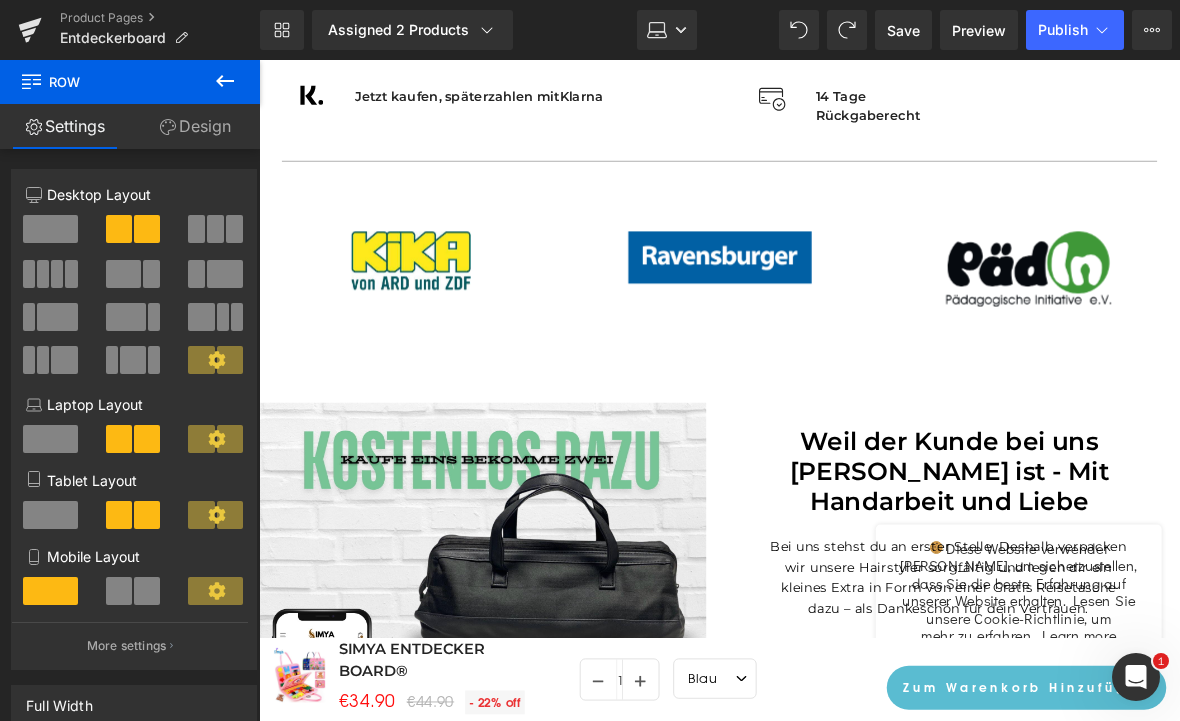 click on "Image         Weil der Kunde bei uns [PERSON_NAME] ist - Mit Handarbeit und Liebe Heading         Bei uns stehst du an erster Stelle. Deshalb verpacken wir unsere Hairstyler sorgfältig und legen dir ein kleines Extra in Form von einer Gratis Reisetasche dazu – als Dankeschön für dein Vertrauen. Wir möchten, dass du dich rundum wohlfühlst, denn bei uns bist du [PERSON_NAME]. Genieße dein neues Hairstyling und unser kleines Geschenk als Zeichen unserer Wertschätzung. Text Block         Row" at bounding box center (761, 639) 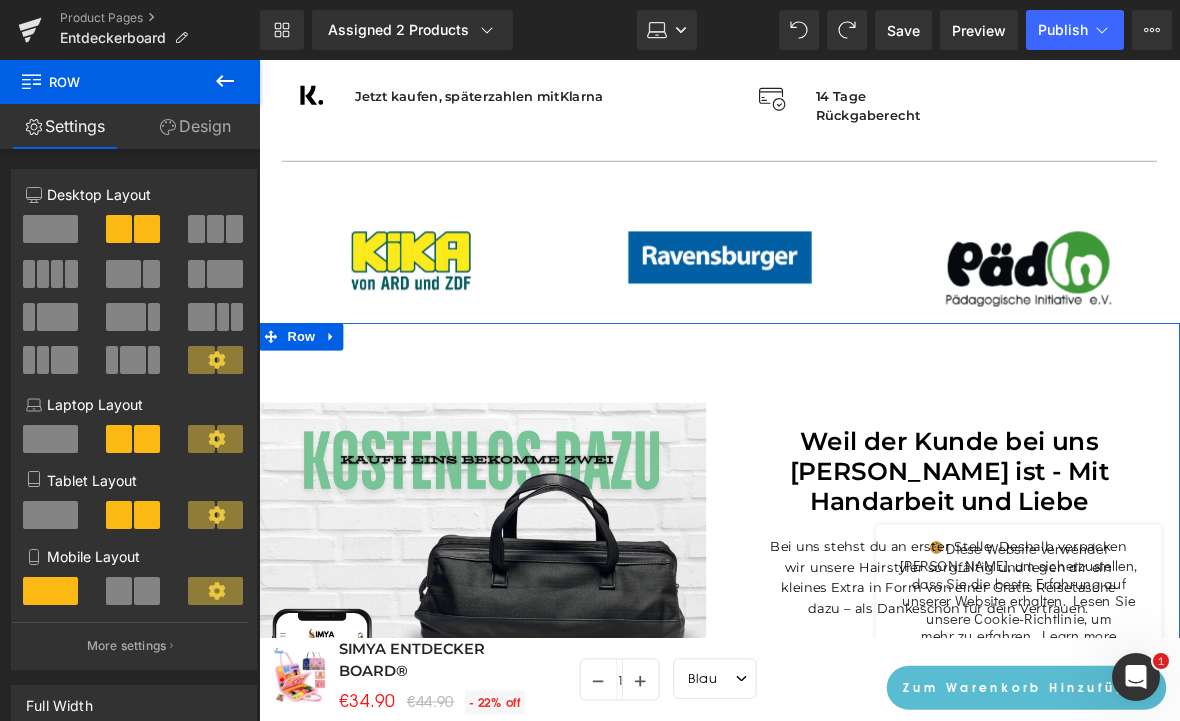 click at bounding box center [338, 362] 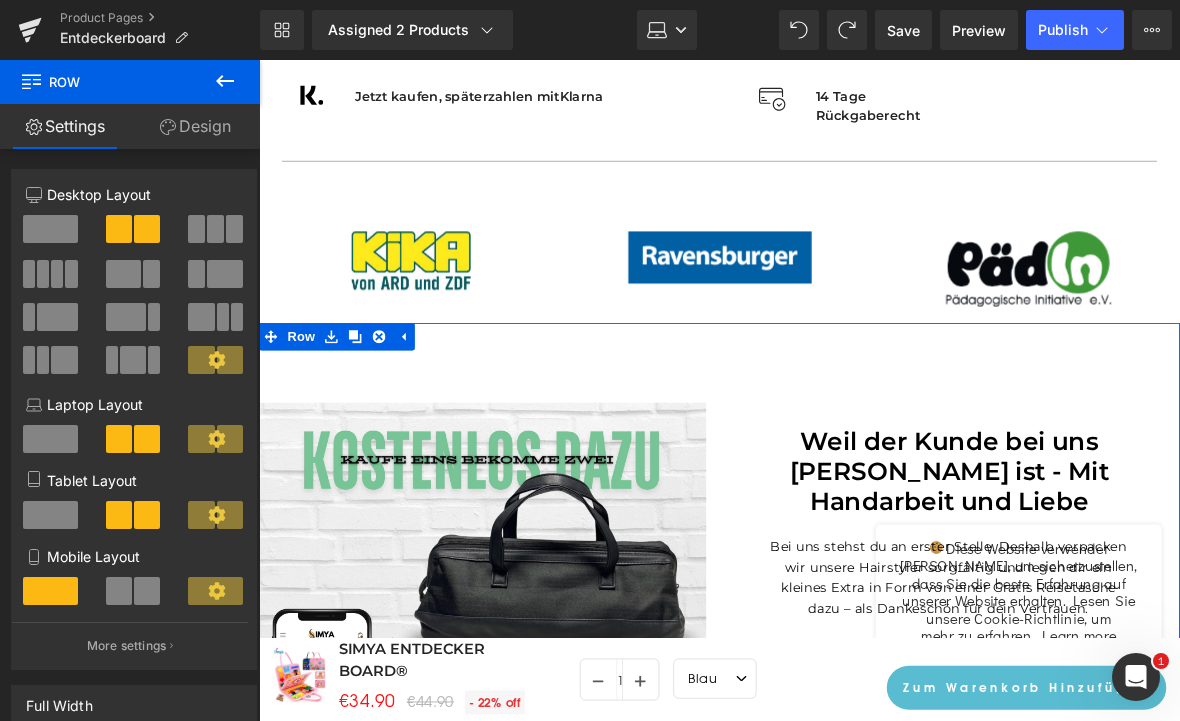 click at bounding box center [390, 362] 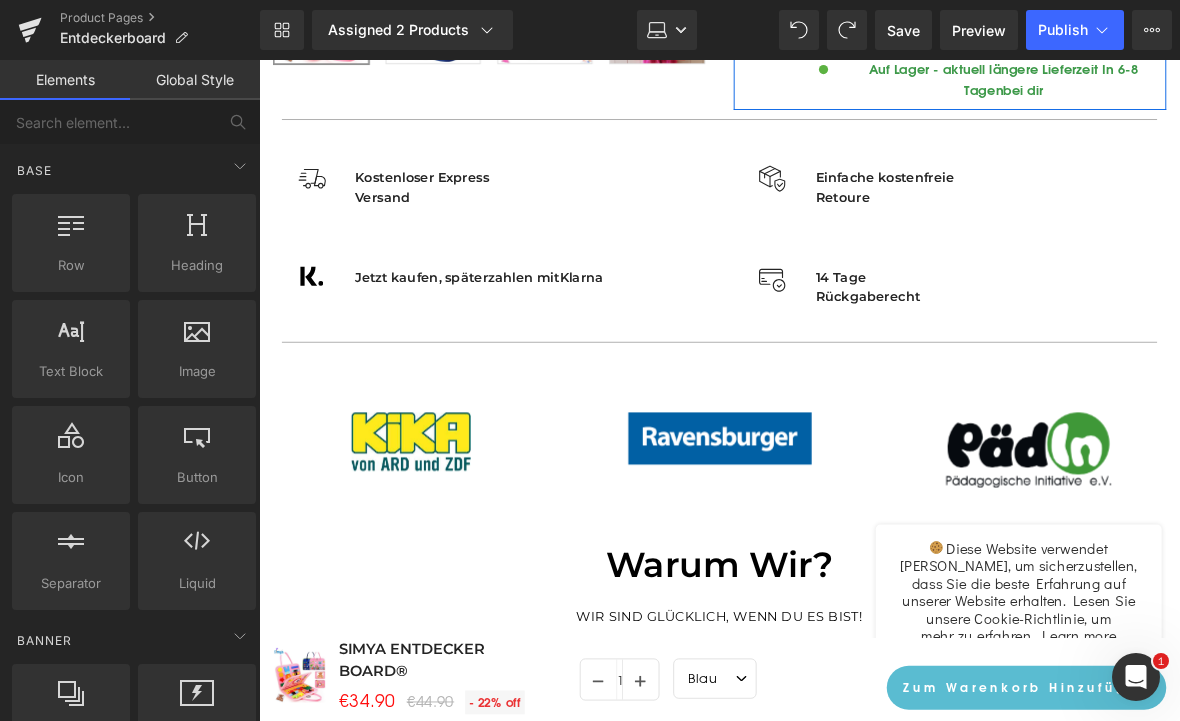 scroll, scrollTop: 903, scrollLeft: 0, axis: vertical 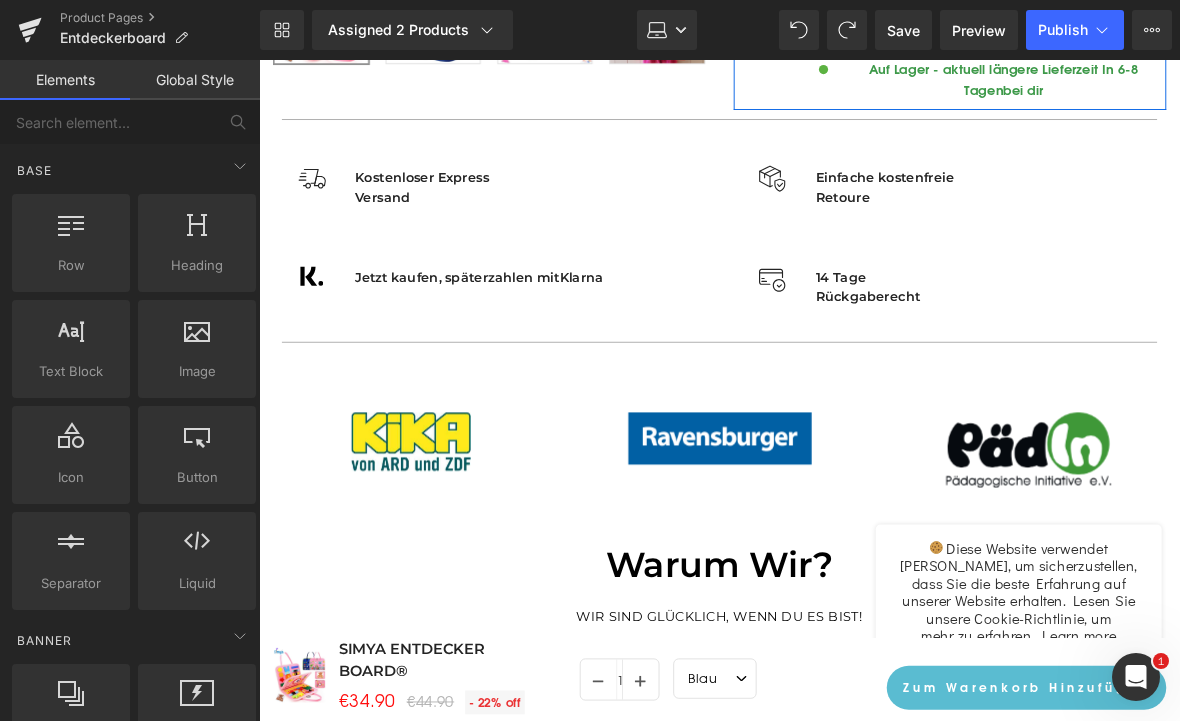 click on "Laptop" at bounding box center (667, 30) 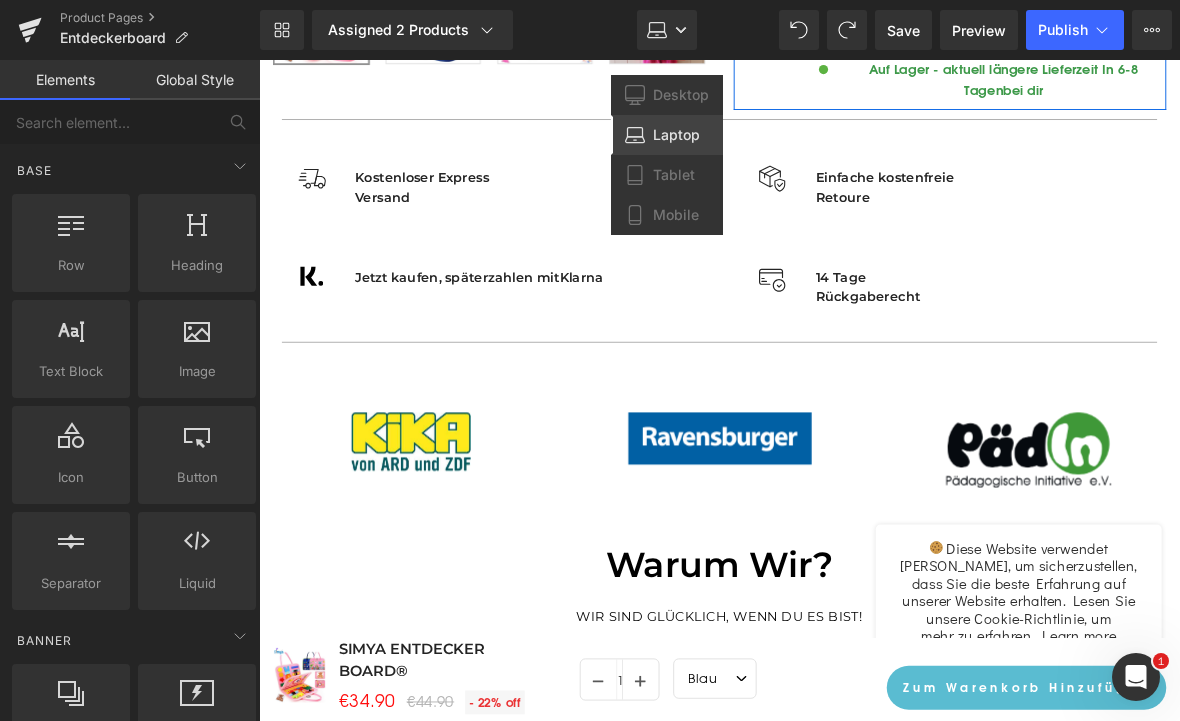 click on "Mobile" at bounding box center [676, 215] 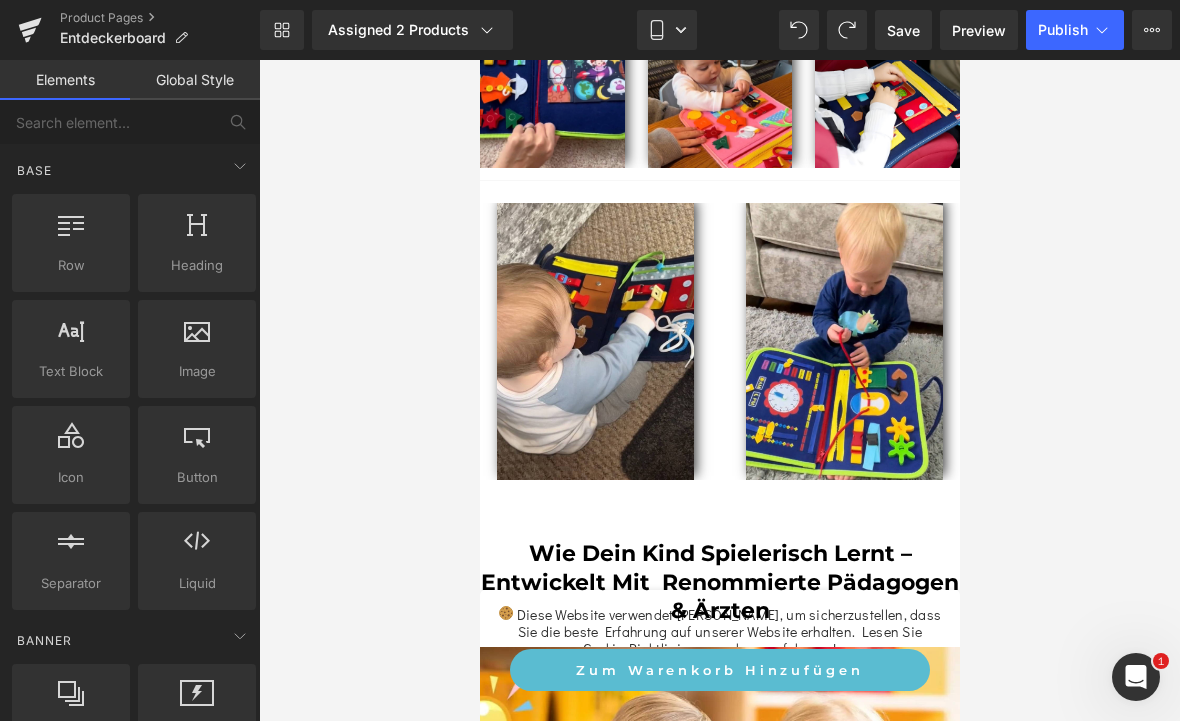 click at bounding box center (843, 341) 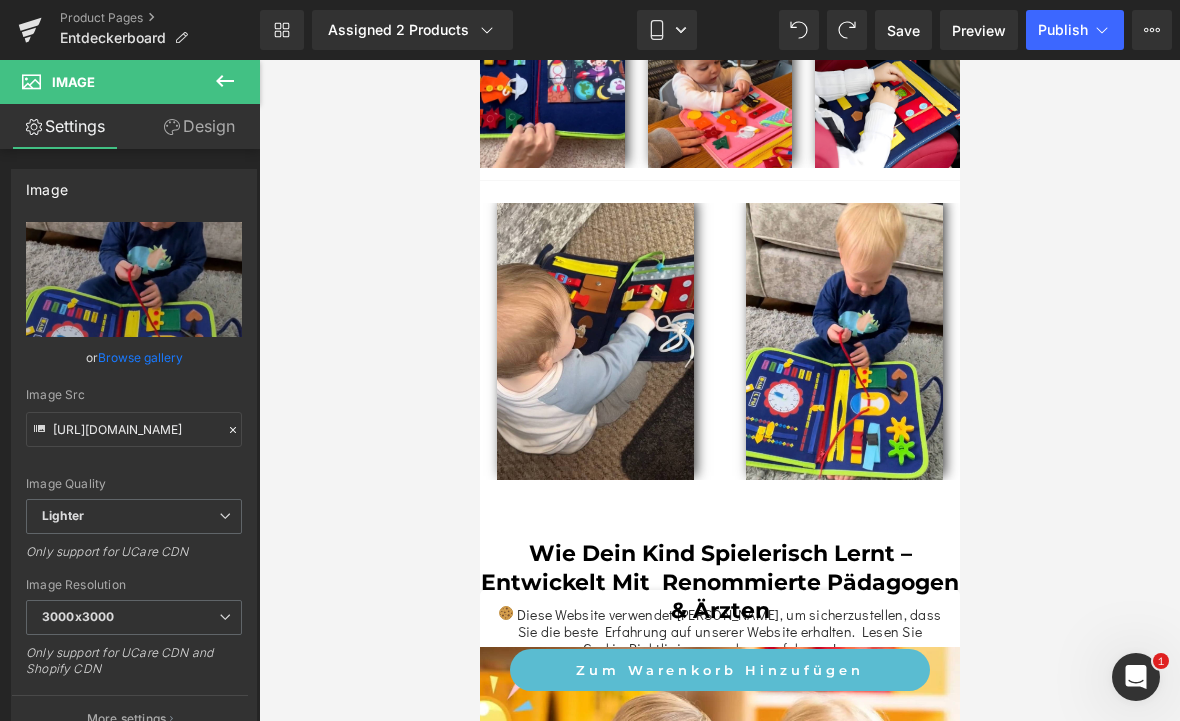click on "Mobile" at bounding box center [667, 30] 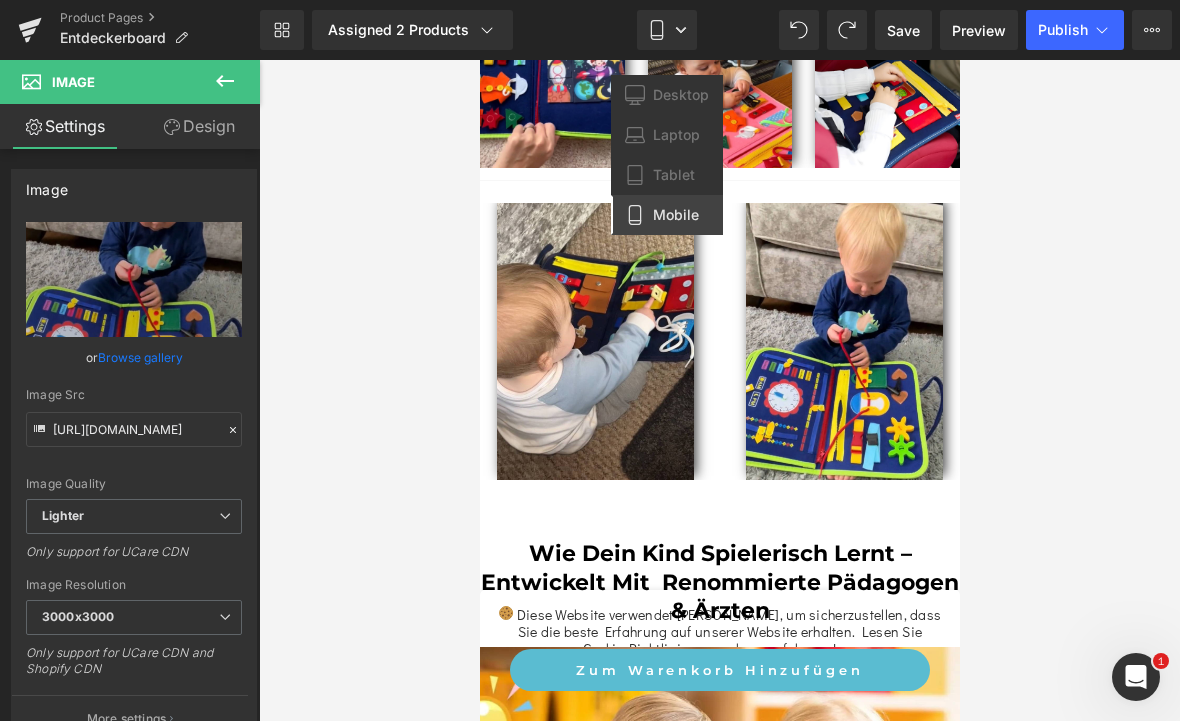 click on "Laptop" at bounding box center (676, 135) 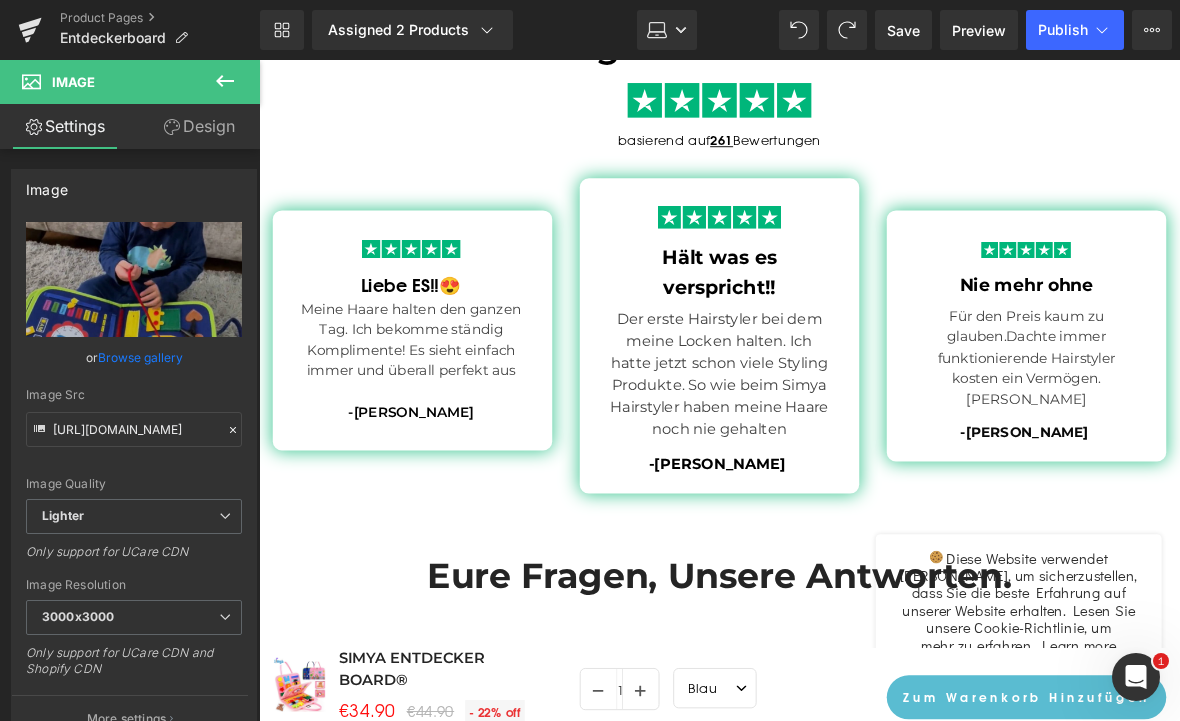 scroll, scrollTop: 0, scrollLeft: 0, axis: both 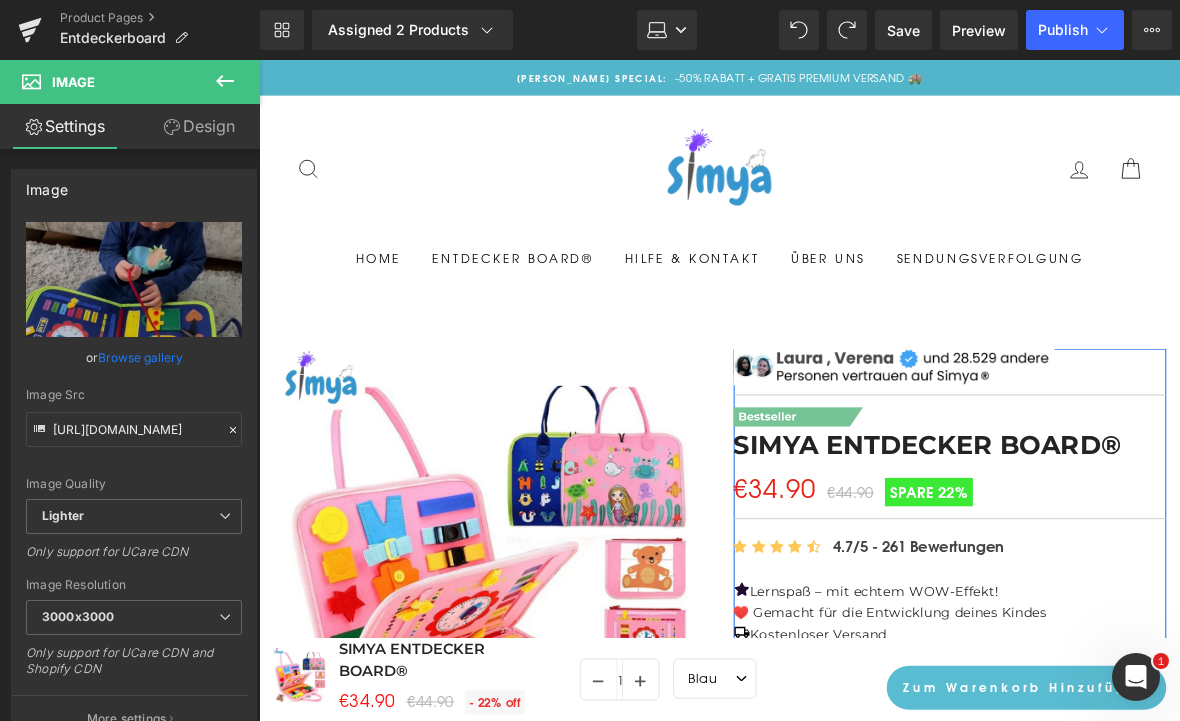 click on "Laptop" at bounding box center [667, 30] 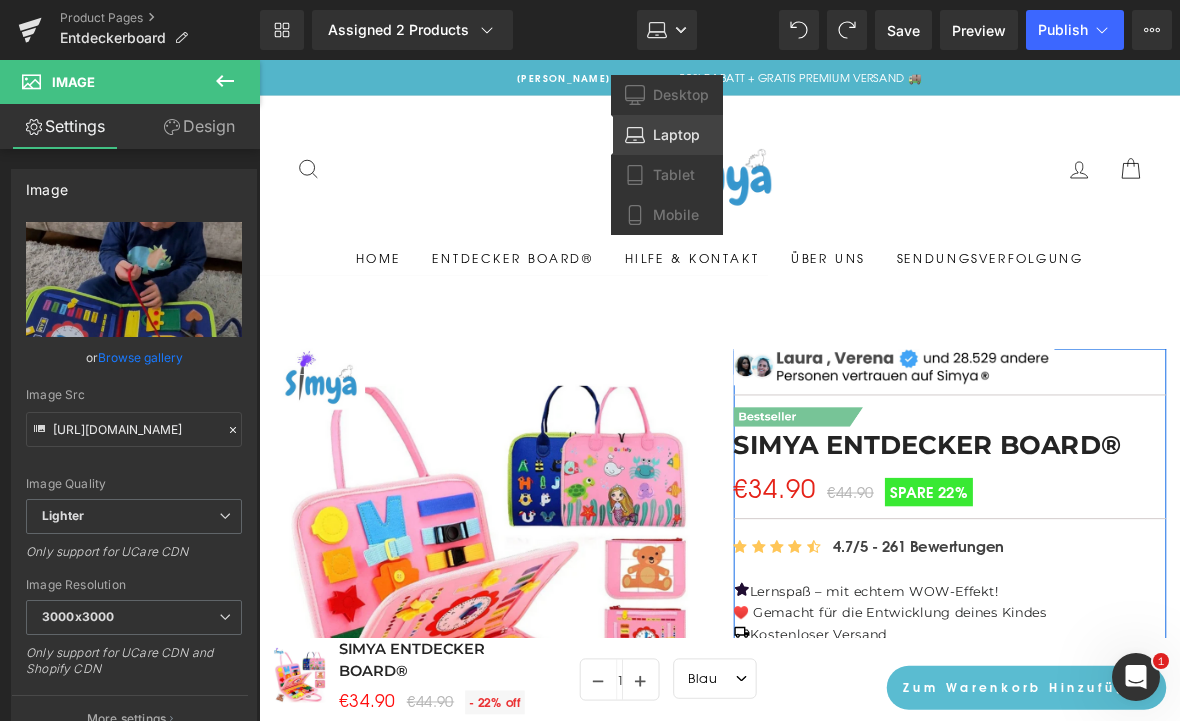 click on "Desktop" at bounding box center [681, 95] 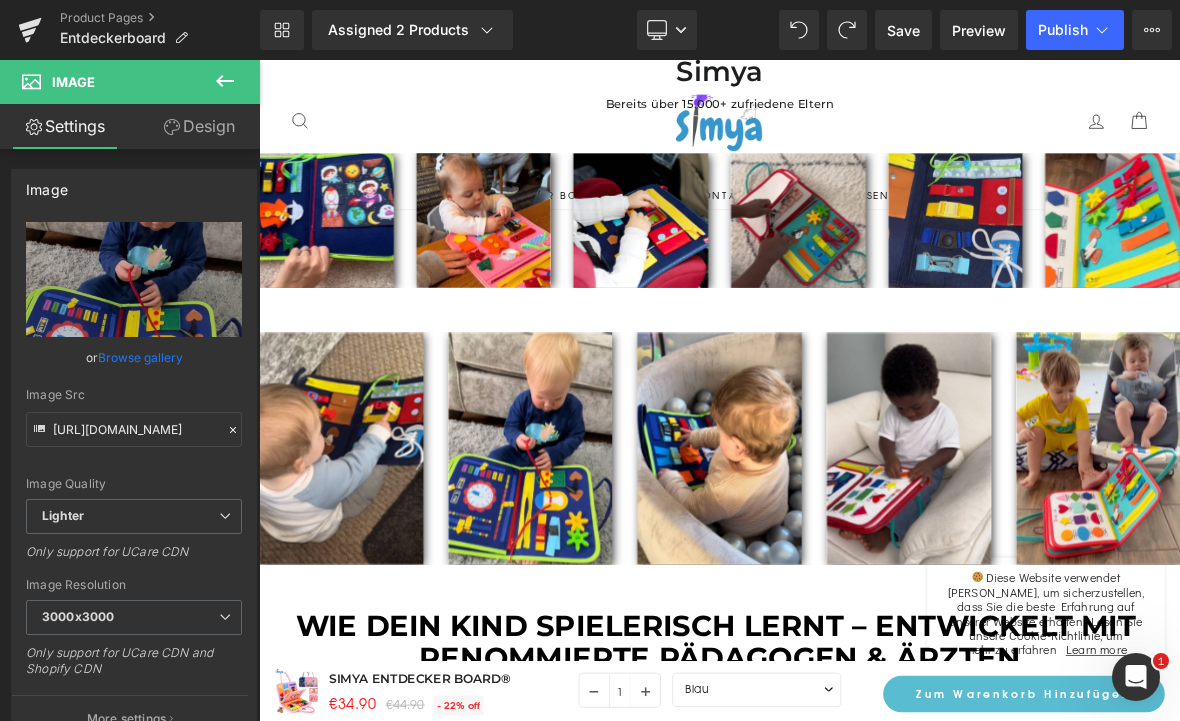 scroll, scrollTop: 1393, scrollLeft: 0, axis: vertical 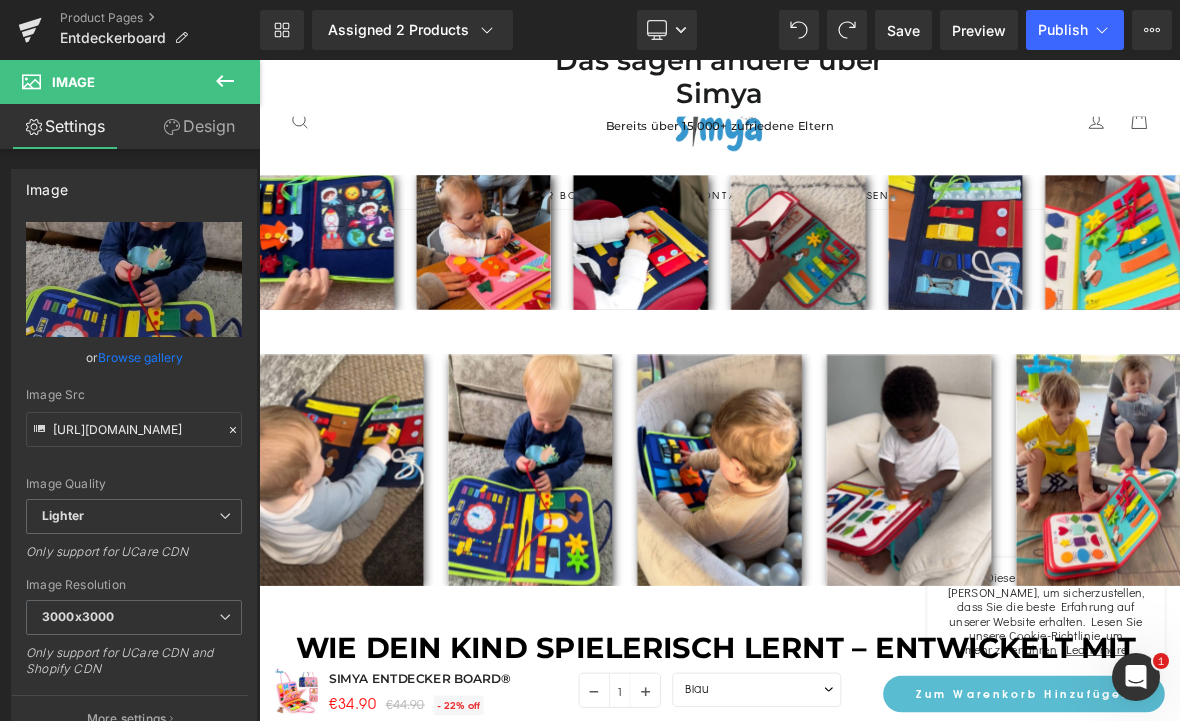 click at bounding box center (864, 599) 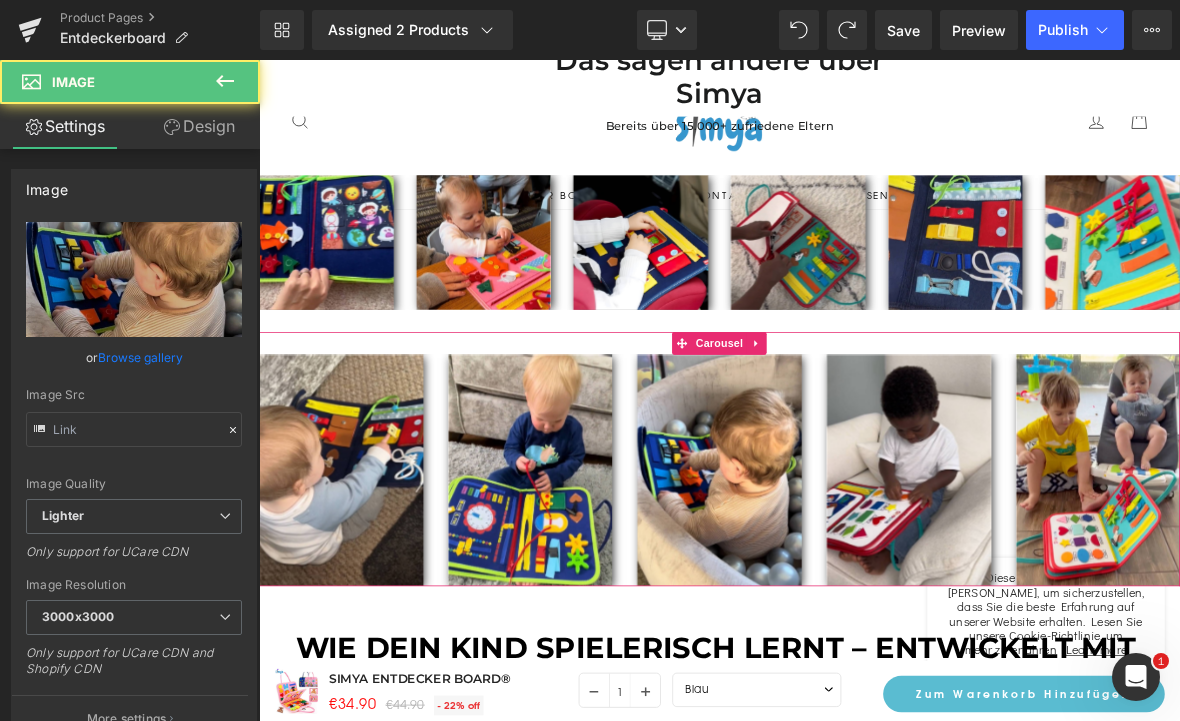 click on "Carousel" at bounding box center [864, 432] 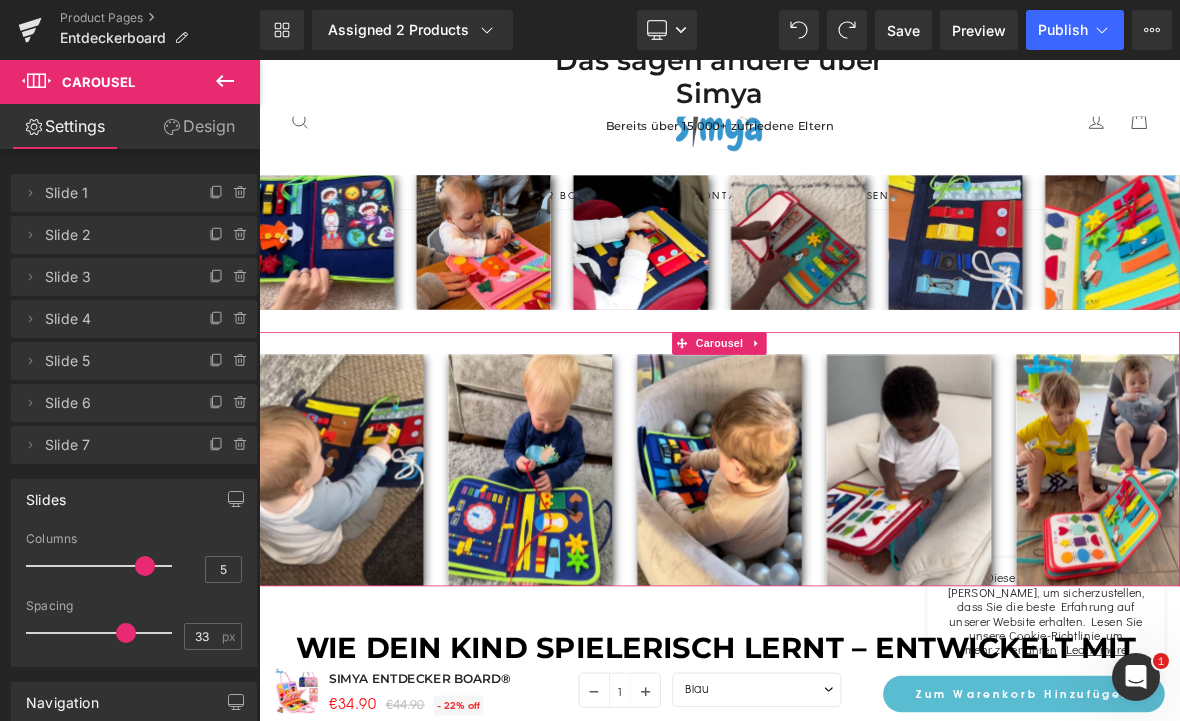 click at bounding box center (145, 566) 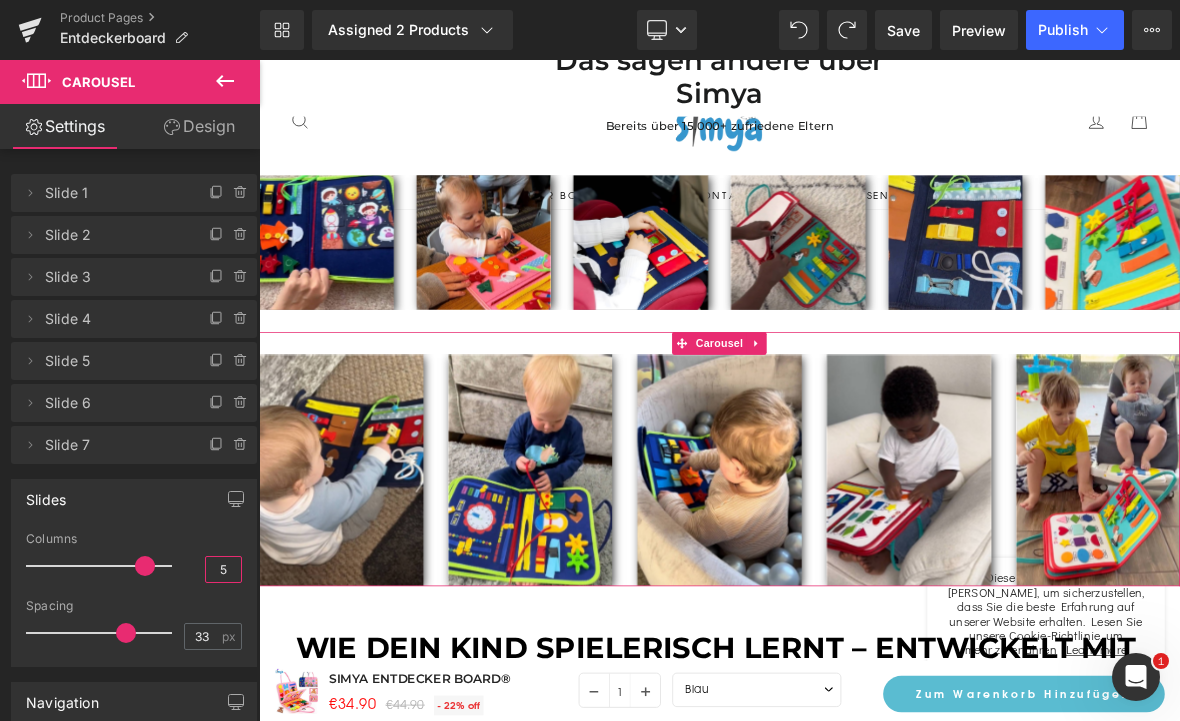 click on "5" at bounding box center [223, 569] 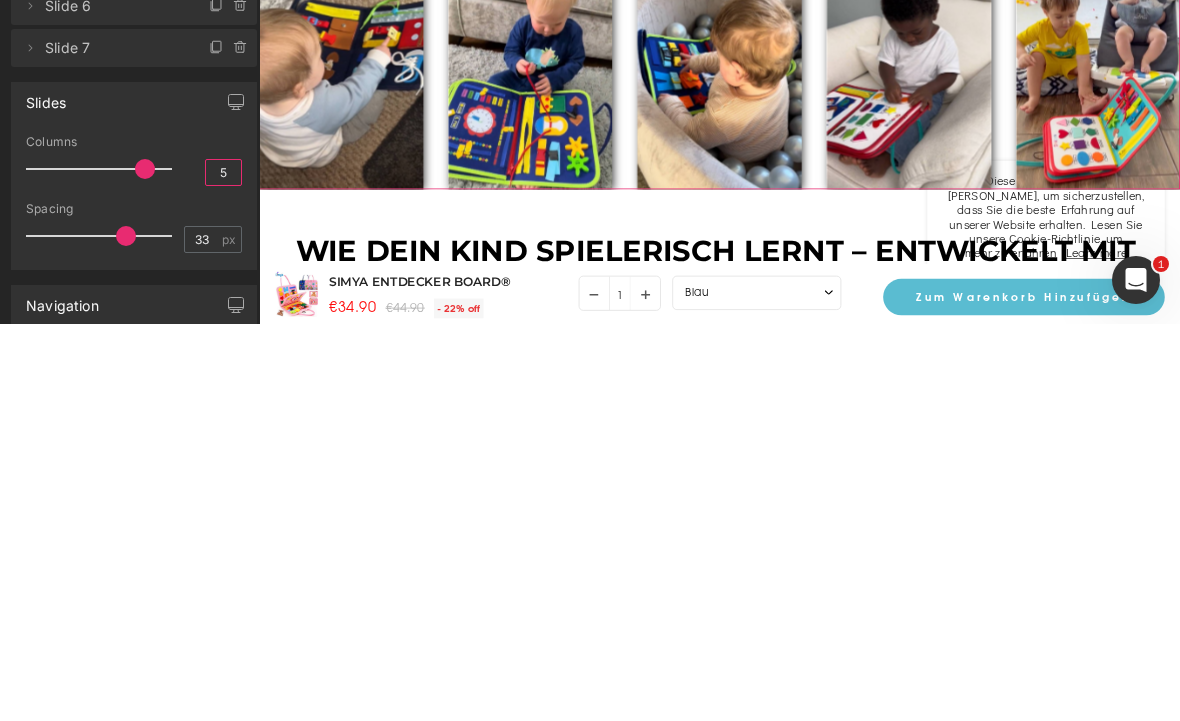 click on "5" at bounding box center (223, 569) 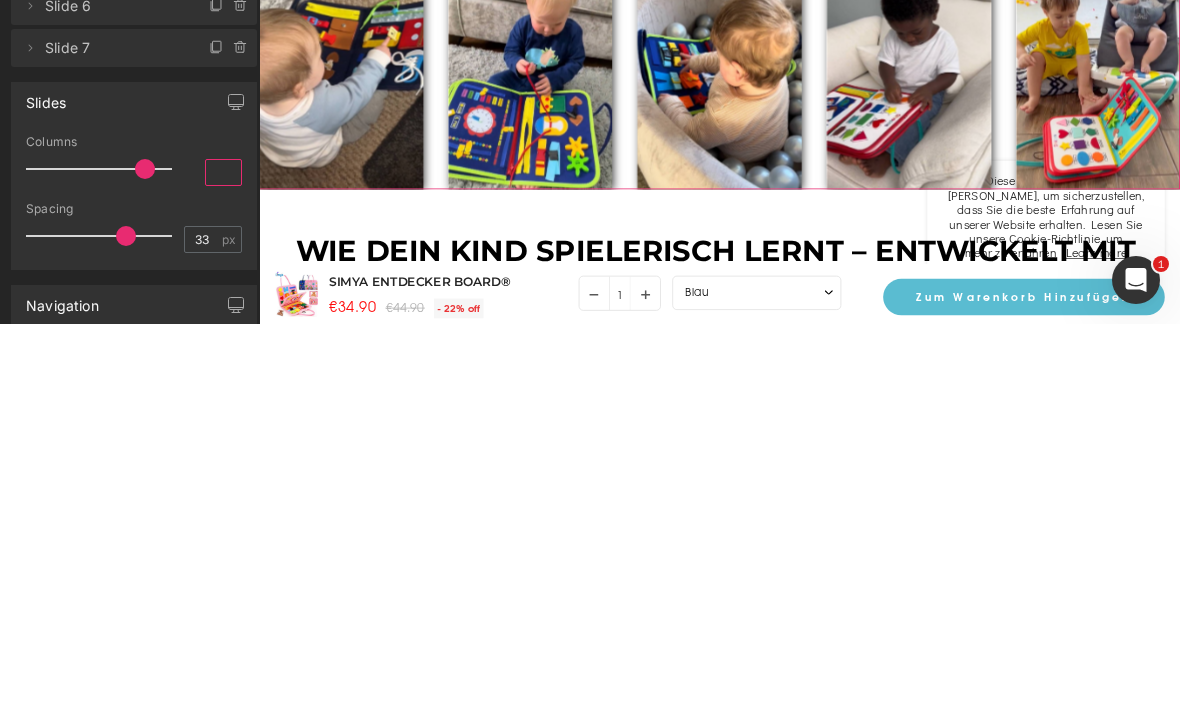 type on "4" 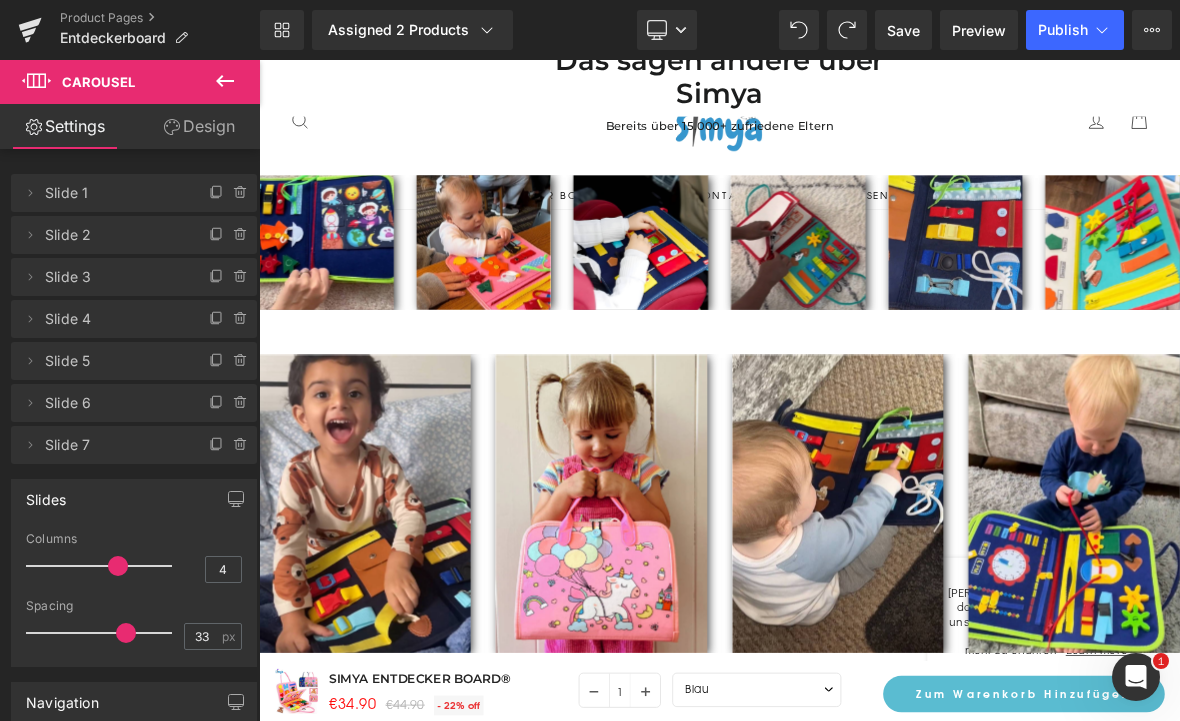 click 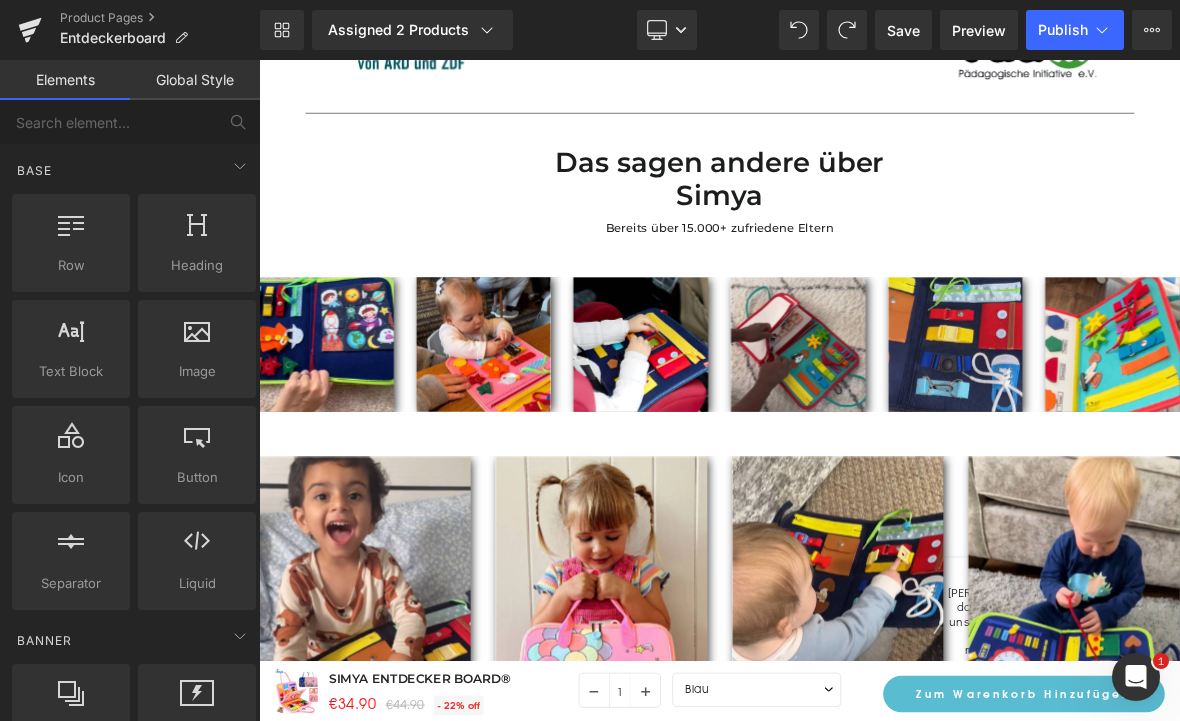 scroll, scrollTop: 1263, scrollLeft: 0, axis: vertical 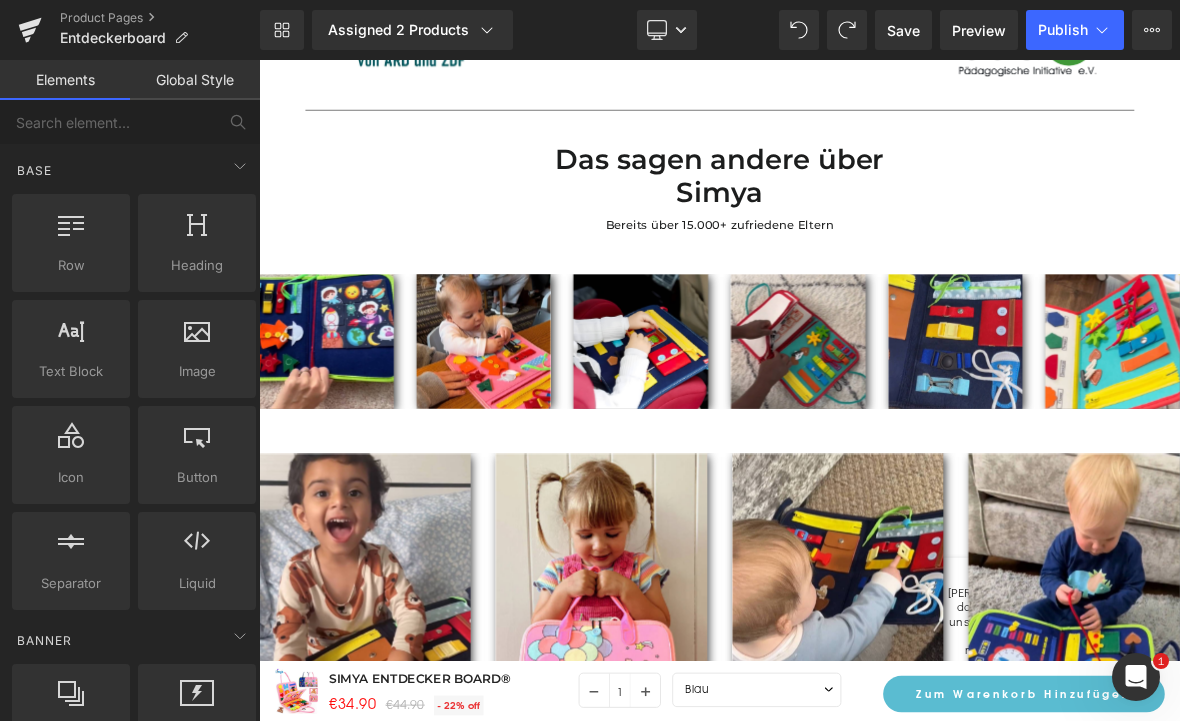 click on "Image
Image
Image
Image
Image" at bounding box center [864, 417] 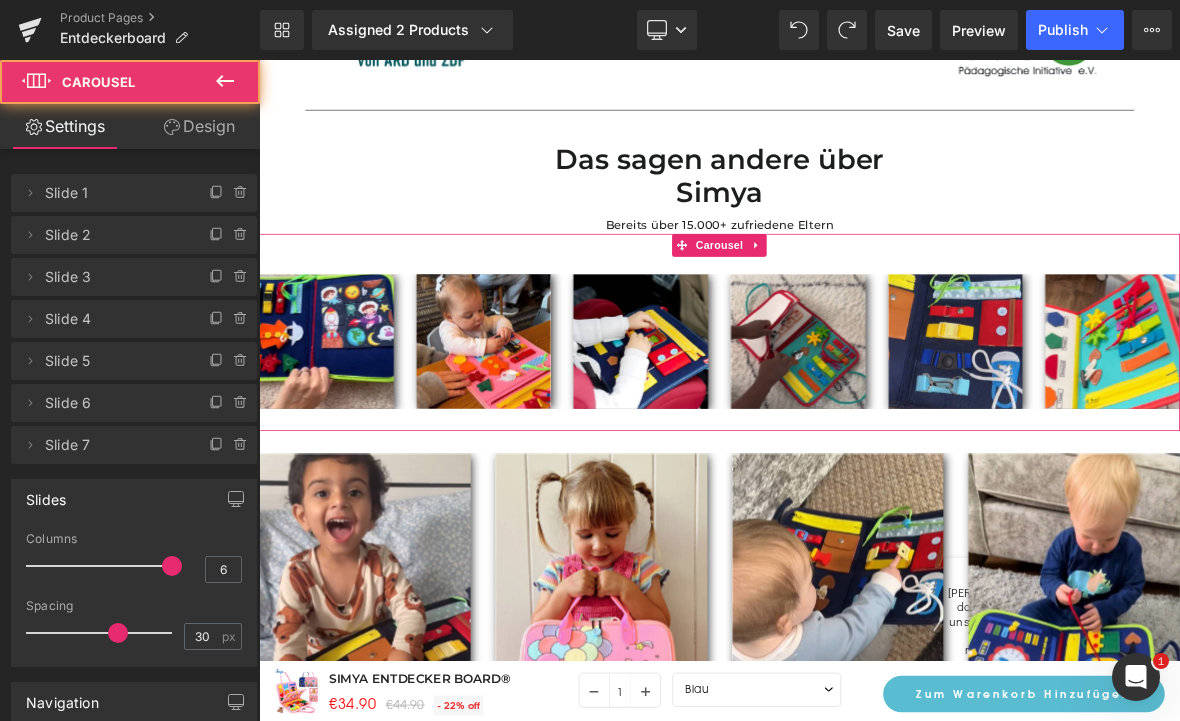 click on "Carousel" at bounding box center [864, 303] 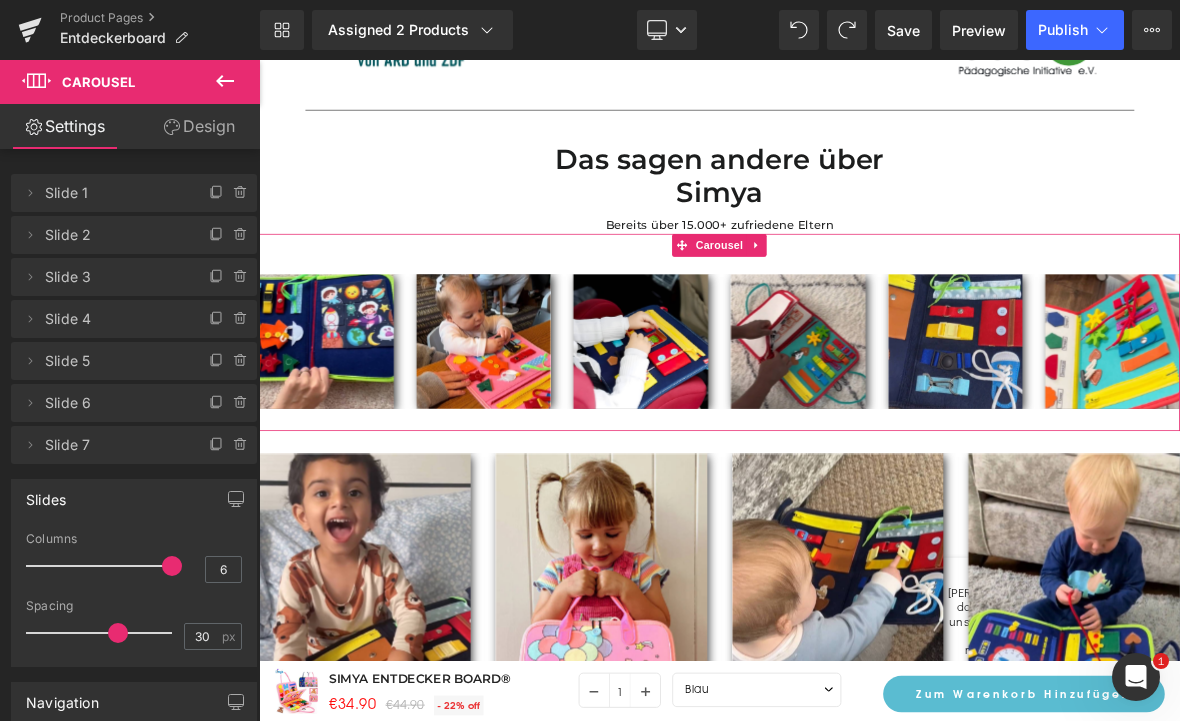 click on "Design" at bounding box center (199, 126) 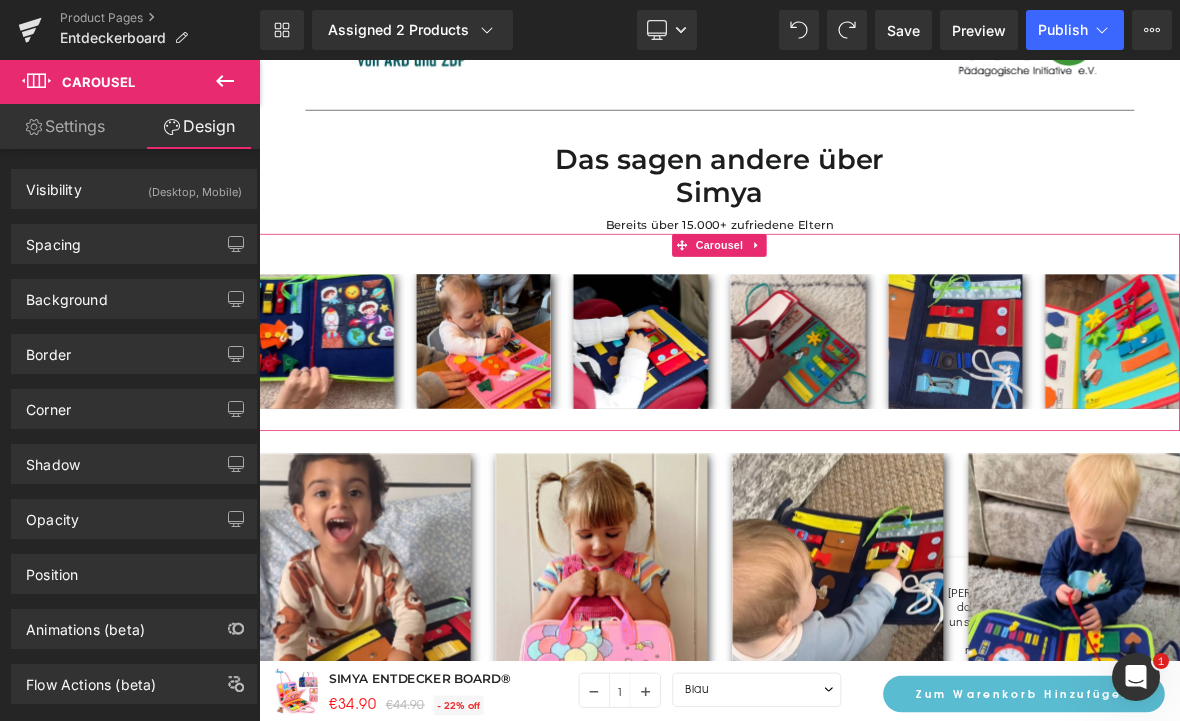click on "Visibility
(Desktop, Mobile)" at bounding box center [134, 189] 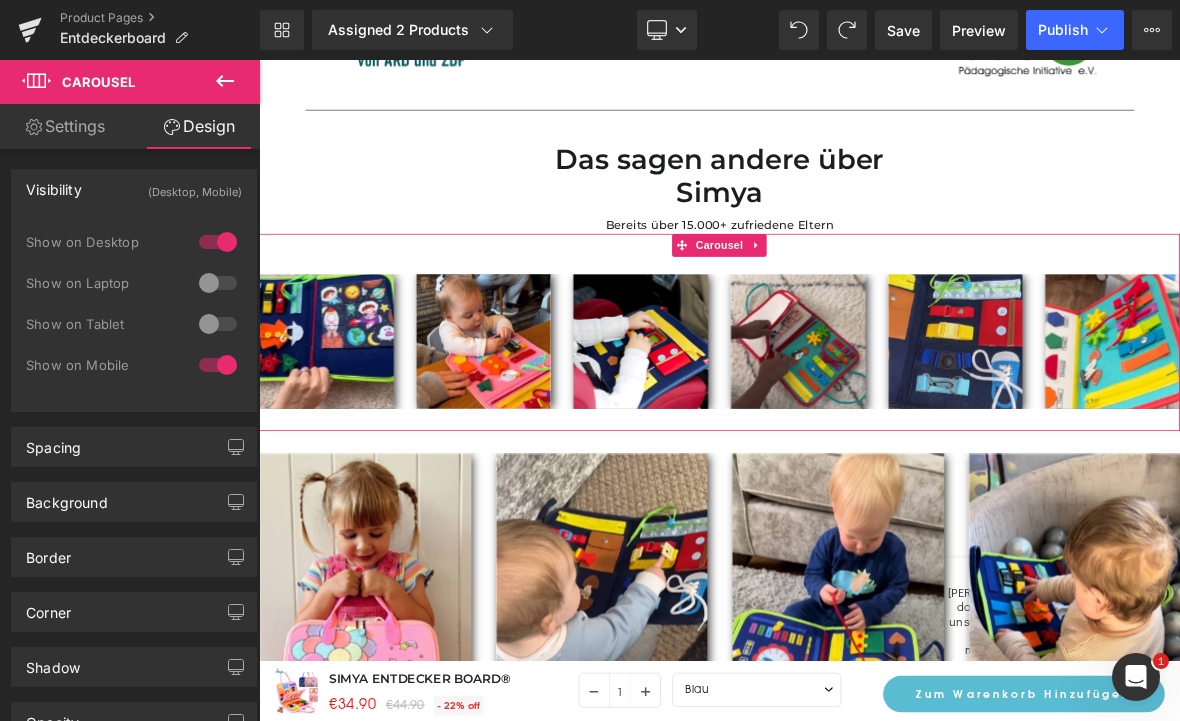 click at bounding box center [218, 283] 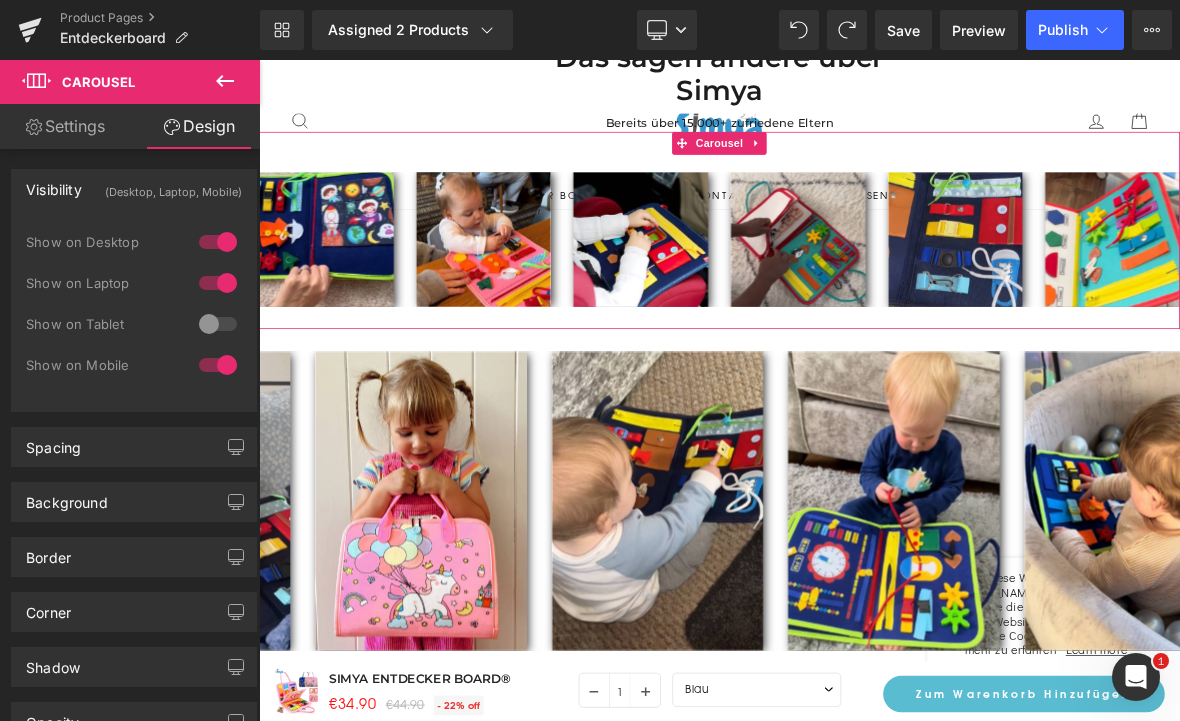scroll, scrollTop: 1416, scrollLeft: 0, axis: vertical 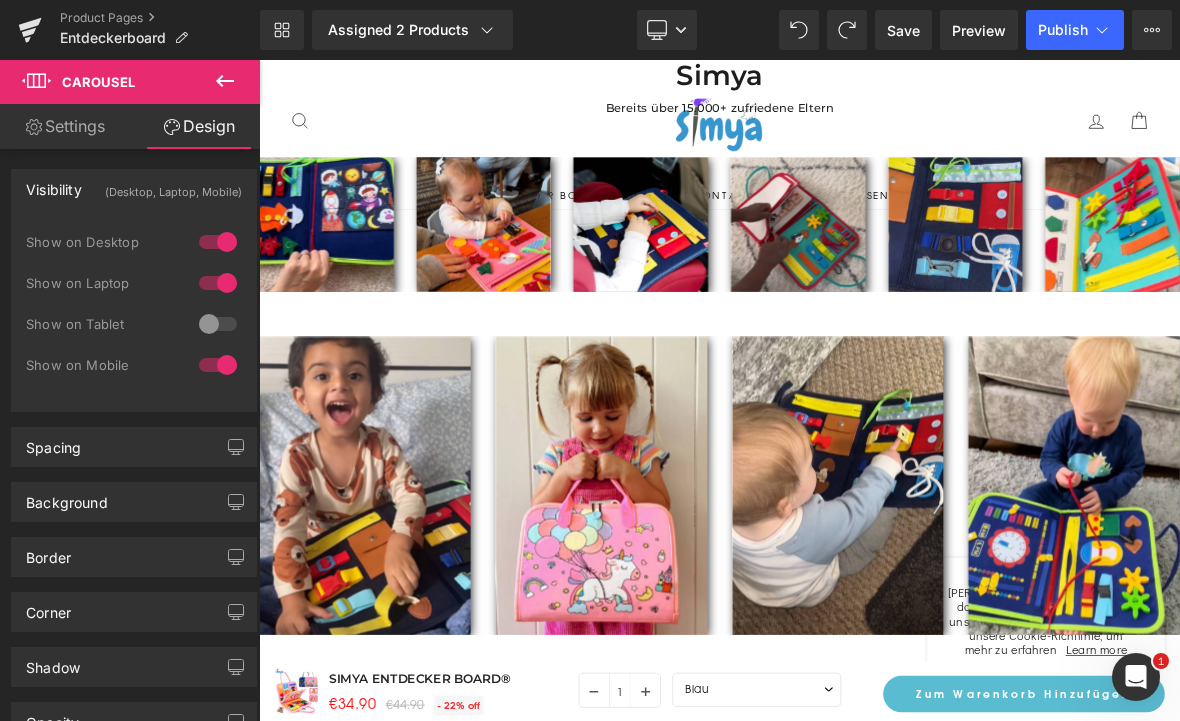 click on "Image
Image
Image
Image         Image" at bounding box center (1347, 620) 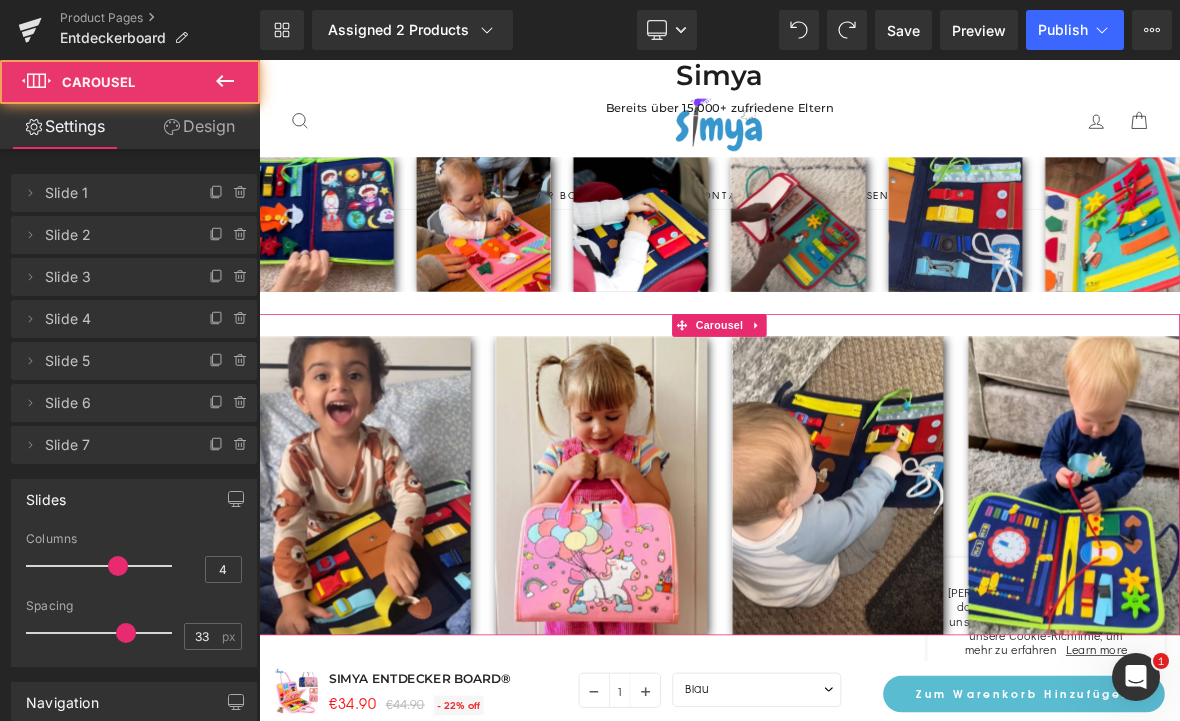 click on "Carousel" at bounding box center [864, 409] 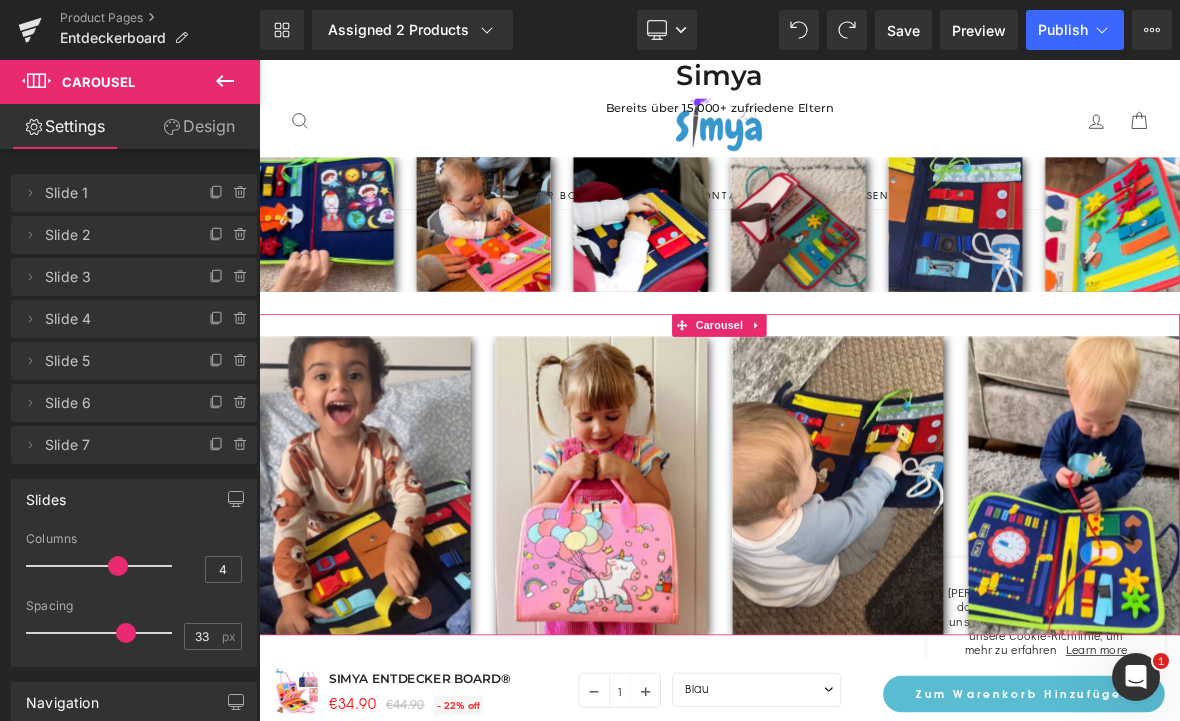 click on "Carousel" at bounding box center (864, 409) 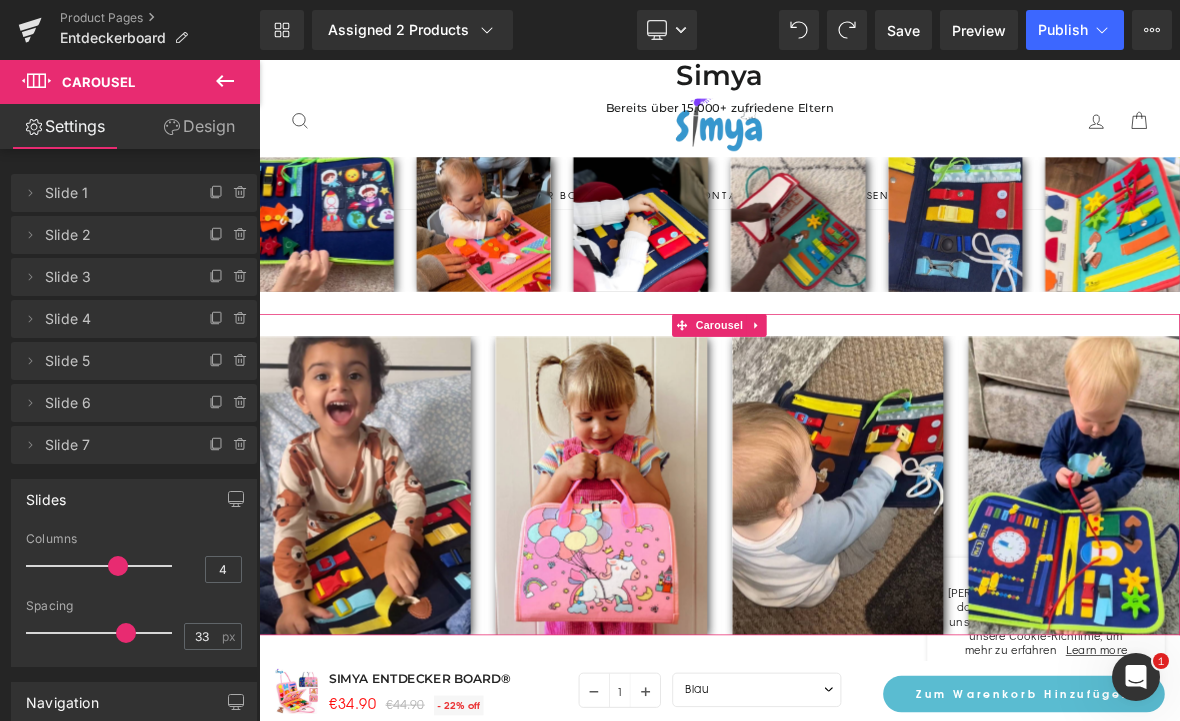 click on "Design" at bounding box center (199, 126) 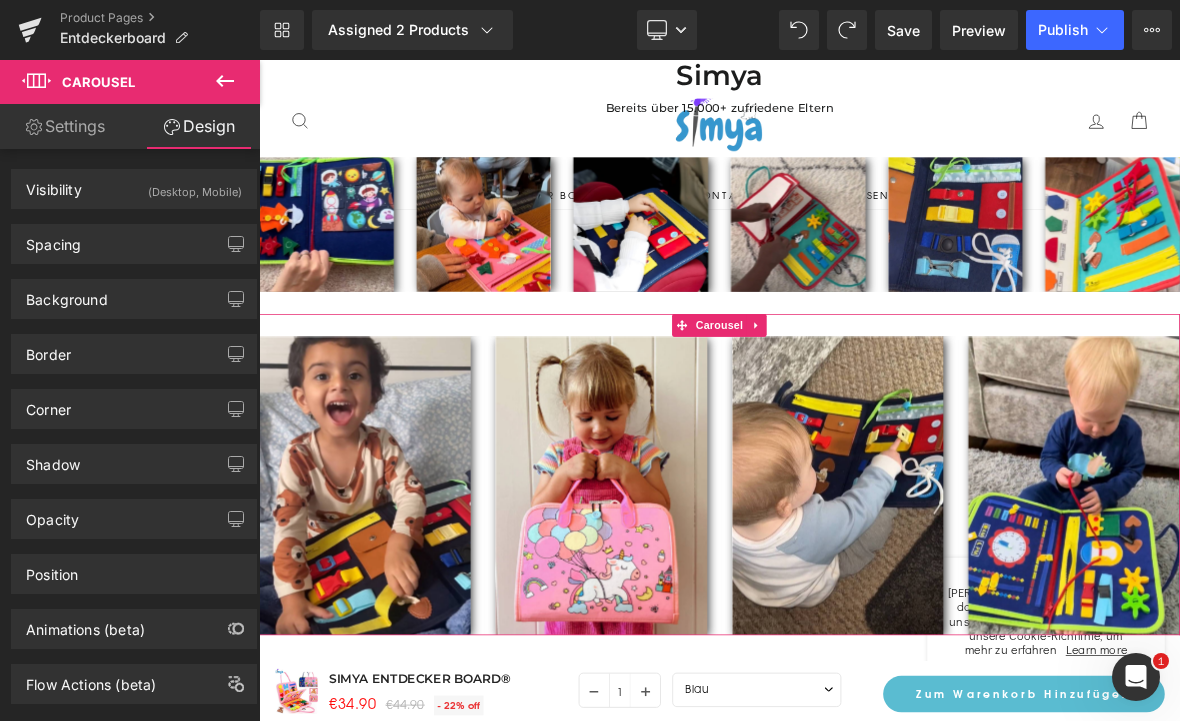 click on "Visibility
(Desktop, Mobile)" at bounding box center [134, 189] 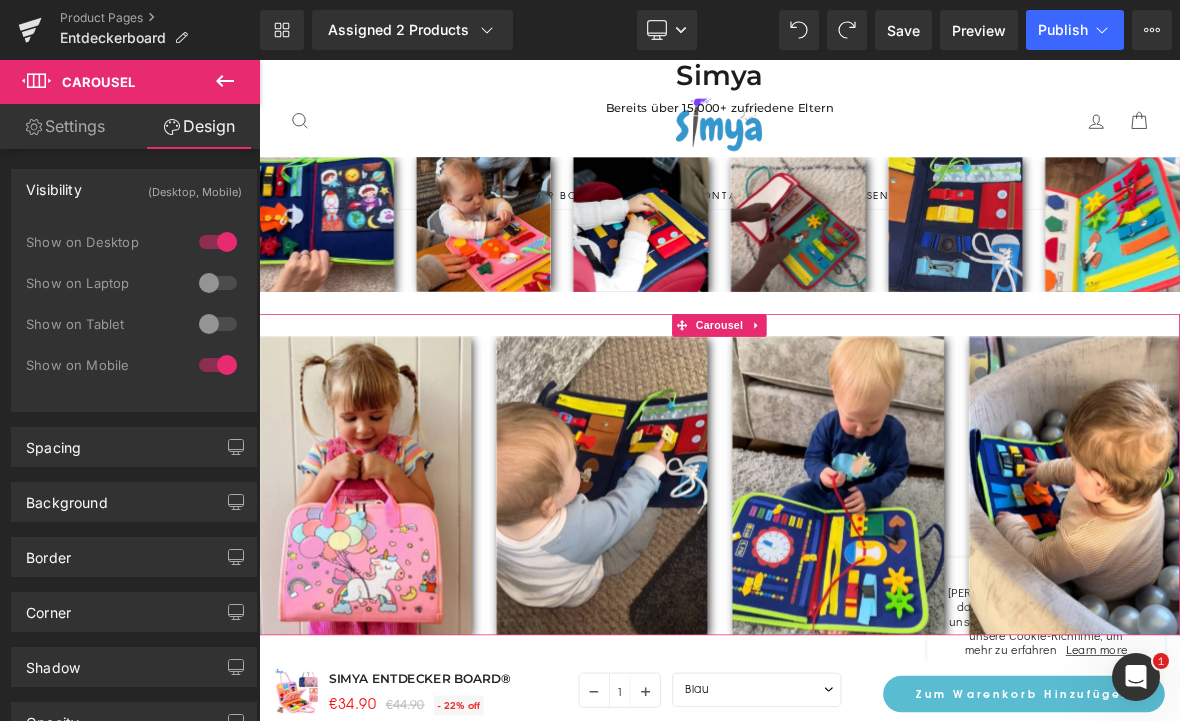 click at bounding box center (218, 283) 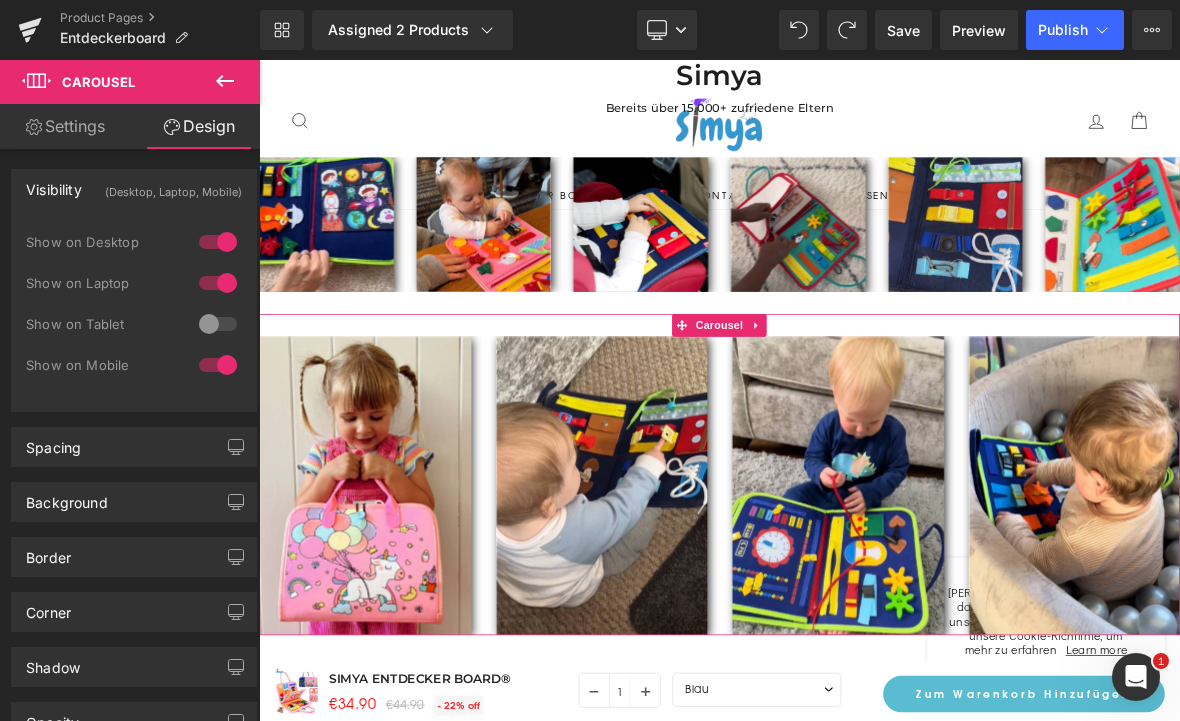 click on "Desktop" at bounding box center [667, 30] 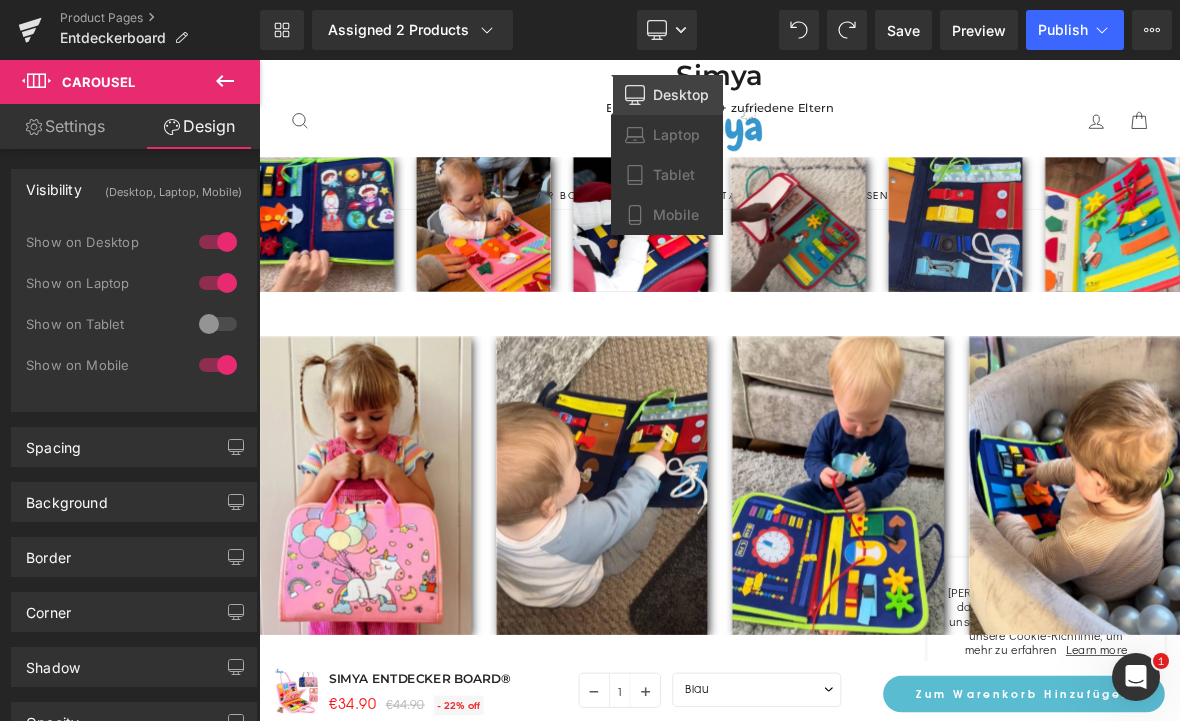 click on "Laptop" at bounding box center (667, 135) 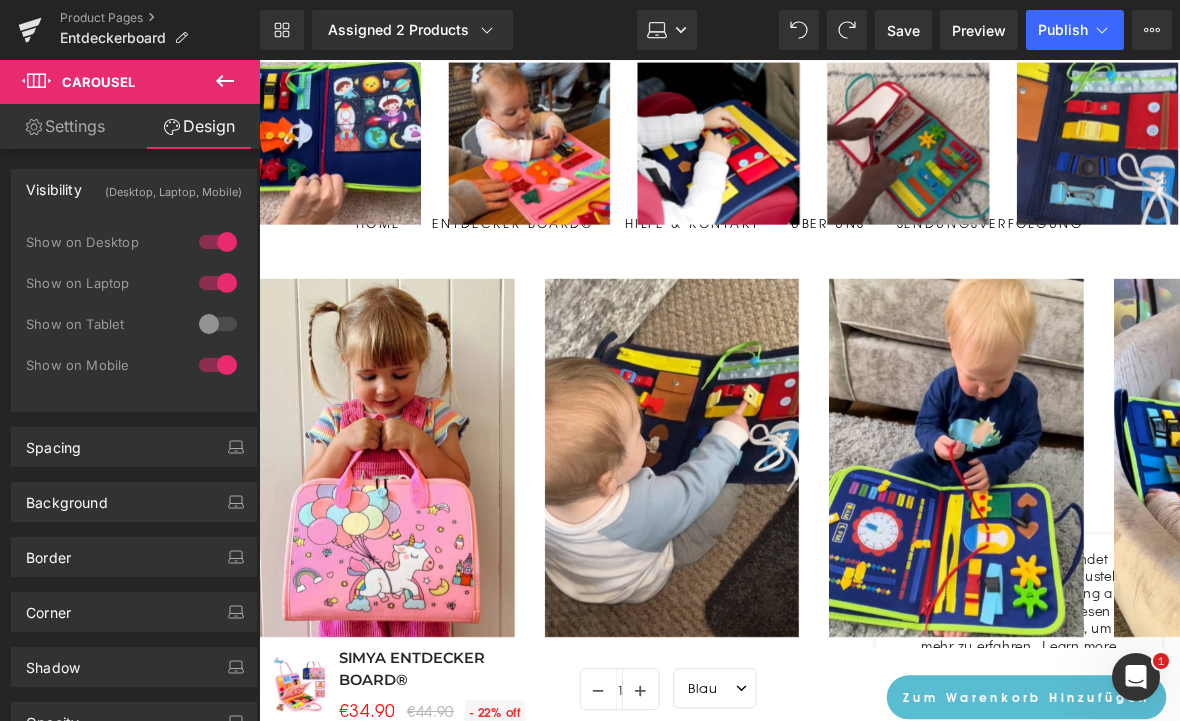 scroll, scrollTop: 1364, scrollLeft: 0, axis: vertical 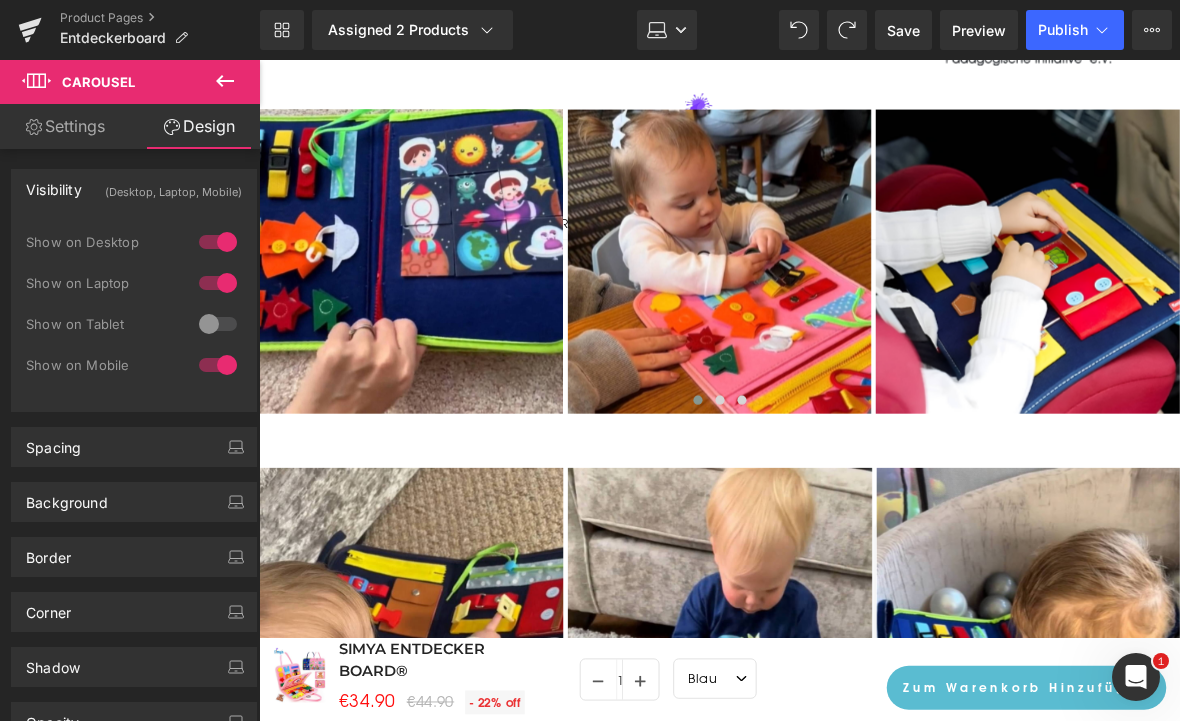 click 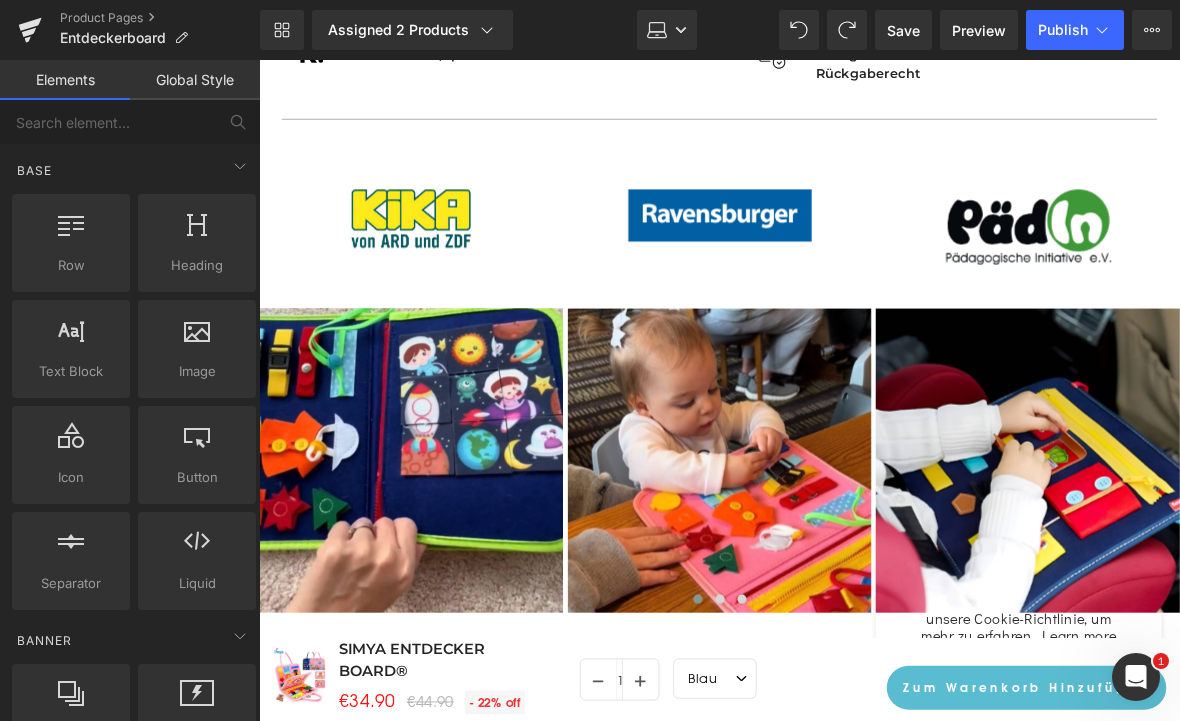 scroll, scrollTop: 1148, scrollLeft: 0, axis: vertical 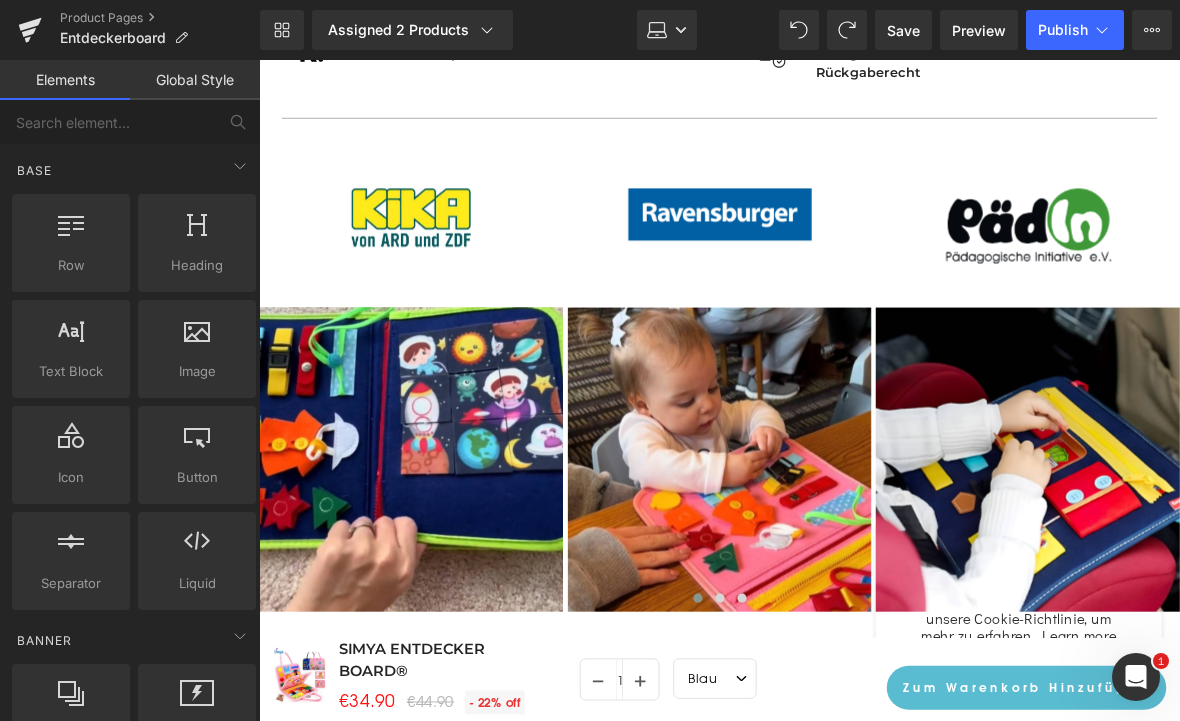 click at bounding box center (762, 496) 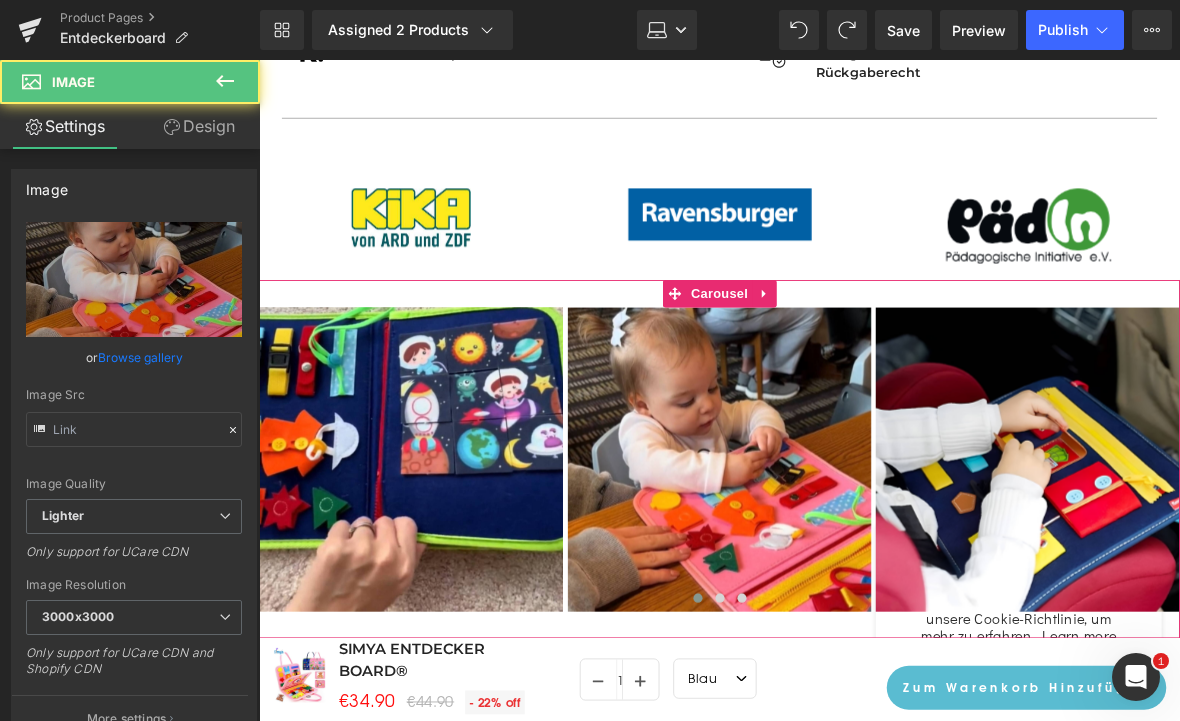 click on "Carousel" at bounding box center (761, 315) 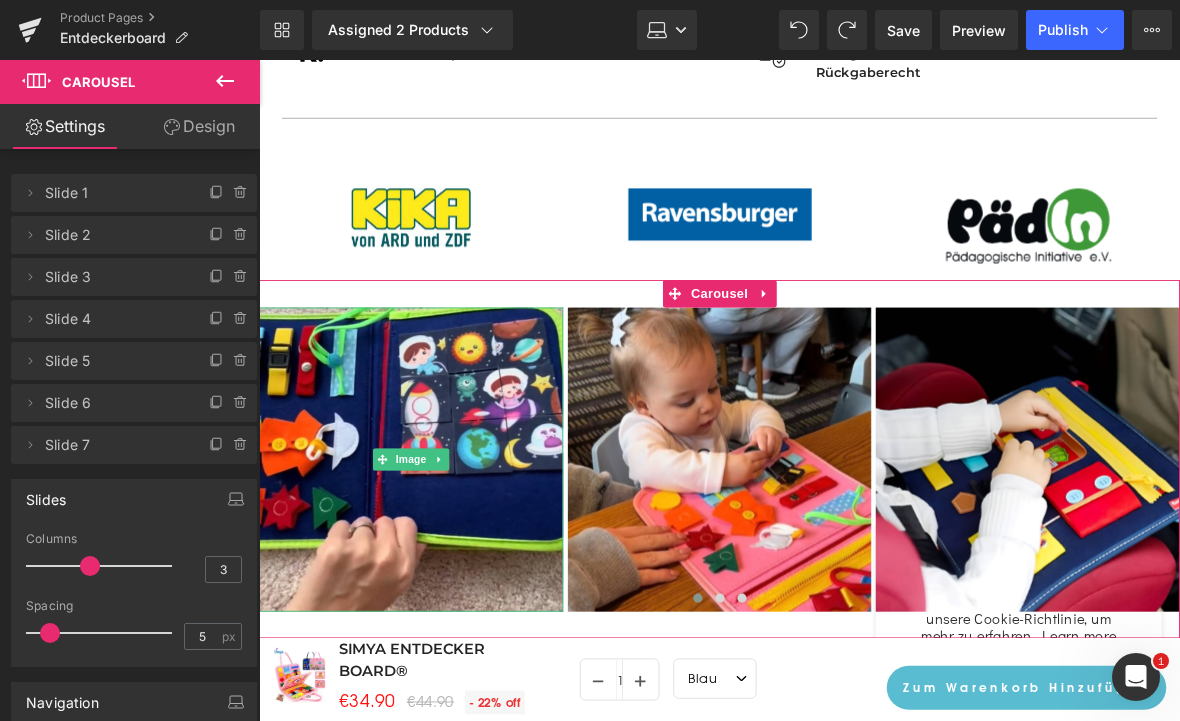 click at bounding box center (425, 496) 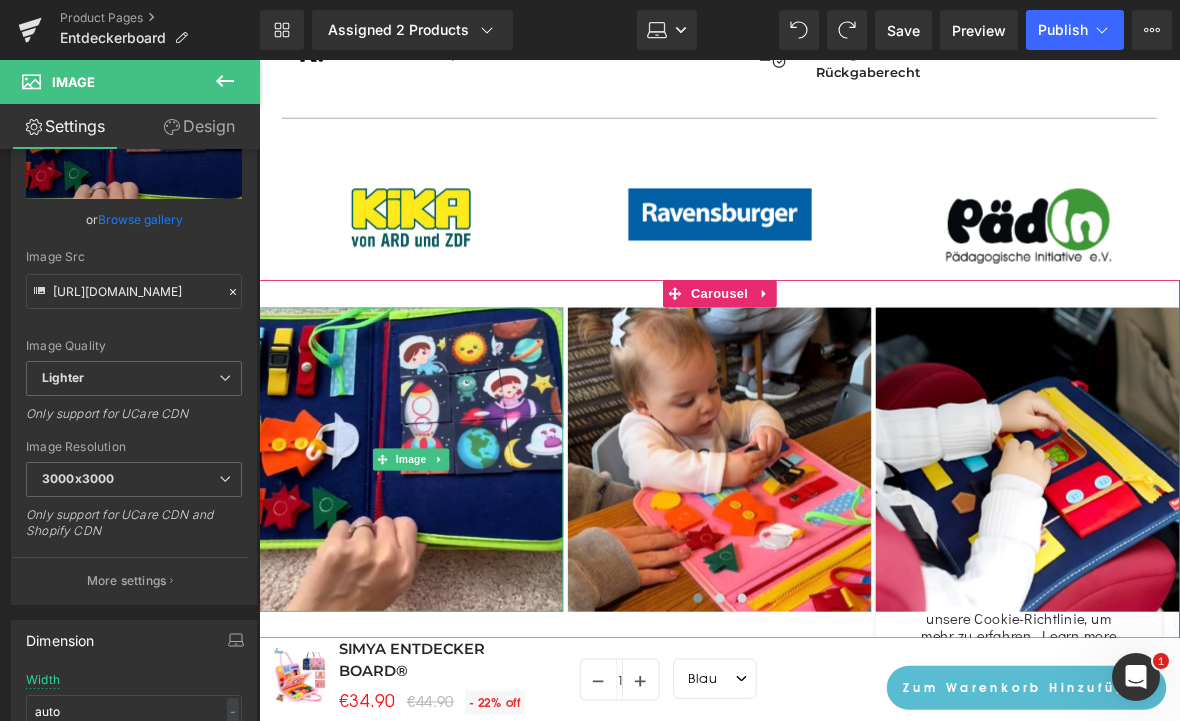 scroll, scrollTop: 167, scrollLeft: 0, axis: vertical 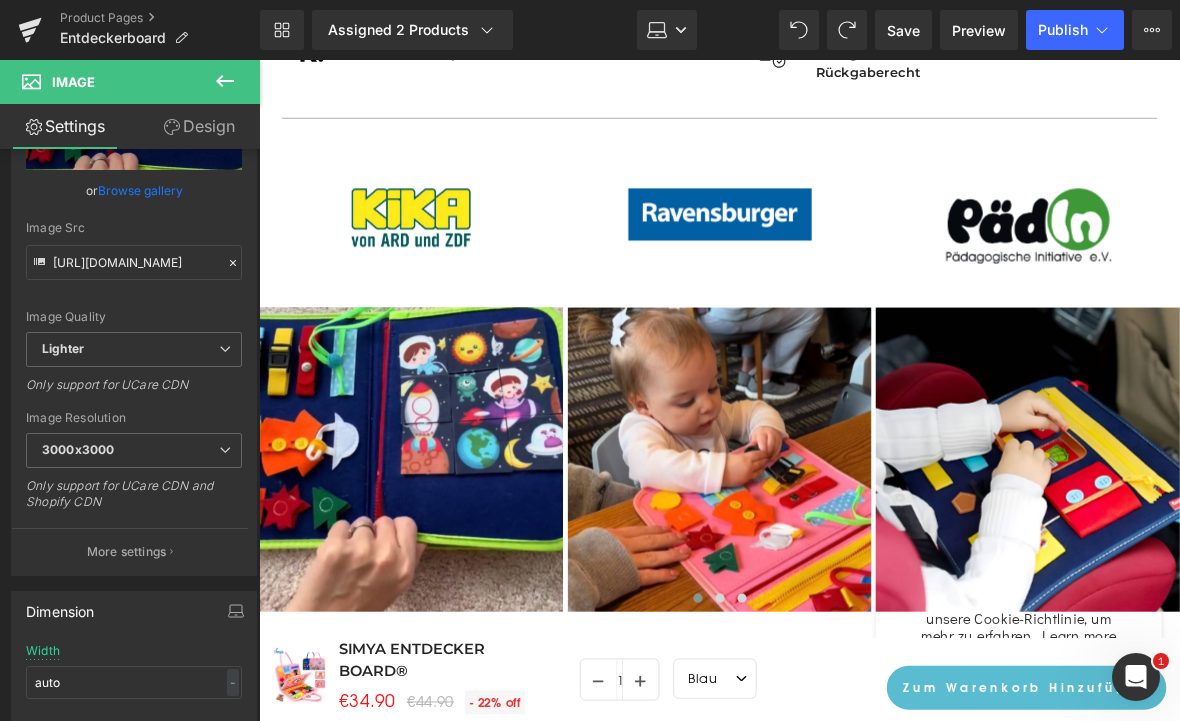 click at bounding box center (761, 420) 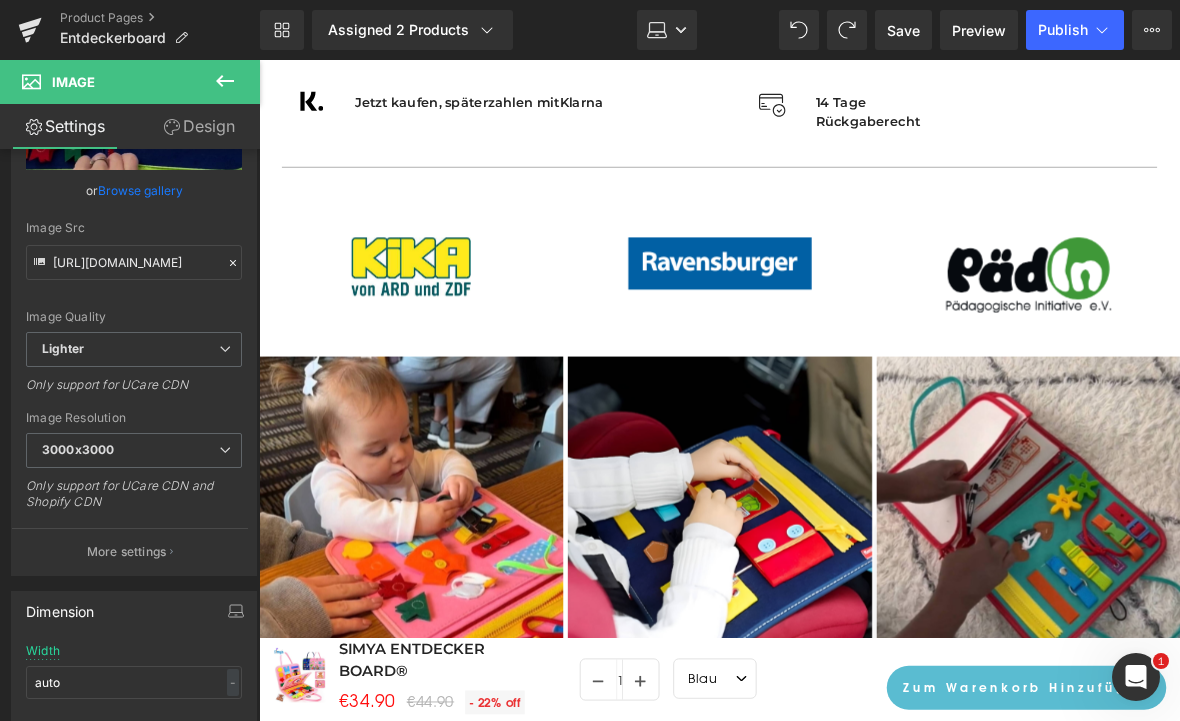 scroll, scrollTop: 1077, scrollLeft: 0, axis: vertical 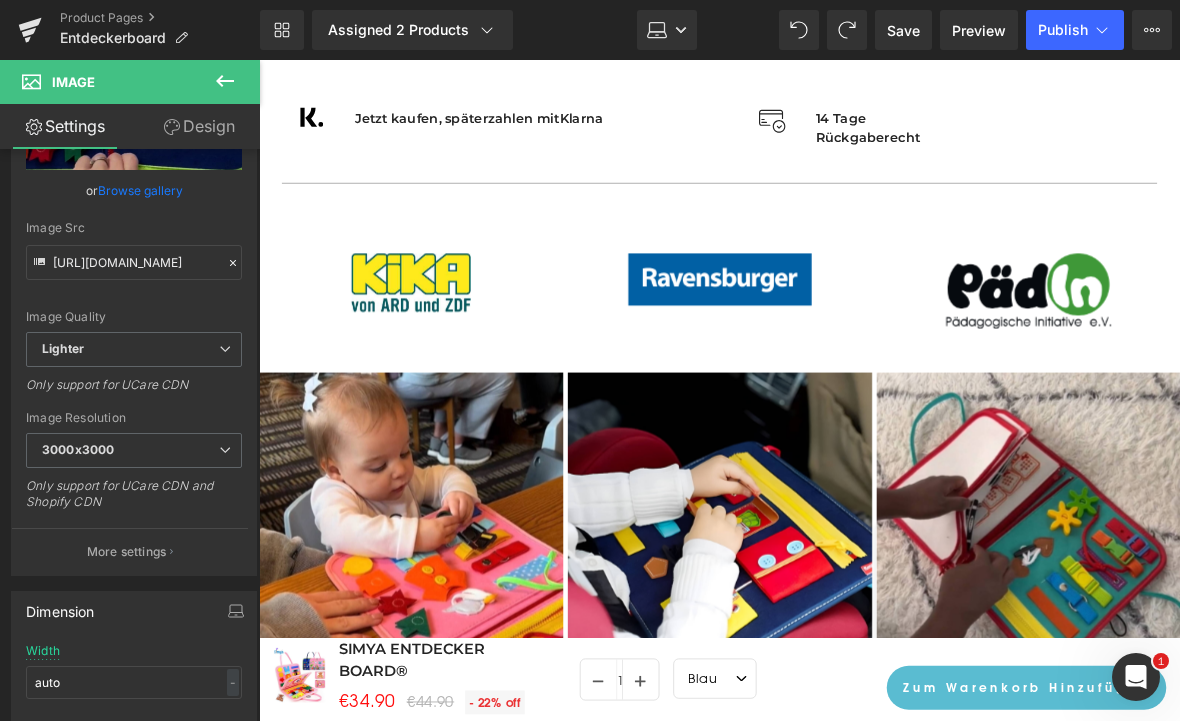 click at bounding box center (761, 420) 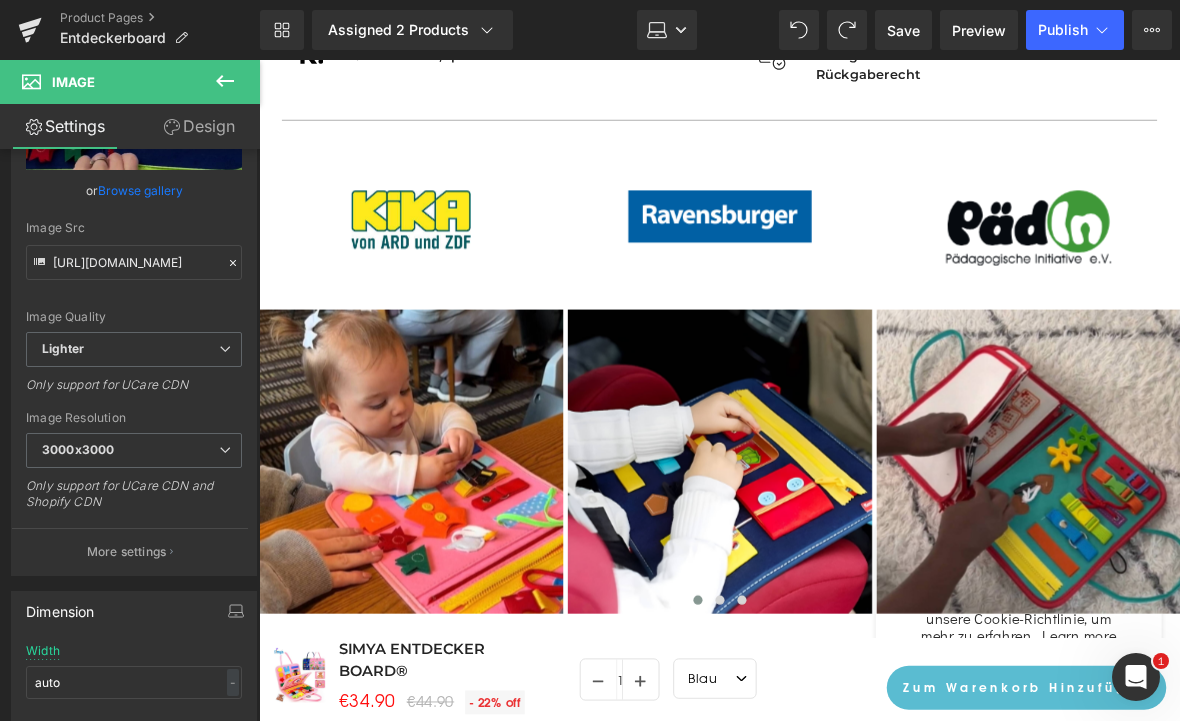 scroll, scrollTop: 1199, scrollLeft: 0, axis: vertical 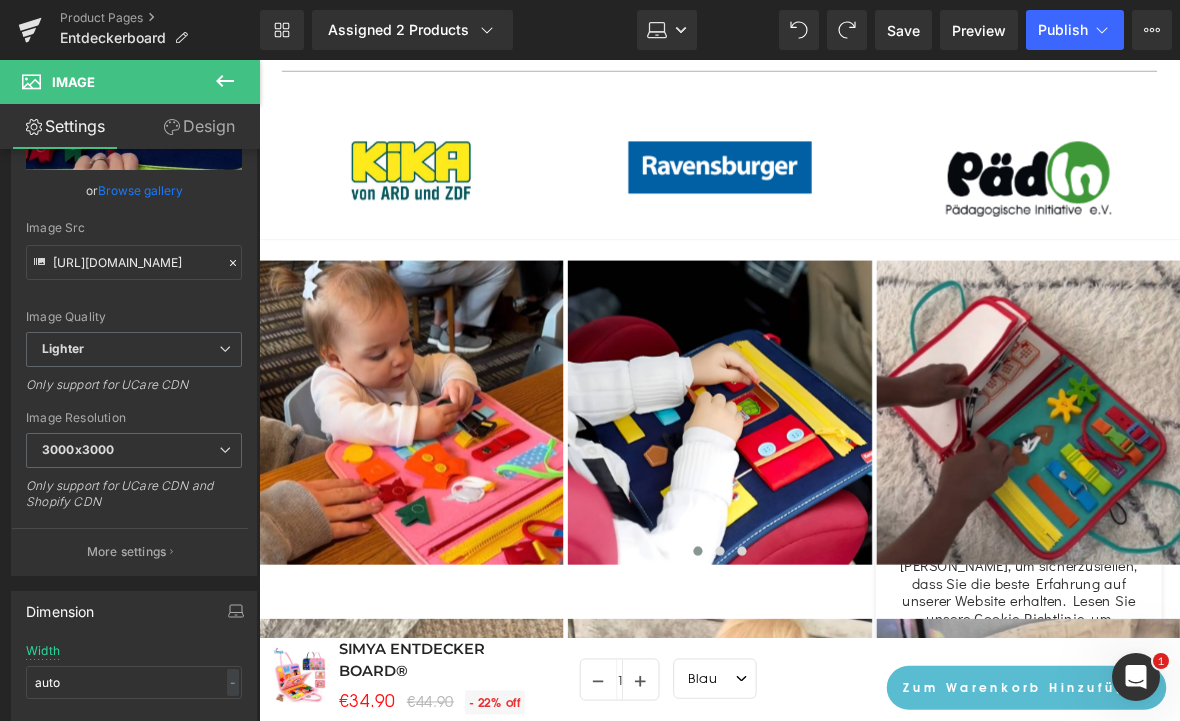 click at bounding box center (761, 420) 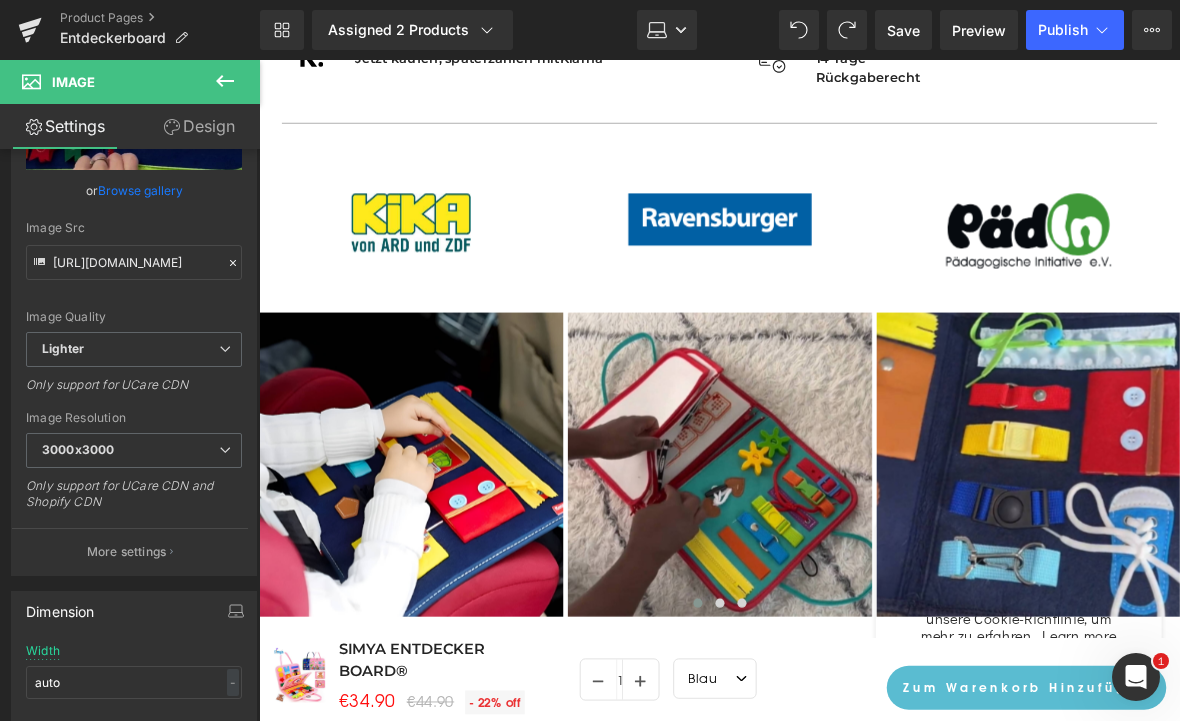 scroll, scrollTop: 1108, scrollLeft: 0, axis: vertical 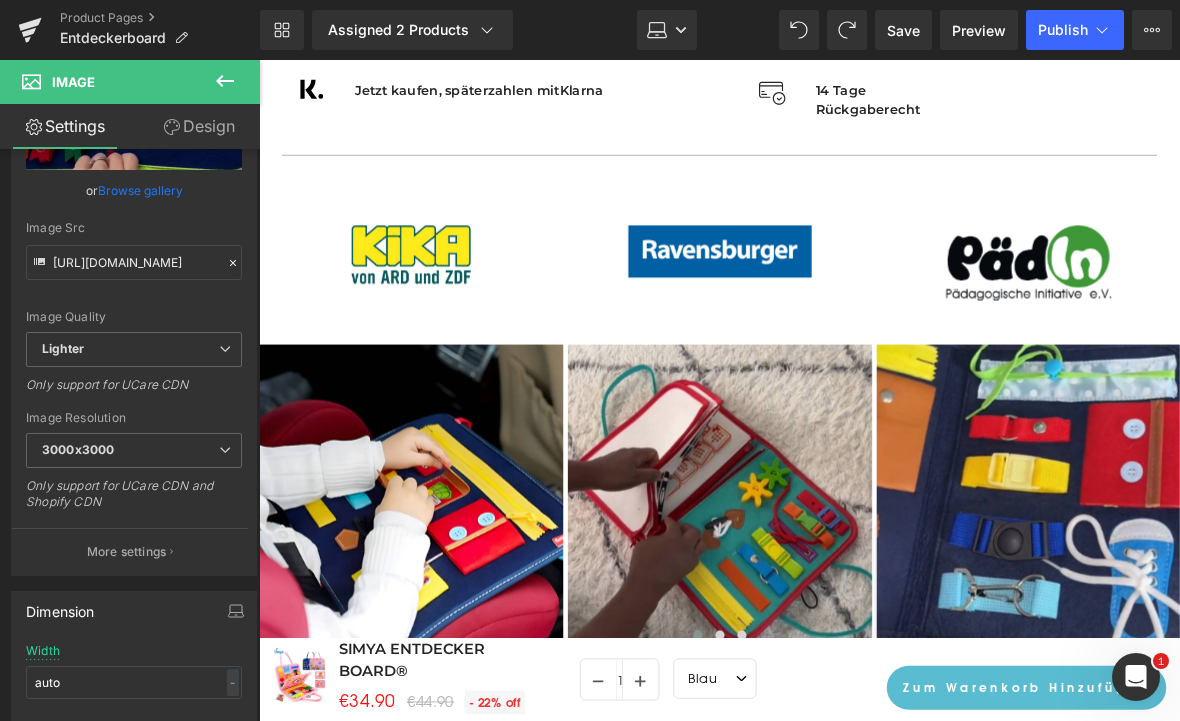 click 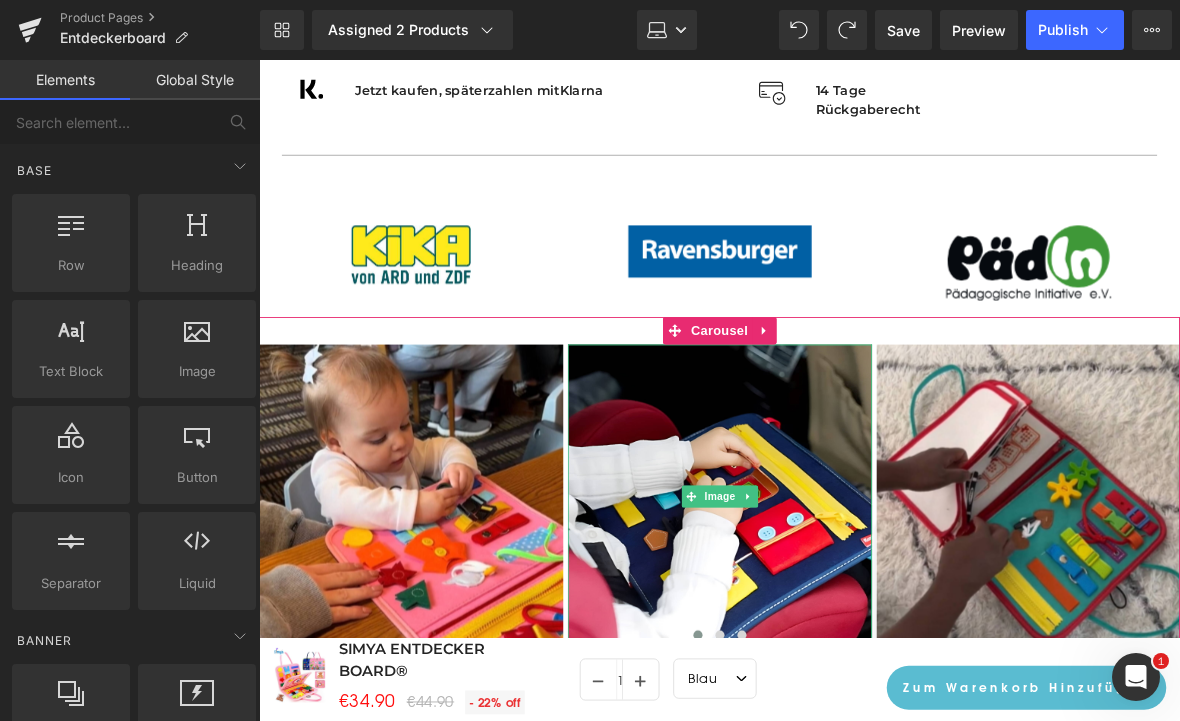 click on "Carousel" at bounding box center [761, 355] 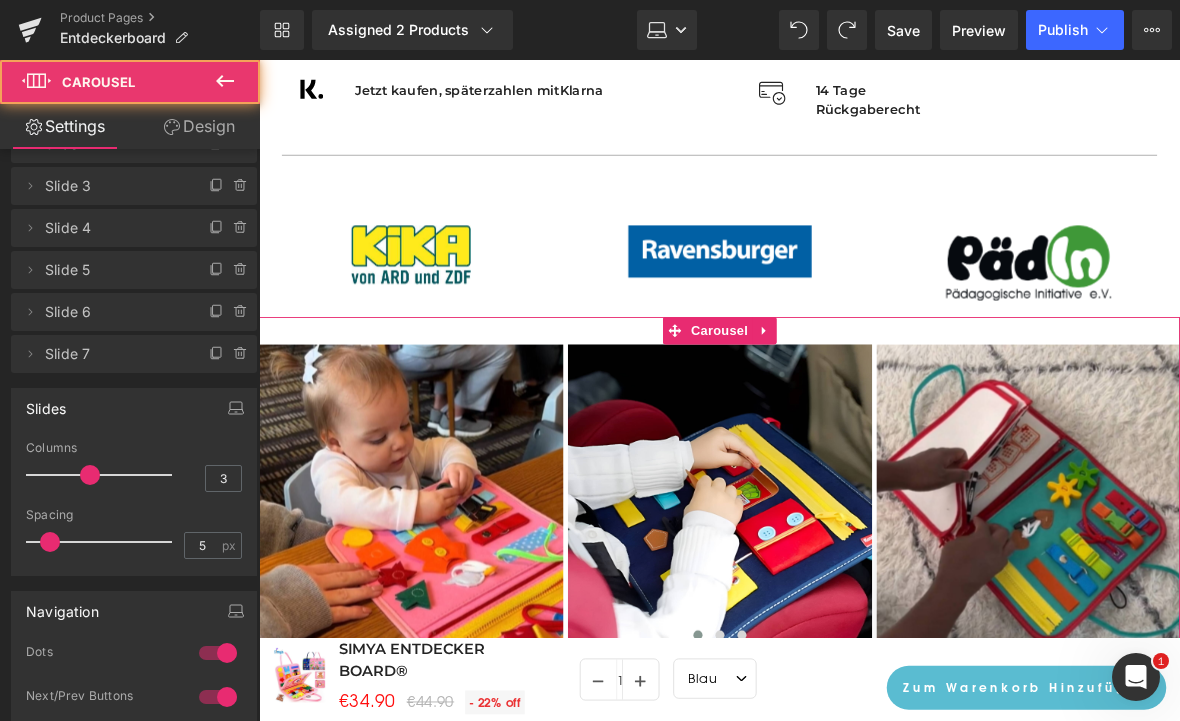 scroll, scrollTop: 93, scrollLeft: 0, axis: vertical 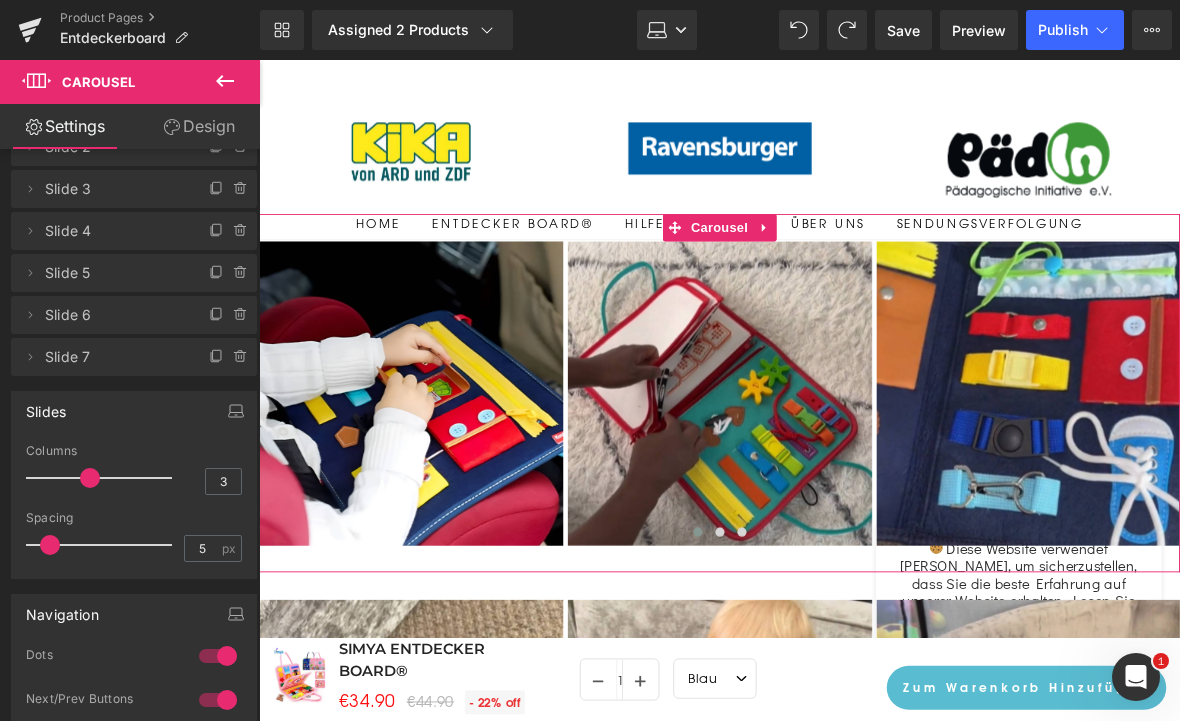 click at bounding box center (761, 420) 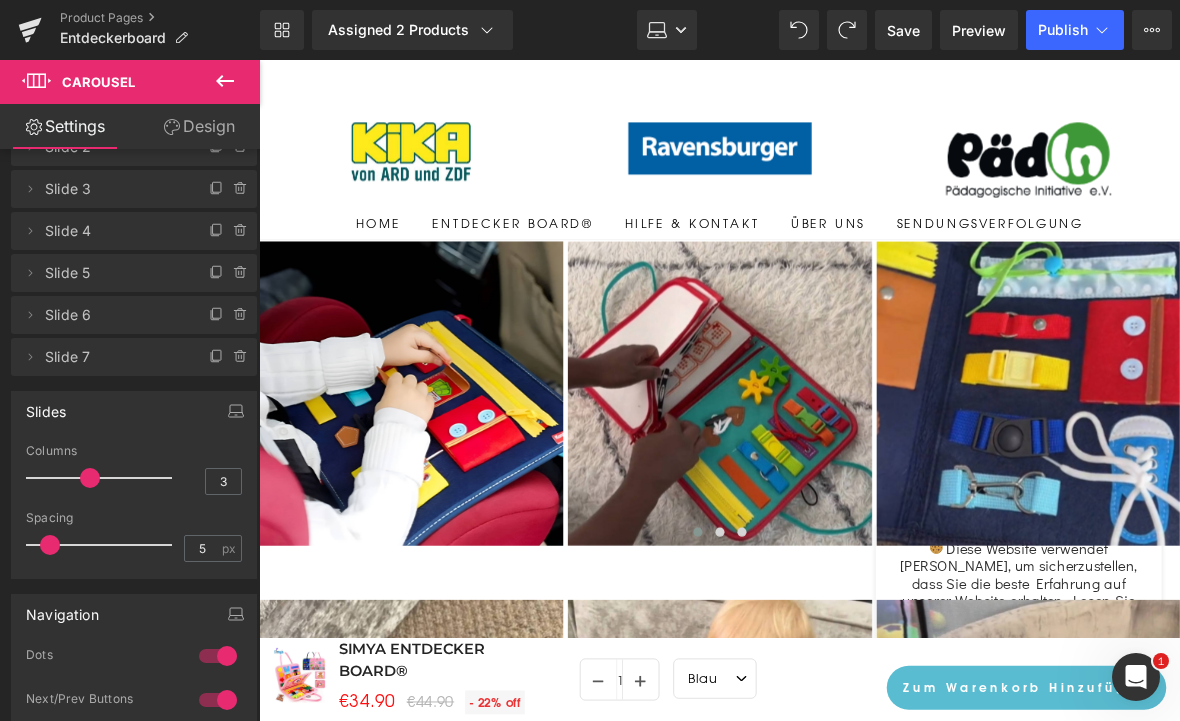 click at bounding box center (761, 420) 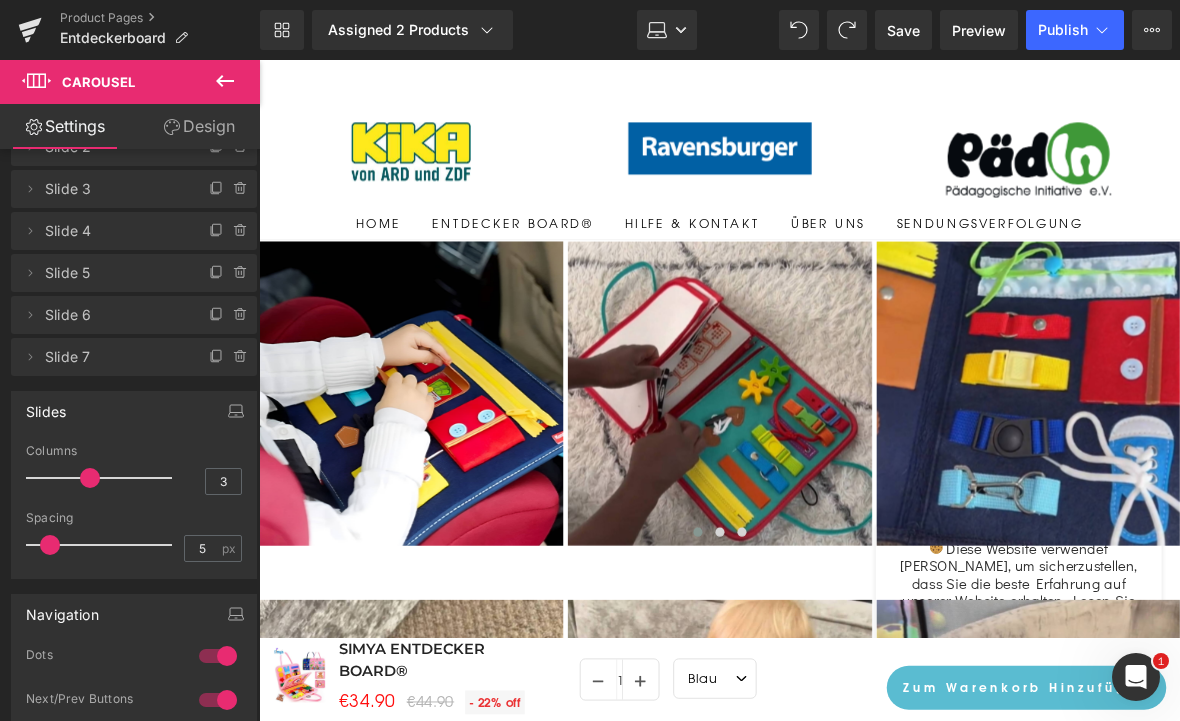 click 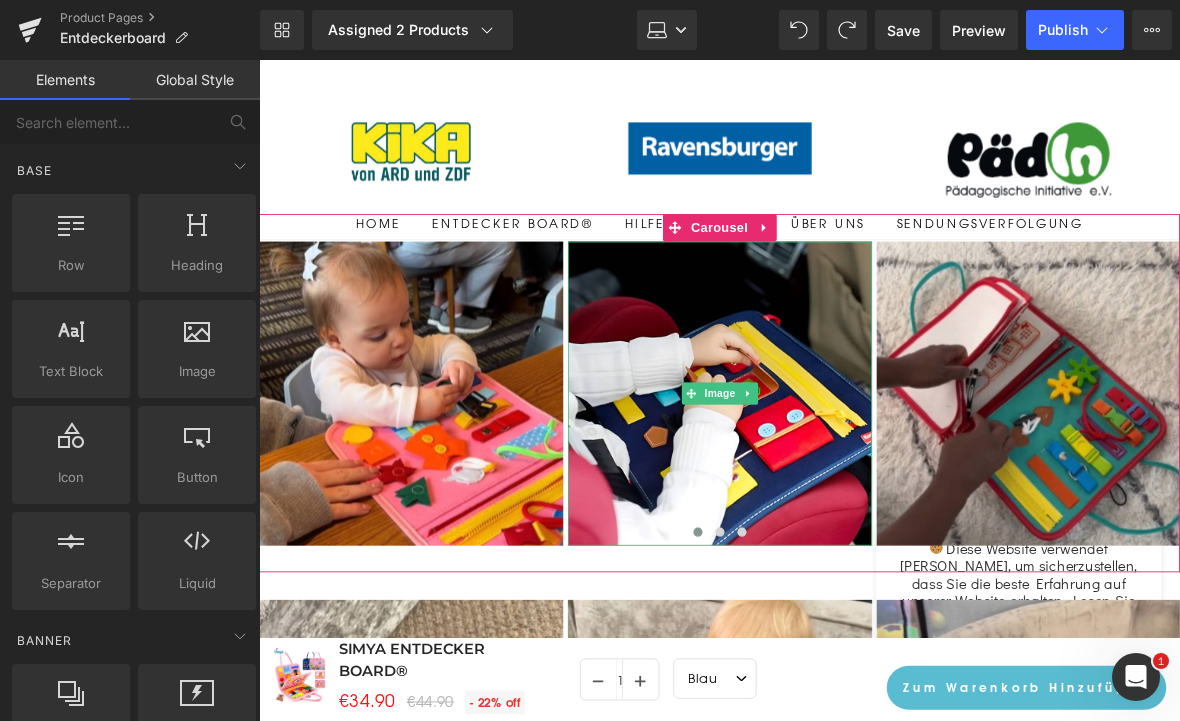 click on "Image" at bounding box center [426, 424] 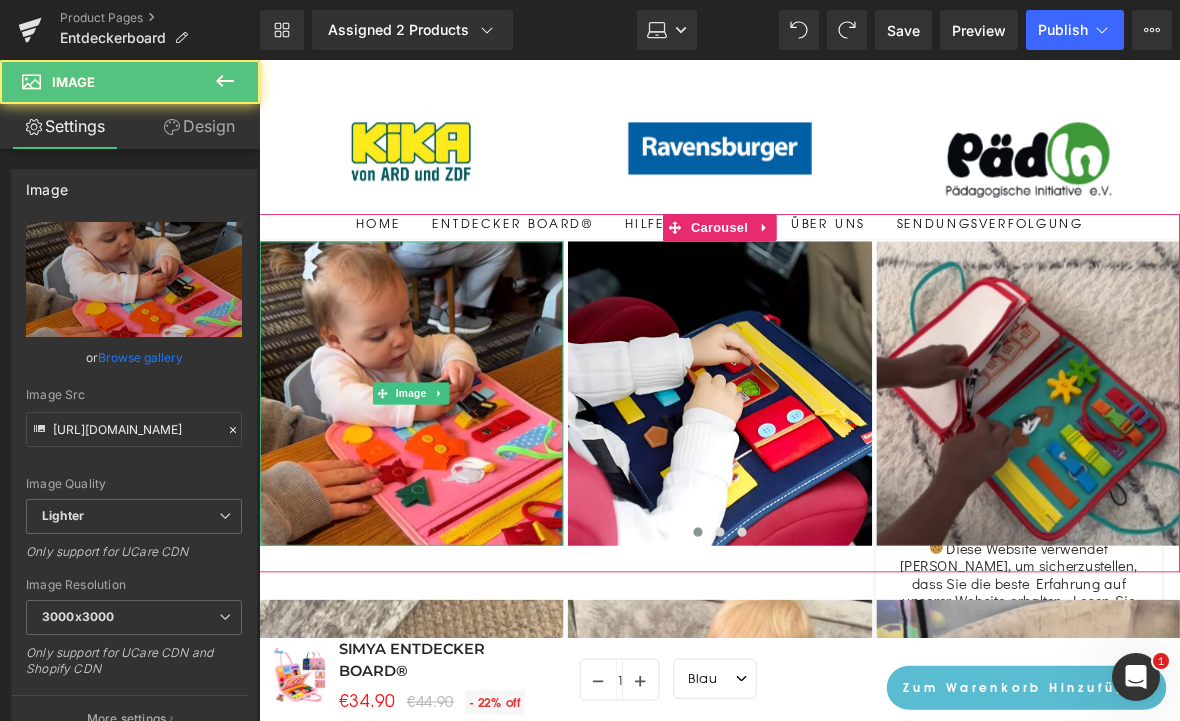 click on "Image" at bounding box center [426, 424] 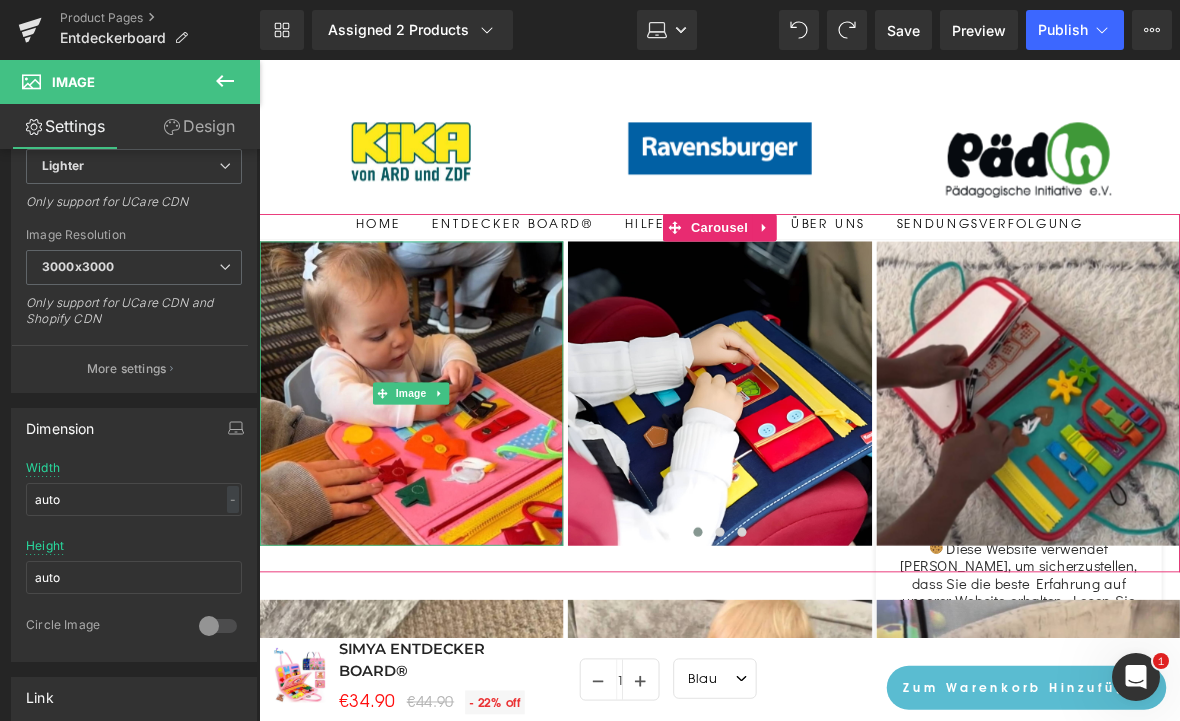 scroll, scrollTop: 407, scrollLeft: 0, axis: vertical 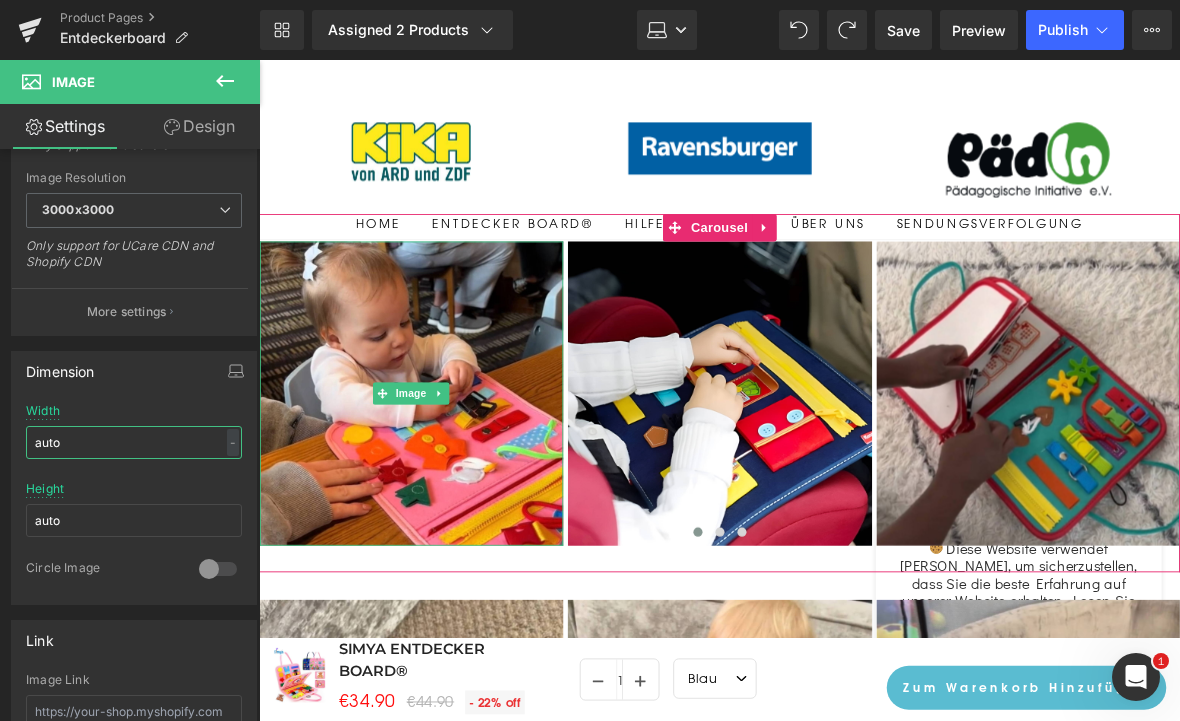 click on "auto" at bounding box center (134, 442) 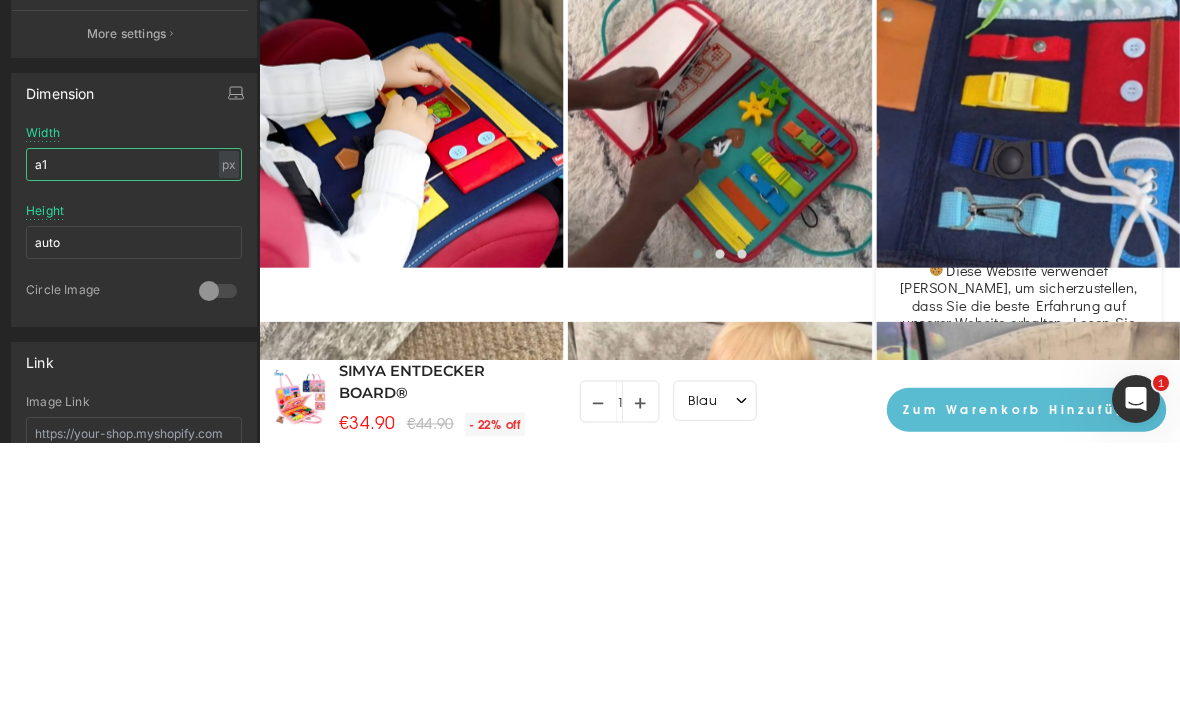 type on "a" 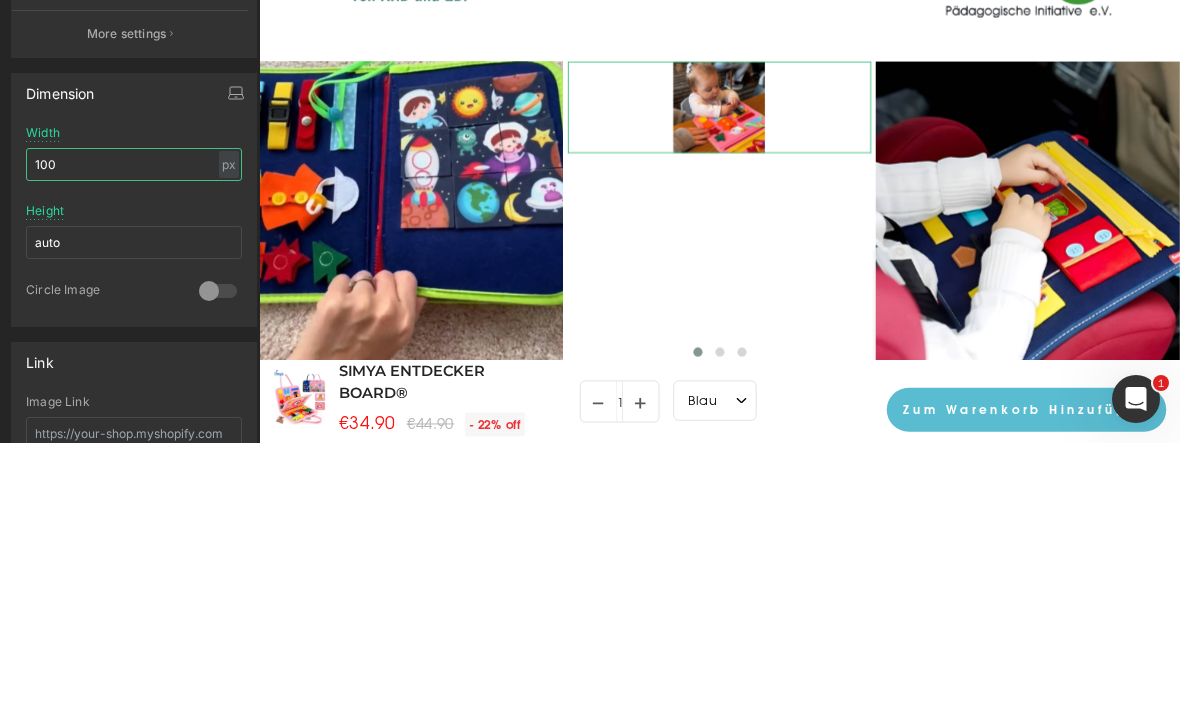 scroll, scrollTop: 1094, scrollLeft: 0, axis: vertical 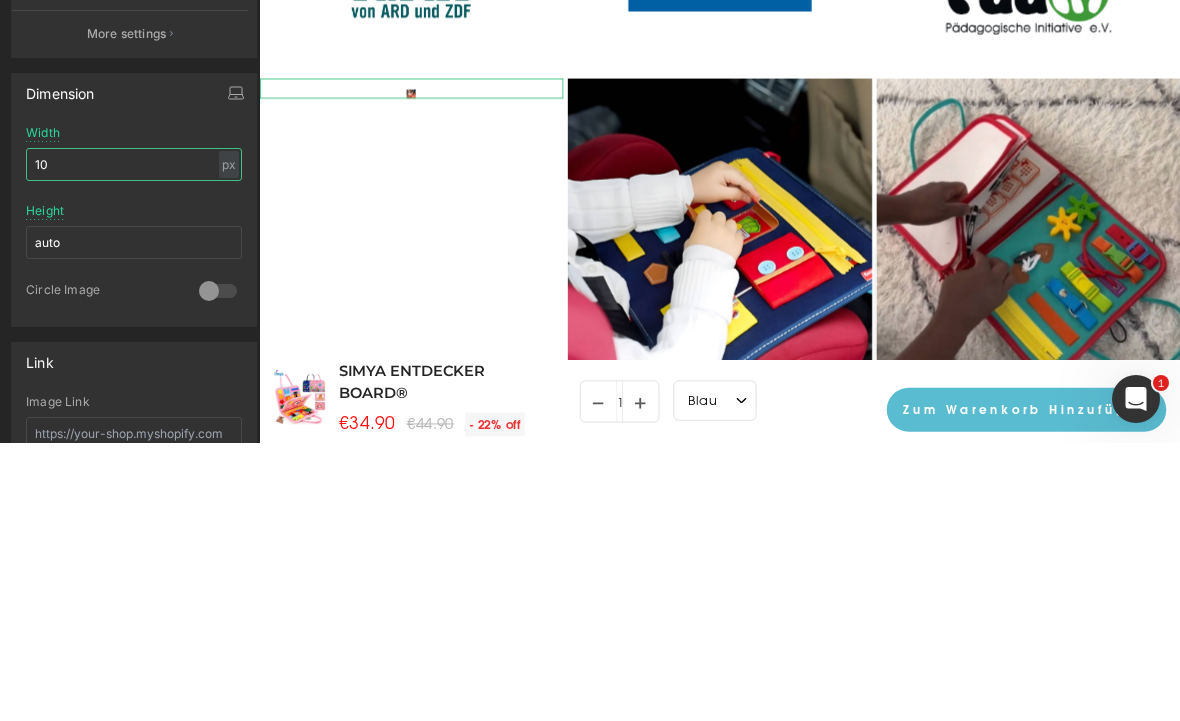 type on "1" 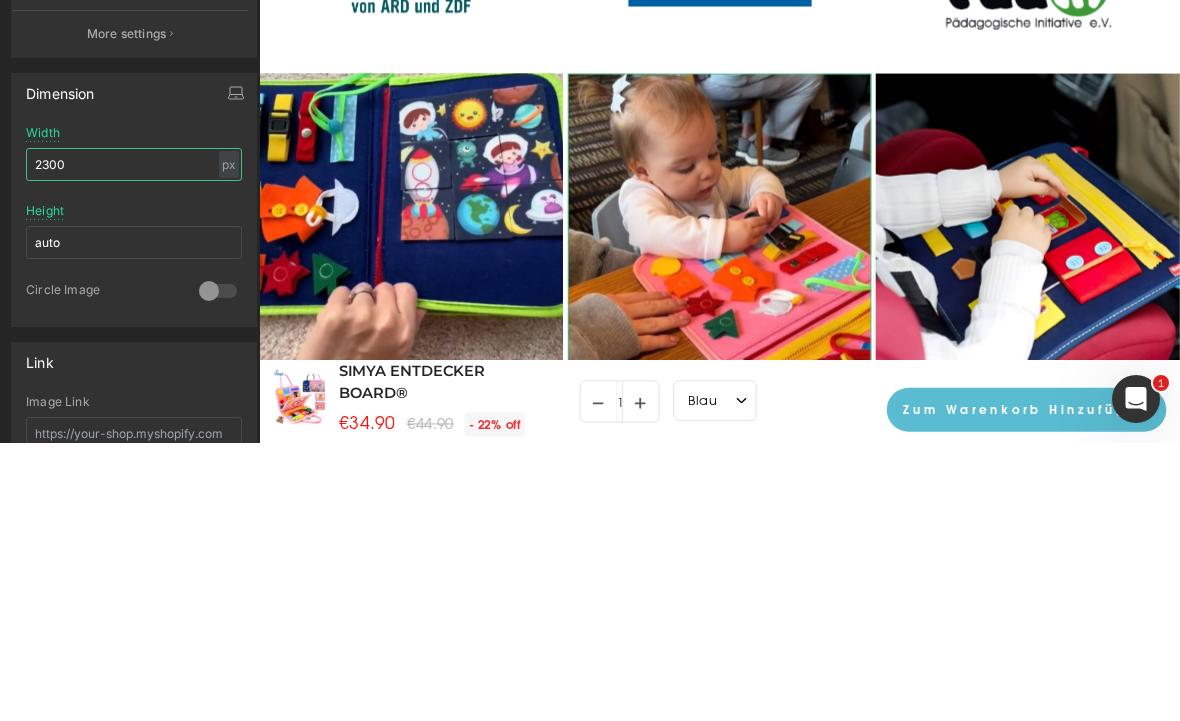 scroll, scrollTop: 1103, scrollLeft: 0, axis: vertical 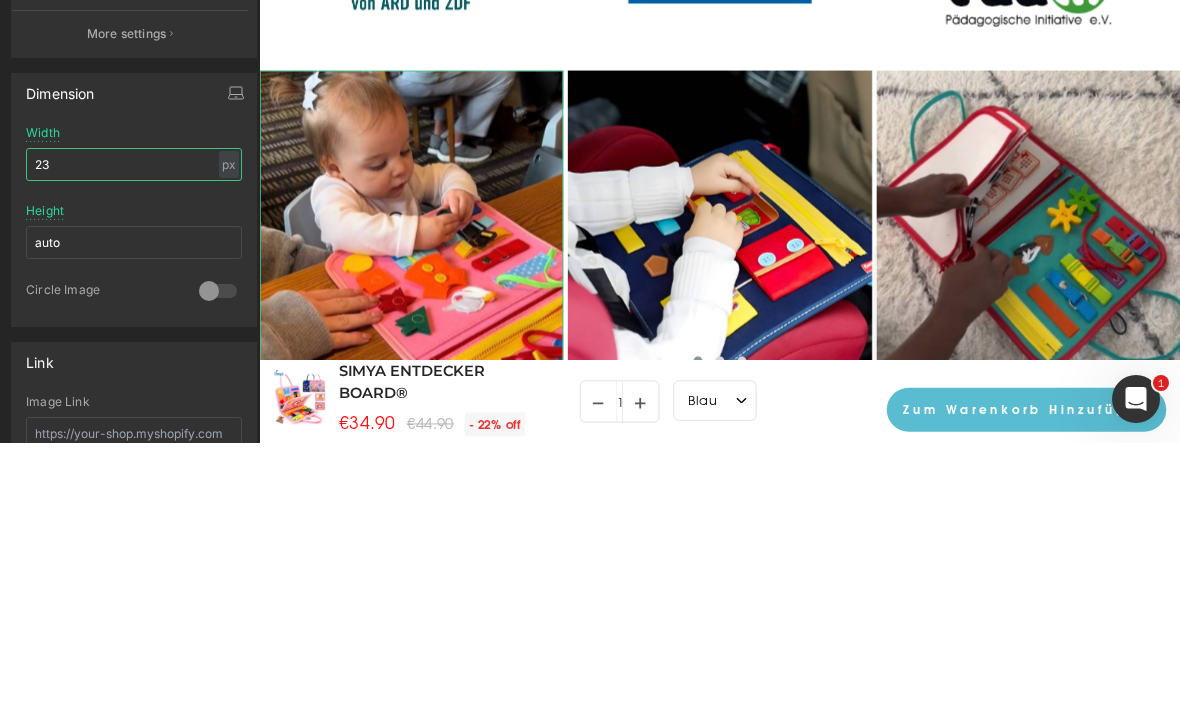 type on "2" 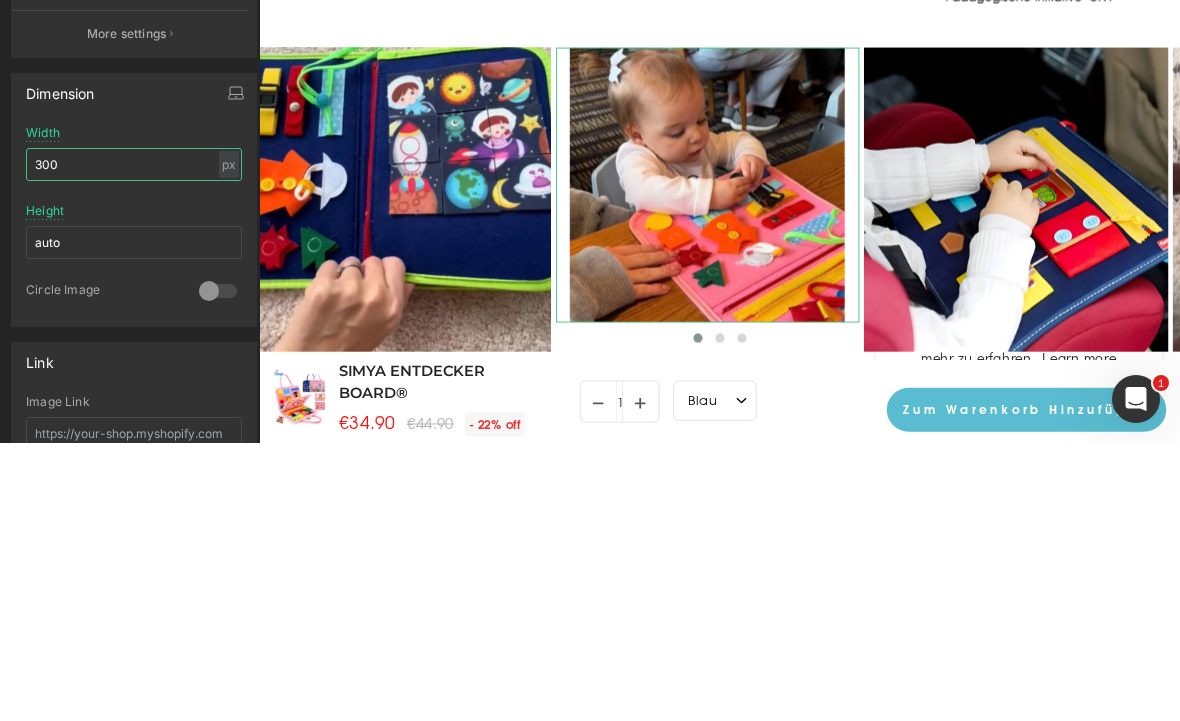 scroll, scrollTop: 1131, scrollLeft: 0, axis: vertical 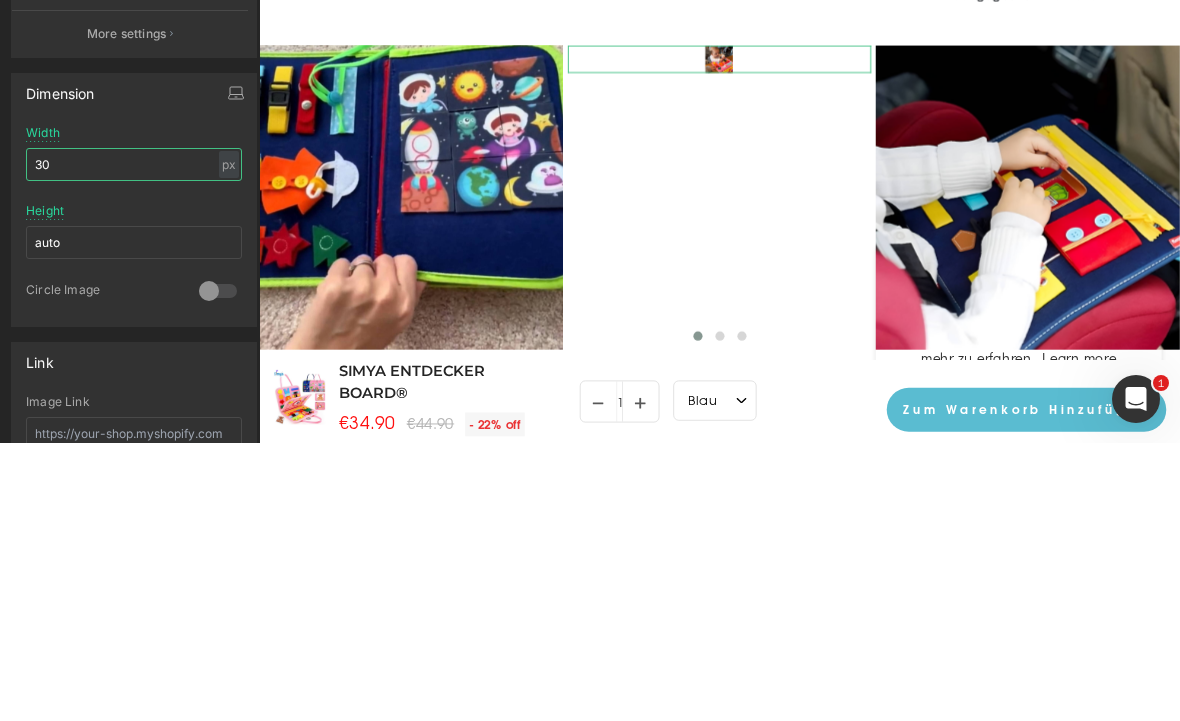 type on "3" 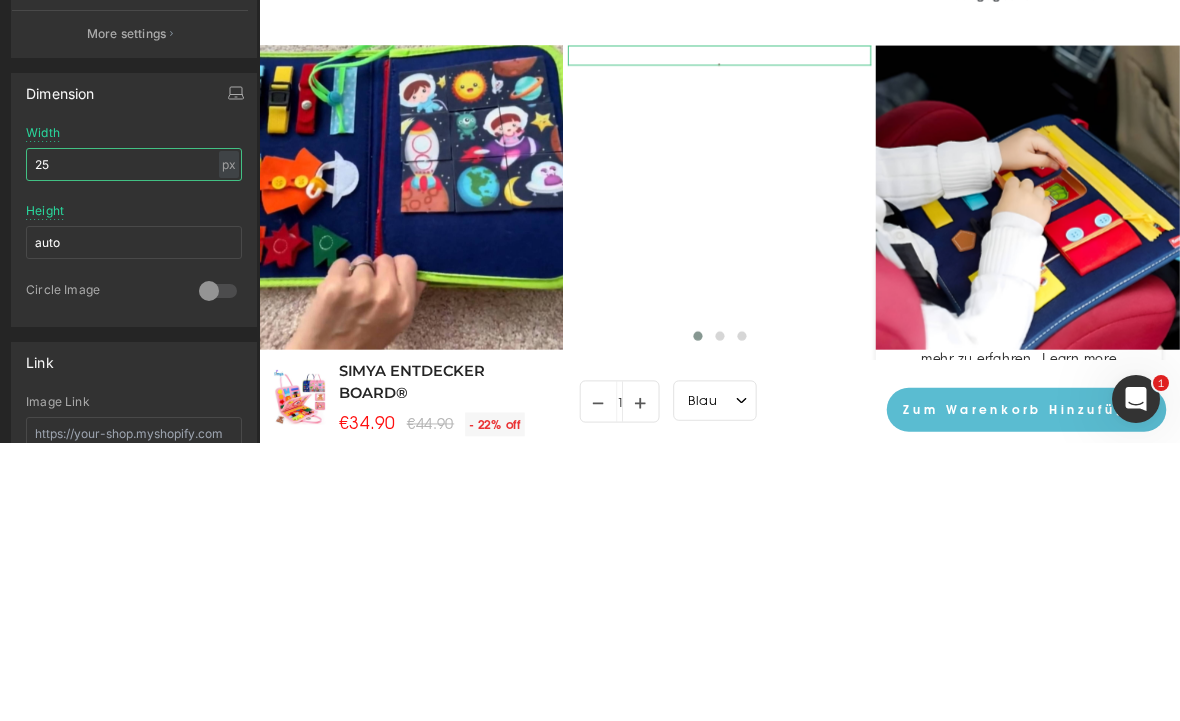 type on "250" 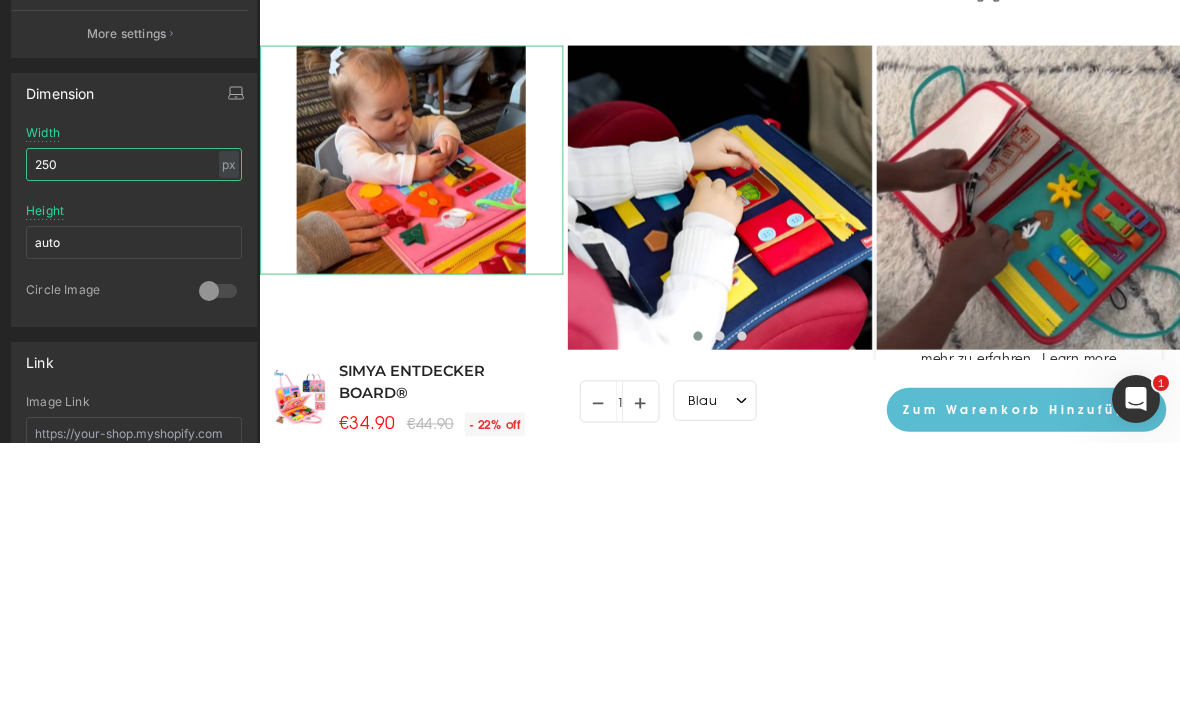 click on "Image" at bounding box center [762, 235] 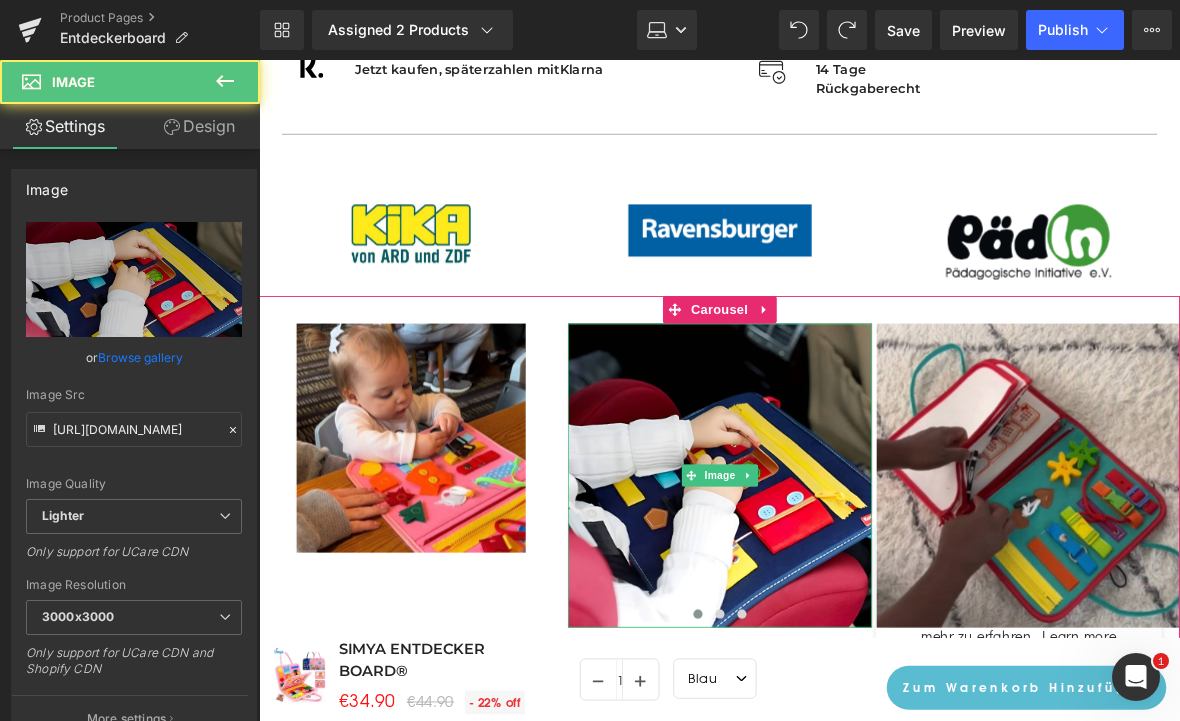 click on "Image" at bounding box center [762, 513] 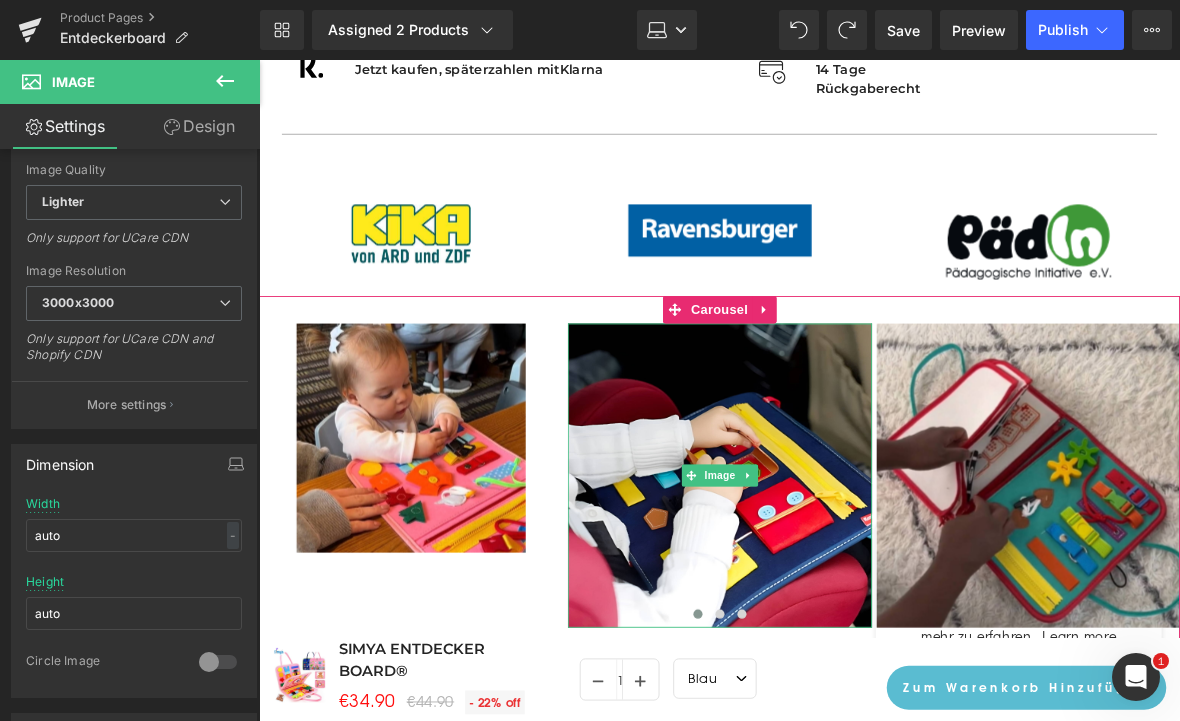 scroll, scrollTop: 334, scrollLeft: 0, axis: vertical 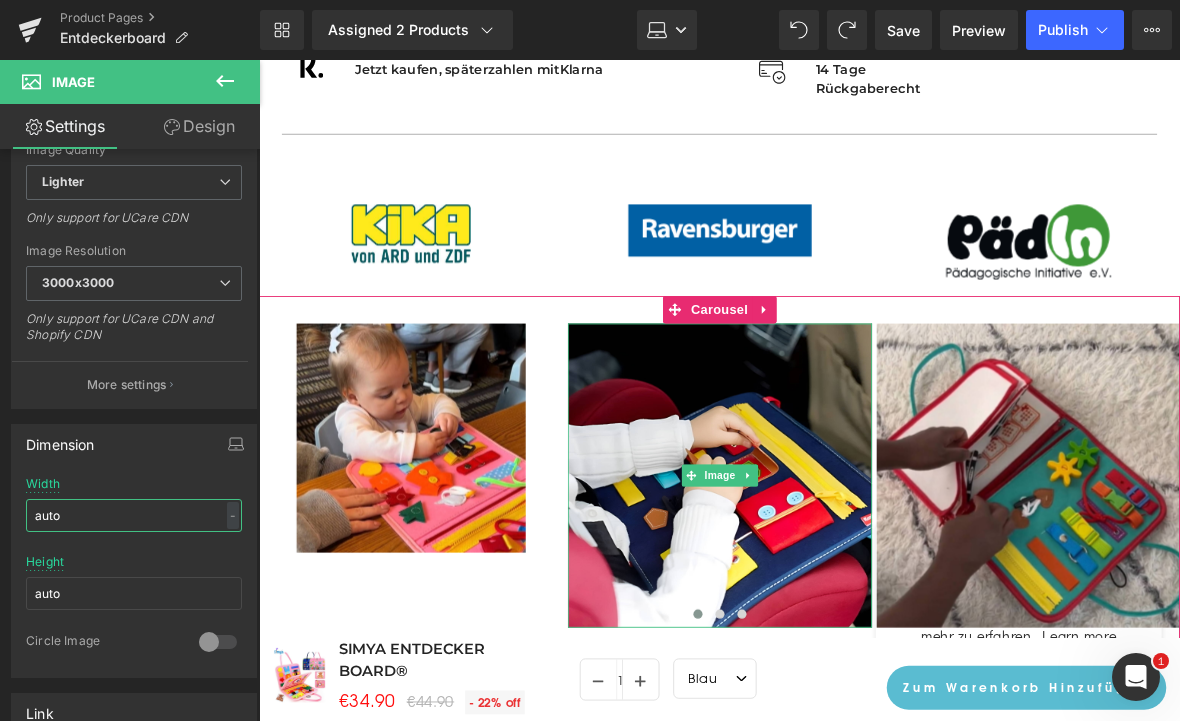 click on "auto" at bounding box center (134, 515) 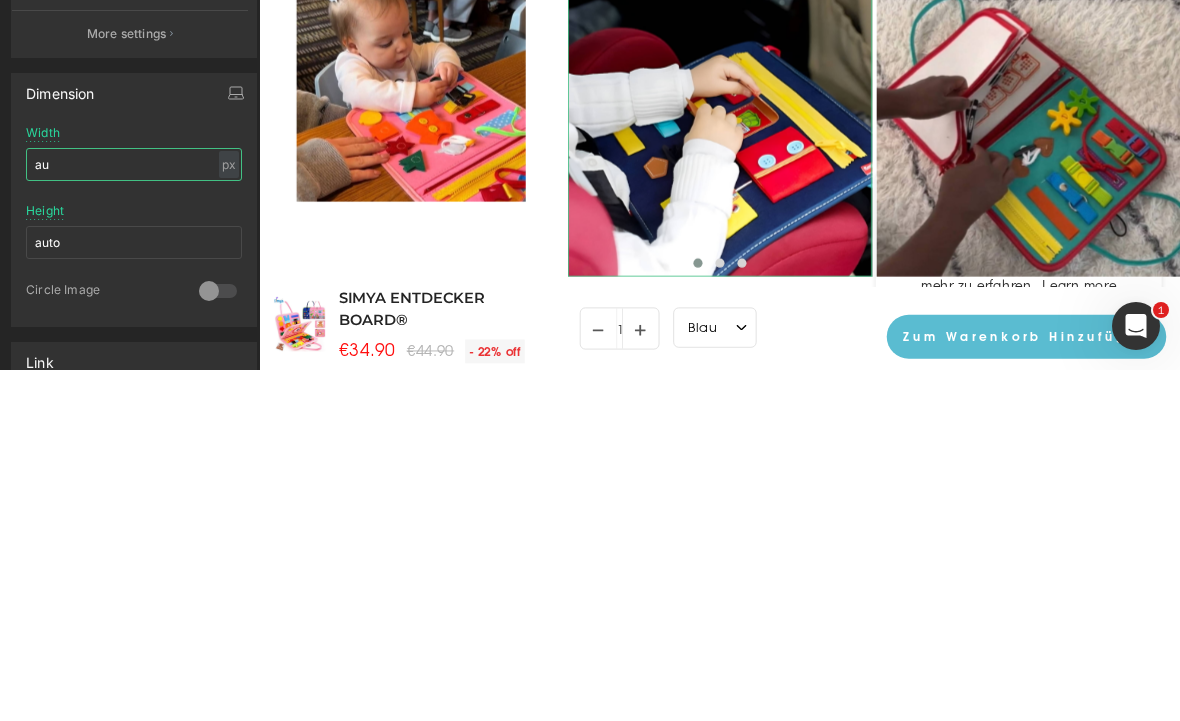 type on "a" 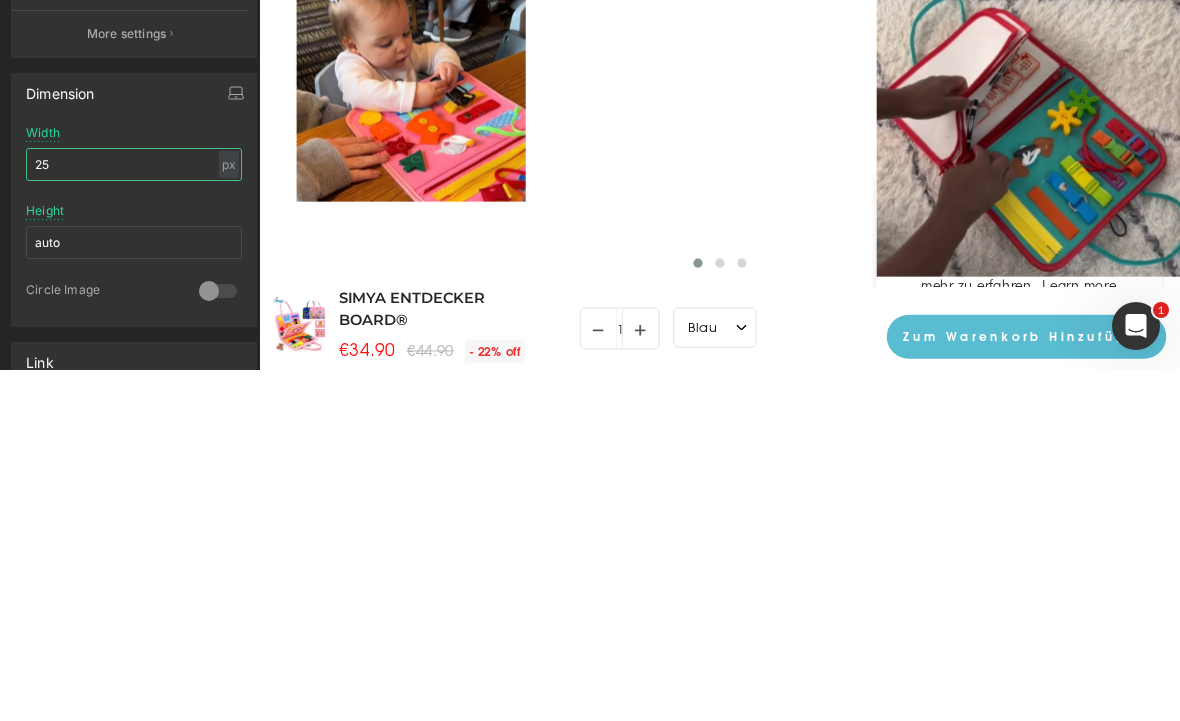type on "250" 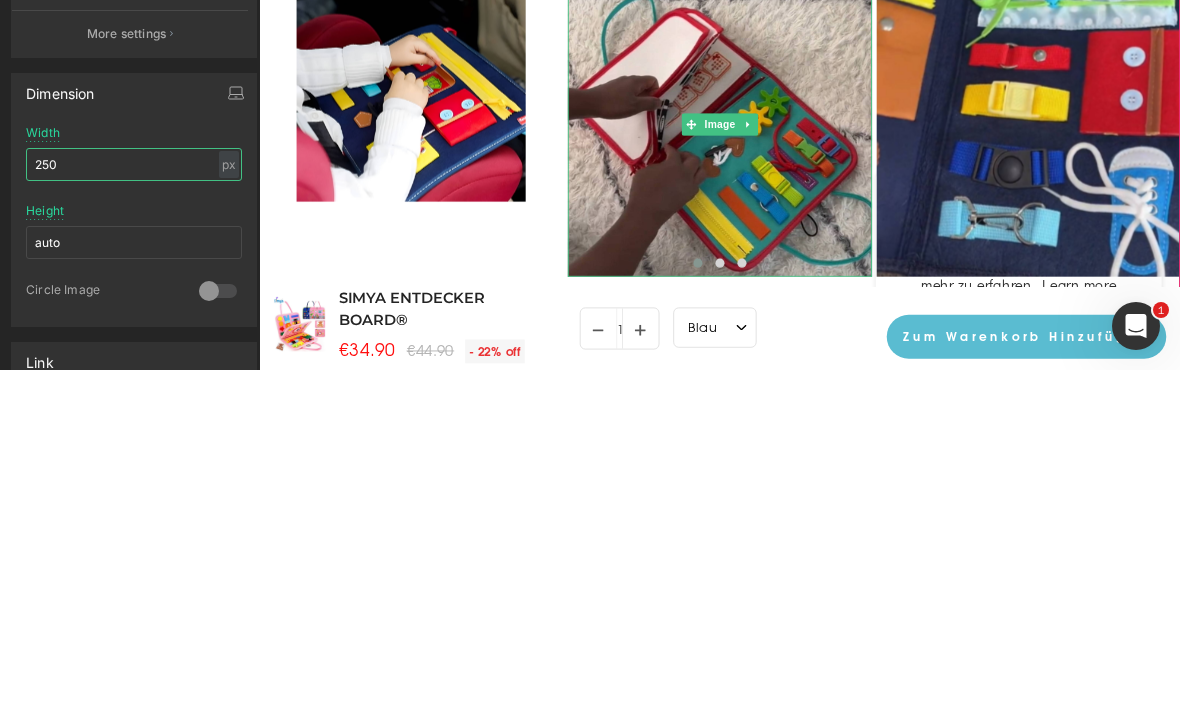 click at bounding box center (730, 162) 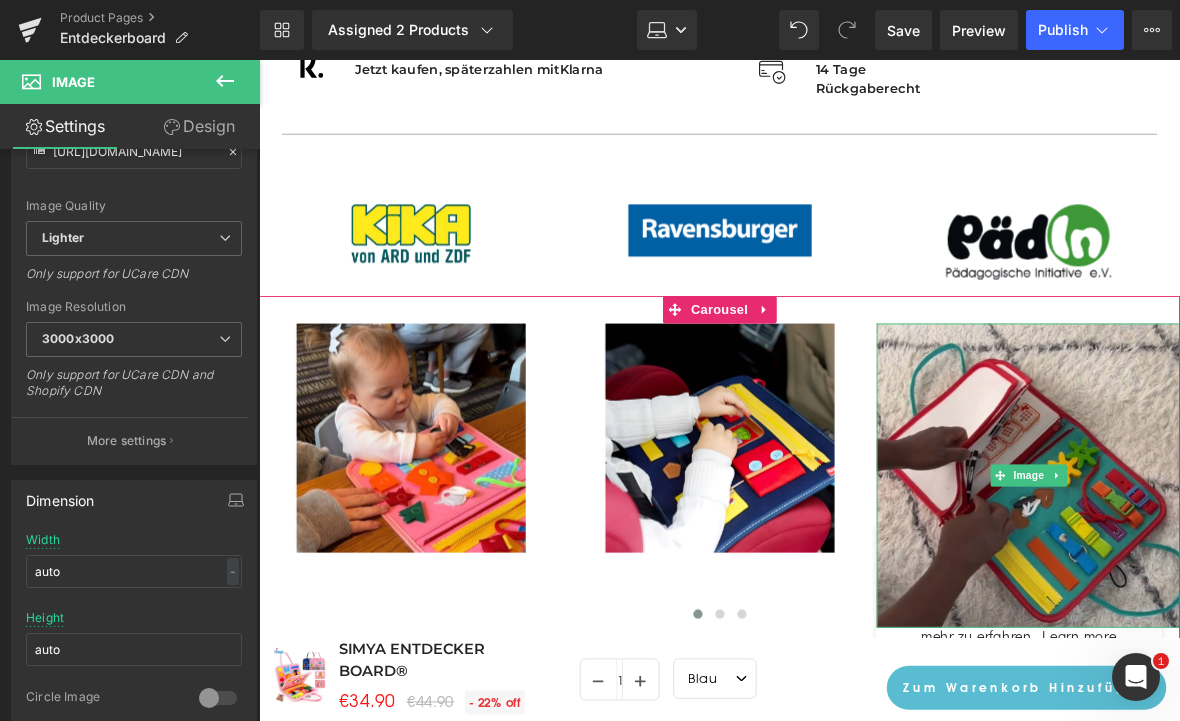 scroll, scrollTop: 281, scrollLeft: 0, axis: vertical 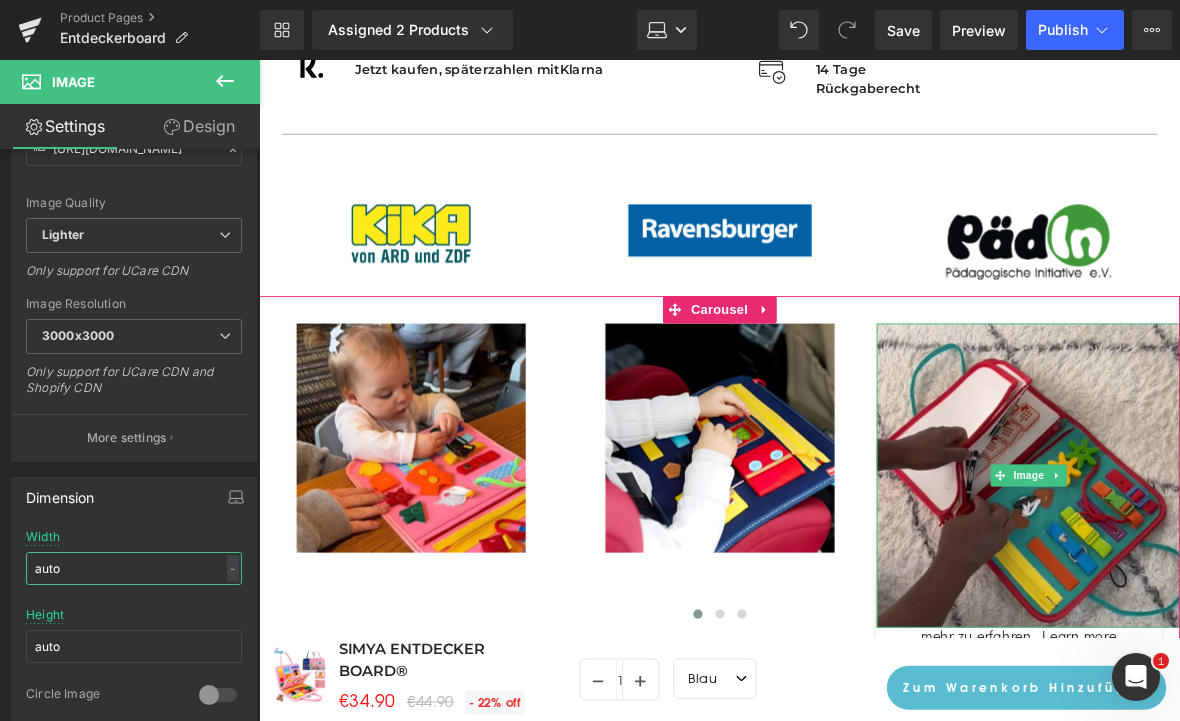 click on "auto" at bounding box center (134, 568) 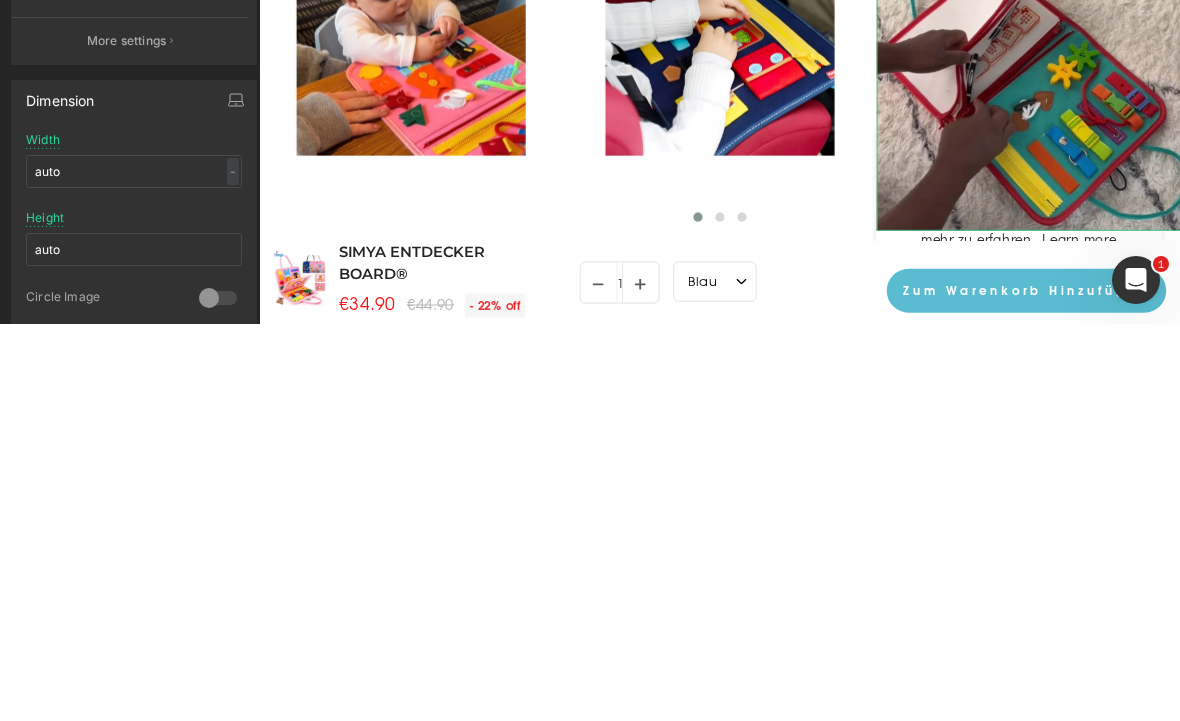 click on "Width auto - % px" at bounding box center (134, 569) 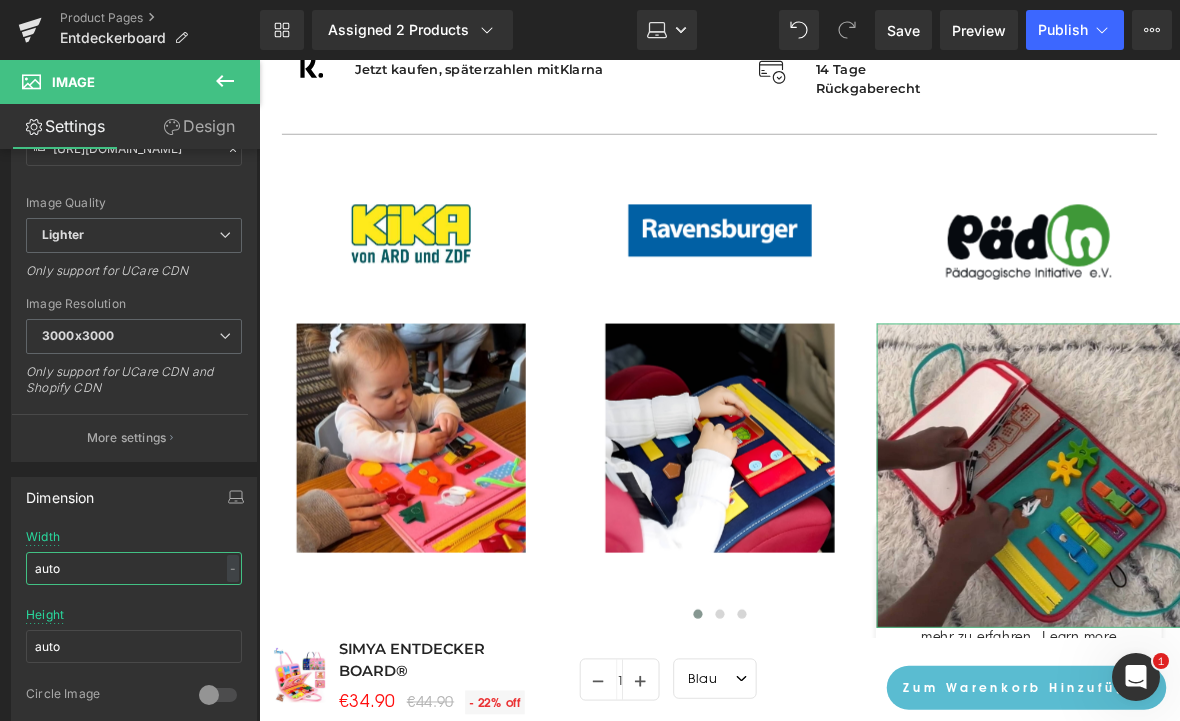 click on "auto" at bounding box center (134, 568) 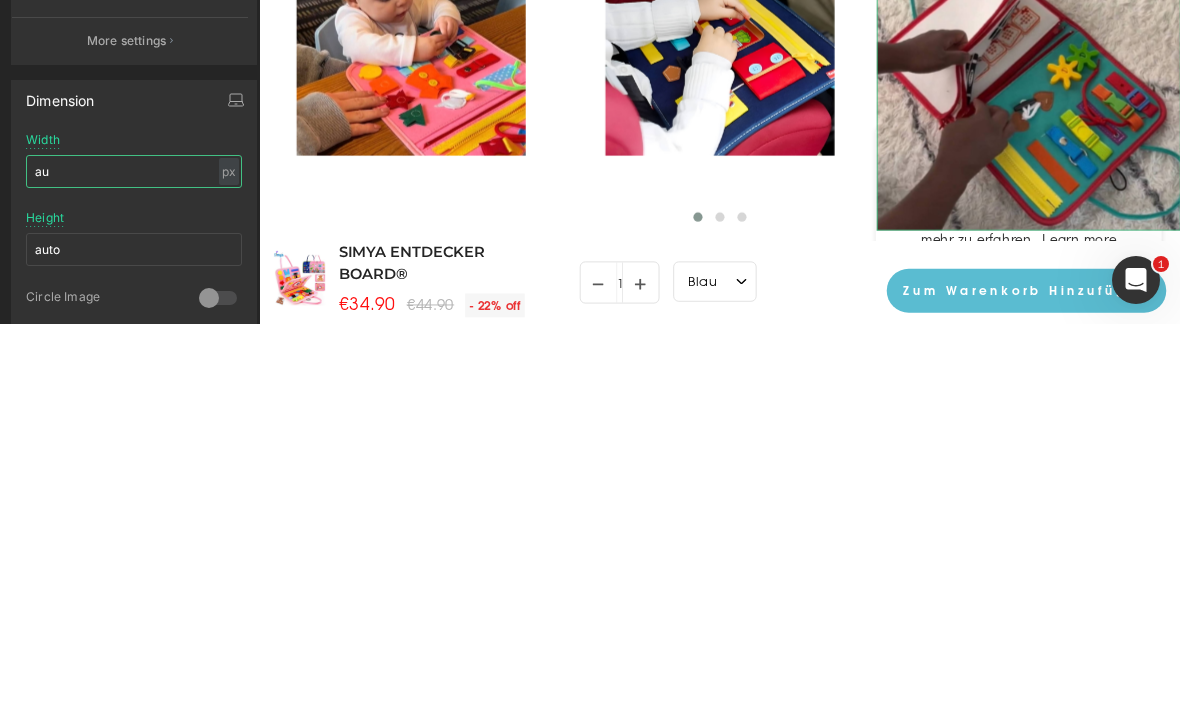type on "a" 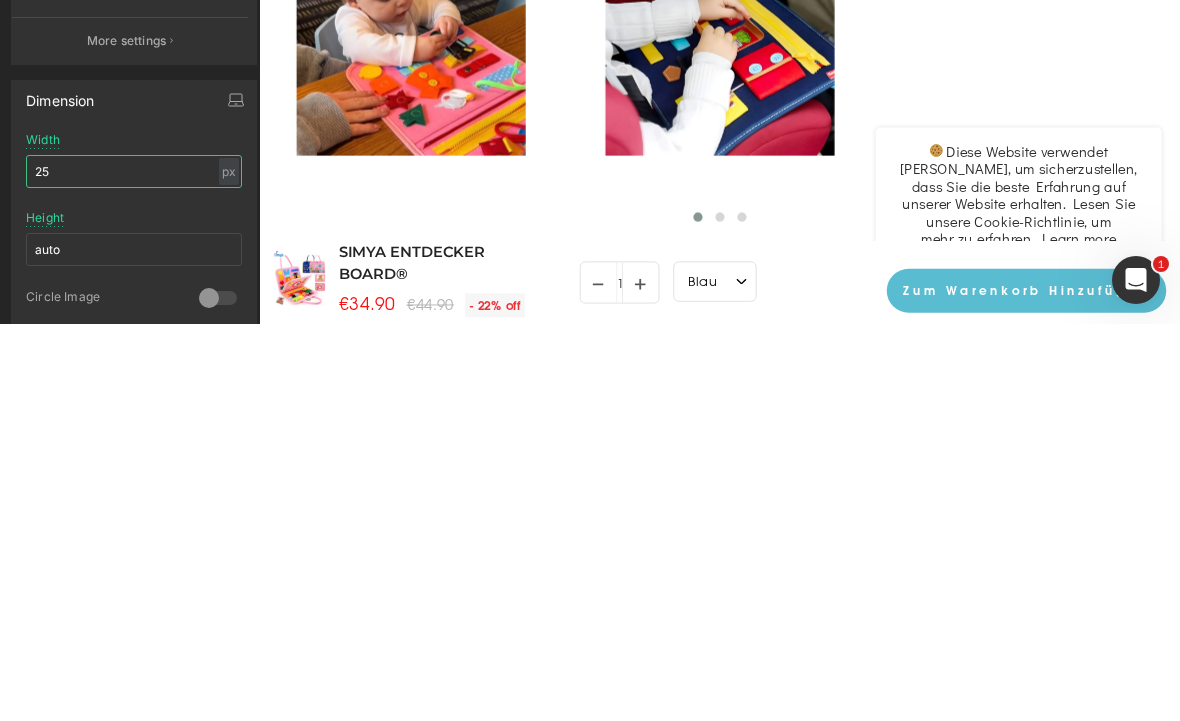 type on "250" 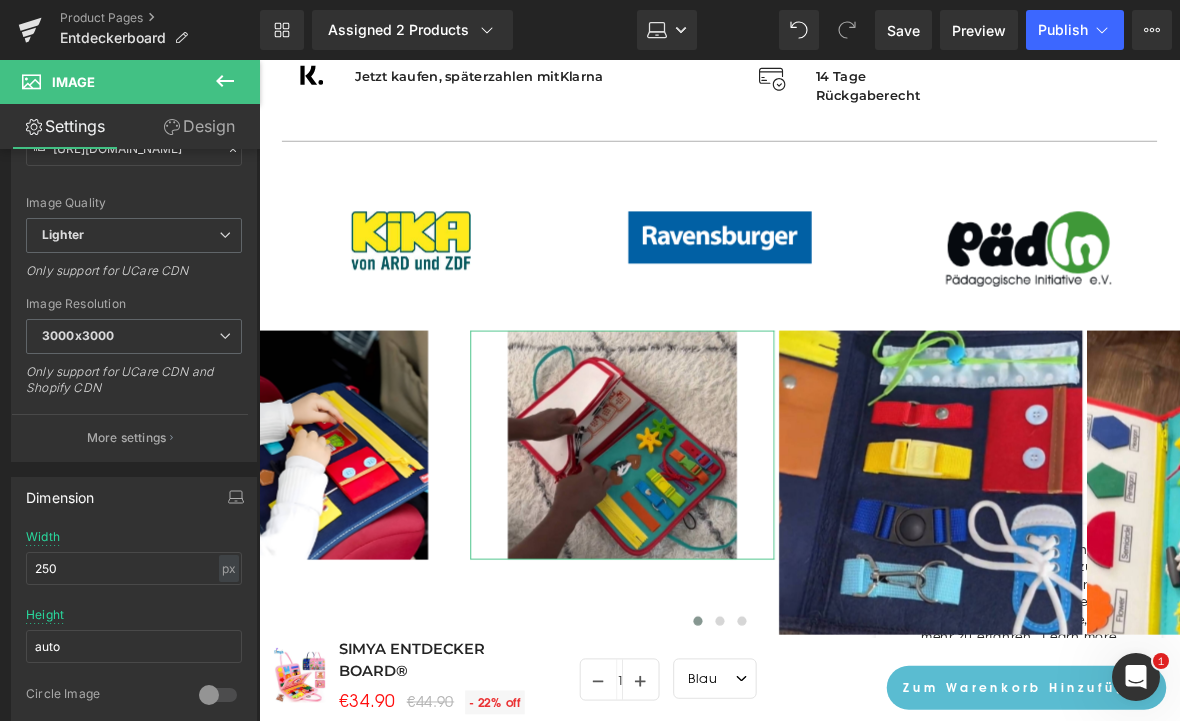 scroll, scrollTop: 1120, scrollLeft: 0, axis: vertical 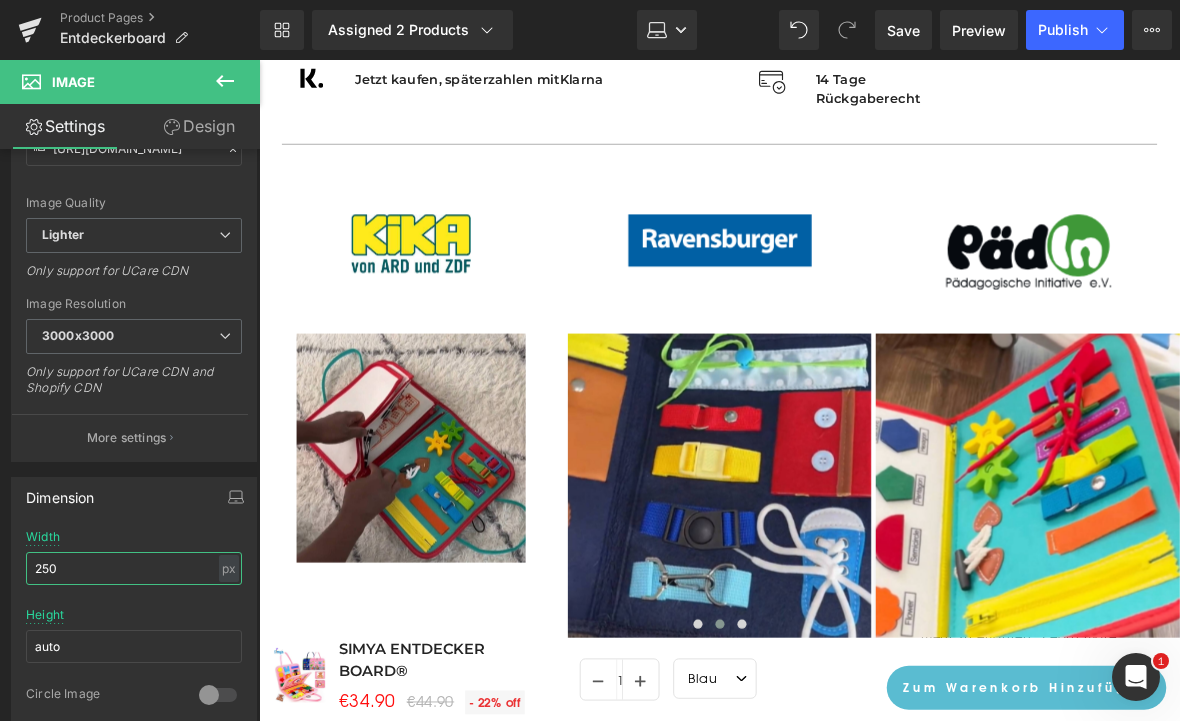 click at bounding box center [762, 524] 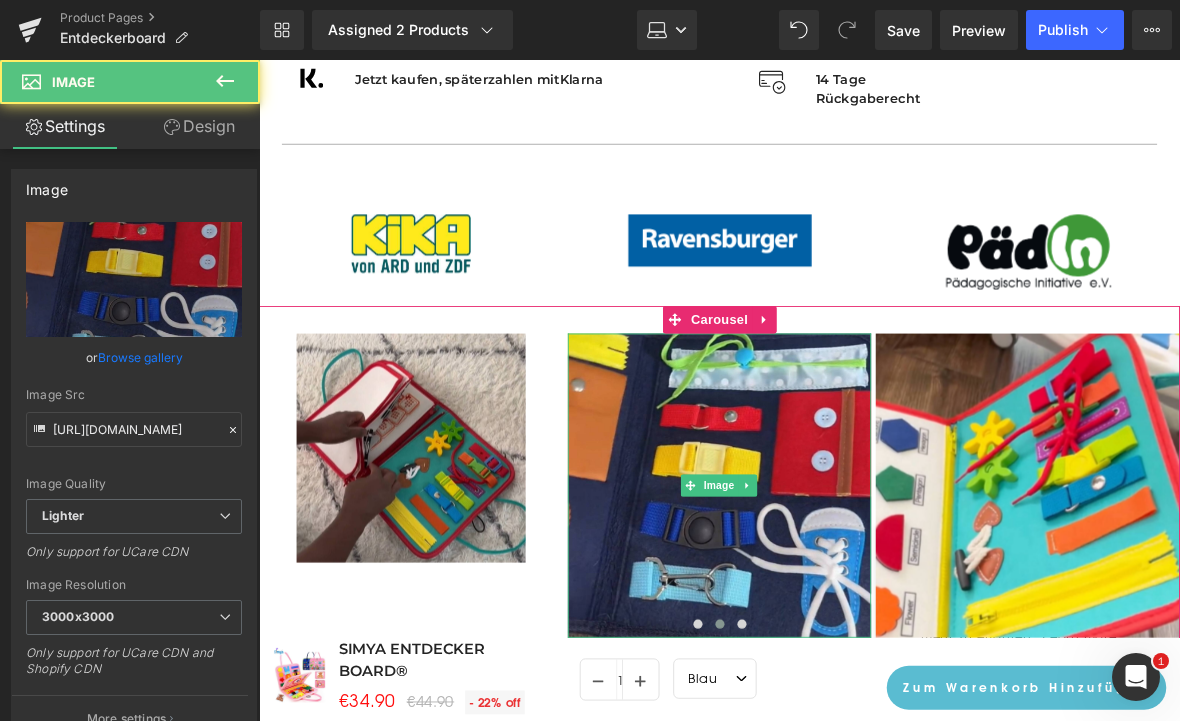 click on "Image" at bounding box center (762, 524) 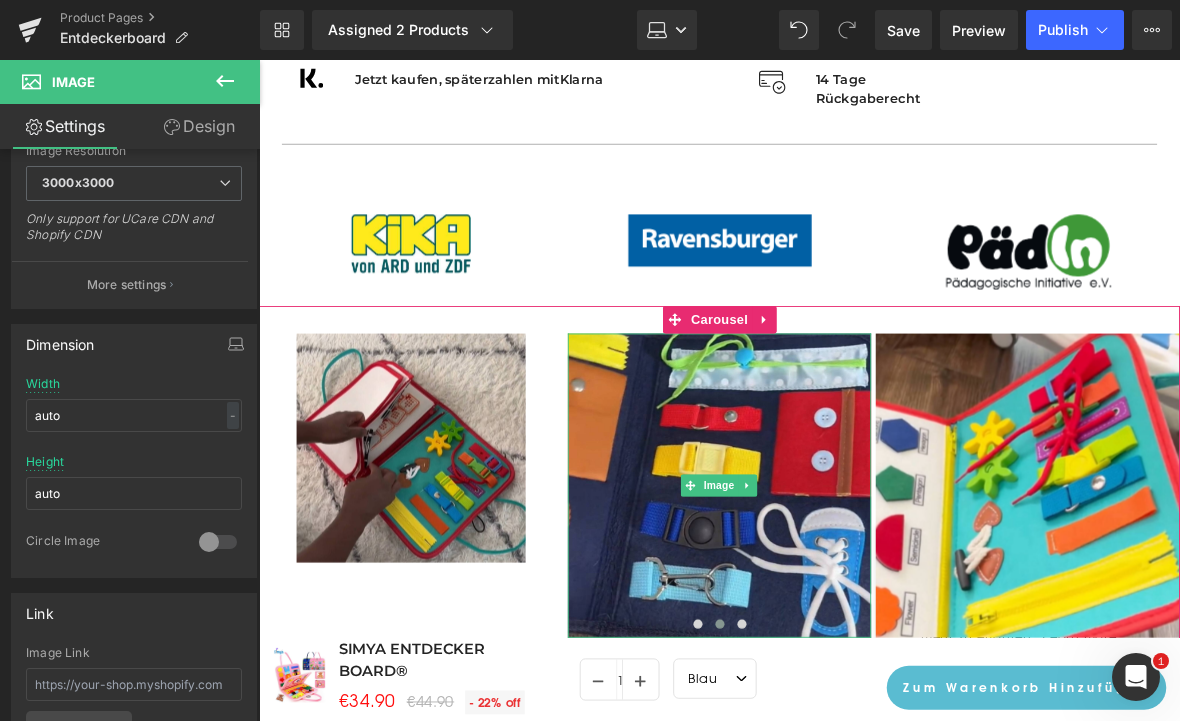 scroll, scrollTop: 444, scrollLeft: 0, axis: vertical 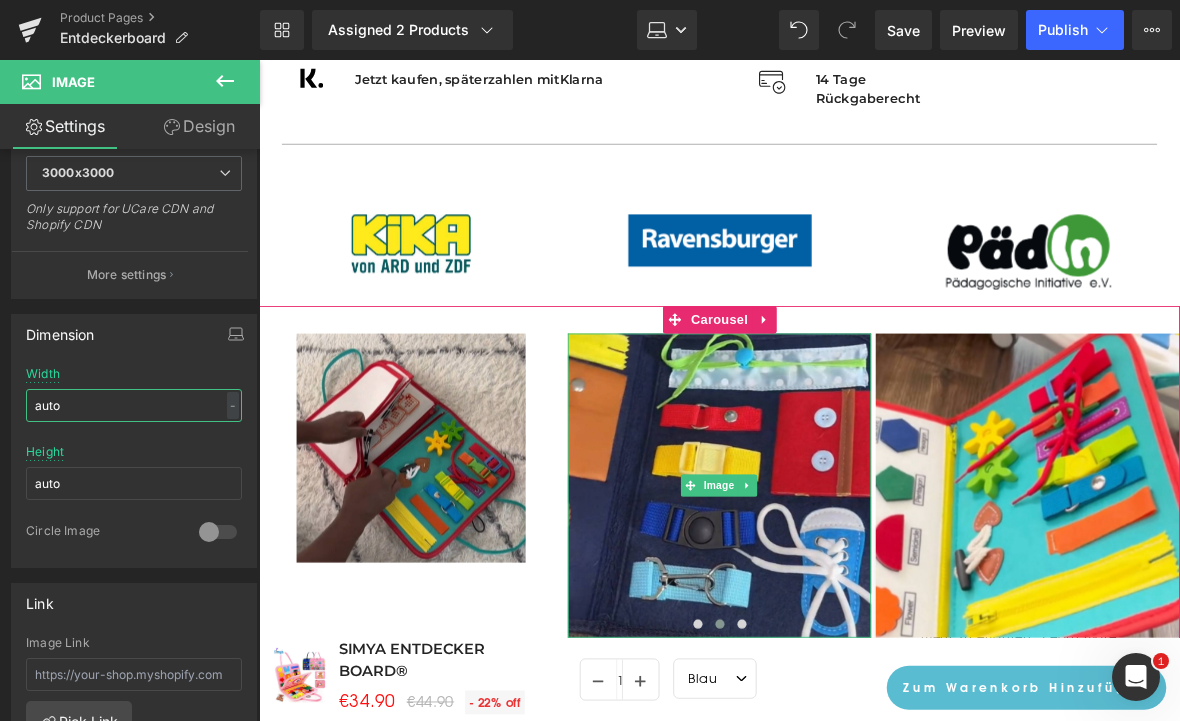 click on "auto" at bounding box center [134, 405] 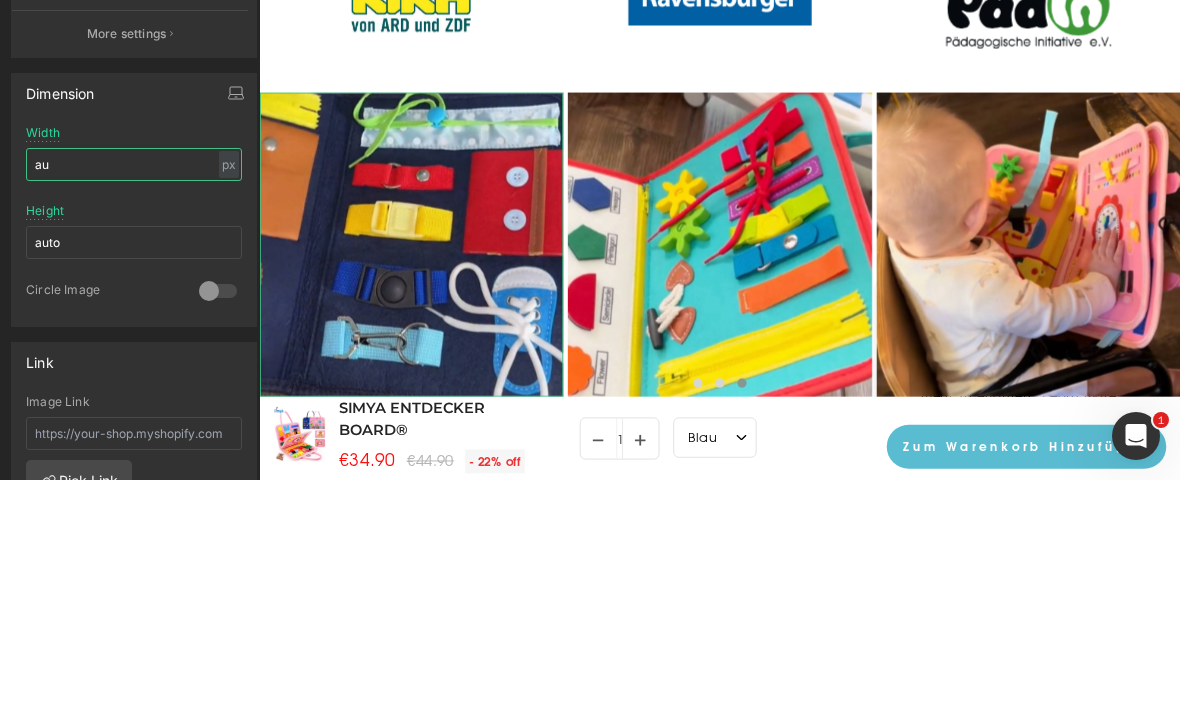 type on "a" 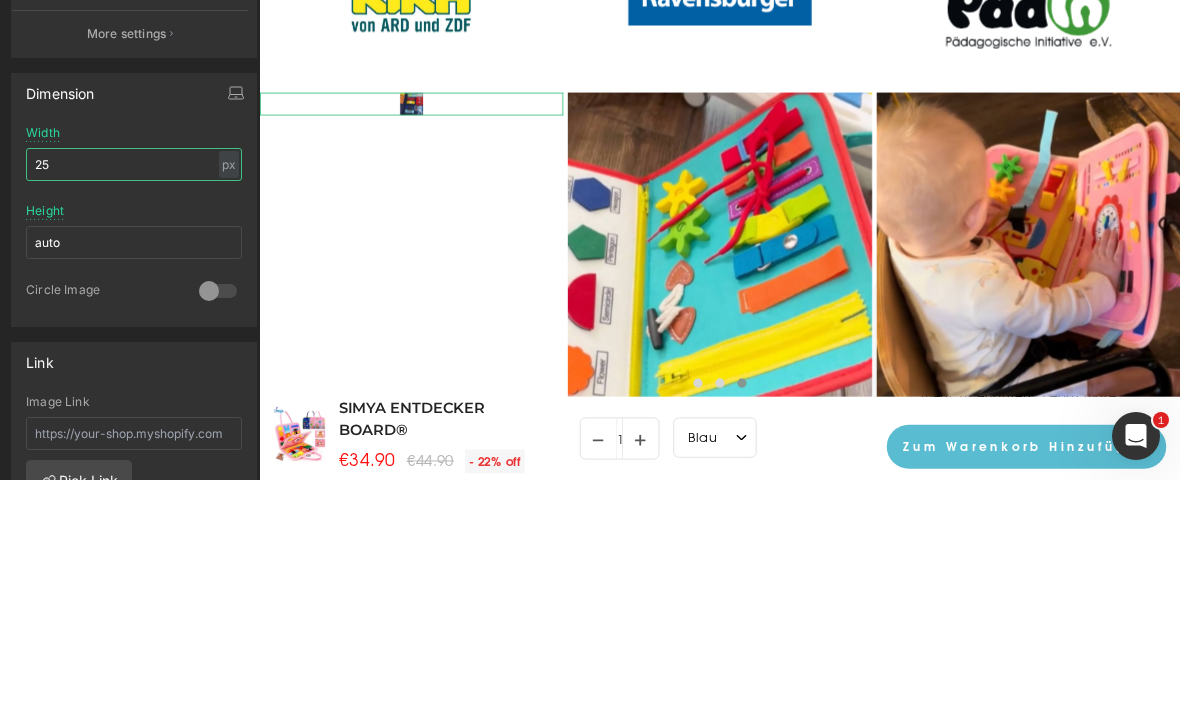 type on "250" 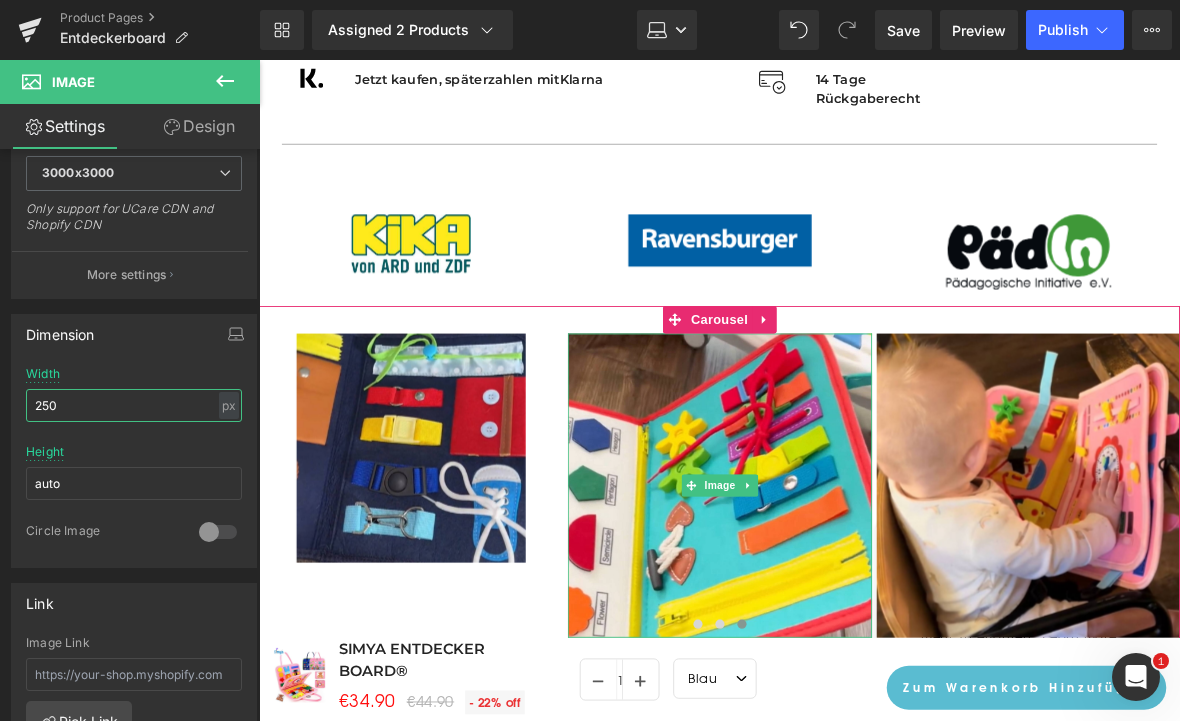 click on "Image" at bounding box center [762, 524] 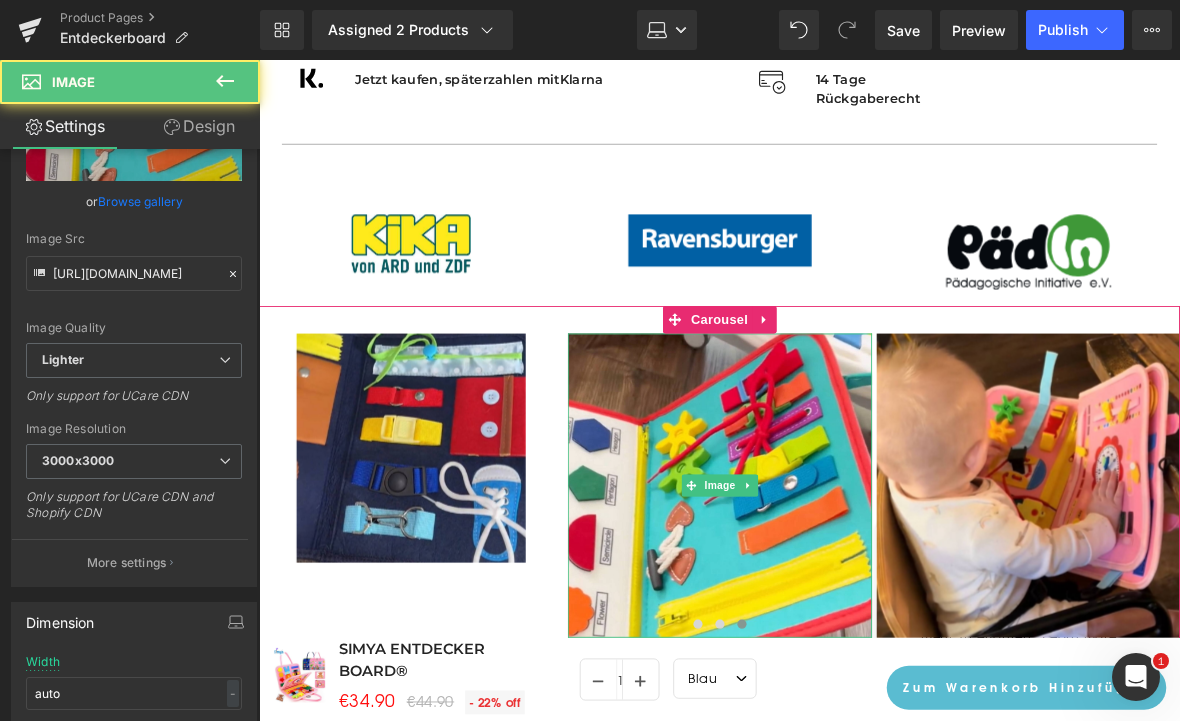 scroll, scrollTop: 268, scrollLeft: 0, axis: vertical 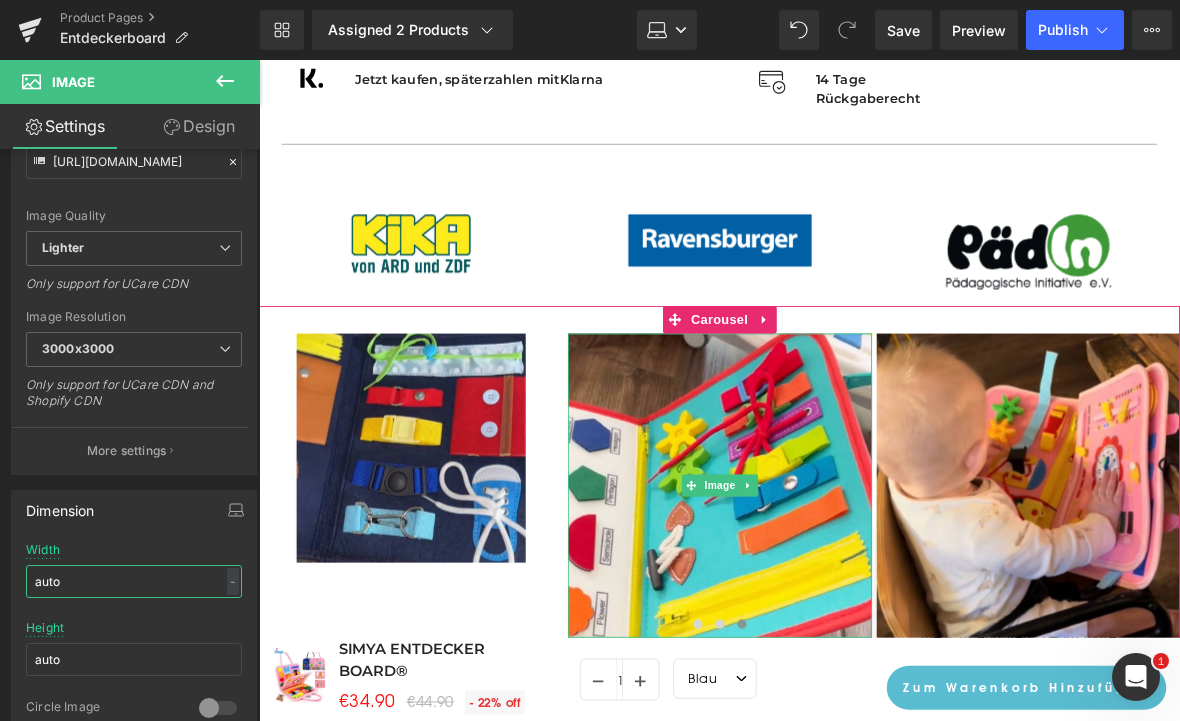 click on "auto" at bounding box center (134, 581) 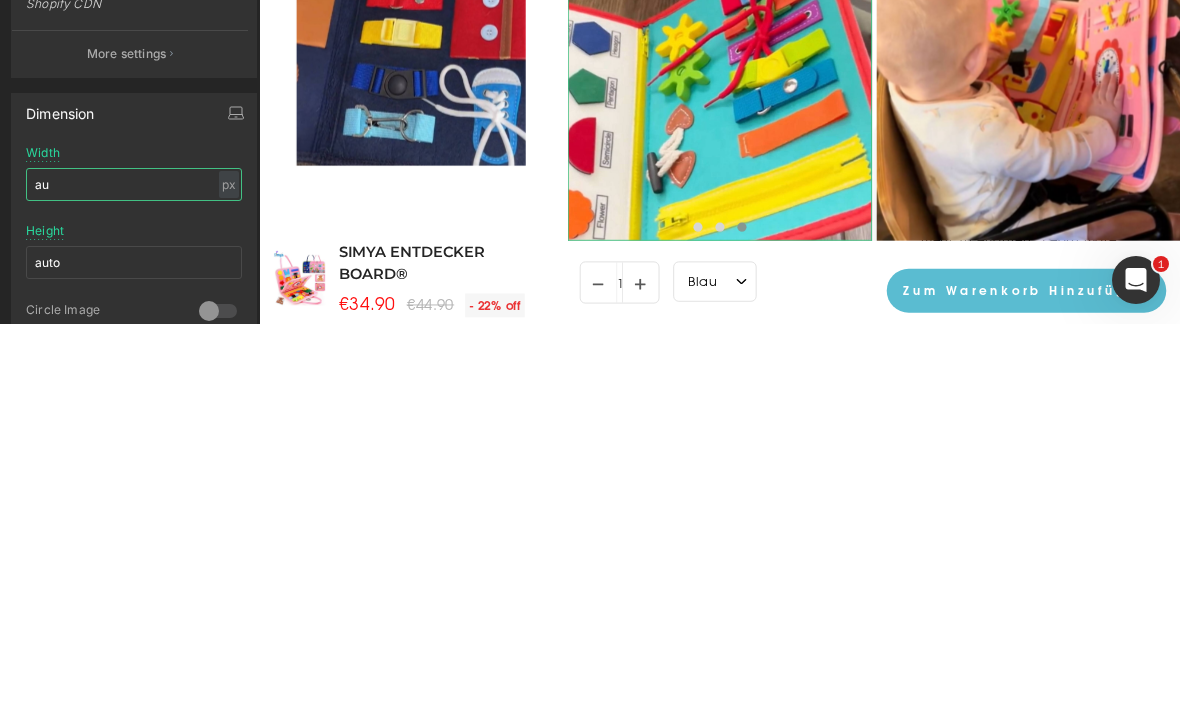 type on "a" 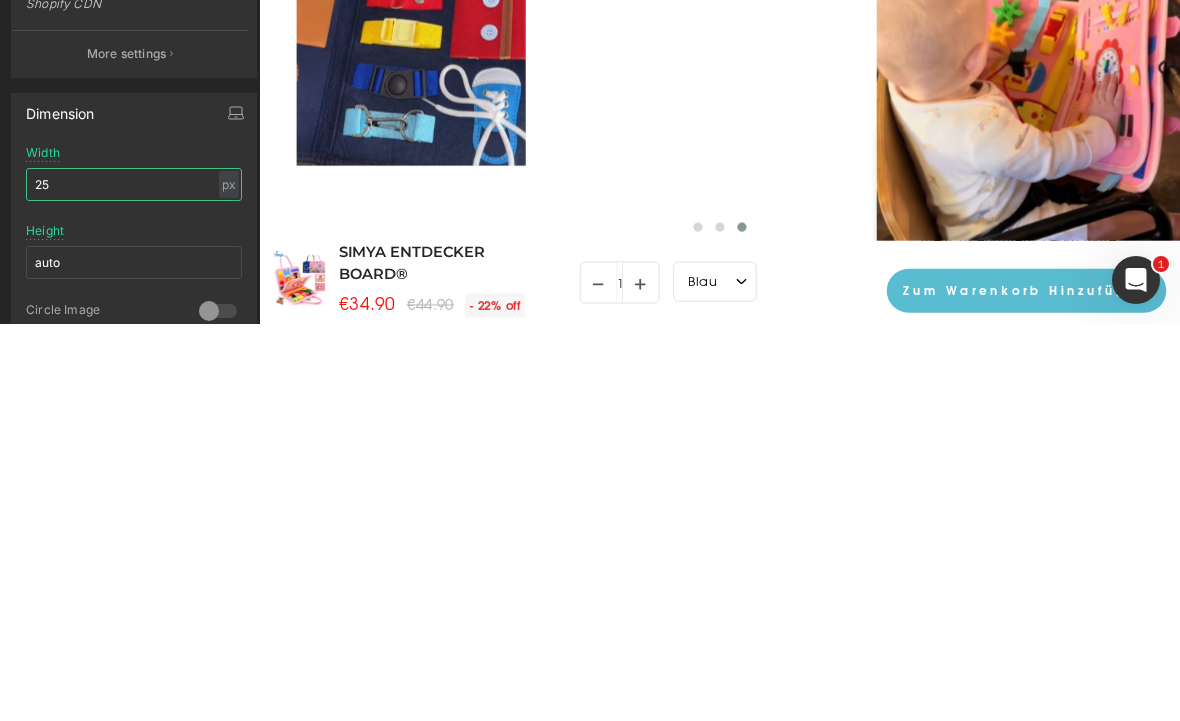 type on "250" 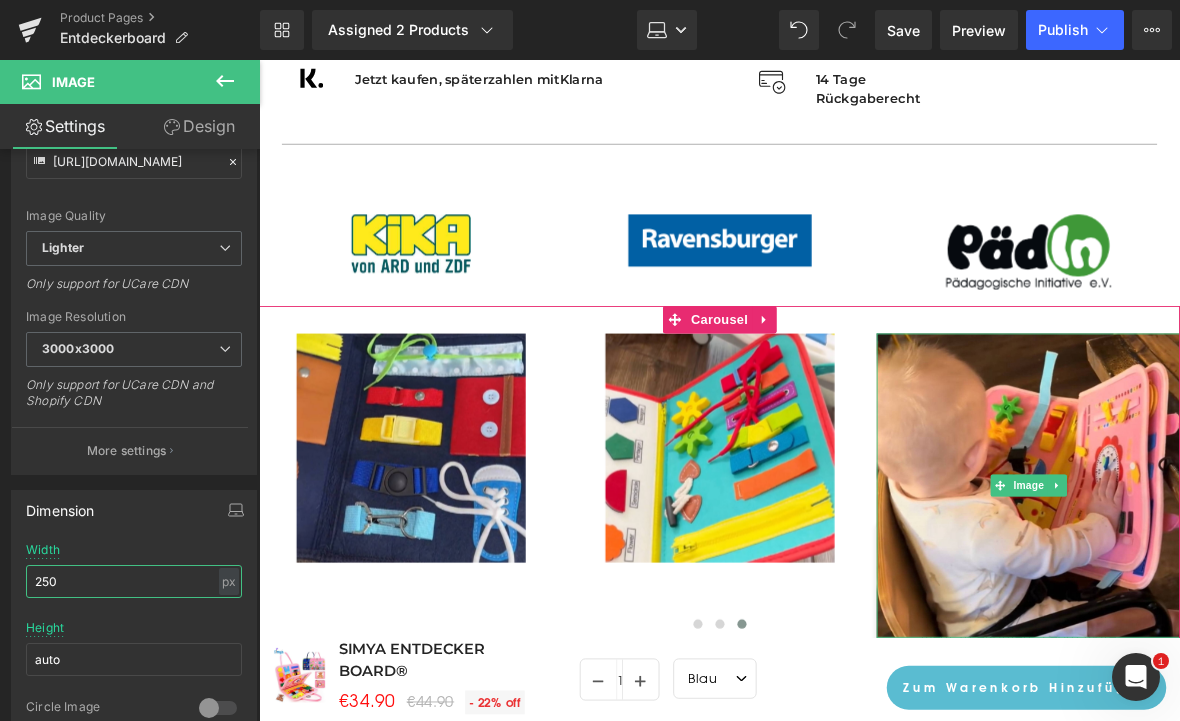 click on "Image" at bounding box center [1099, 524] 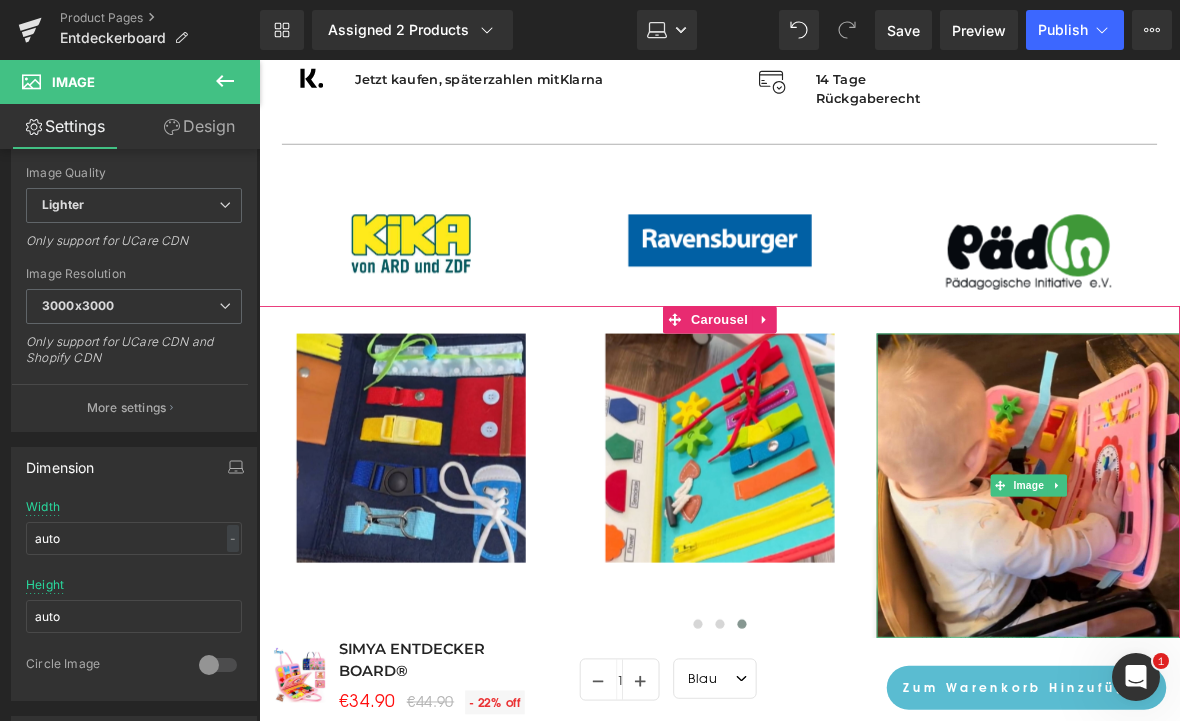 scroll, scrollTop: 322, scrollLeft: 0, axis: vertical 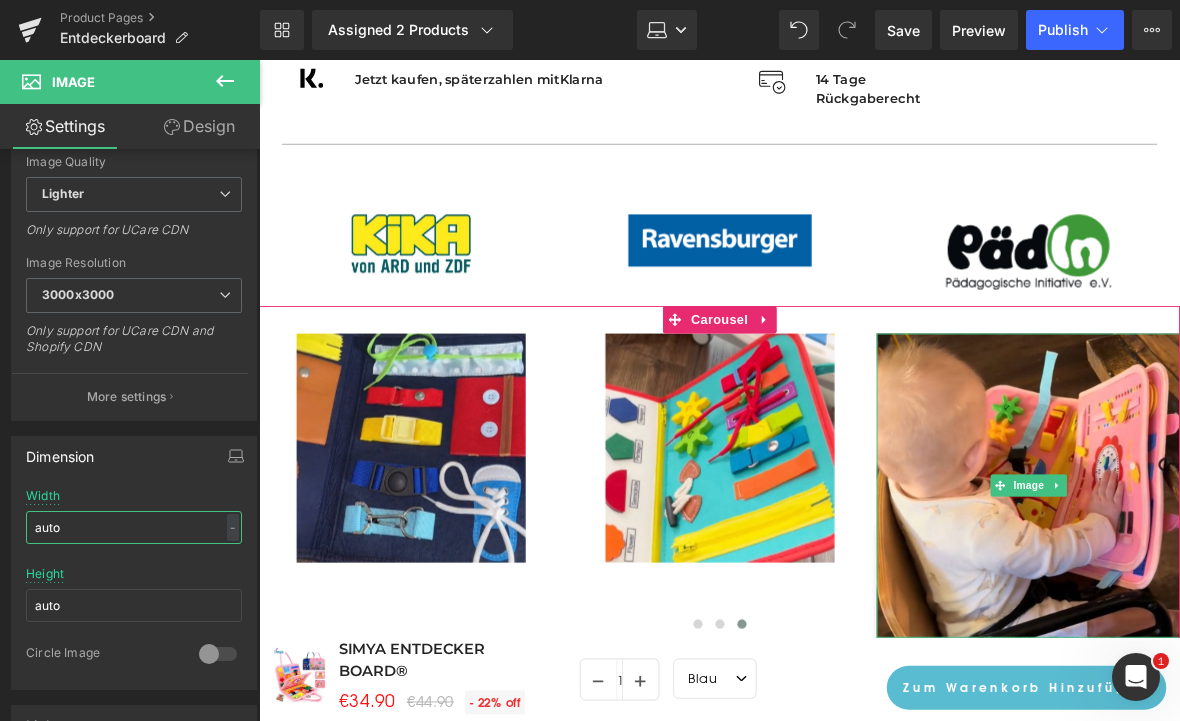 click on "auto" at bounding box center (134, 527) 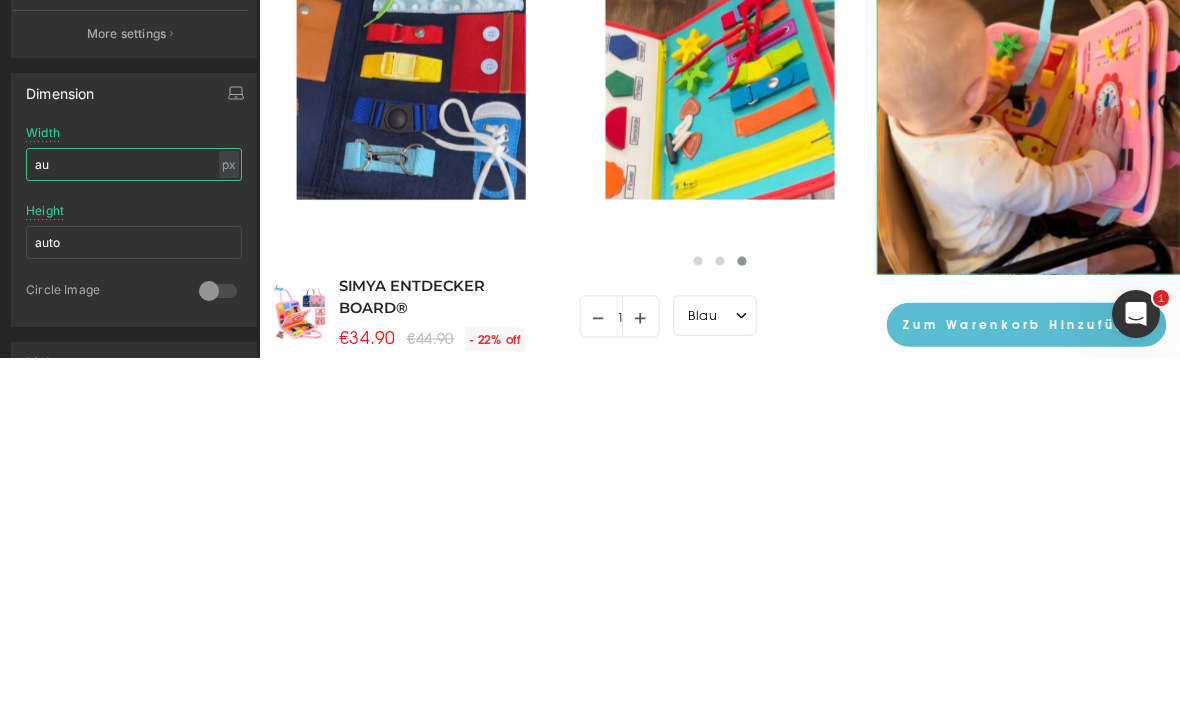 type on "a" 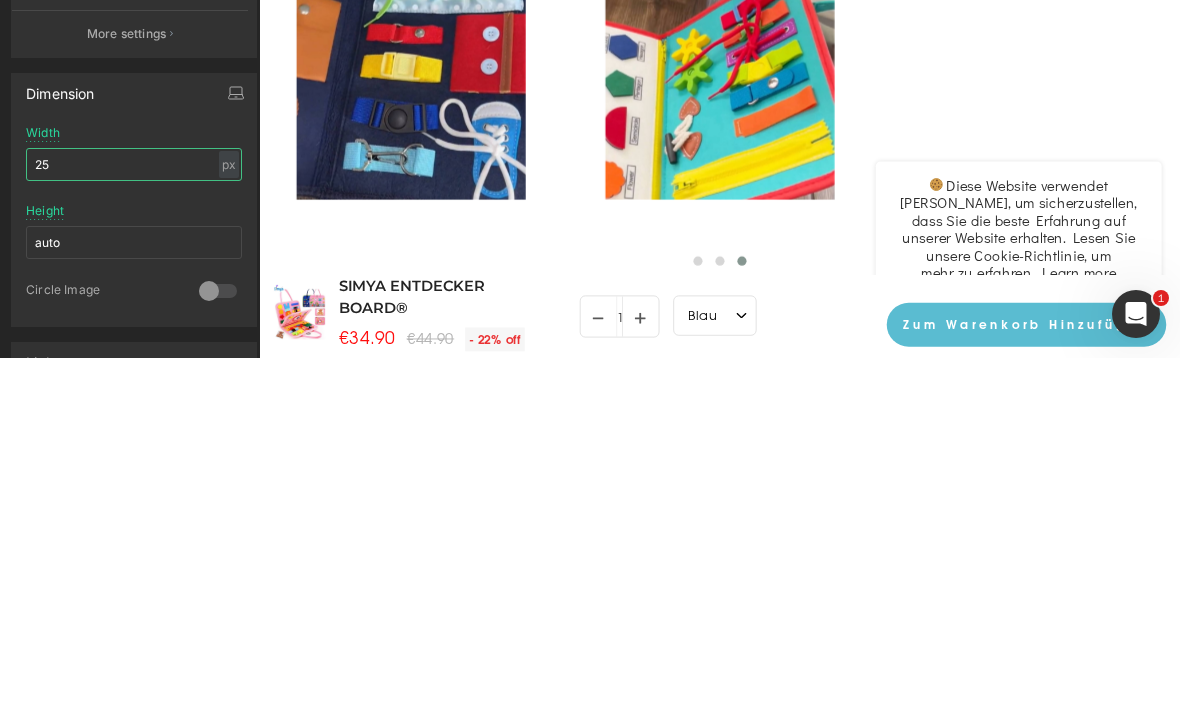 type on "250" 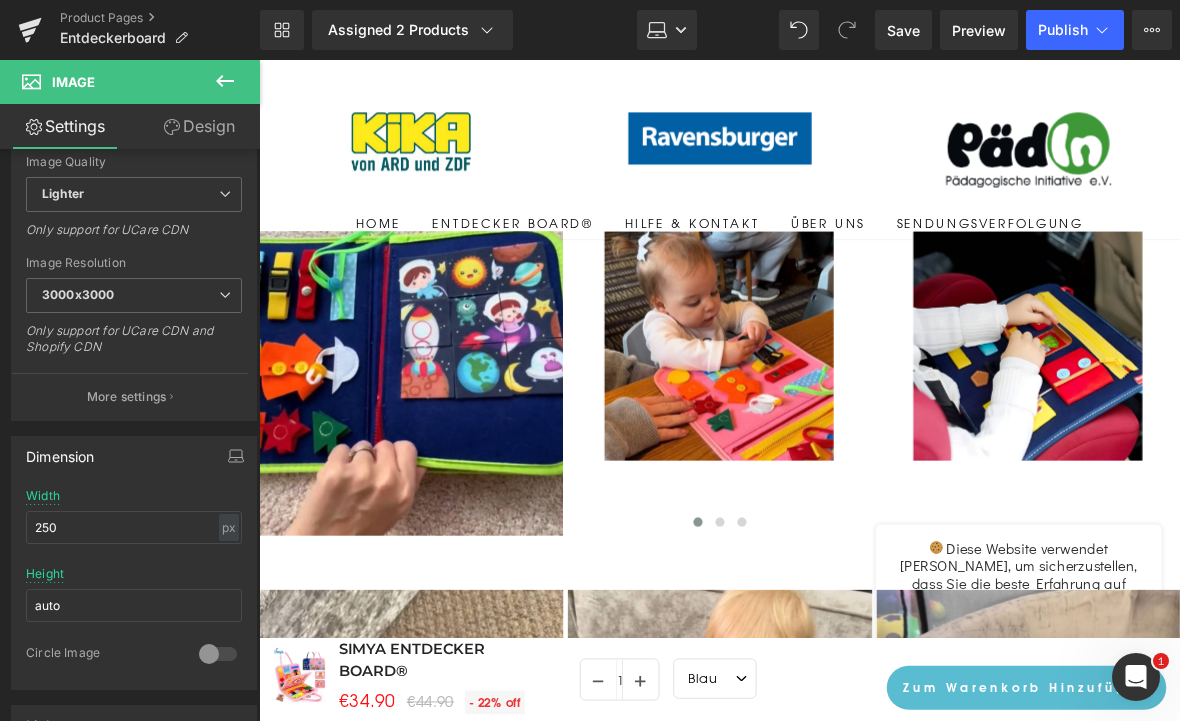 scroll, scrollTop: 1234, scrollLeft: 0, axis: vertical 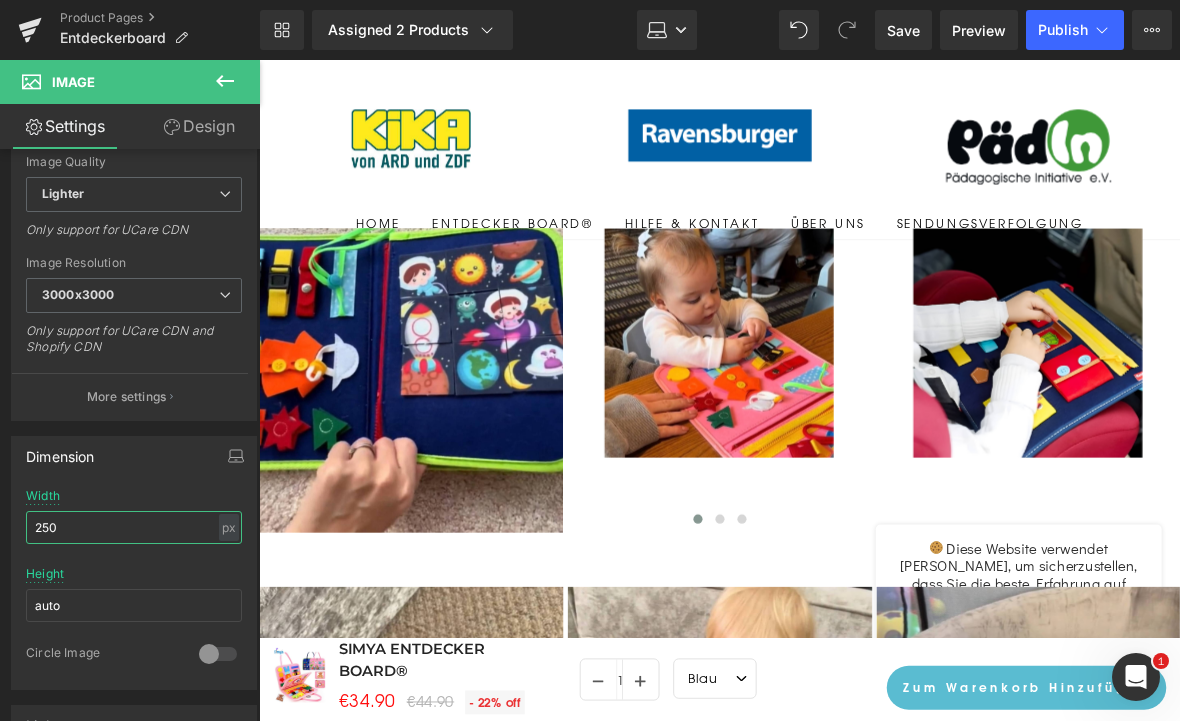 click at bounding box center (425, 410) 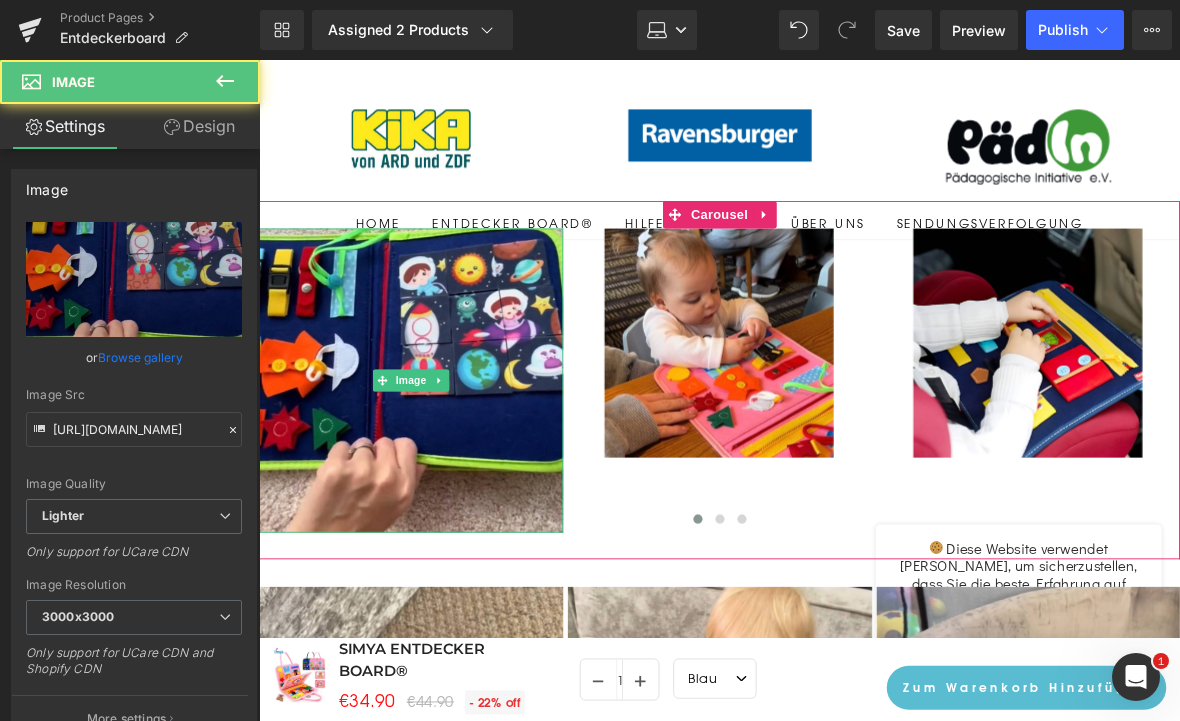 click on "Image" at bounding box center (425, 410) 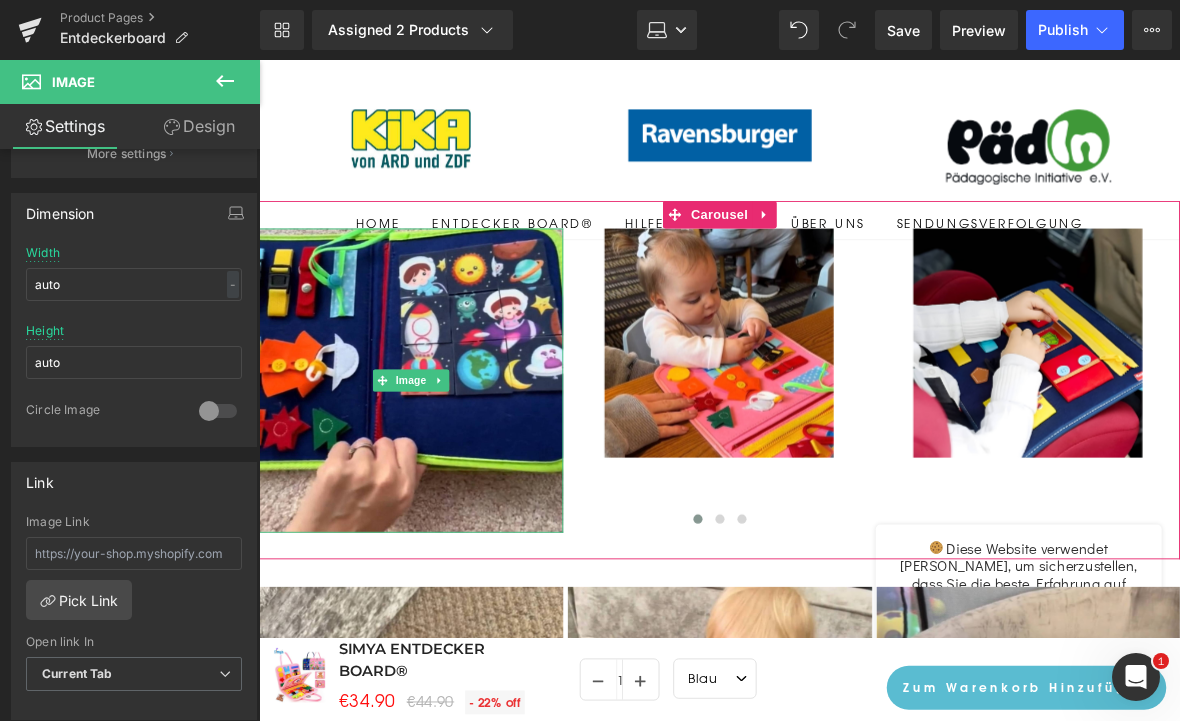 scroll, scrollTop: 571, scrollLeft: 0, axis: vertical 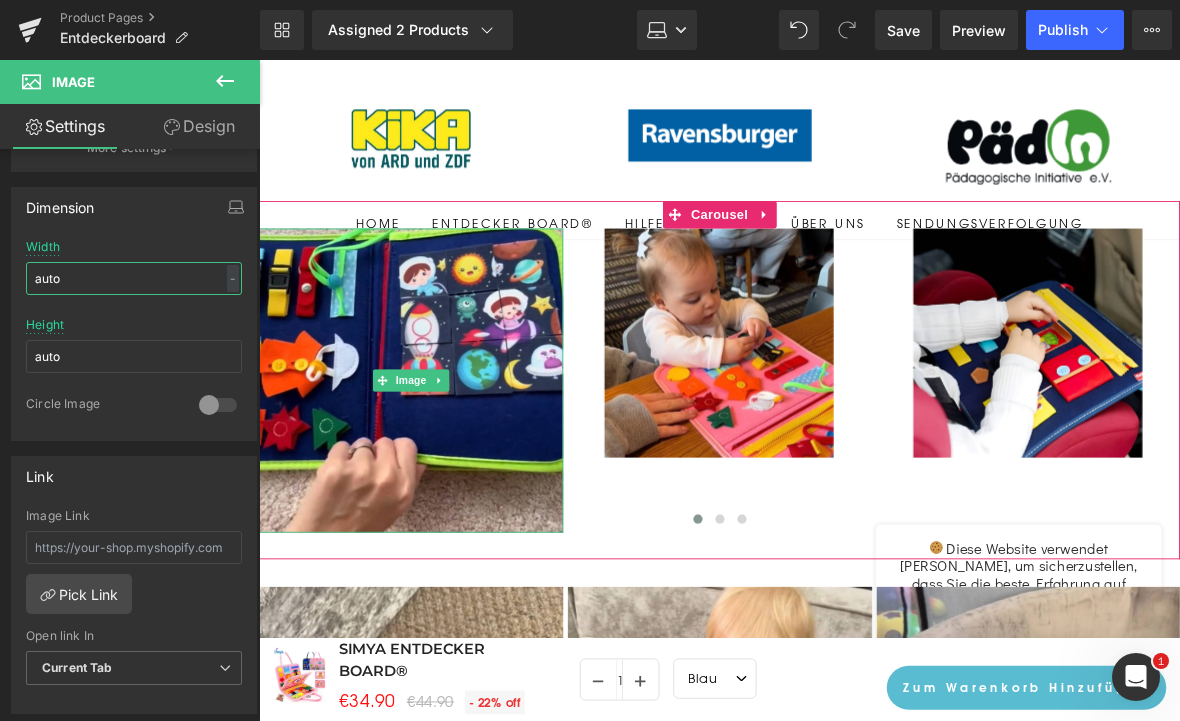 click on "auto" at bounding box center (134, 278) 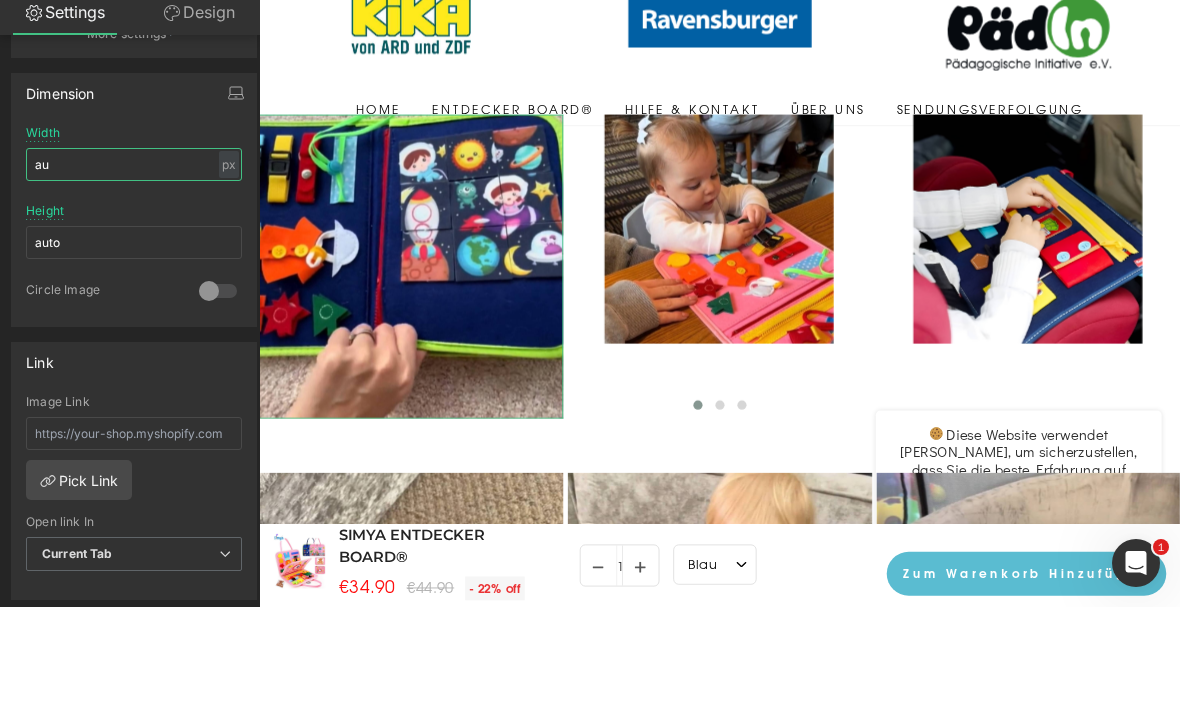 type on "a" 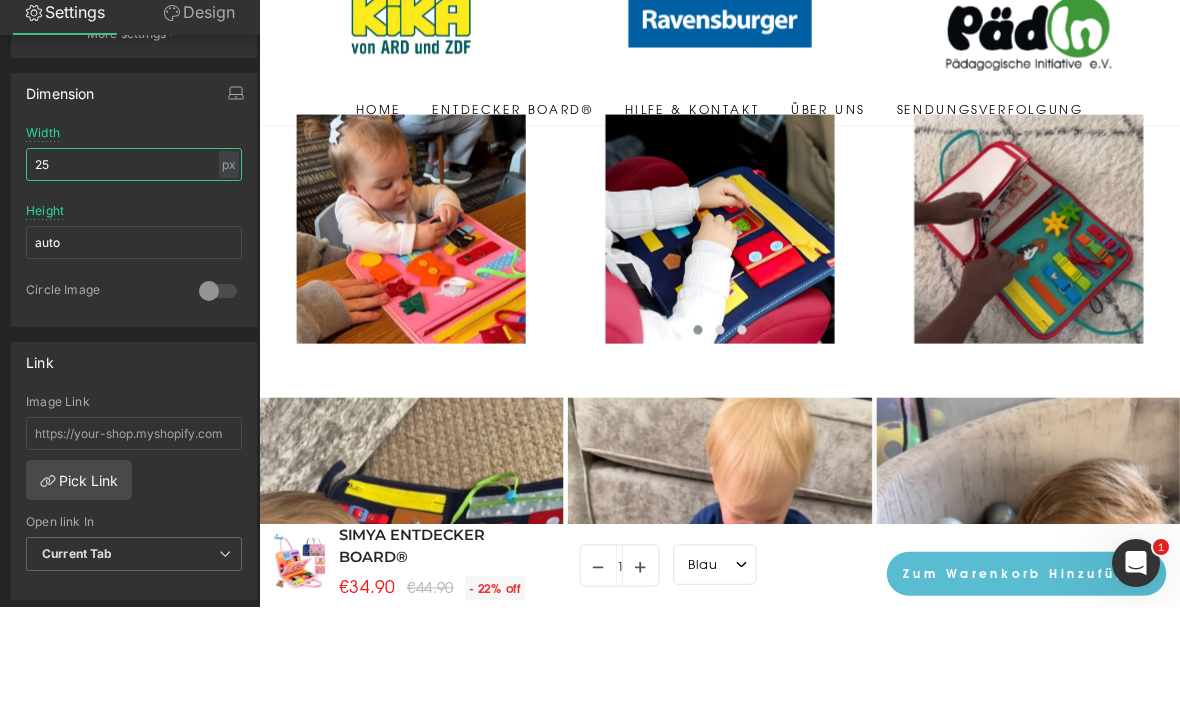 type on "250" 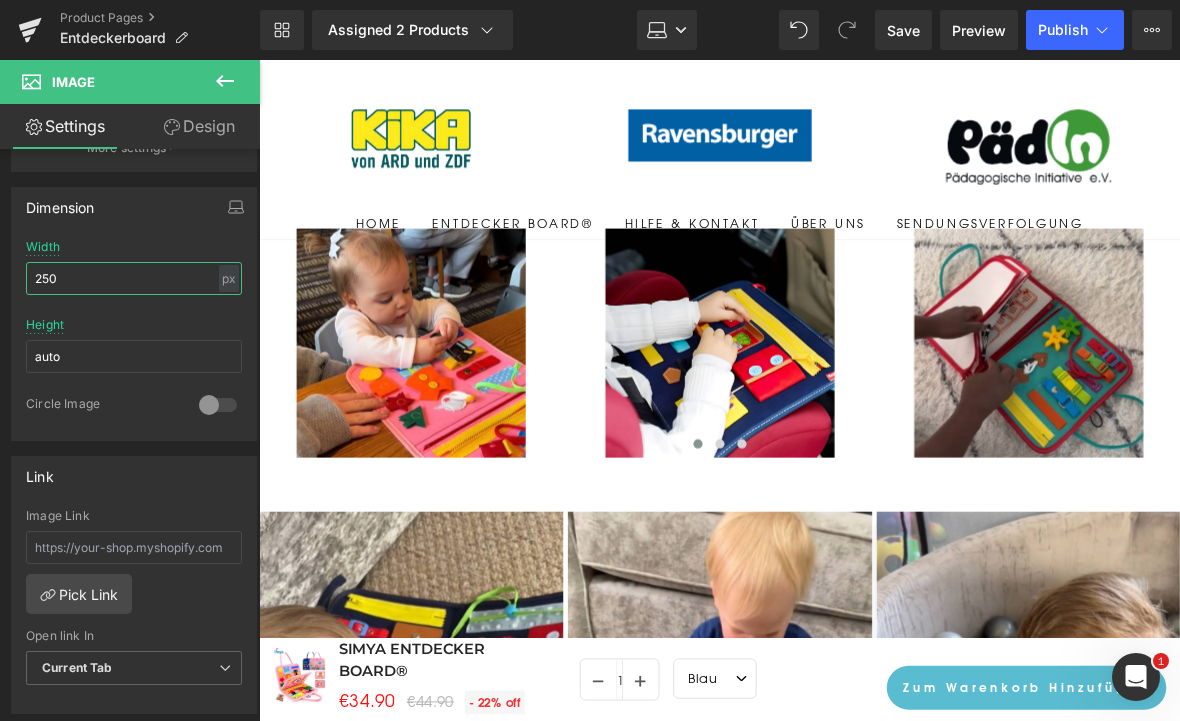 click 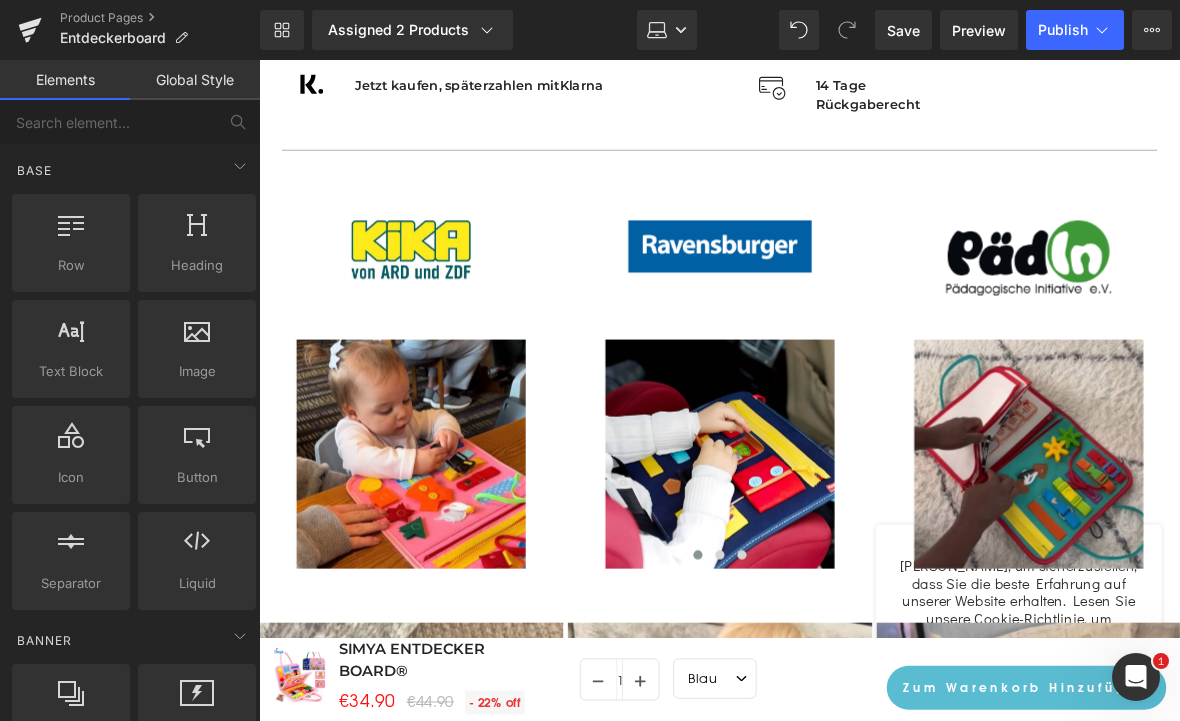 scroll, scrollTop: 1115, scrollLeft: 0, axis: vertical 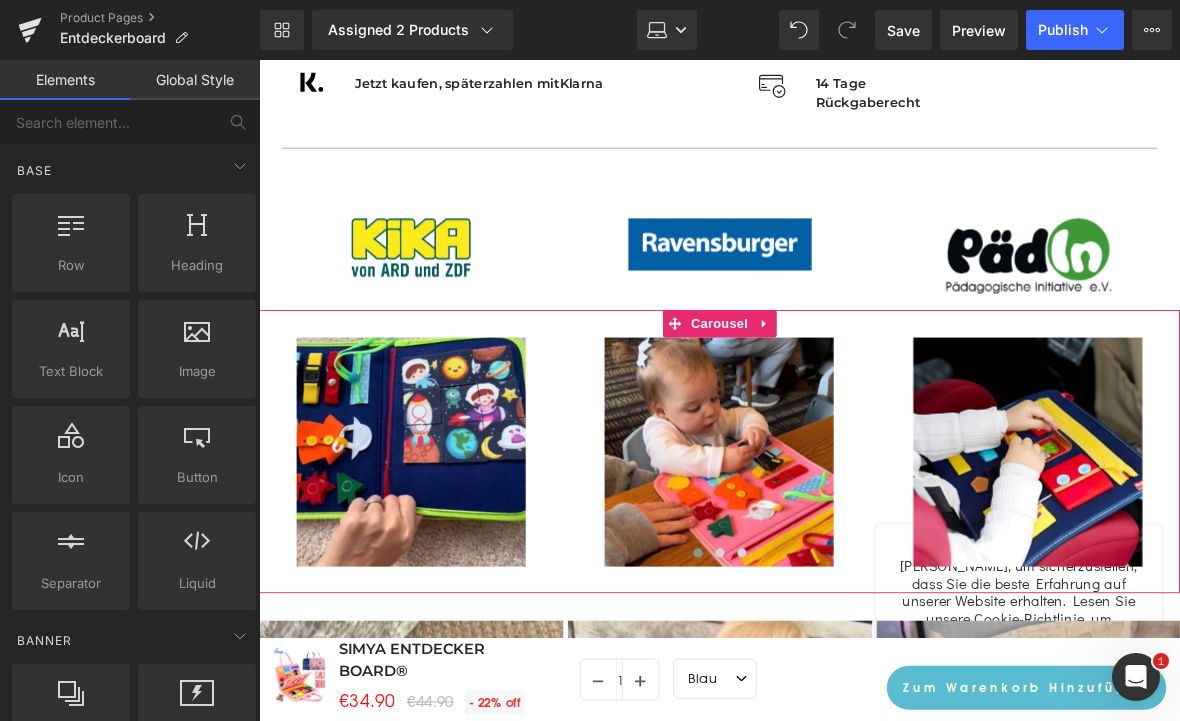 click on "Carousel" at bounding box center [761, 348] 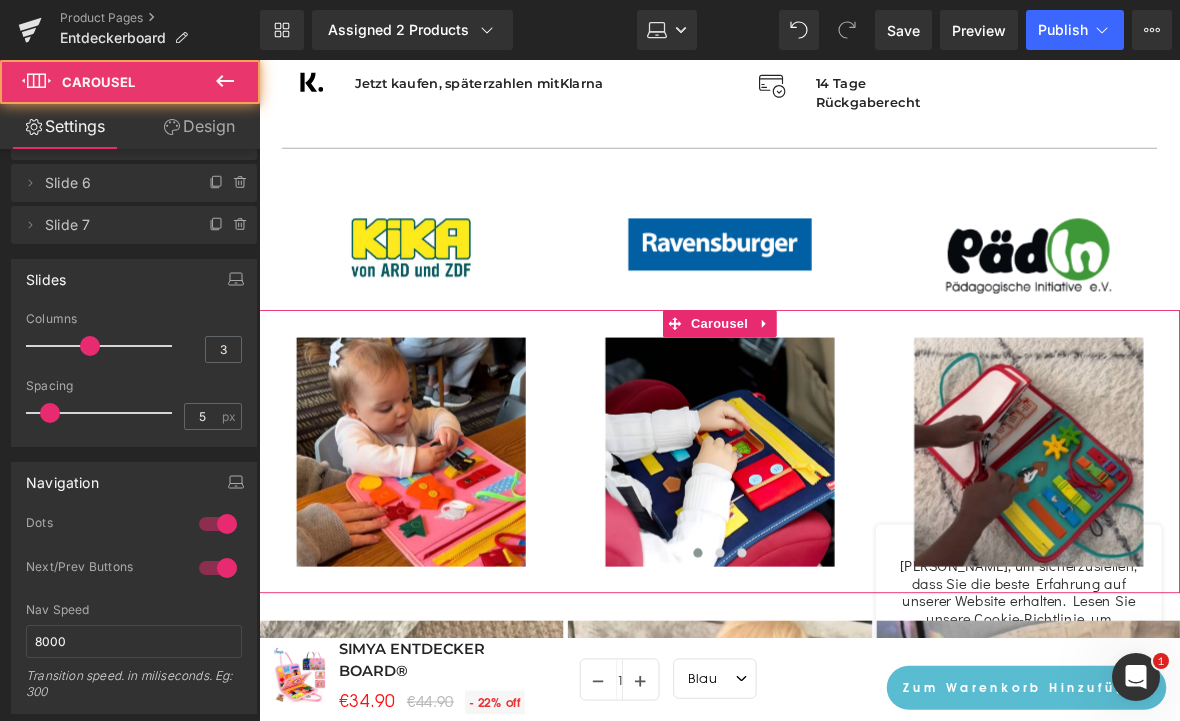 scroll, scrollTop: 233, scrollLeft: 0, axis: vertical 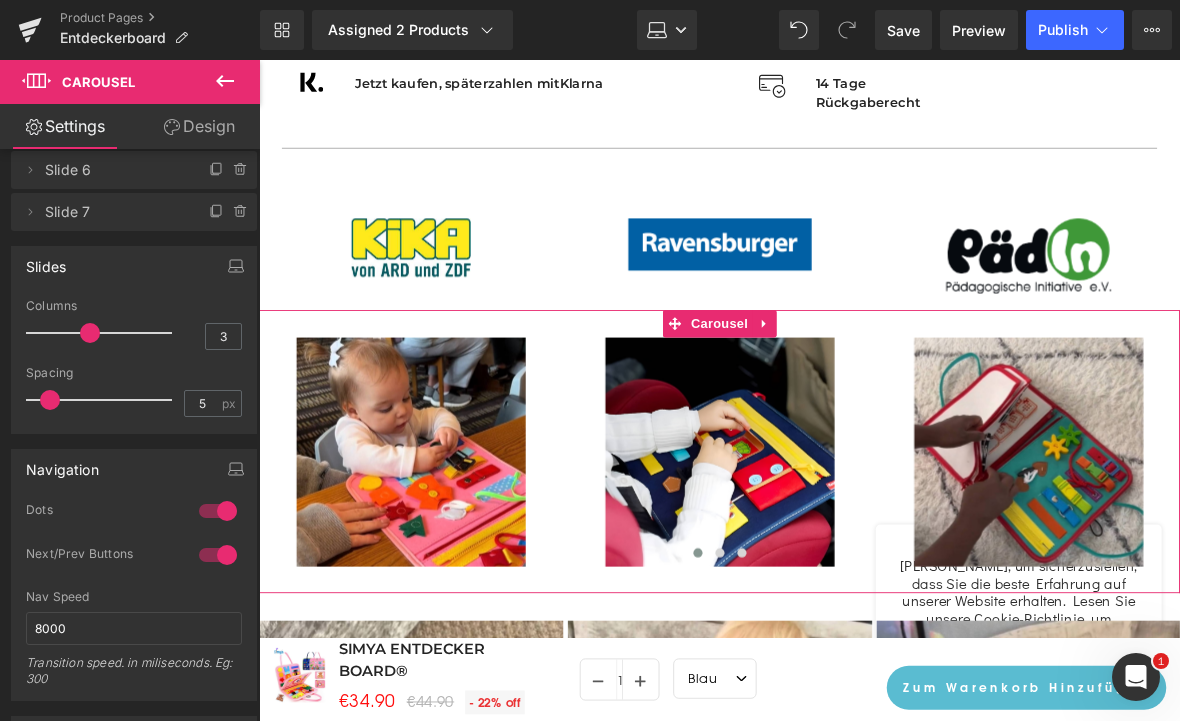 click at bounding box center (218, 511) 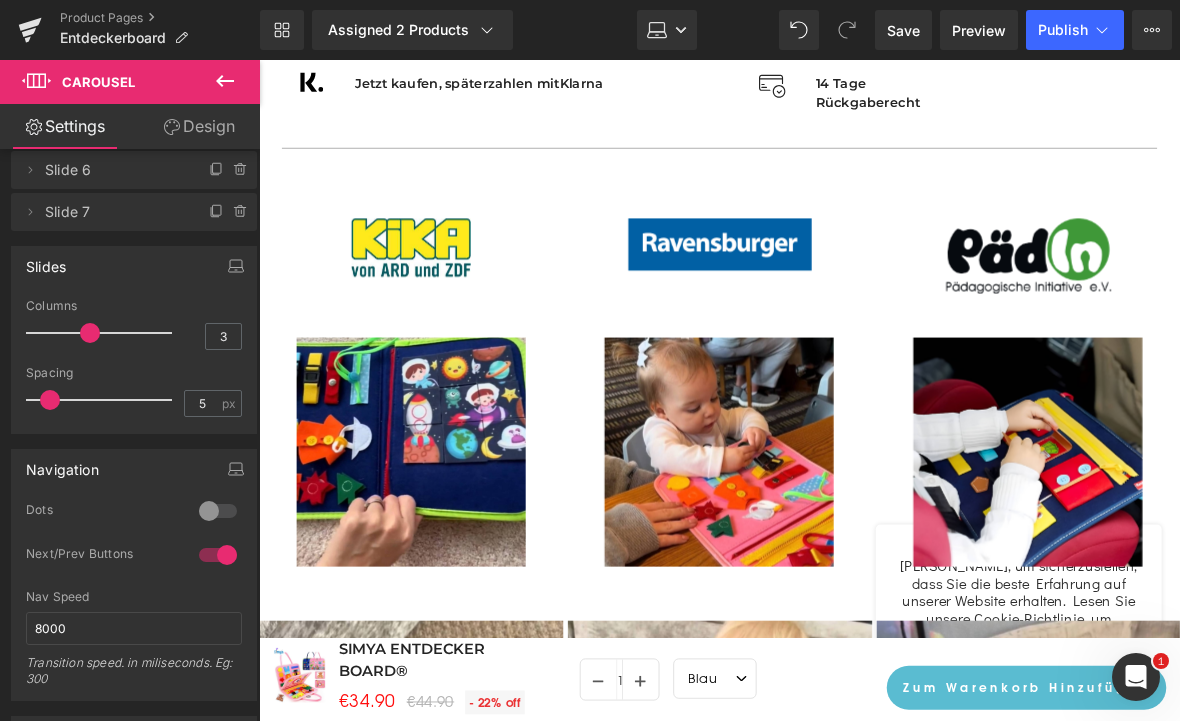 click at bounding box center [218, 555] 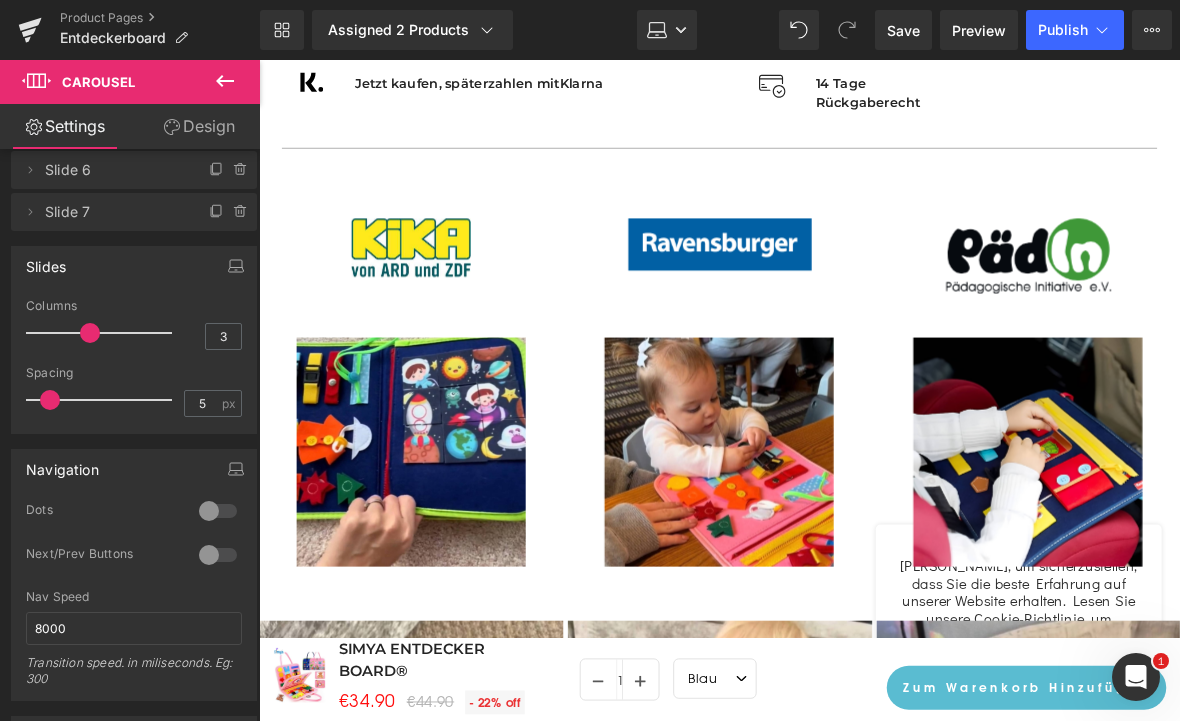 click 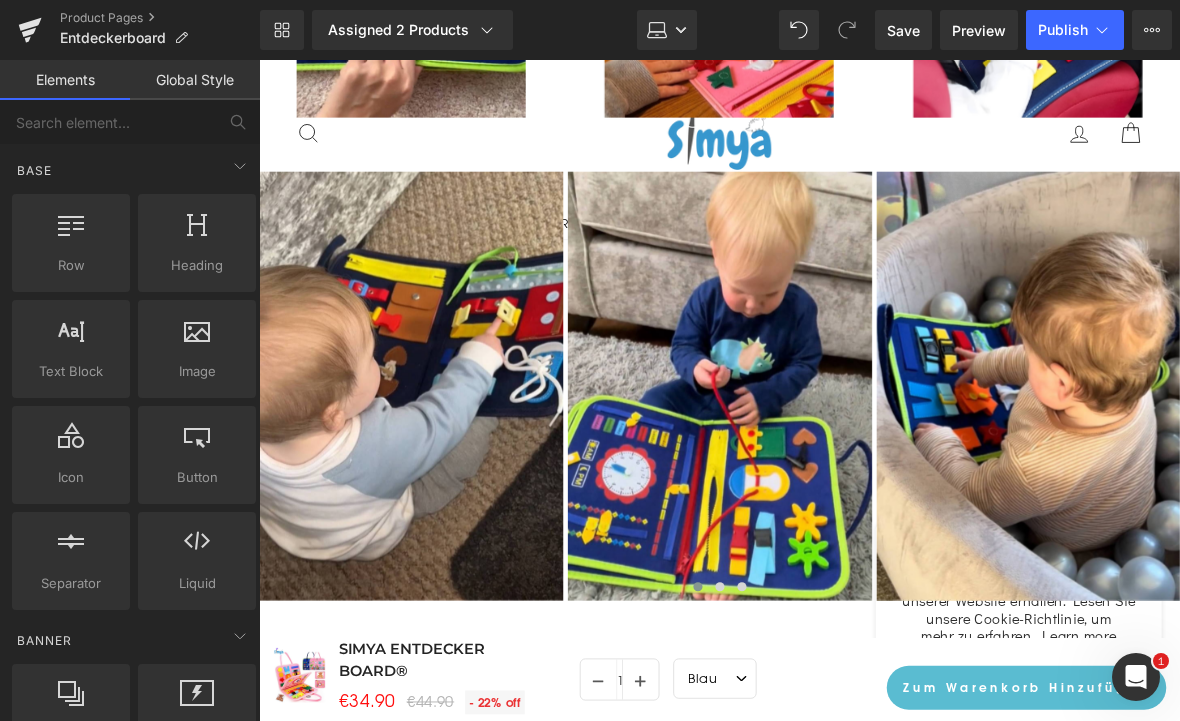 scroll, scrollTop: 1601, scrollLeft: 0, axis: vertical 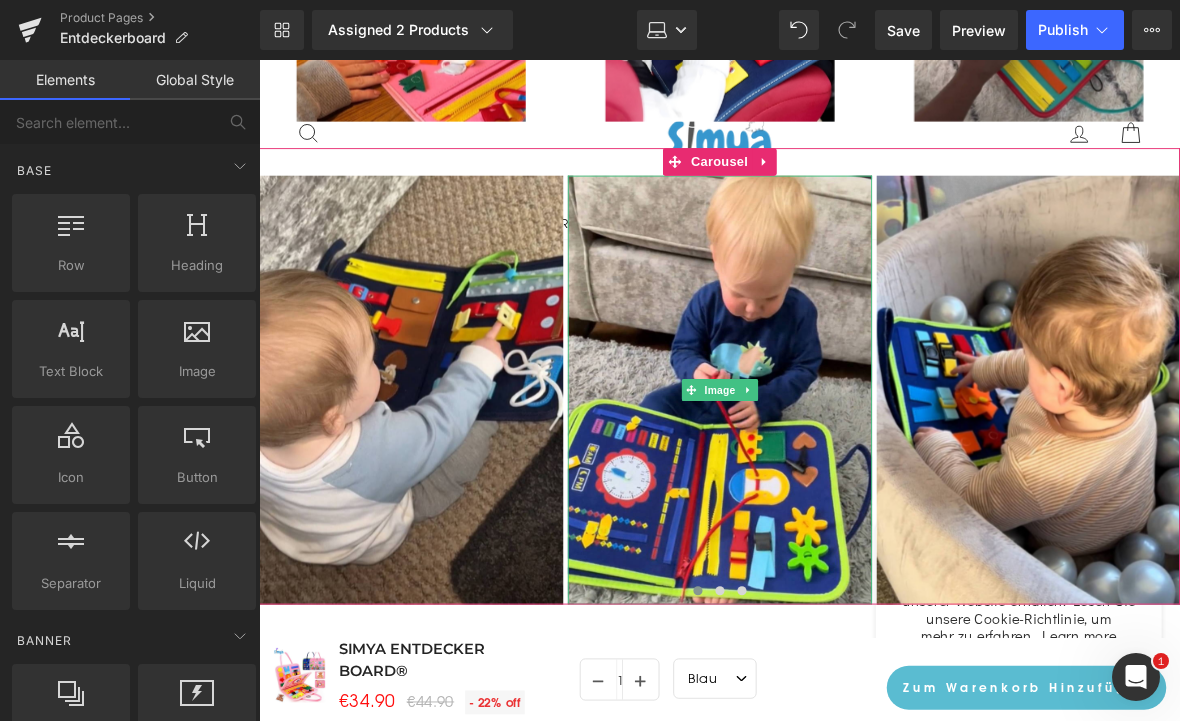 click at bounding box center (762, 420) 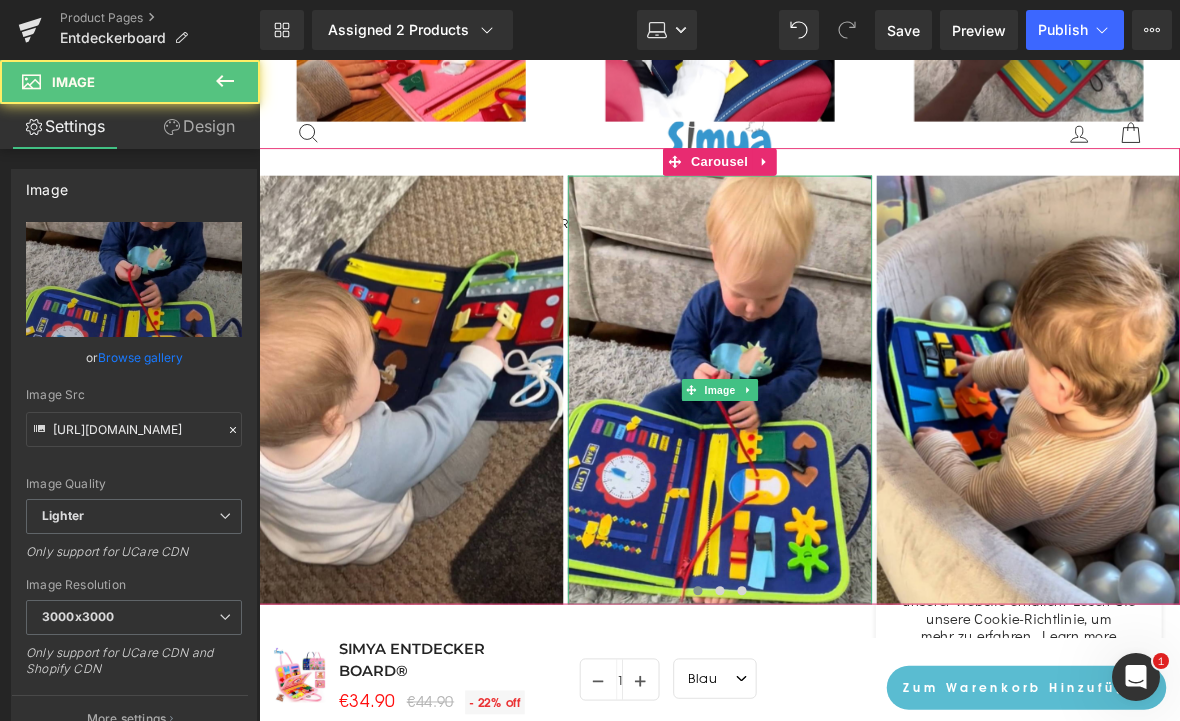 click on "Image" at bounding box center [762, 420] 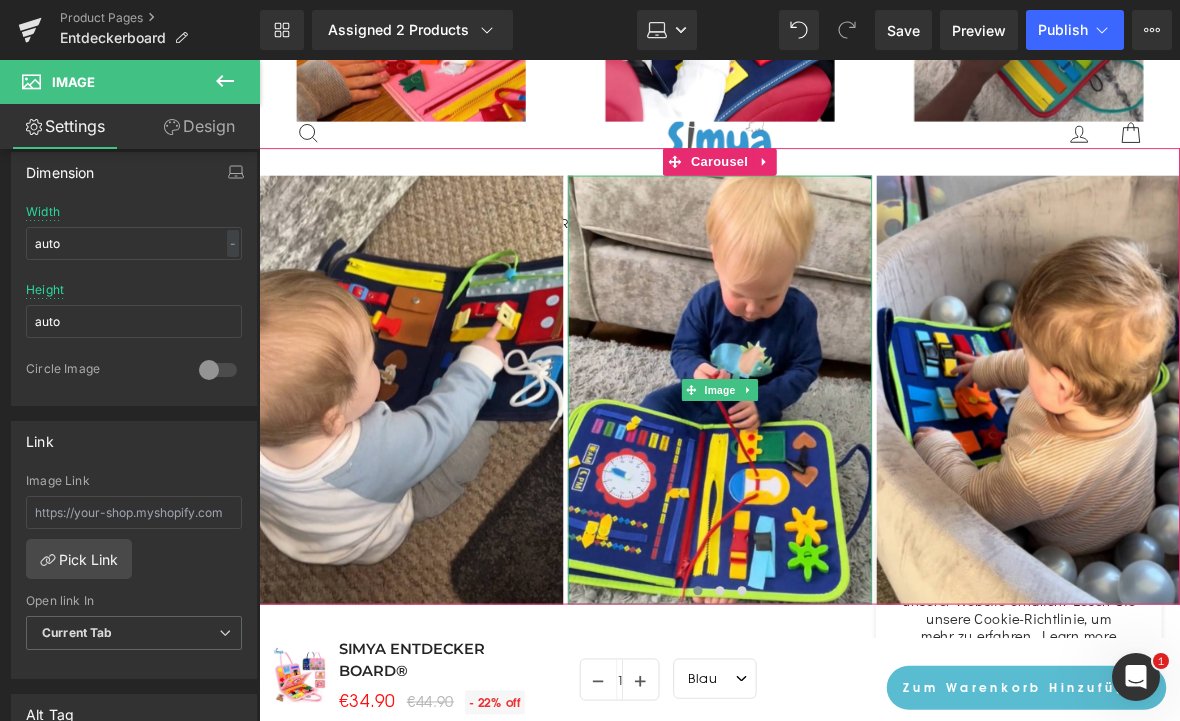 click at bounding box center (761, 420) 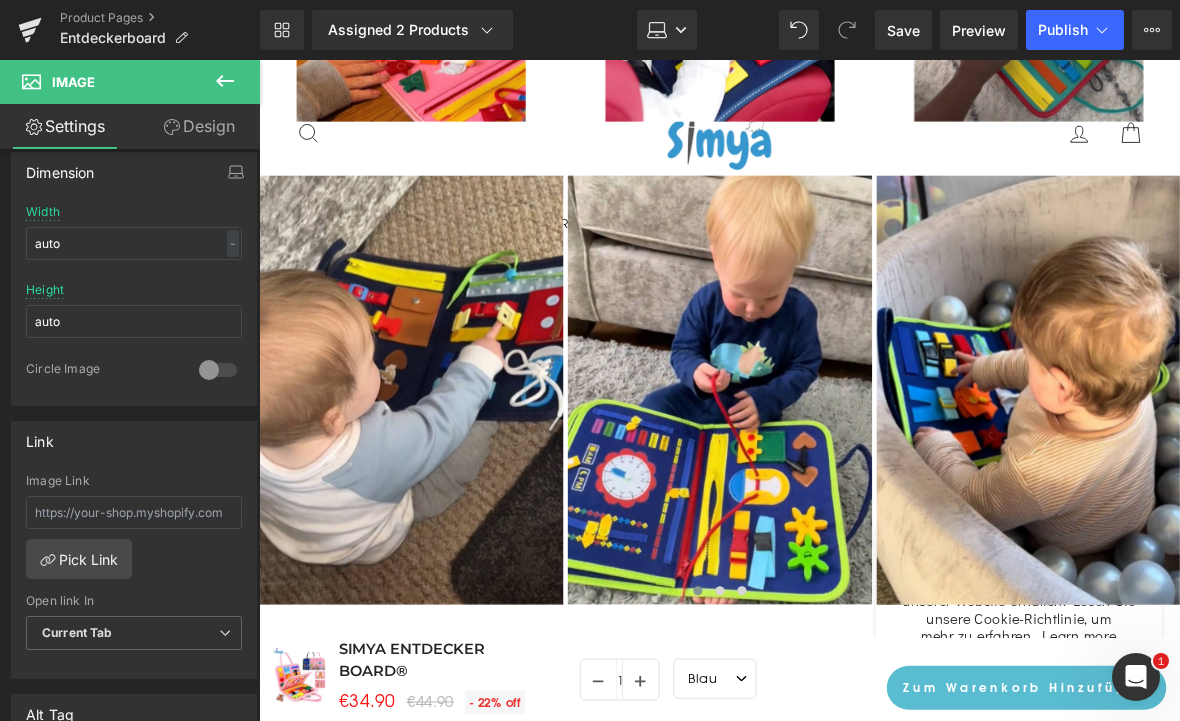 scroll, scrollTop: 608, scrollLeft: 0, axis: vertical 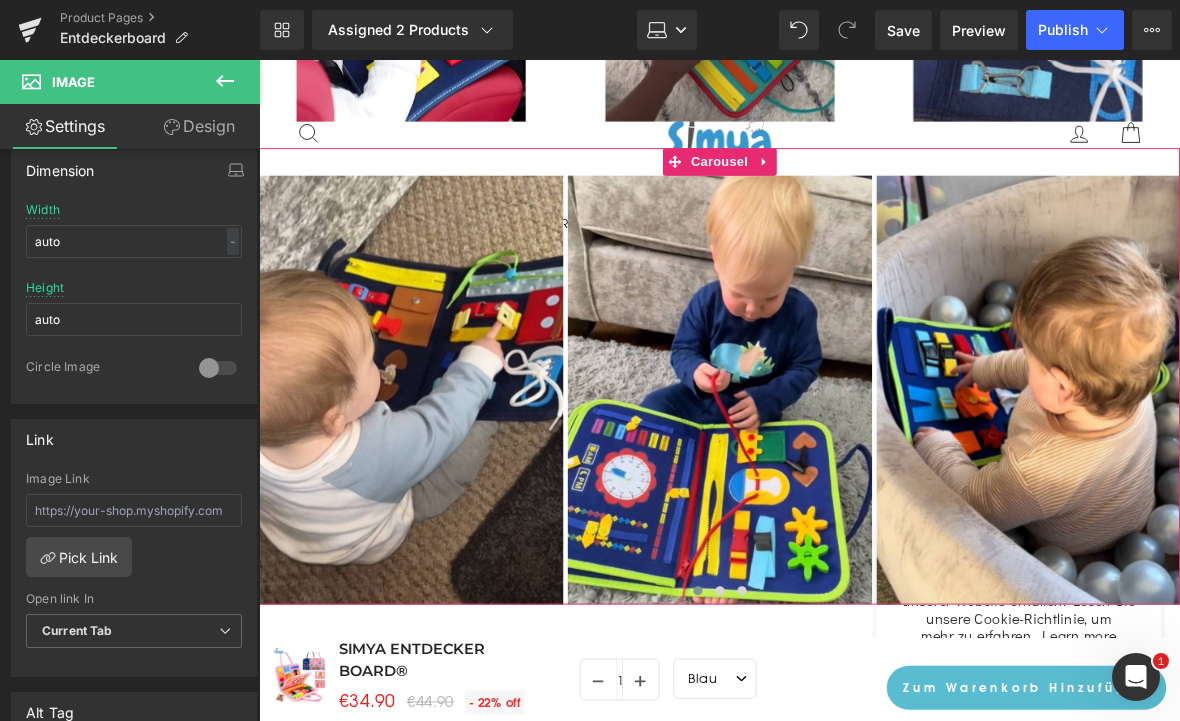 click on "Carousel" at bounding box center [761, 171] 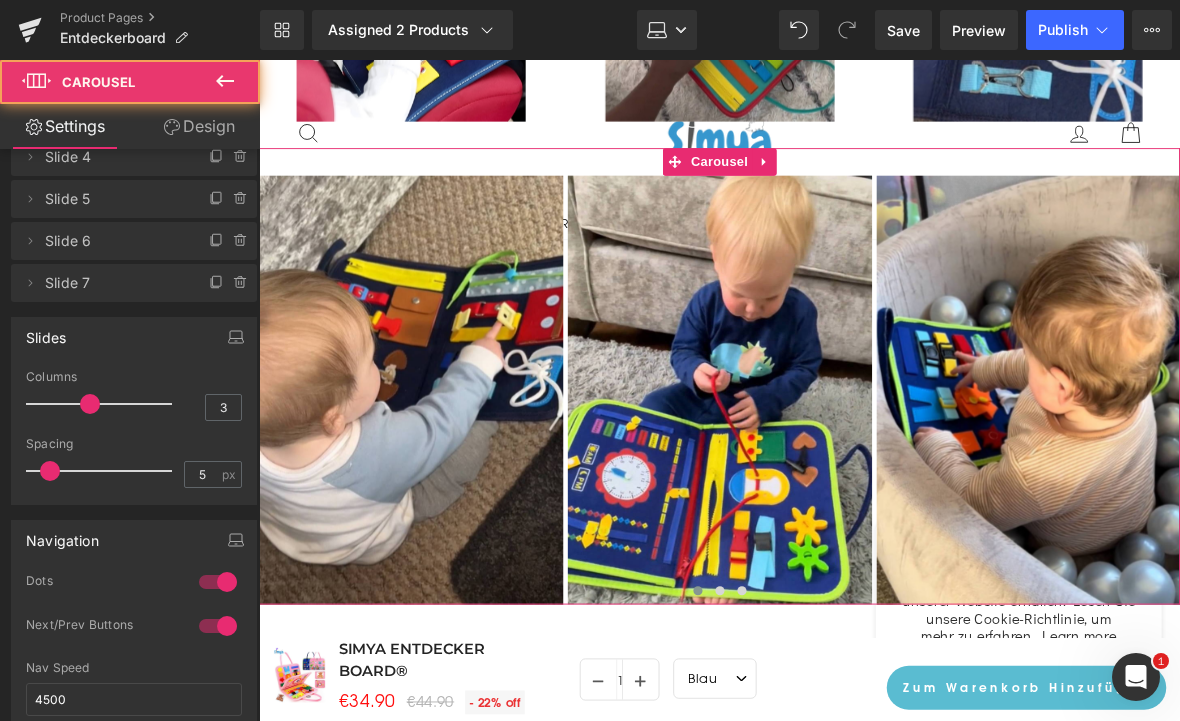 scroll, scrollTop: 163, scrollLeft: 0, axis: vertical 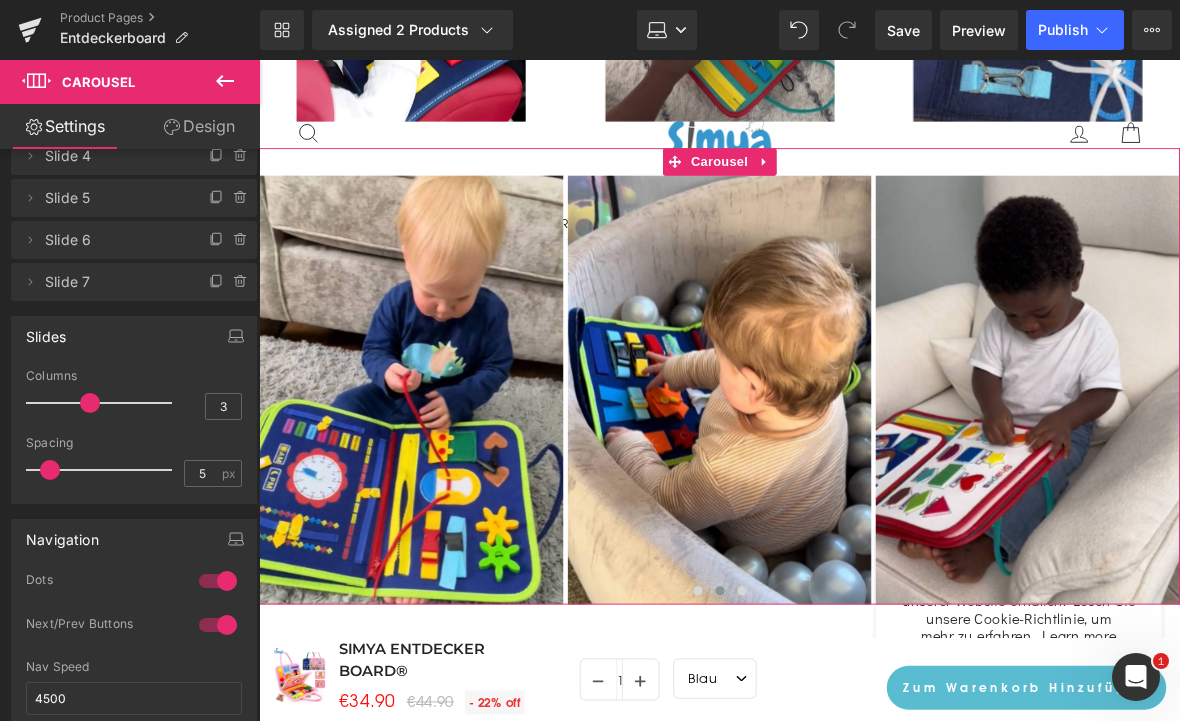 click on "5 px" at bounding box center [213, 473] 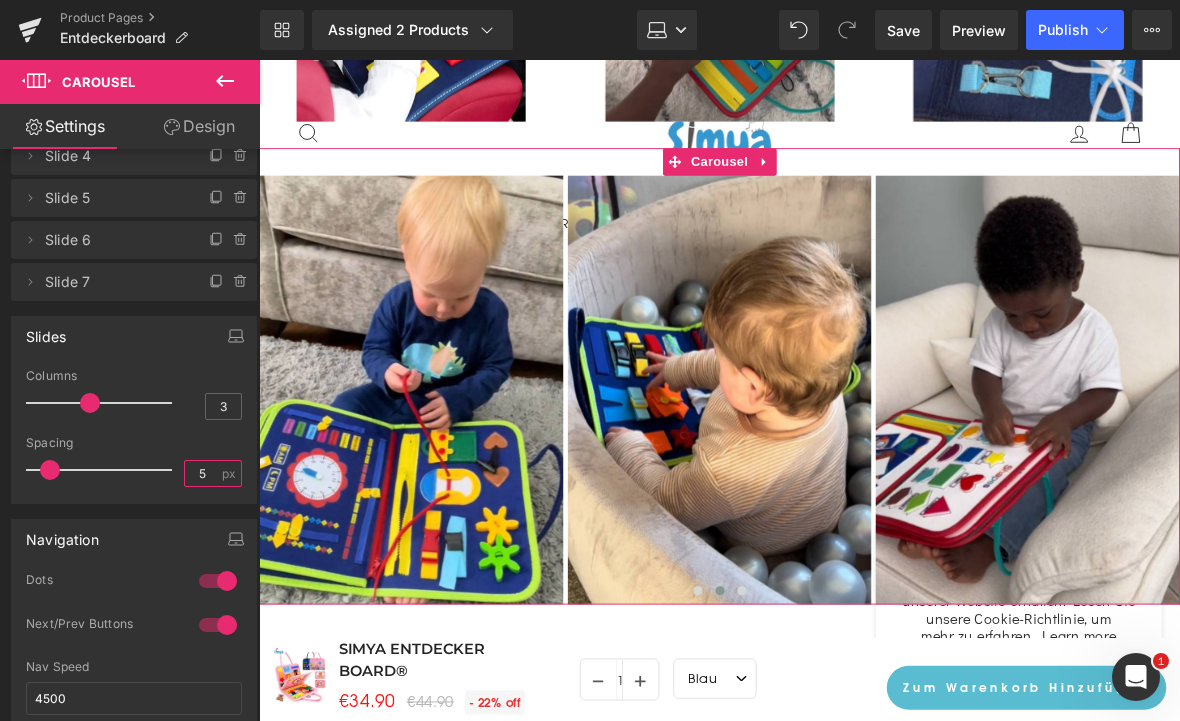 click on "5" at bounding box center (202, 473) 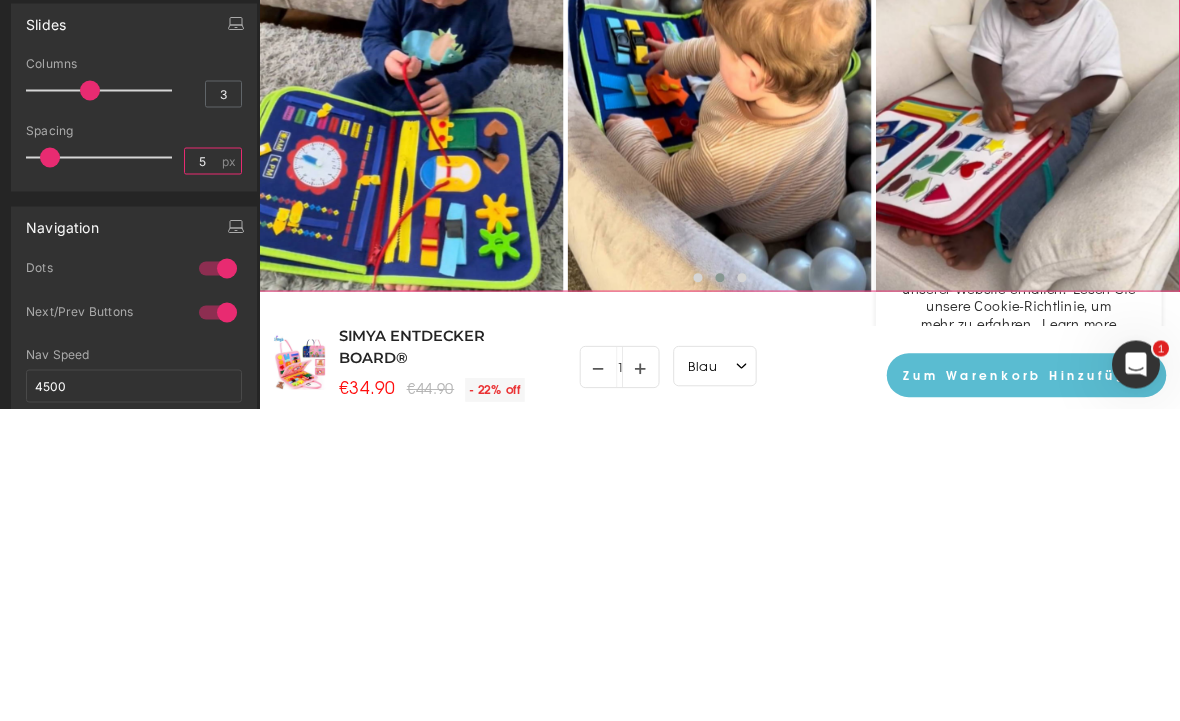 click on "5" at bounding box center (202, 473) 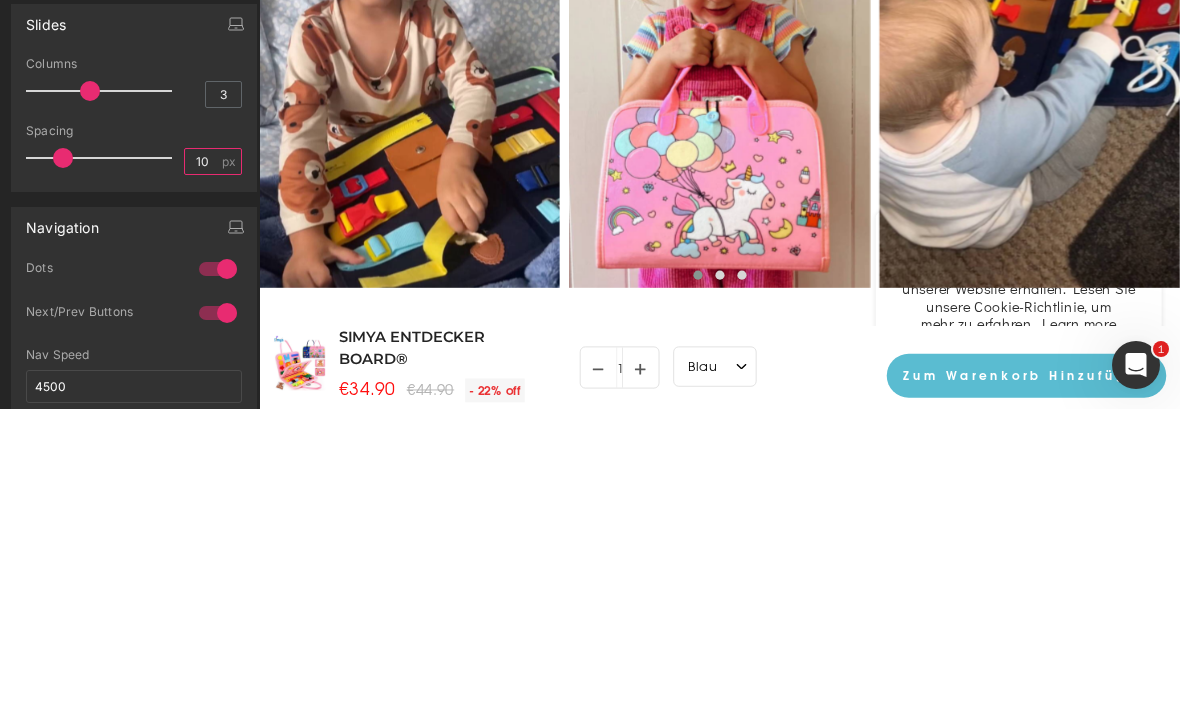 type on "1" 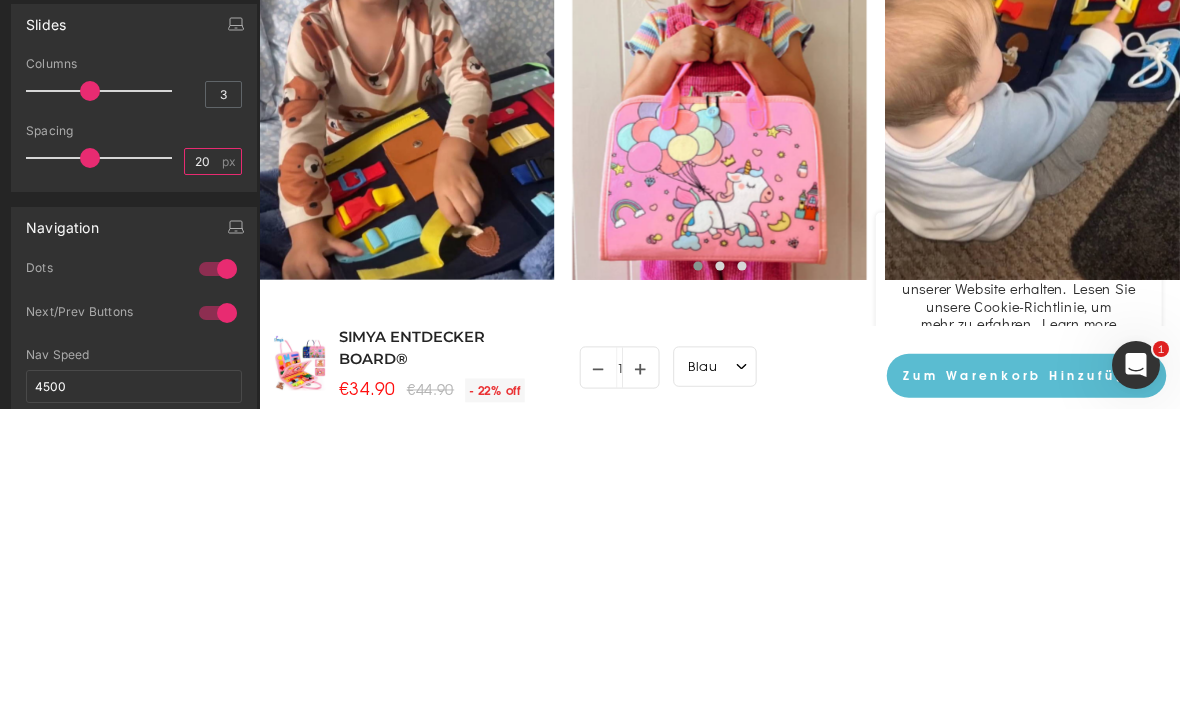 type on "2" 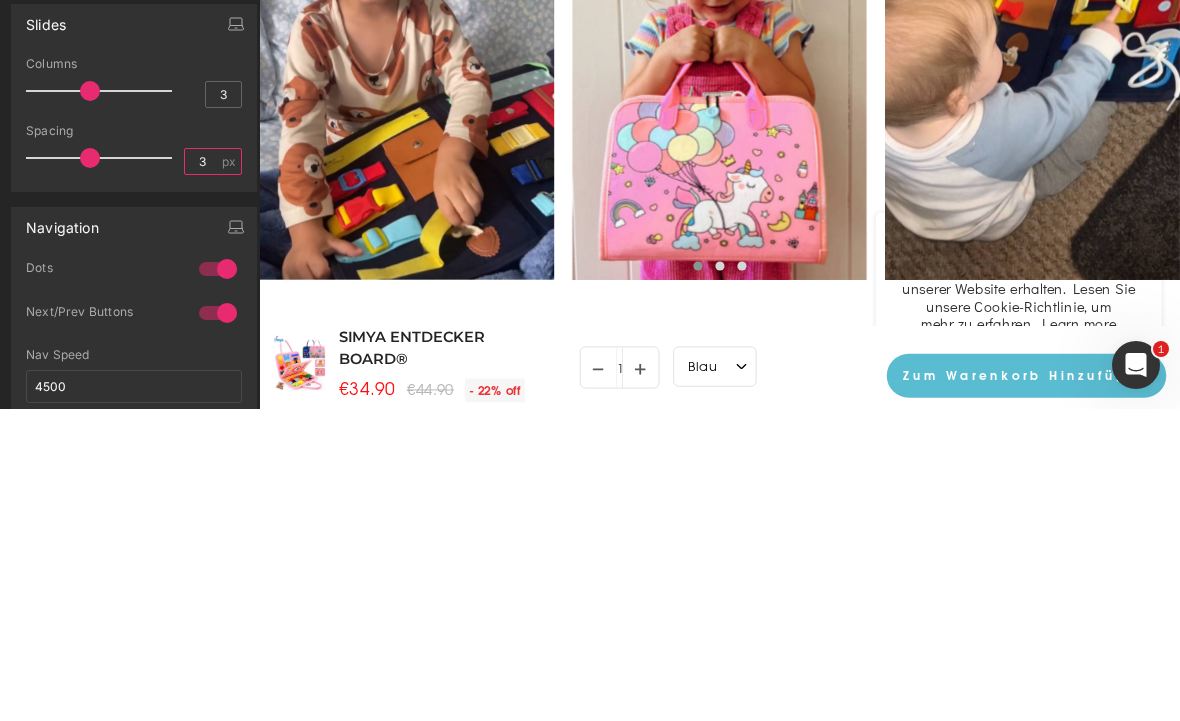 type on "30" 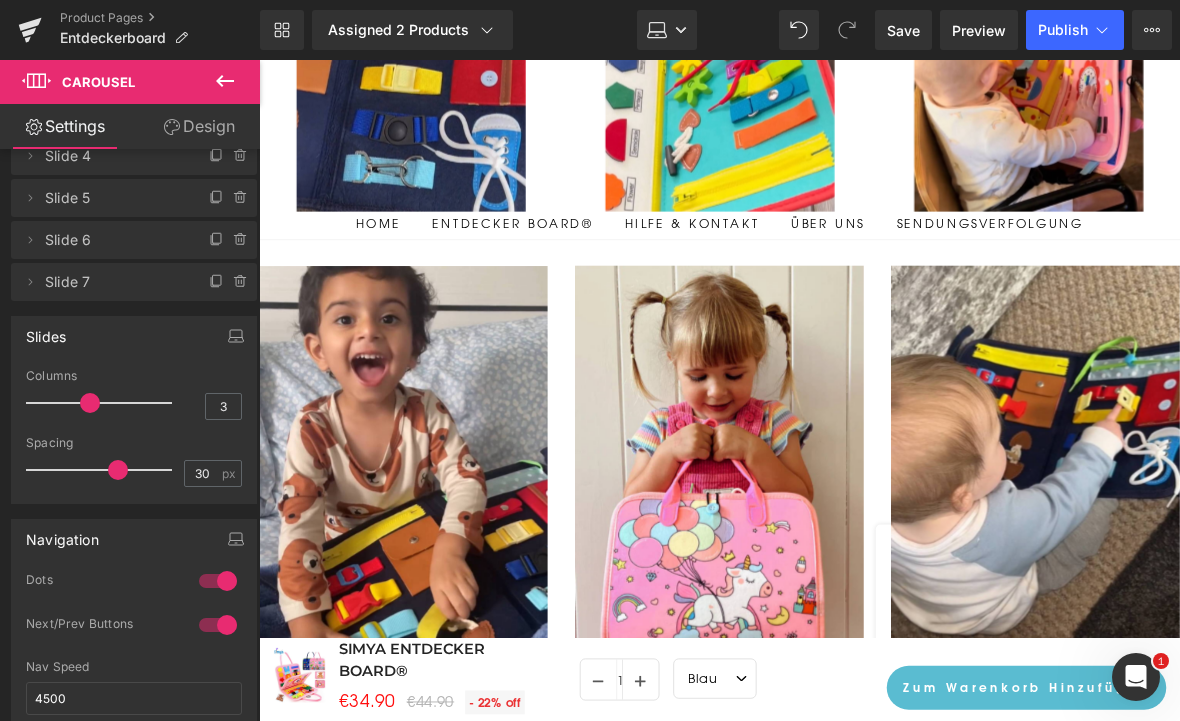 scroll, scrollTop: 1504, scrollLeft: 0, axis: vertical 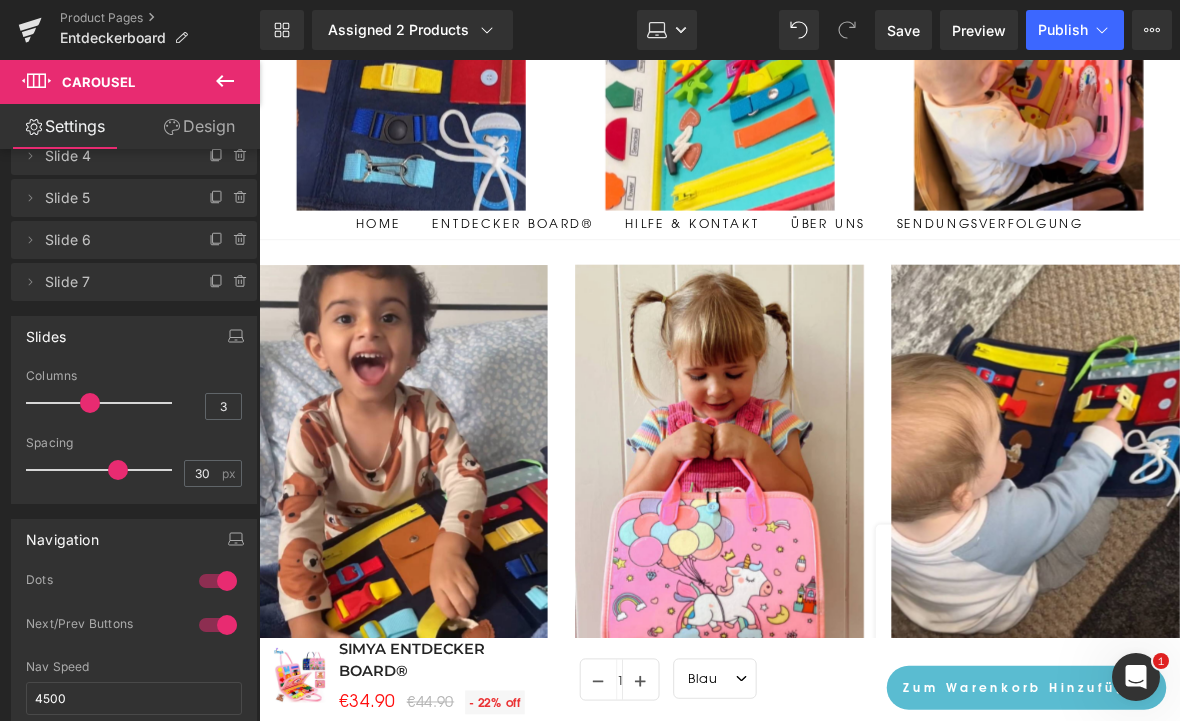 click 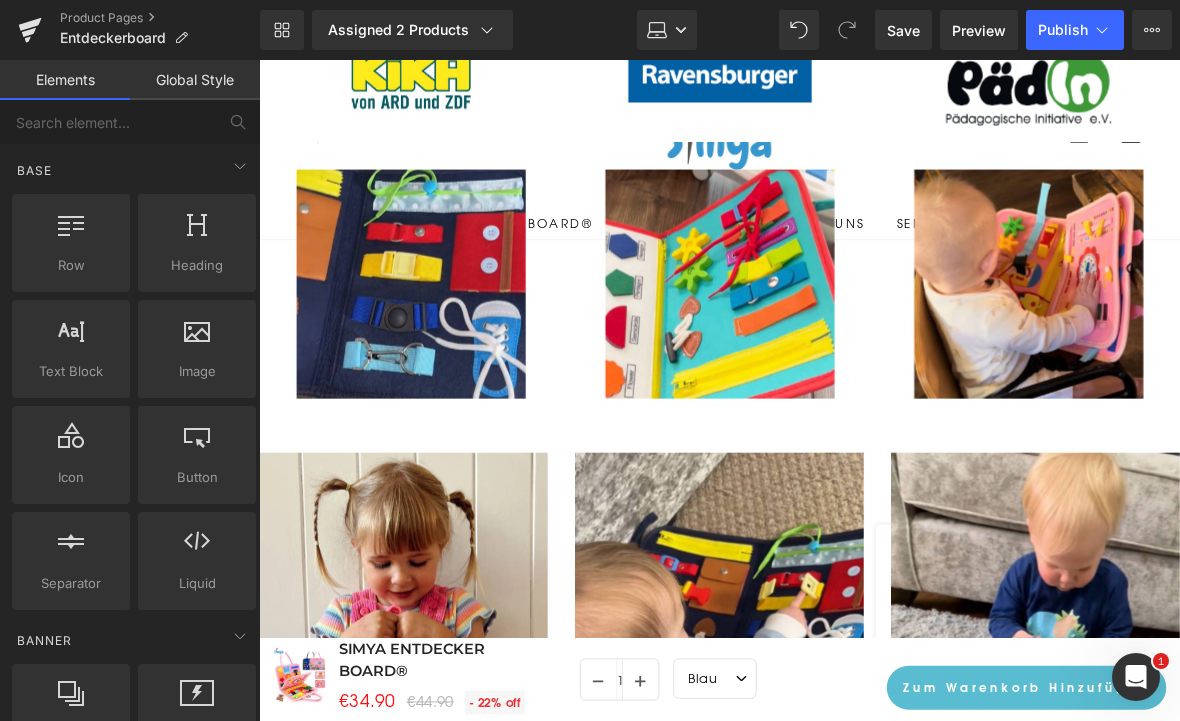 scroll, scrollTop: 1316, scrollLeft: 0, axis: vertical 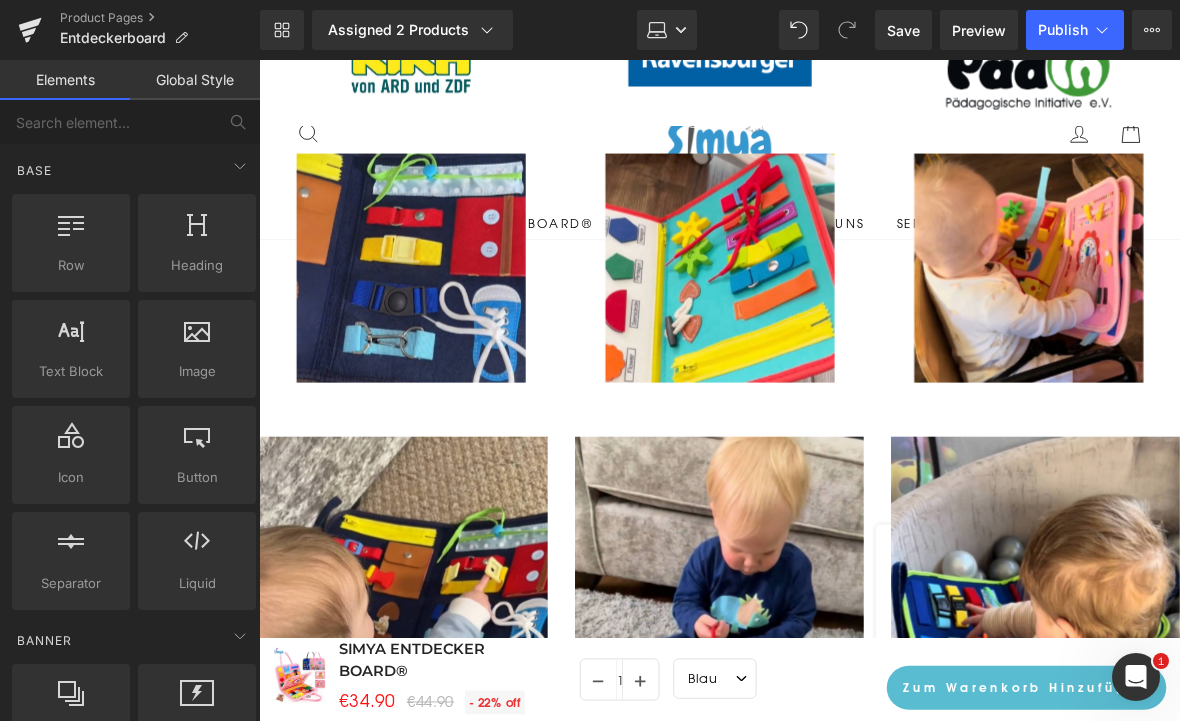 click 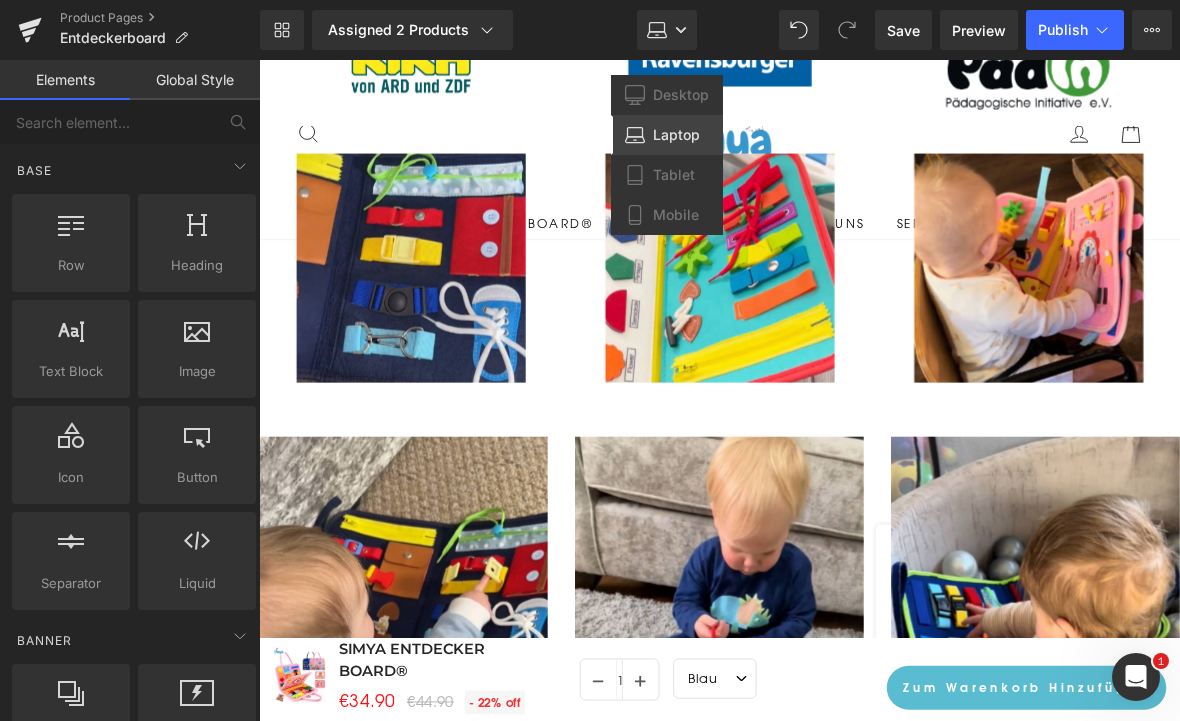 click on "Tablet" at bounding box center (674, 175) 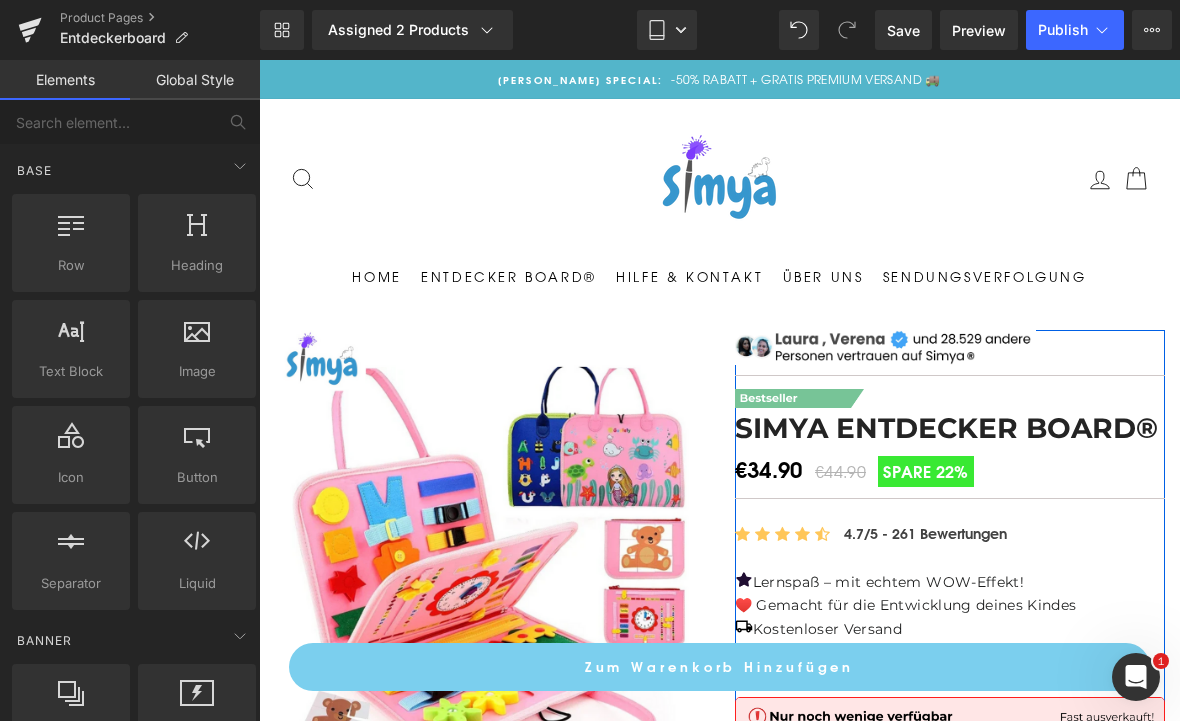click 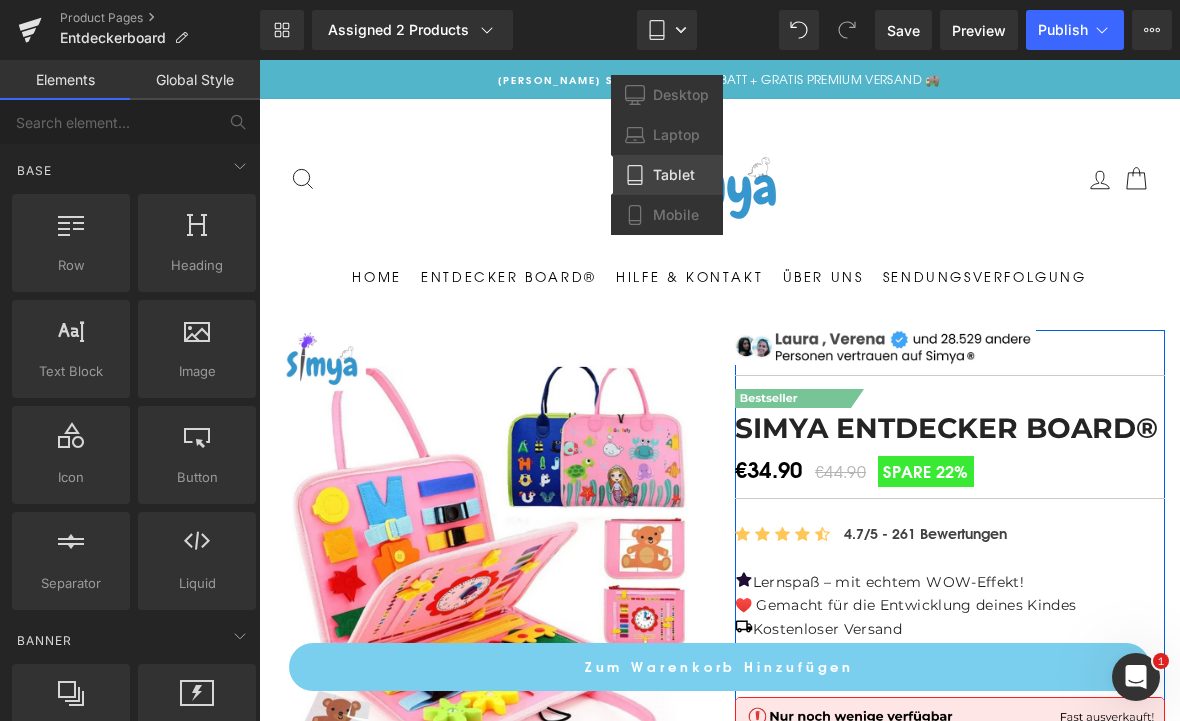scroll, scrollTop: 0, scrollLeft: 0, axis: both 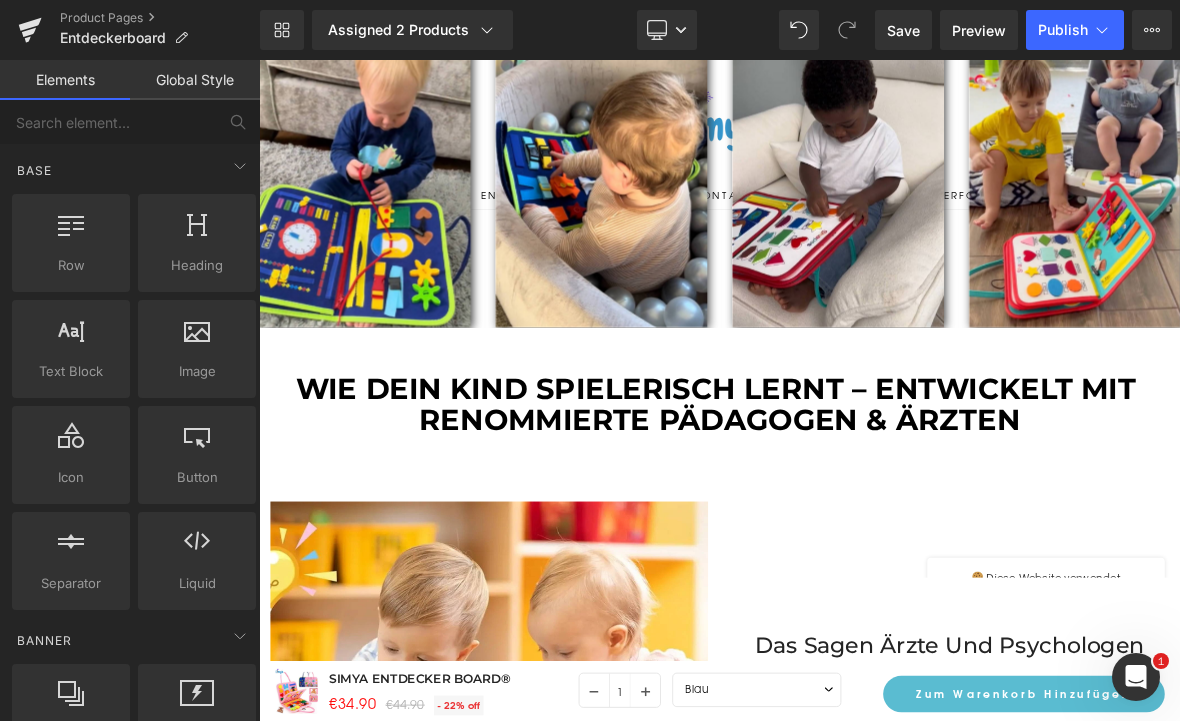 click 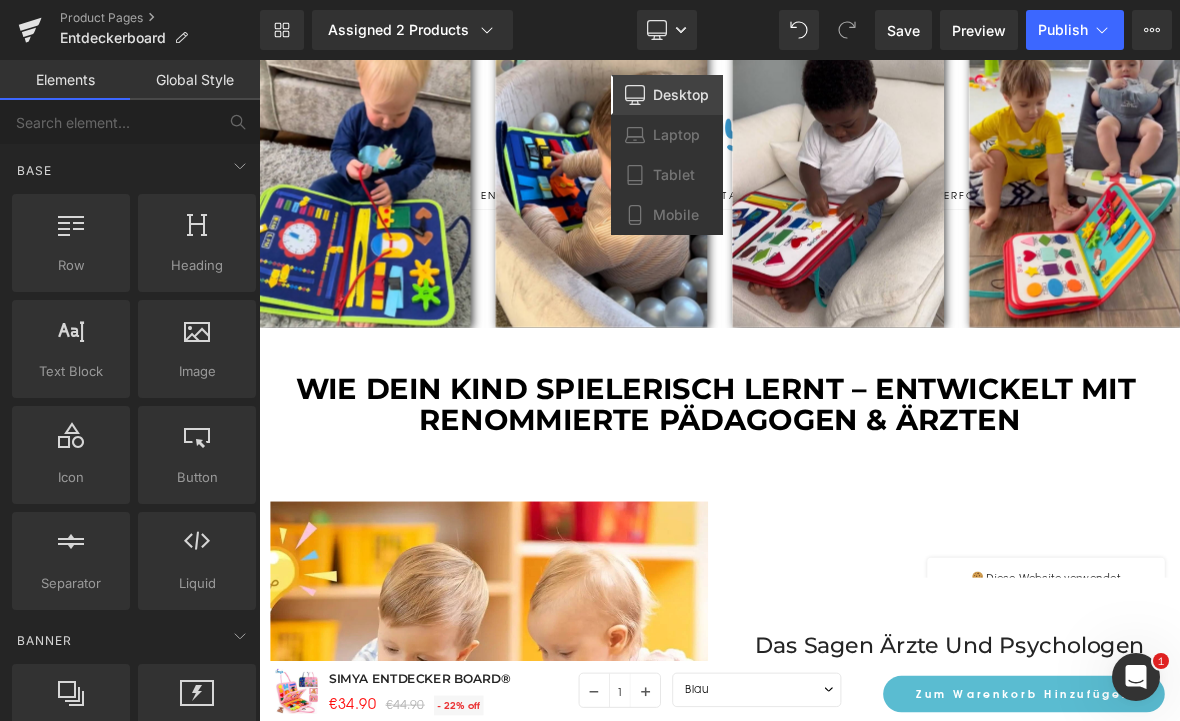 click on "Laptop" at bounding box center [667, 135] 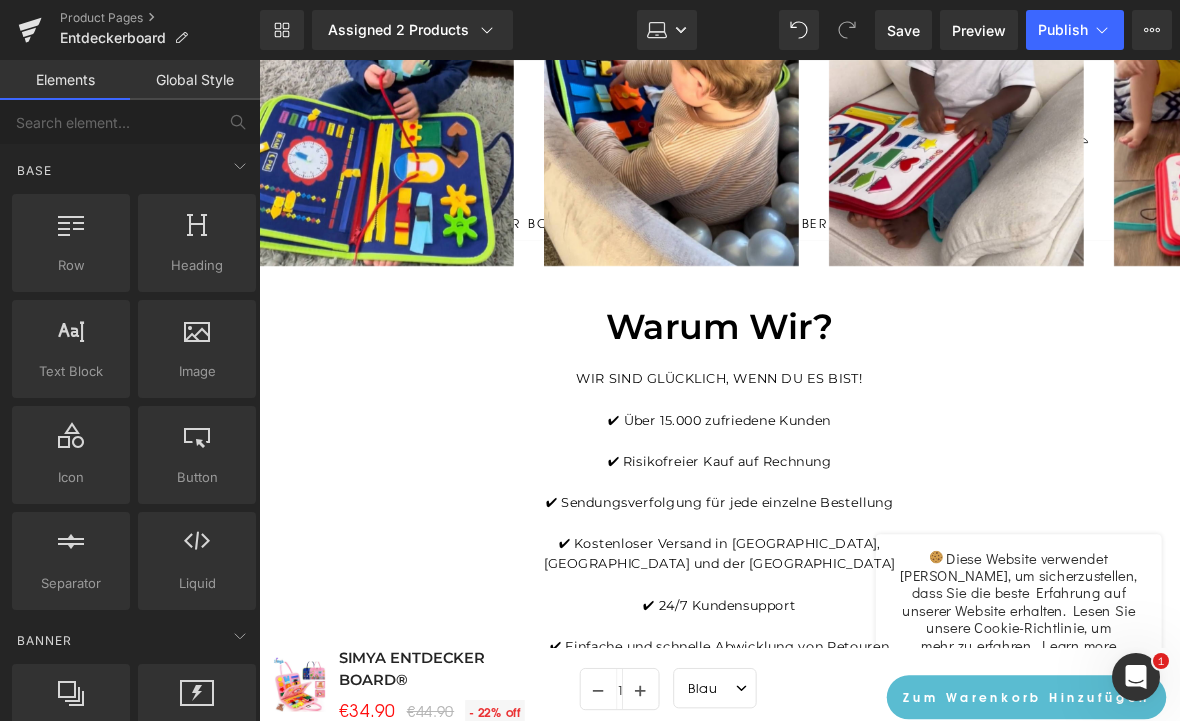 scroll, scrollTop: 2096, scrollLeft: 0, axis: vertical 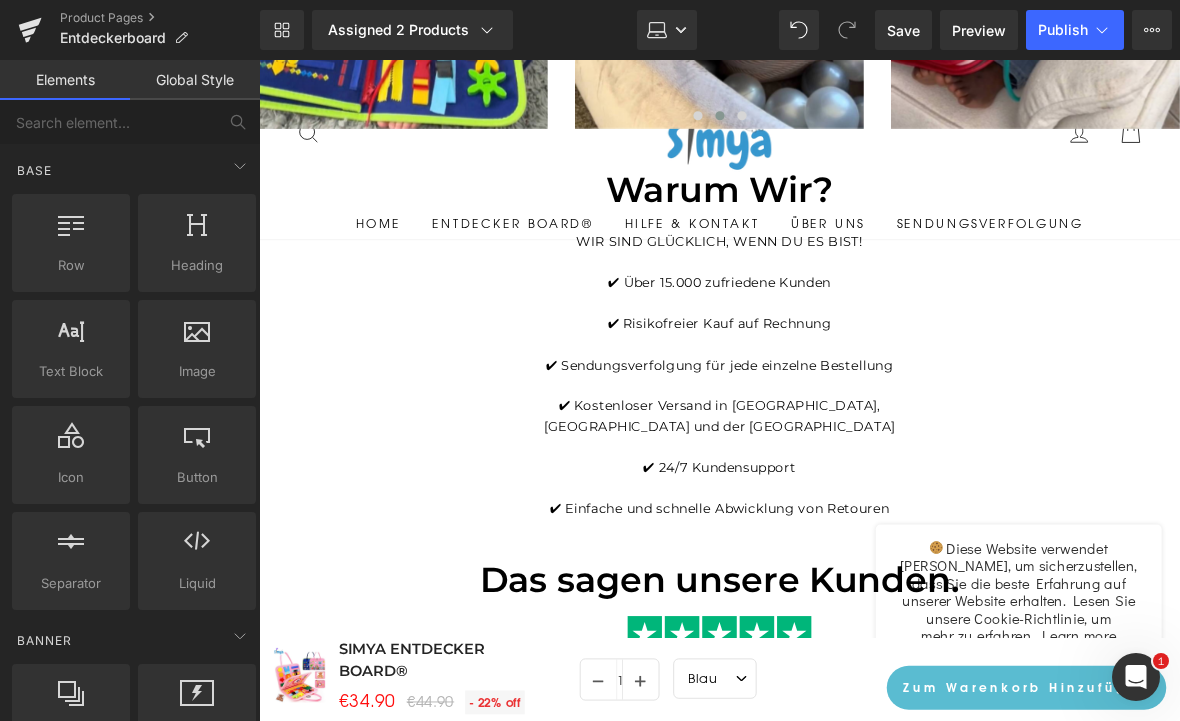 click 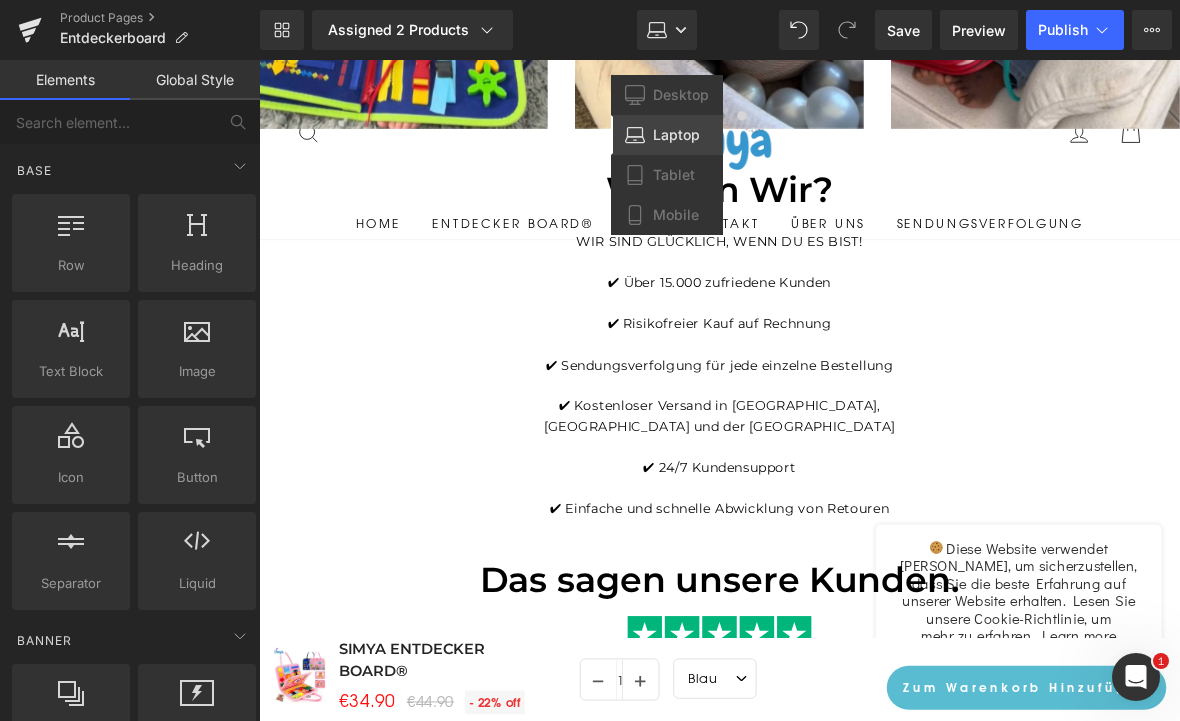 click on "Mobile" at bounding box center (676, 215) 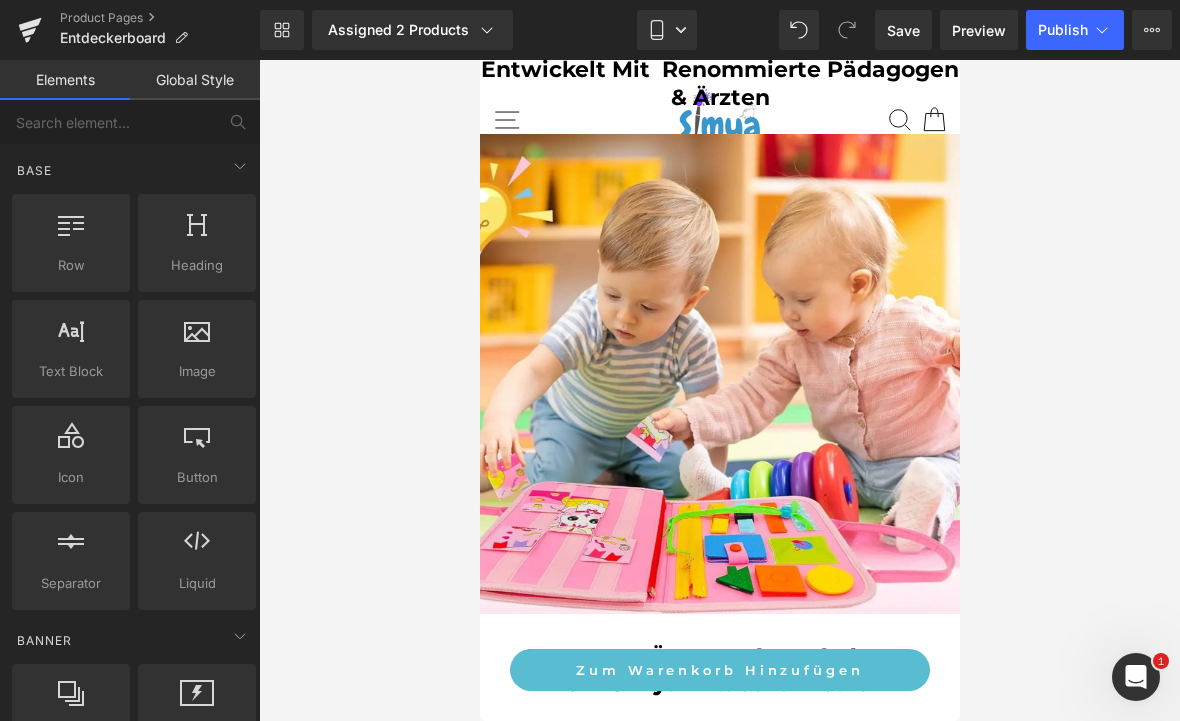 scroll, scrollTop: 2283, scrollLeft: 0, axis: vertical 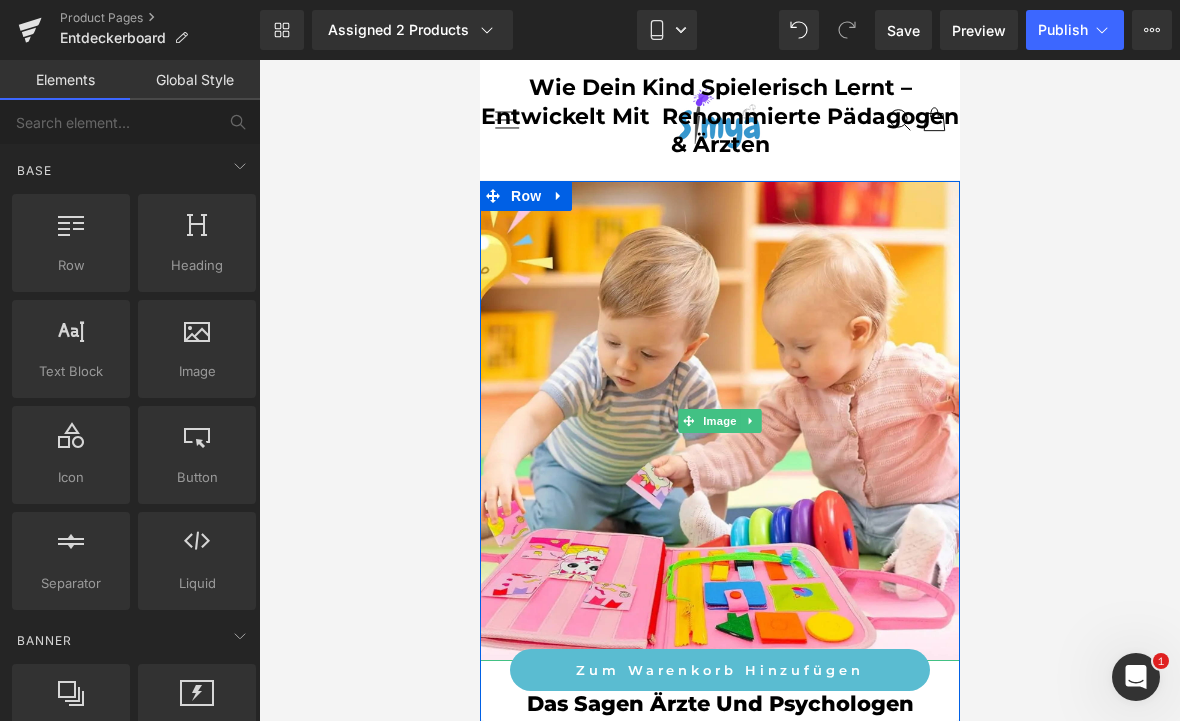 click at bounding box center [719, 421] 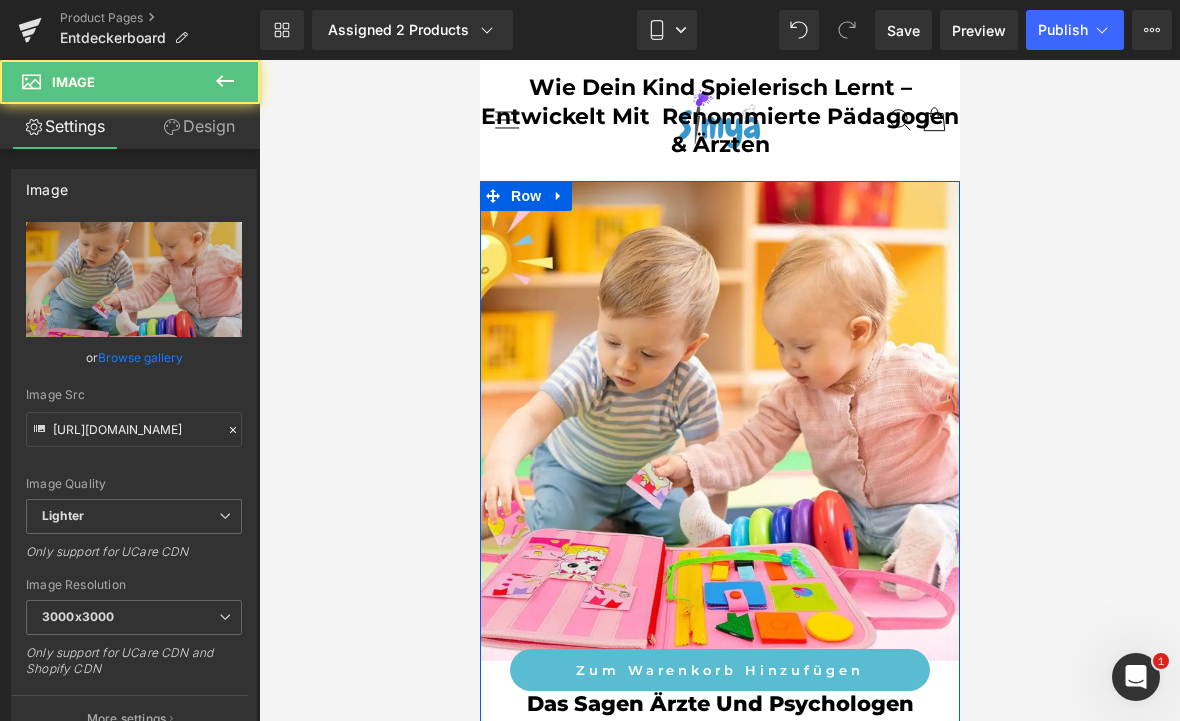 click on "Row" at bounding box center (525, 196) 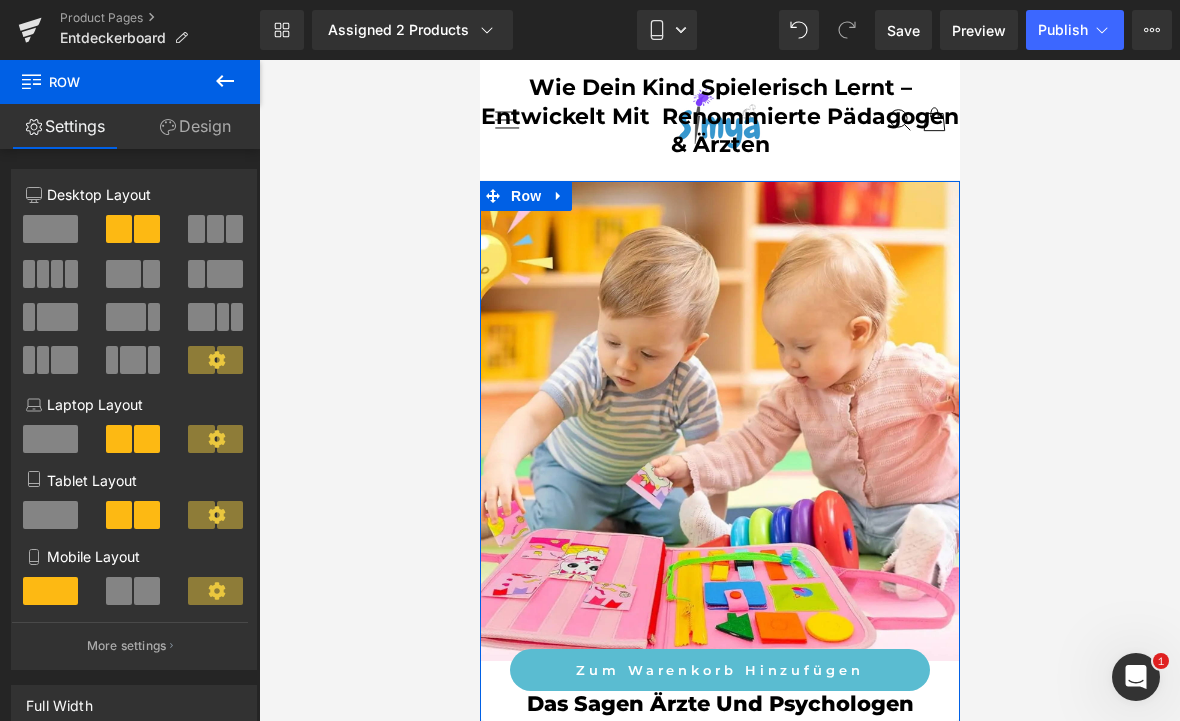 click on "Design" at bounding box center [195, 126] 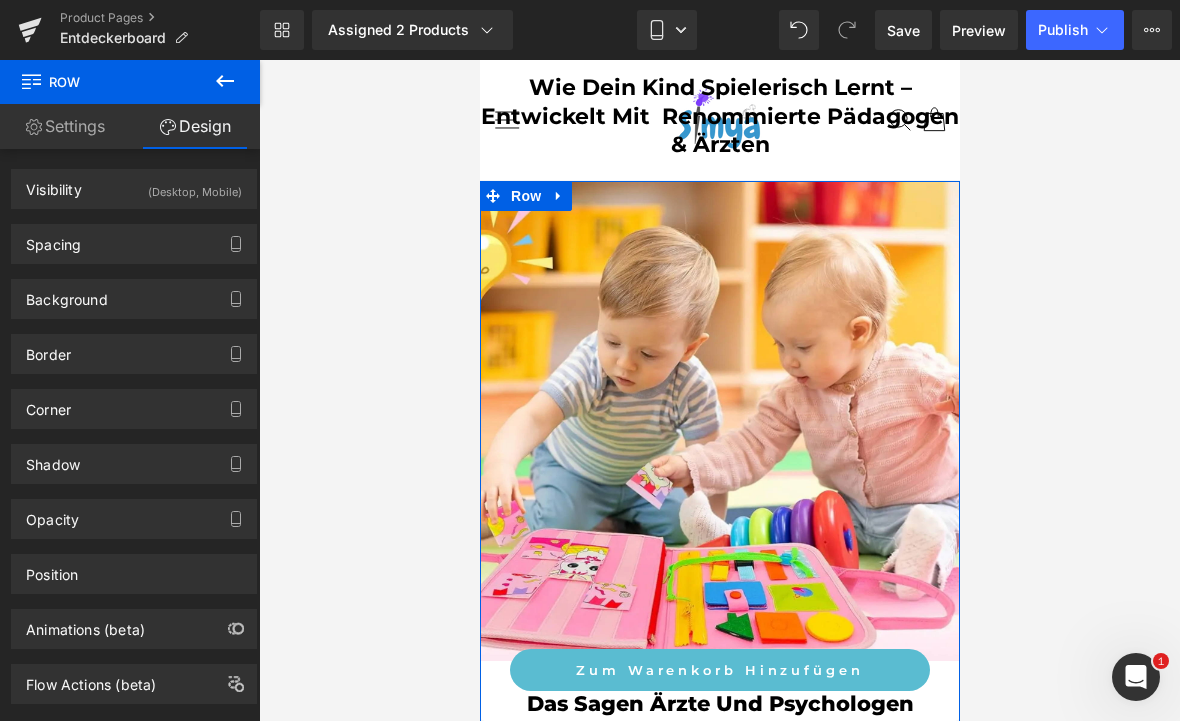 click on "Visibility
(Desktop, Mobile)" at bounding box center (134, 189) 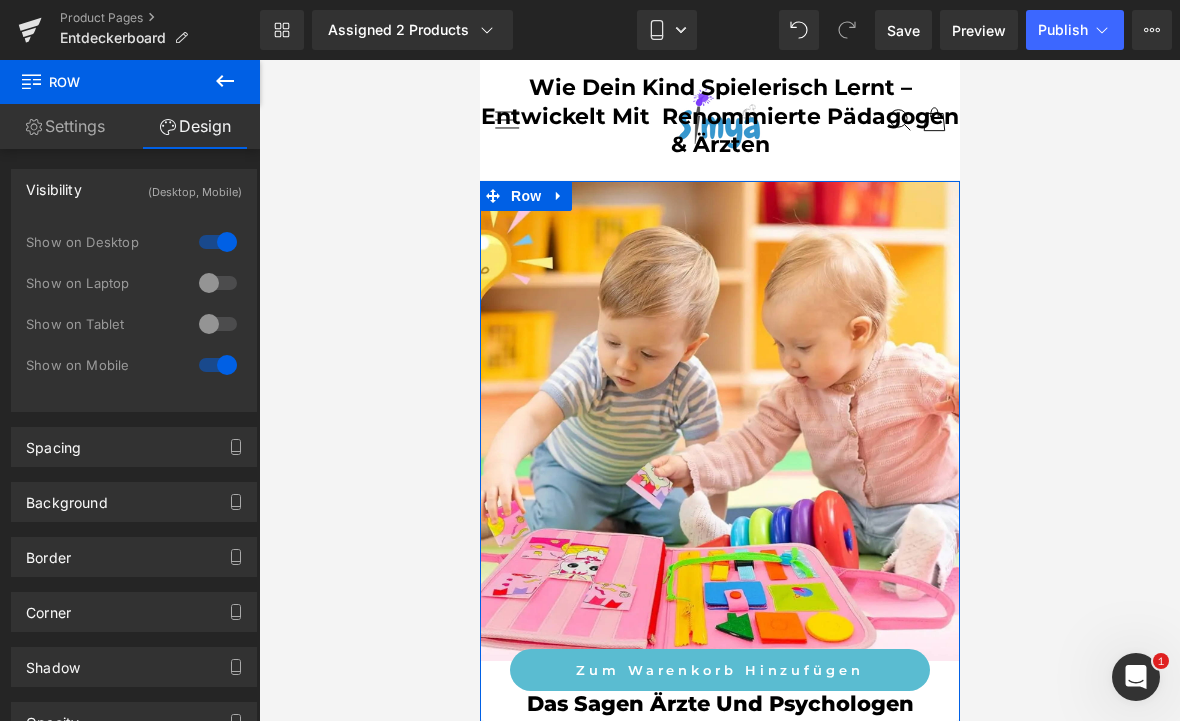 click at bounding box center [218, 283] 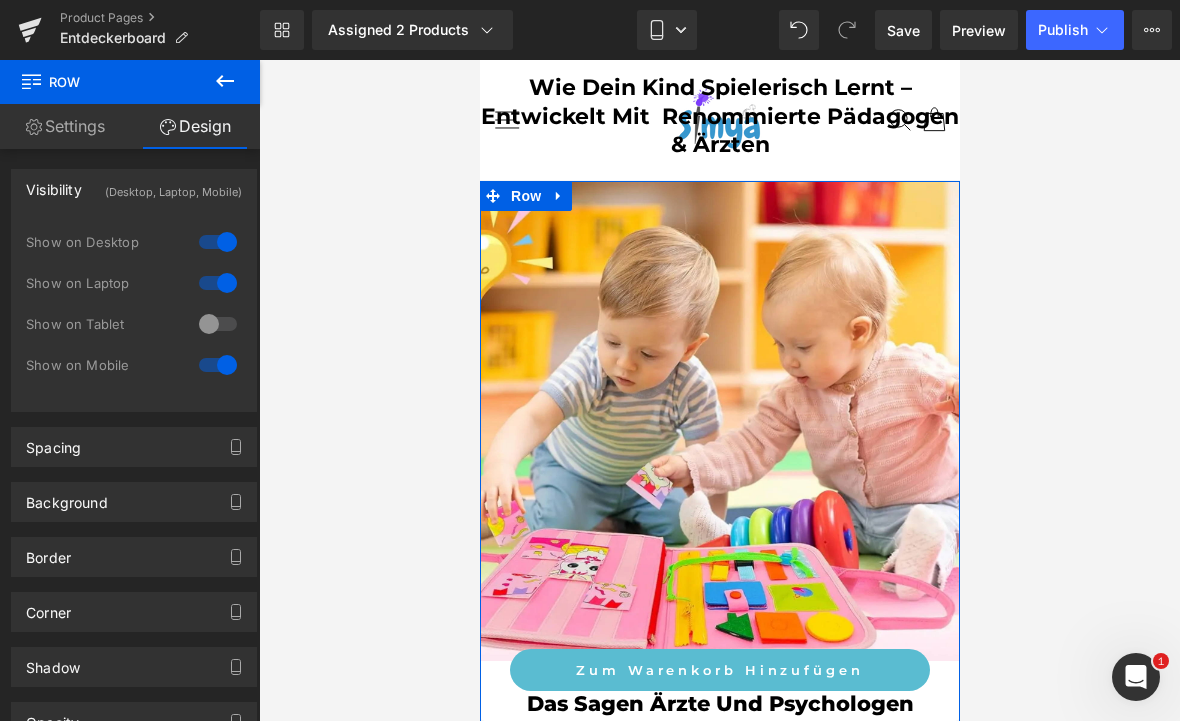 click at bounding box center (218, 324) 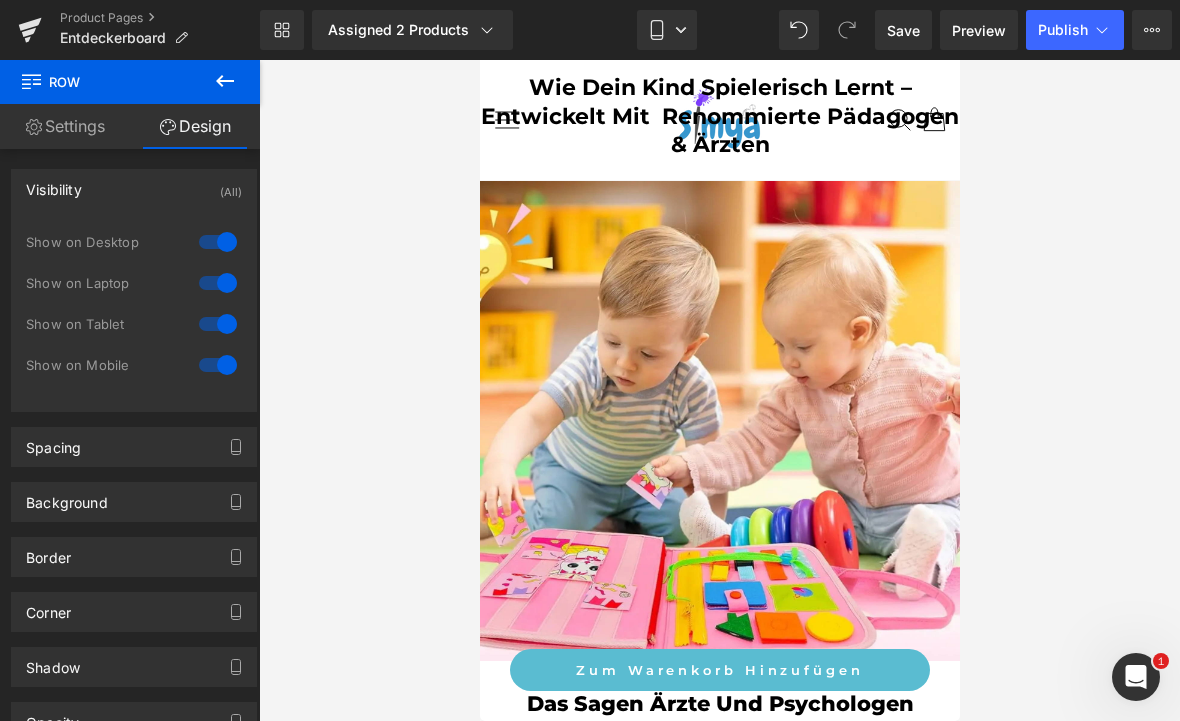 click on "Mobile" at bounding box center [667, 30] 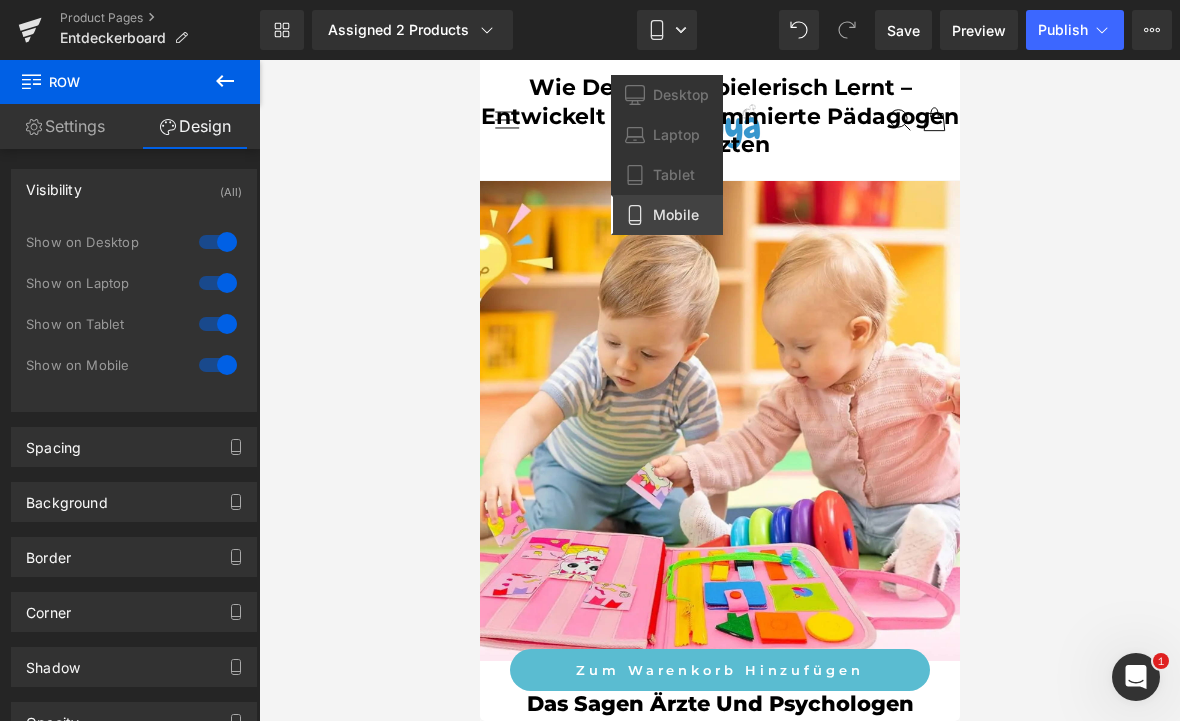 click on "Laptop" at bounding box center [676, 135] 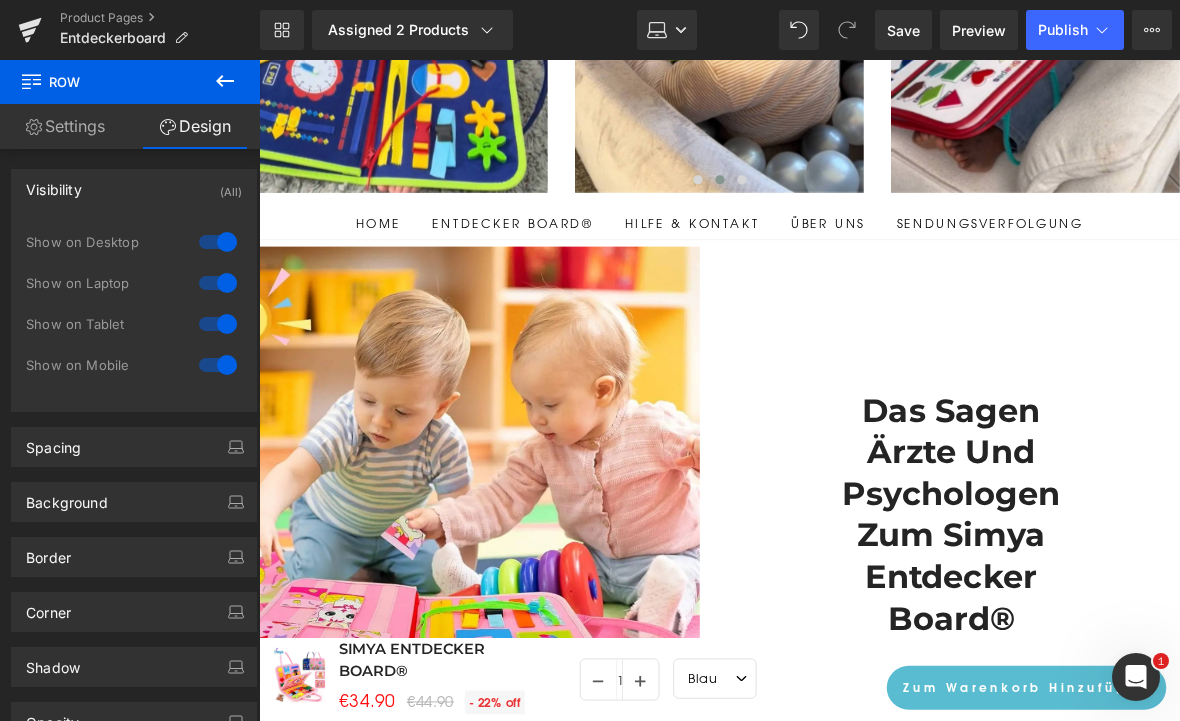 scroll, scrollTop: 1990, scrollLeft: 0, axis: vertical 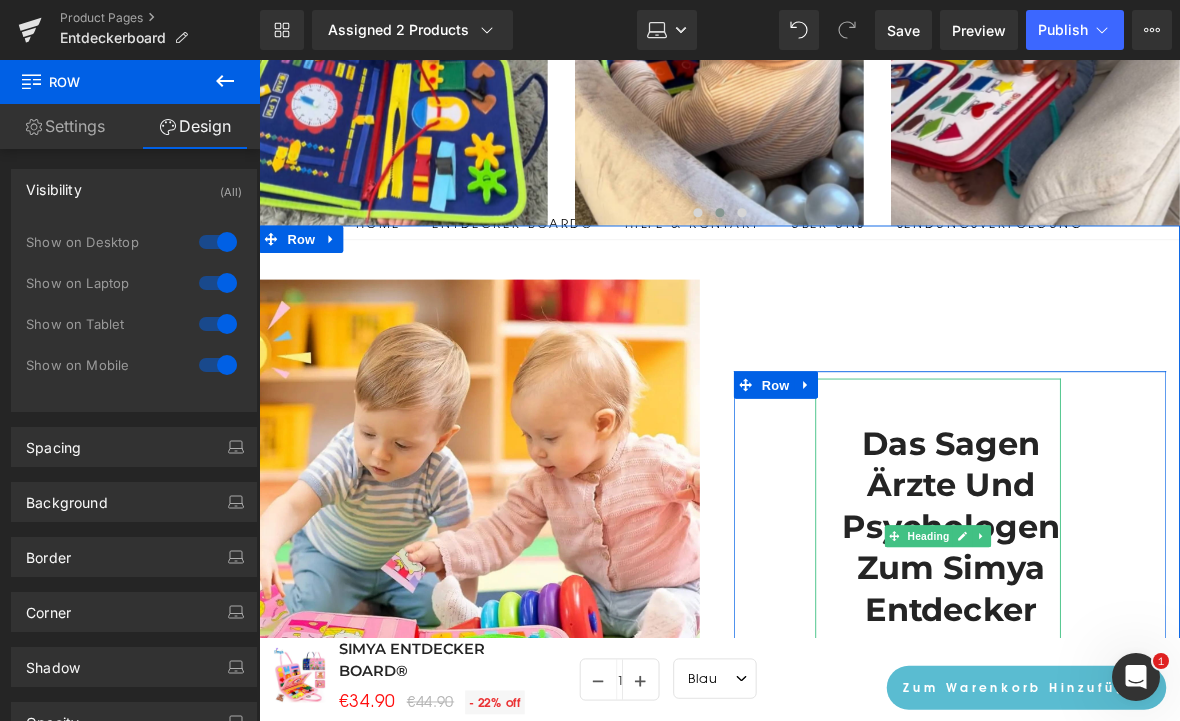 click on "Das sagen Ärzte und Psychologen zum Simya Entdecker Board®" at bounding box center [1015, 592] 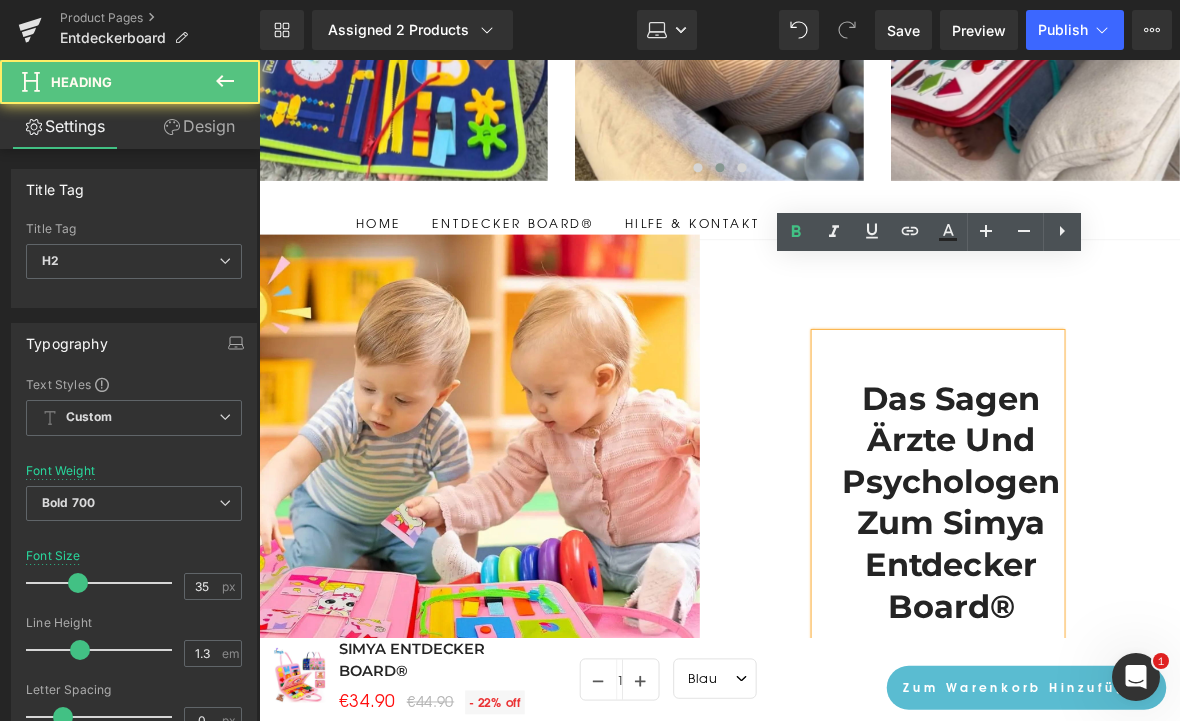 scroll, scrollTop: 2099, scrollLeft: 0, axis: vertical 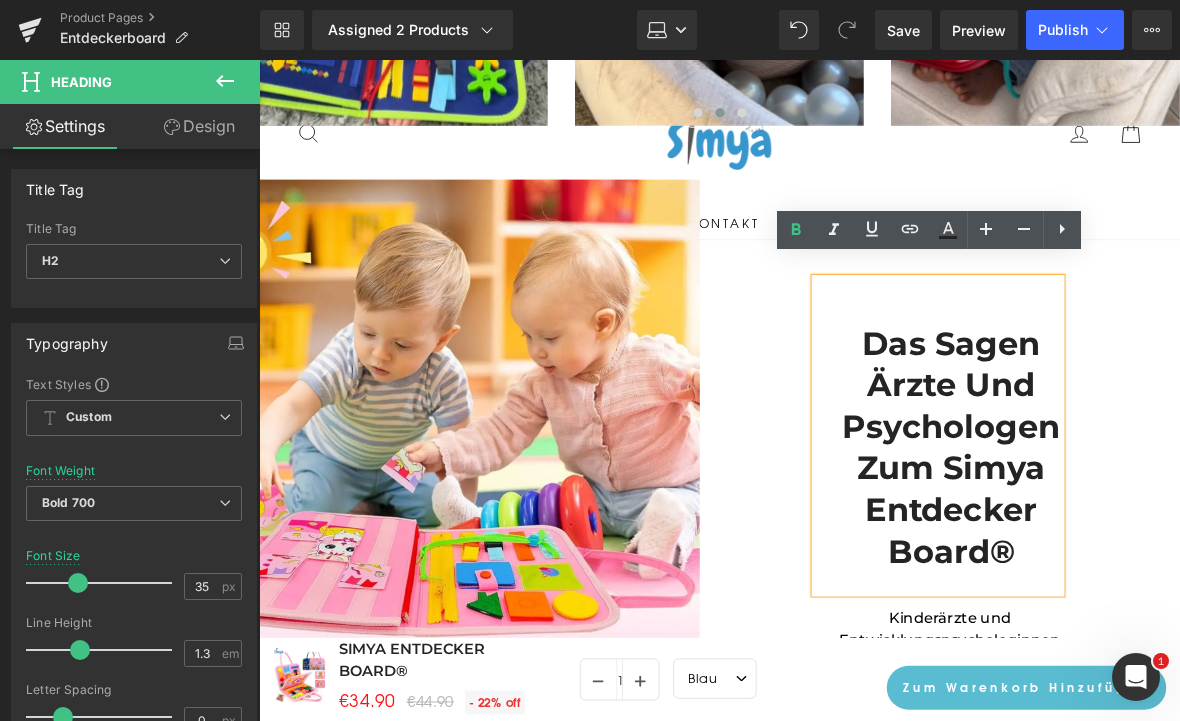 click on "Das sagen Ärzte und Psychologen zum Simya Entdecker Board® Heading         Kinderärzte und Entwicklungspsychologinnen betonen immer wieder, wie wichtig gezielte Förderung in den ersten Lebensjahren ist. Genau hier setzt das  Simya Entdecker Board®  an. Es  unterstützt  spielerisch  die  Entwicklung  von  Feinmotorik ,  Konzentration  und  logischem Denken  – genau so, wie es die Wissenschaft empfiehlt: durch aktives Entdecken, Anfassen und Ausprobieren. Das Simya Entdecker Board® kombiniert  pädagogisches Know-how  mit kindergerechtem Design und wird deshalb von  vielen Experten  als ideale Vorbereitung auf den Kindergarten-Alltag gesehen. Text Block         Row" at bounding box center [1013, 766] 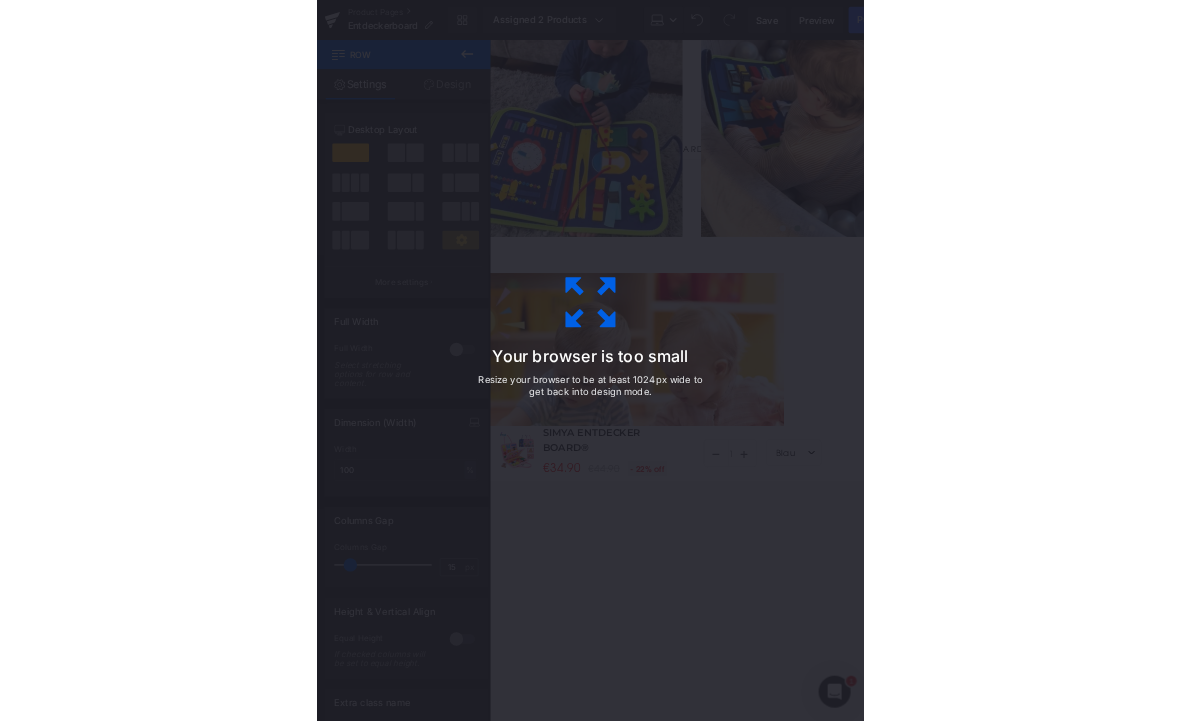 scroll, scrollTop: 1847, scrollLeft: 0, axis: vertical 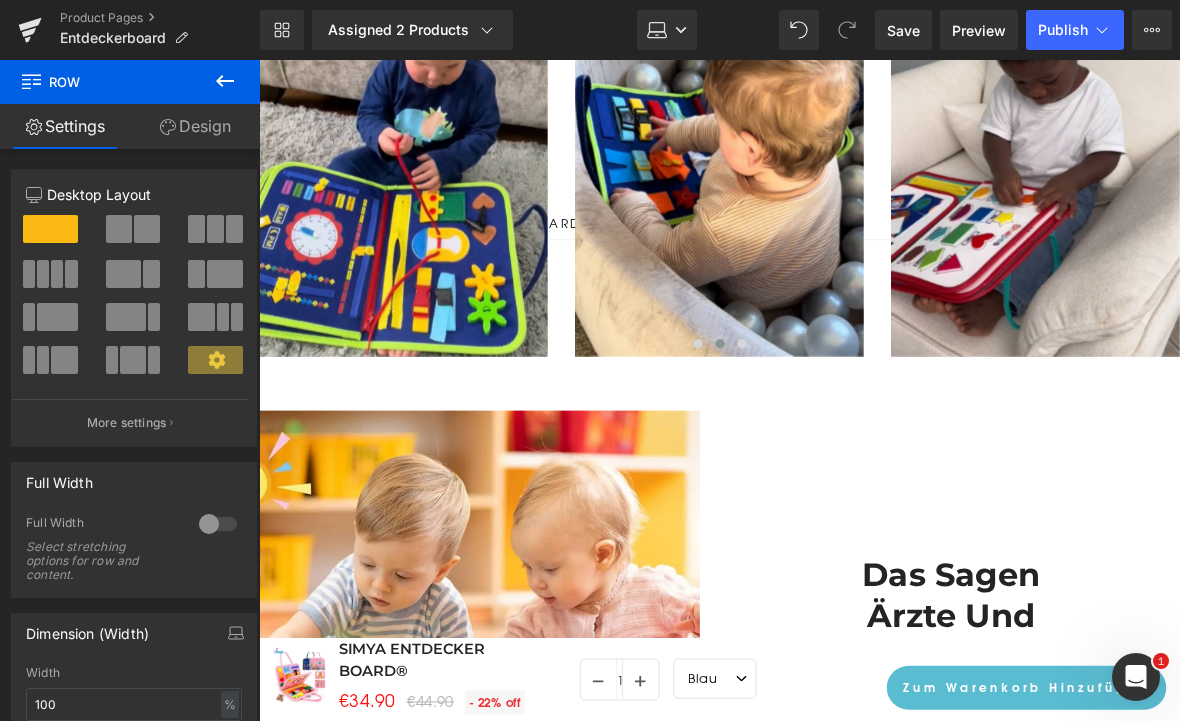 click 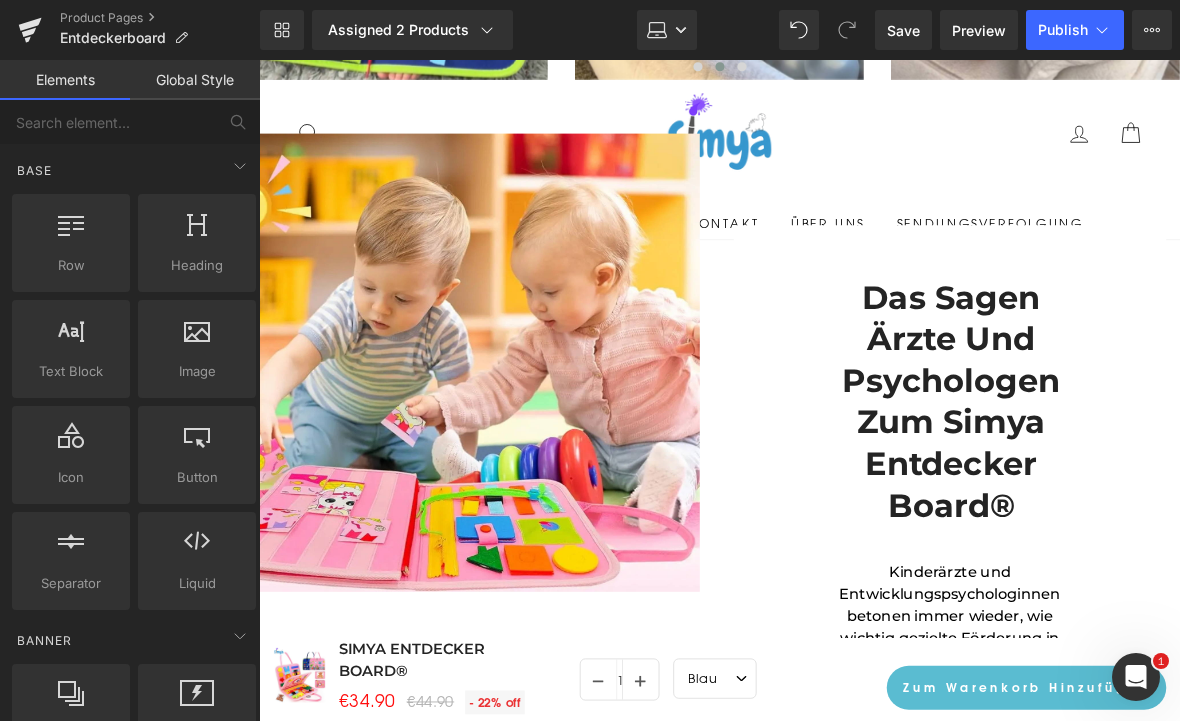scroll, scrollTop: 2151, scrollLeft: 0, axis: vertical 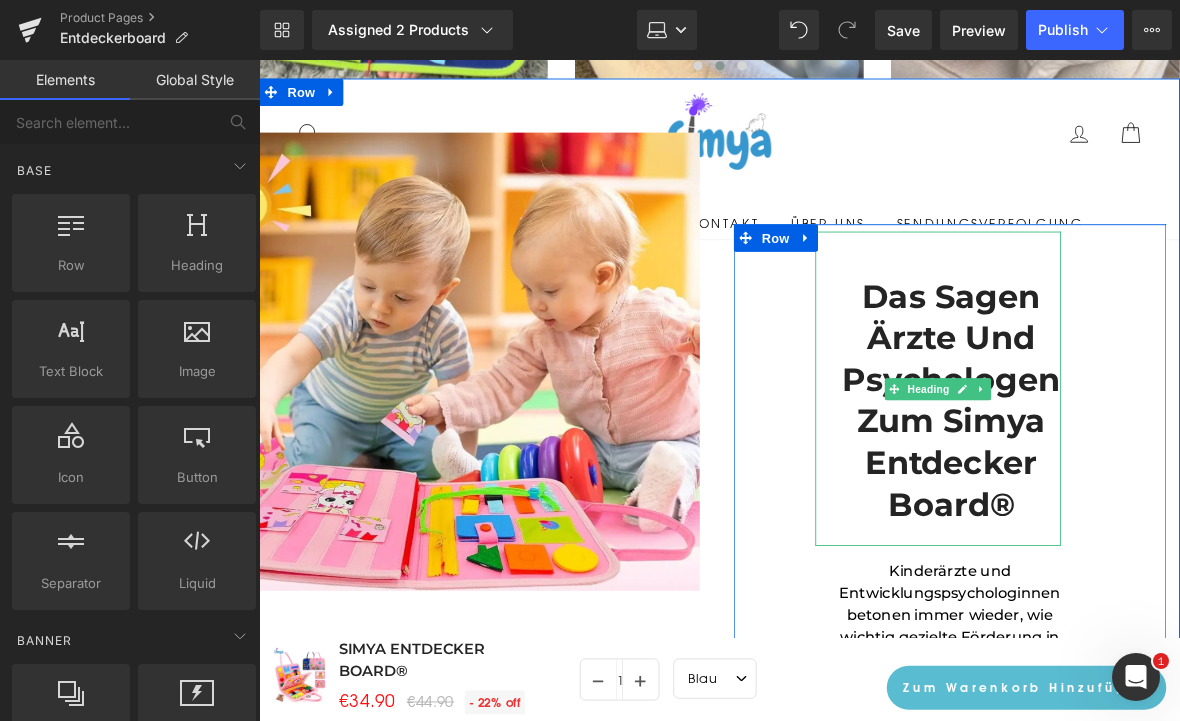 click on "Das sagen Ärzte und Psychologen zum Simya Entdecker Board®" at bounding box center [1015, 431] 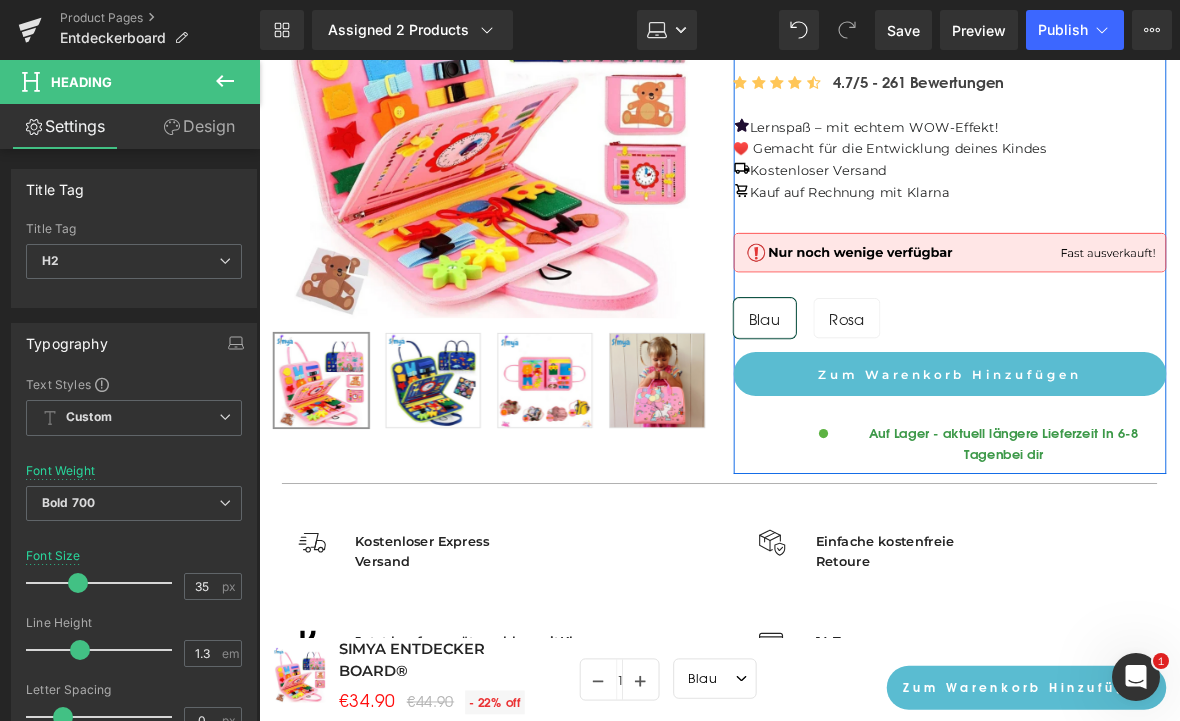 click 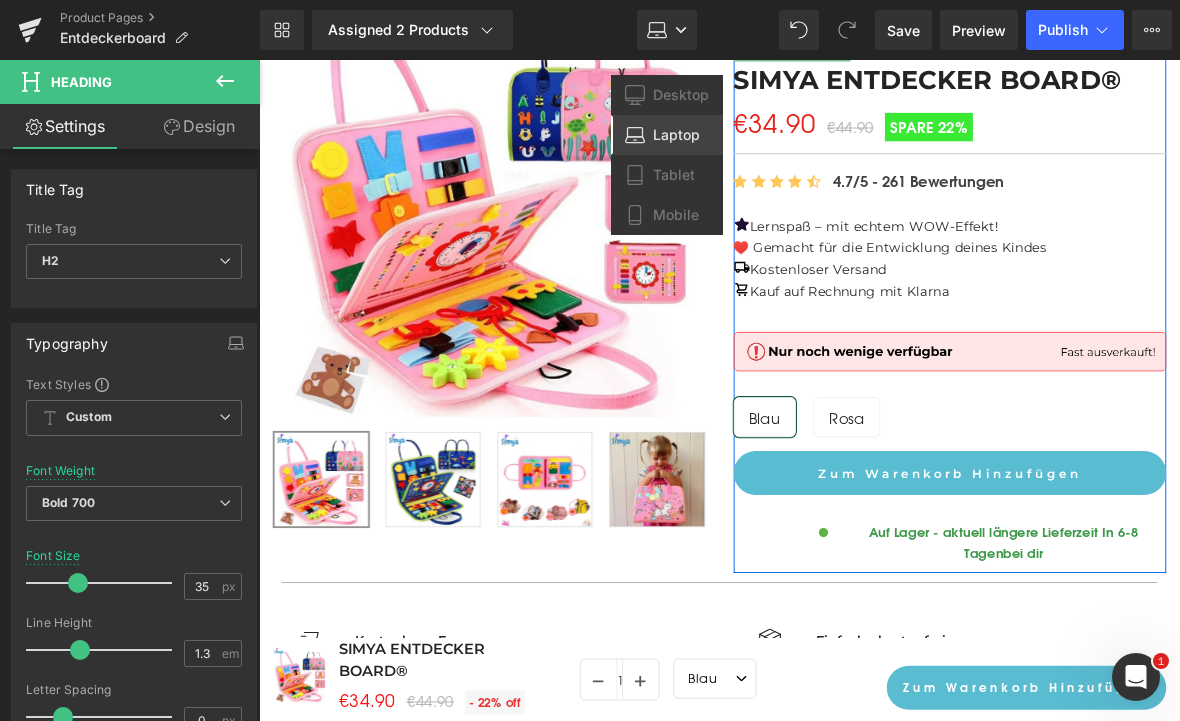 click on "Desktop" at bounding box center [681, 95] 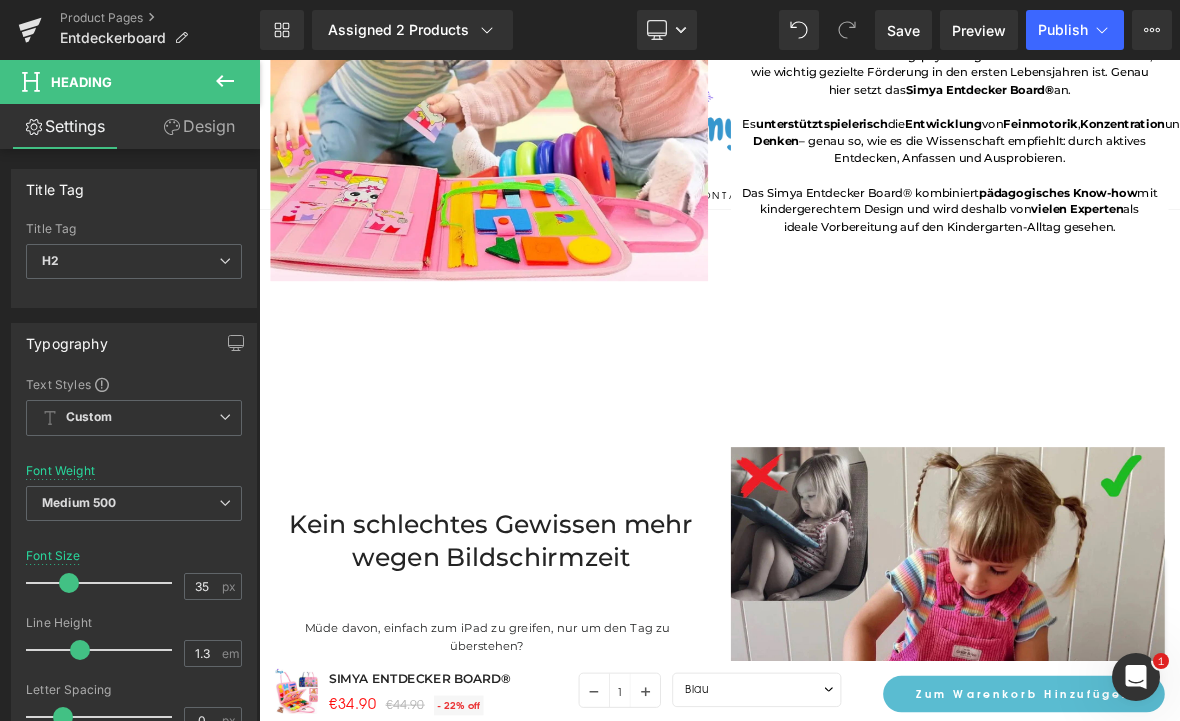 scroll, scrollTop: 2697, scrollLeft: 0, axis: vertical 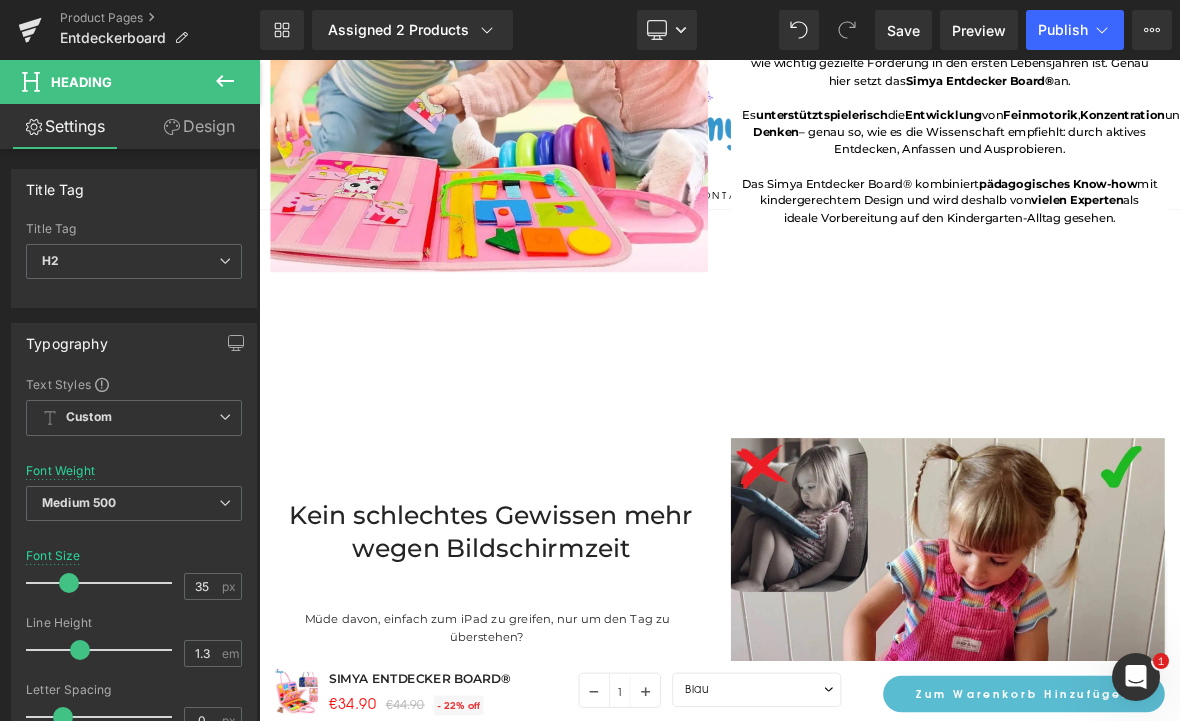 click at bounding box center [259, 60] 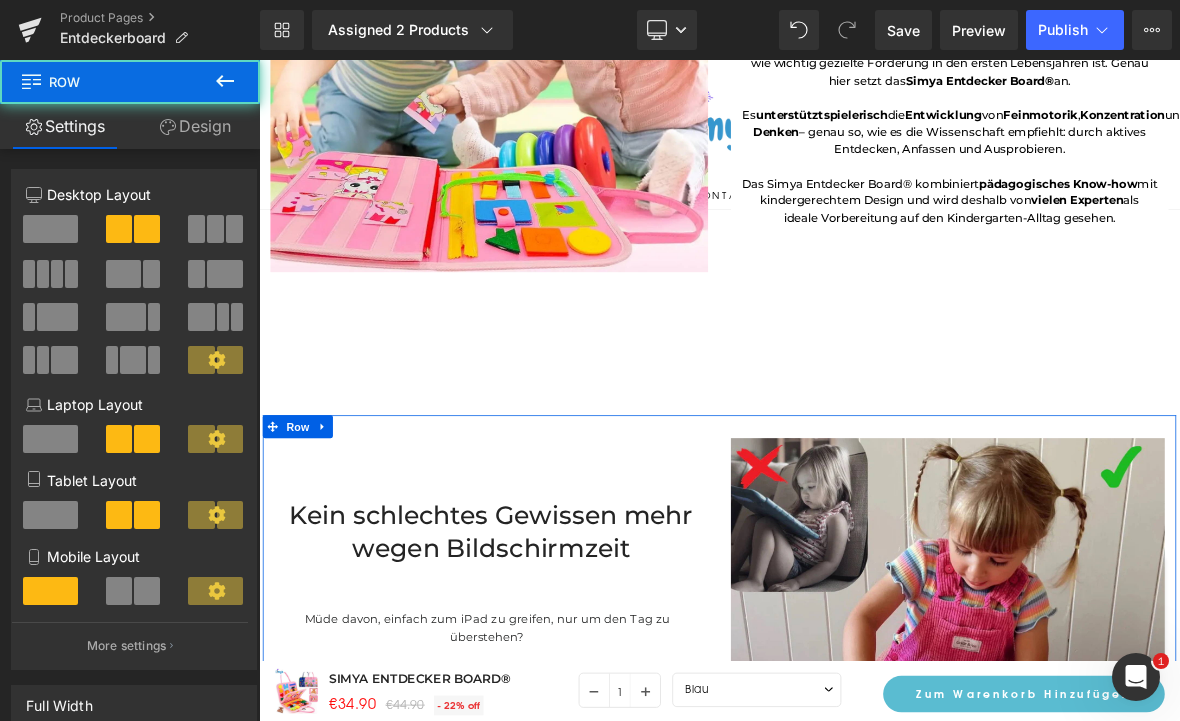 click on "Row" at bounding box center [310, 542] 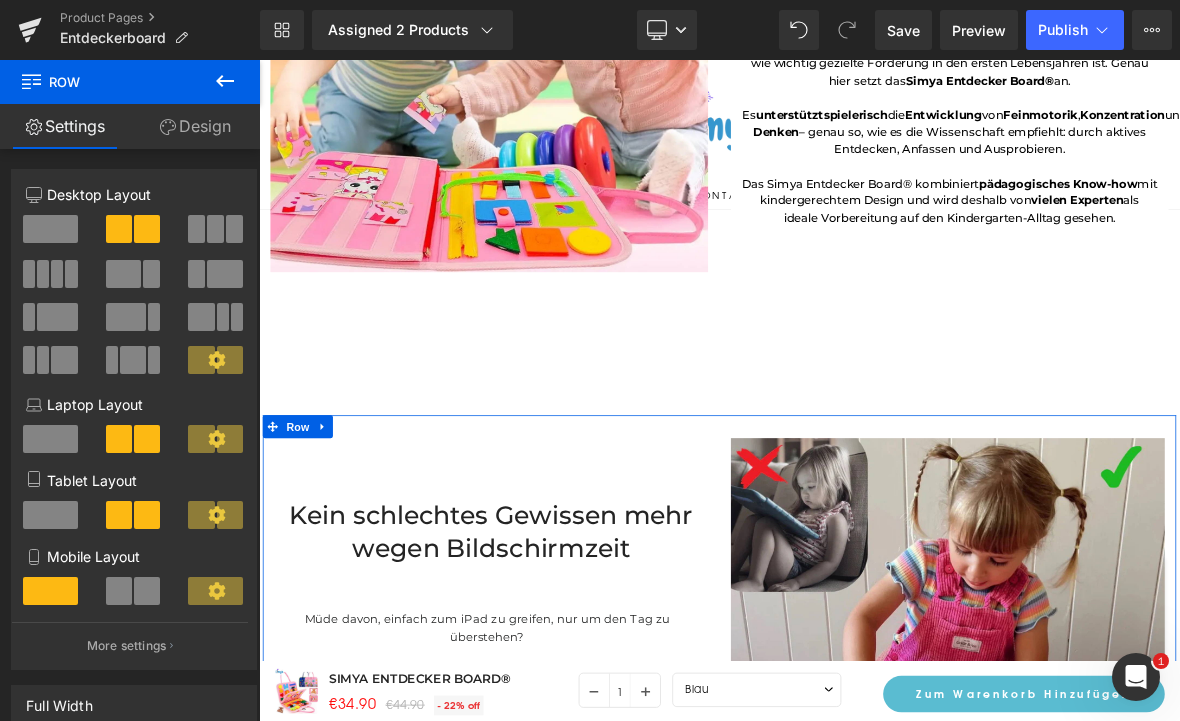 click on "Design" at bounding box center (195, 126) 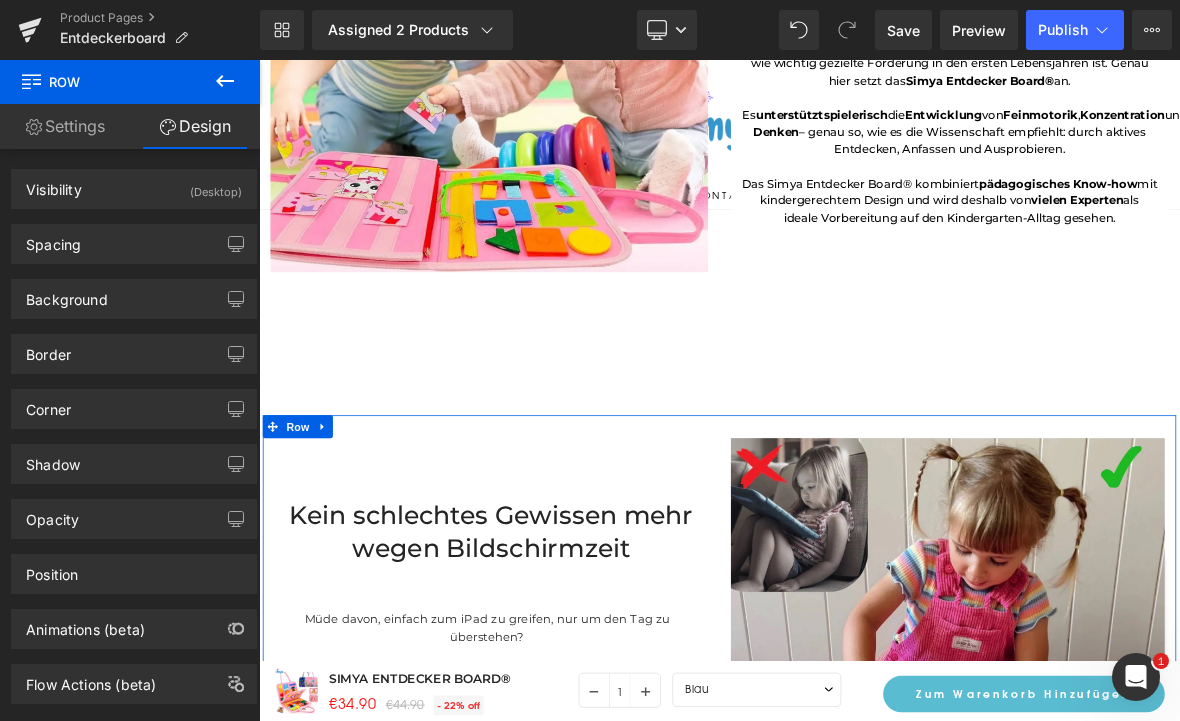 click on "Visibility
(Desktop)" at bounding box center [134, 189] 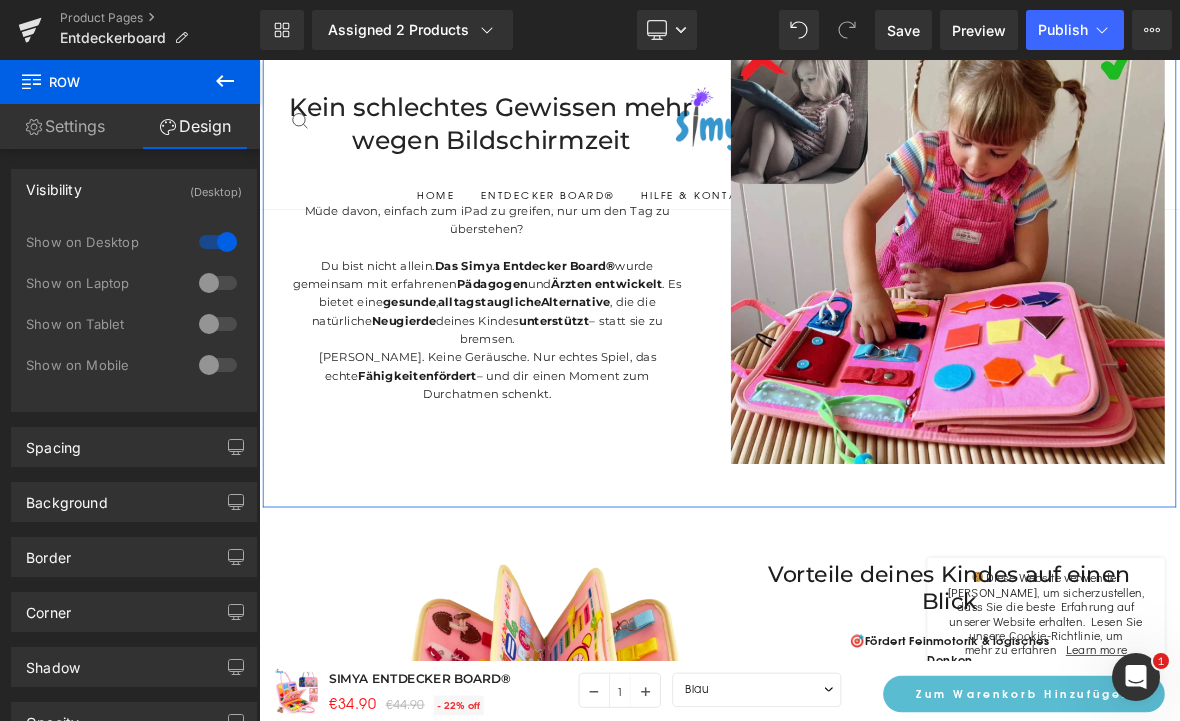 scroll, scrollTop: 3248, scrollLeft: 0, axis: vertical 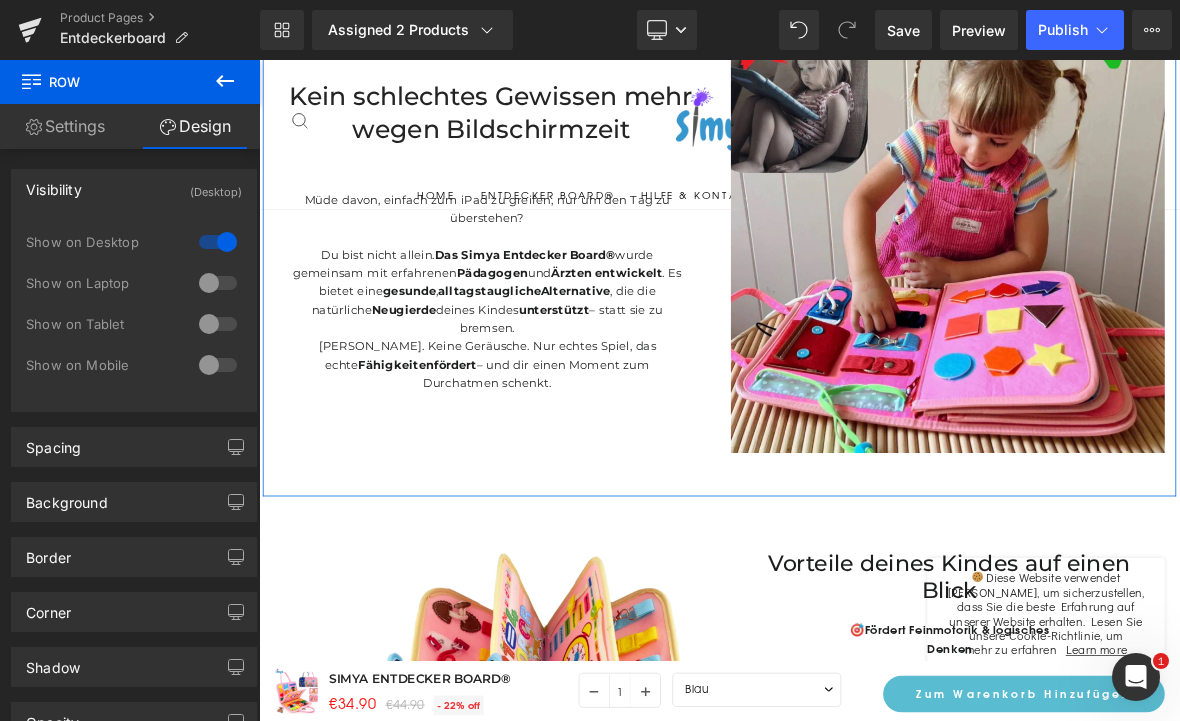 click at bounding box center [218, 324] 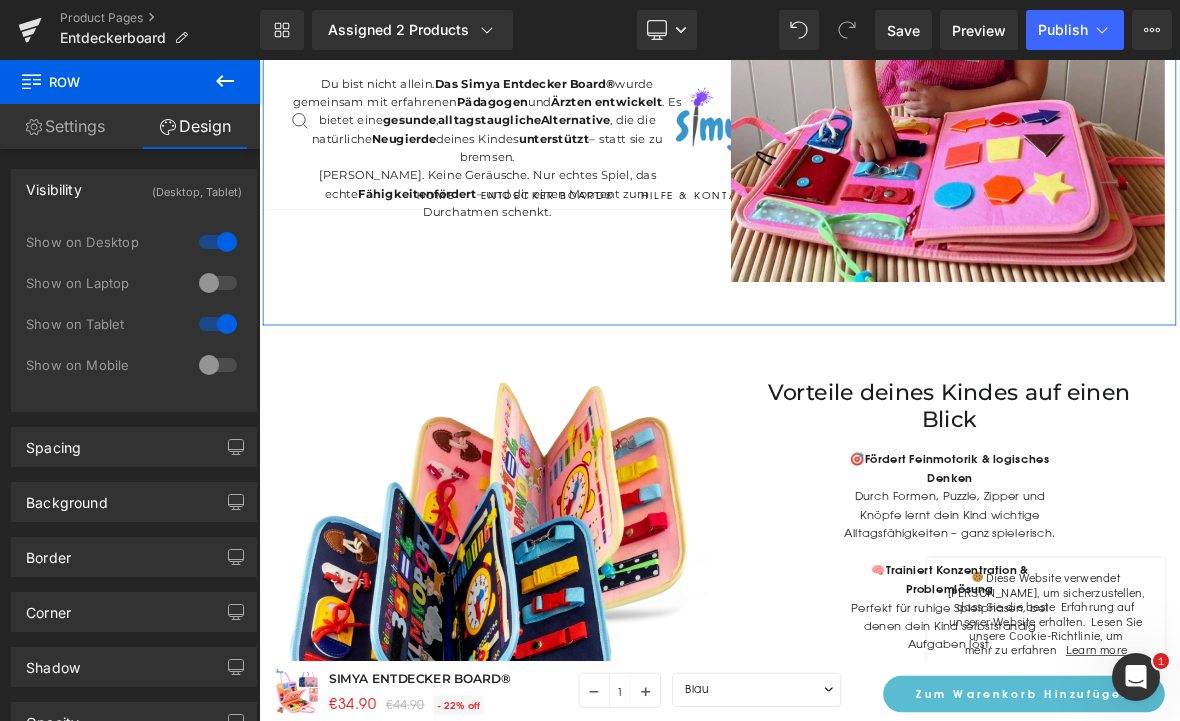 scroll, scrollTop: 3509, scrollLeft: 0, axis: vertical 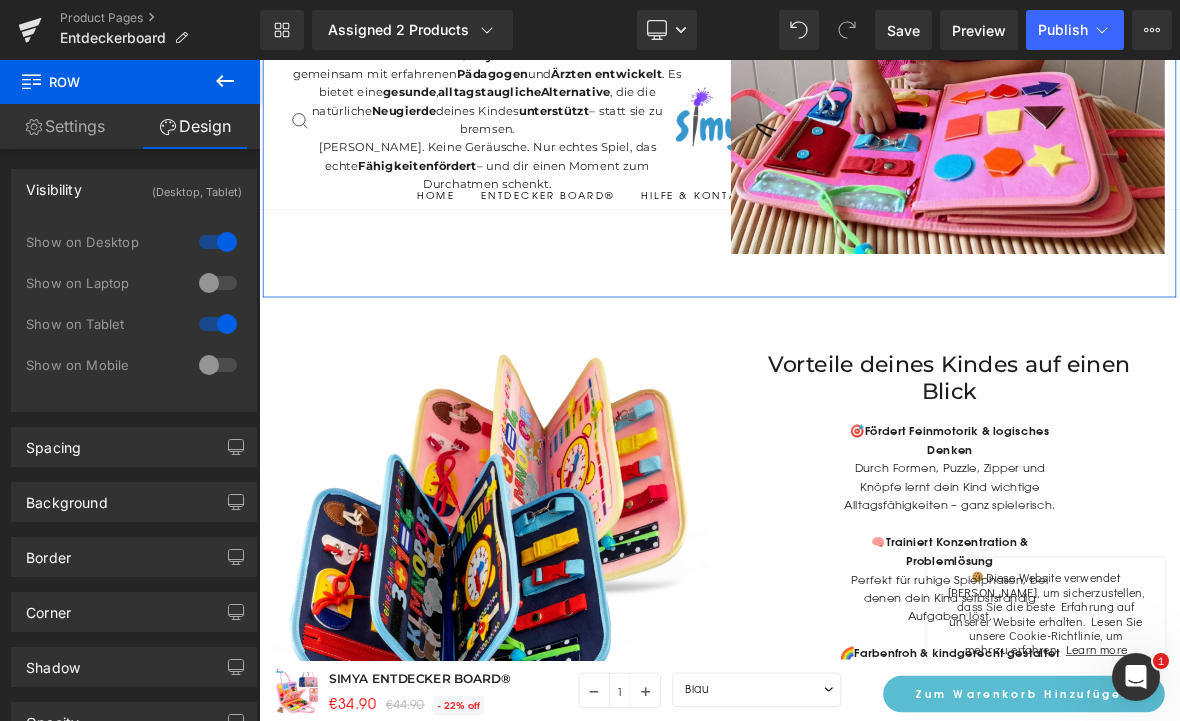 click at bounding box center (218, 324) 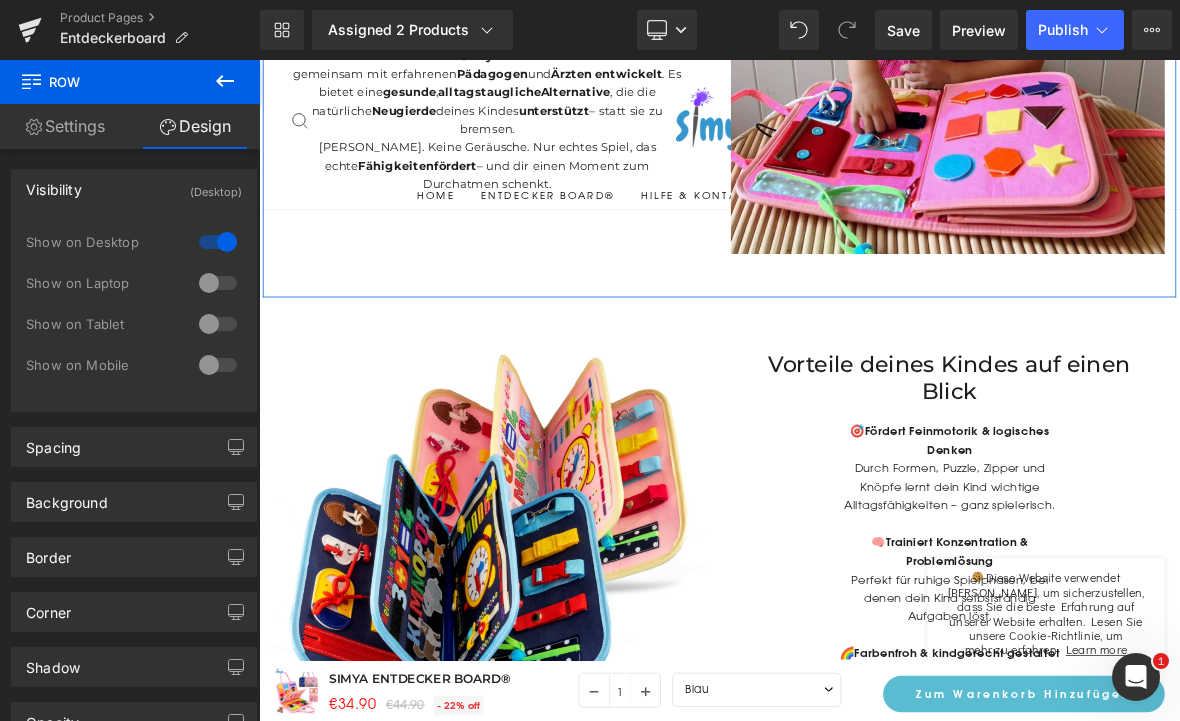 click at bounding box center [218, 283] 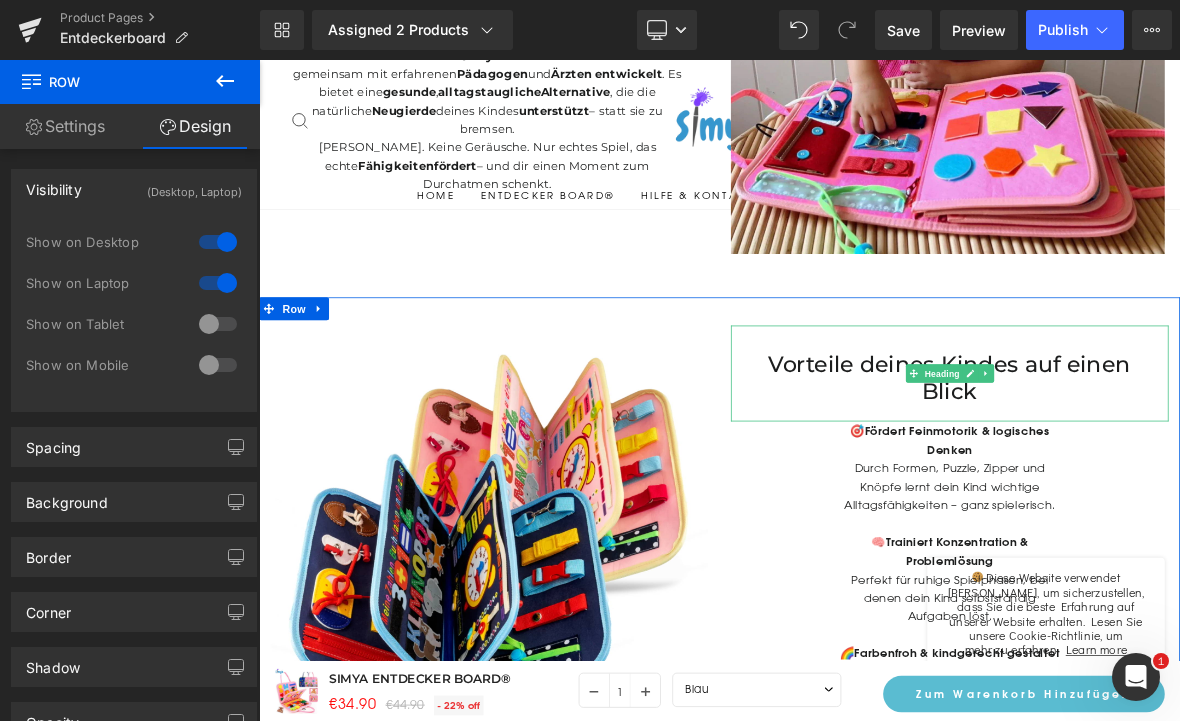 click on "Vorteile deines Kindes auf einen Blick" at bounding box center [1166, 472] 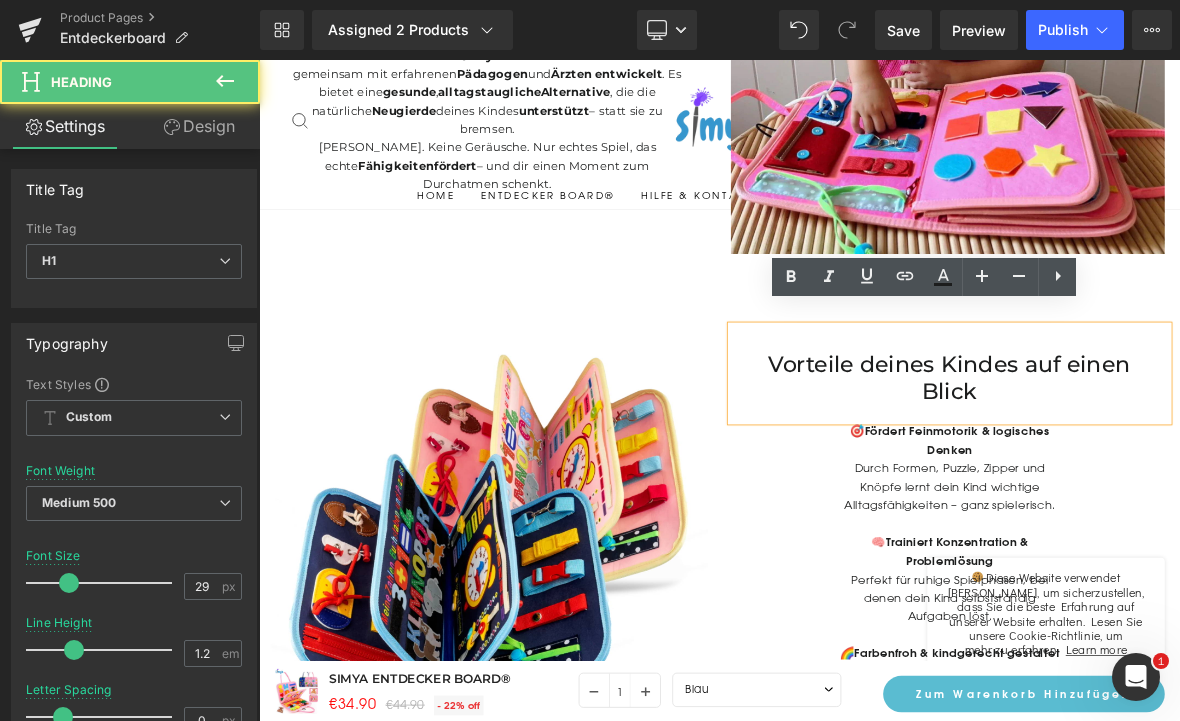 click on "Image         Vorteile deines Kindes auf einen Blick Heading         🎯  Fördert Feinmotorik & logisches Denken Durch Formen, Puzzle, Zipper und Knöpfe lernt dein Kind wichtige Alltagsfähigkeiten – ganz spielerisch. 🧠  Trainiert Konzentration & Problemlösung Perfekt für ruhige Spielphasen, bei denen dein Kind selbstständig Aufgaben löst. 🌈  Farbenfroh & kindgerecht gestaltet Fördert die Farberkennung, Hand-Auge-Koordination und das kreative Denken. 👶  Sicher & weich – perfekt für kleine Kinderhände Alle Elemente bestehen aus hochwertigem, schadstofffreiem Material. 👜 Überall einsetzbar – auch unterwegs Ideal für Reisen, Wartezimmer oder Besuche bei Freunden. Kein Chaos, kein Krach. Text Block         Row" at bounding box center (864, 873) 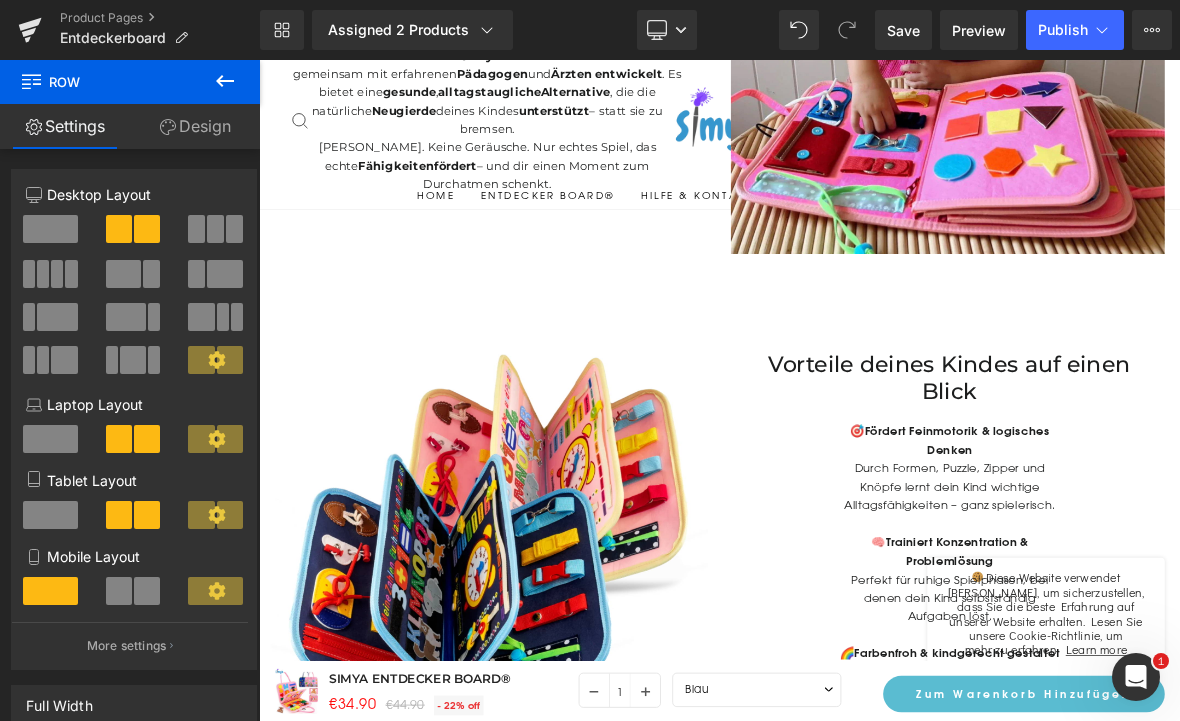 click on "Vorteile deines Kindes auf einen Blick" at bounding box center (1166, 472) 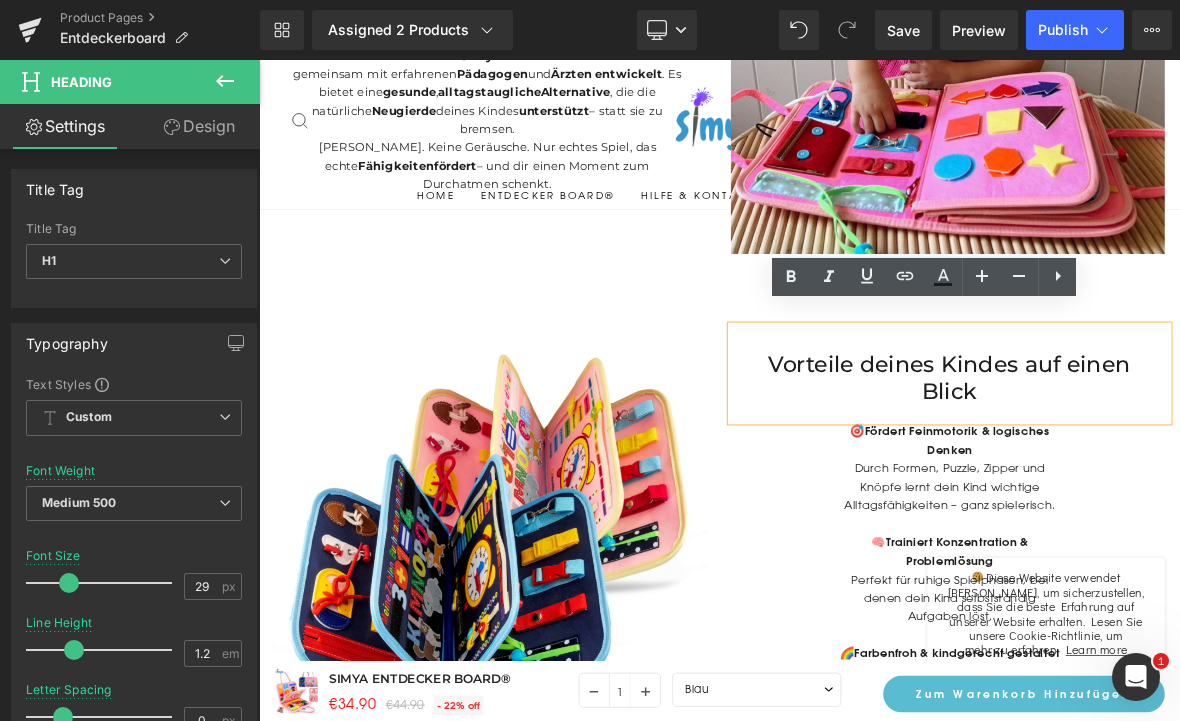 click at bounding box center [561, 696] 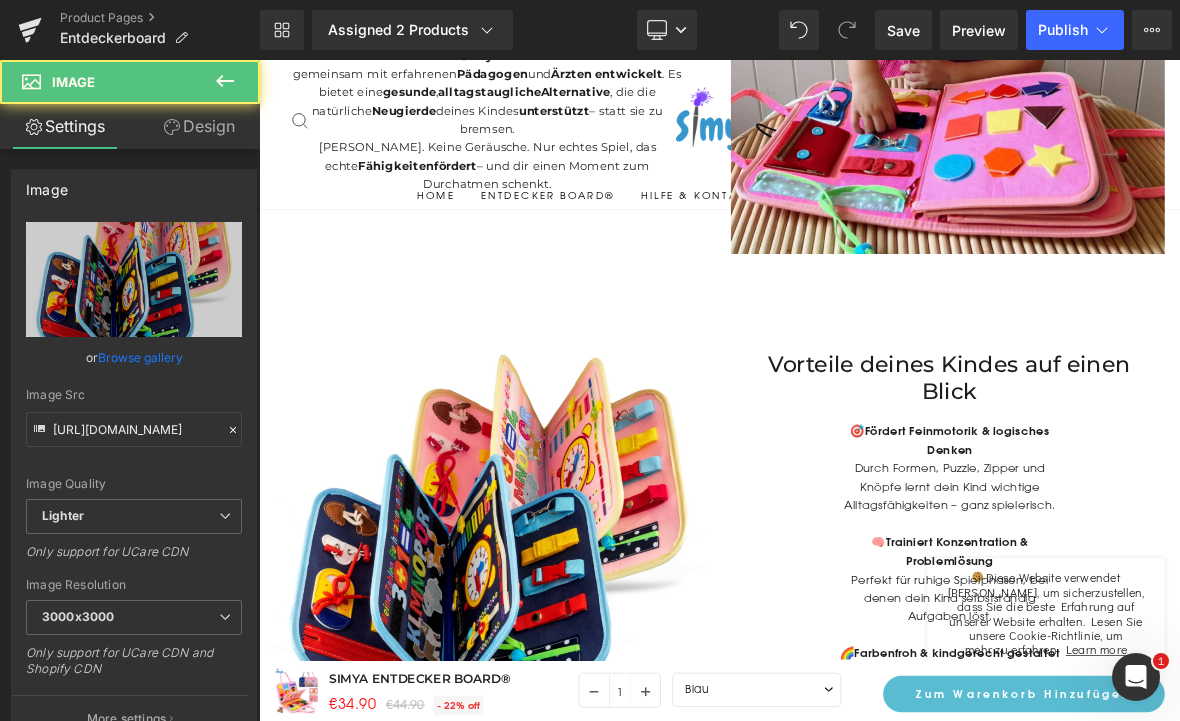 click on "Kein schlechtes Gewissen mehr wegen Bildschirmzeit Heading         Müde davon, einfach zum iPad zu greifen, nur um den Tag zu überstehen? Du bist nicht allein.  Das Simya Entdecker Board®  wurde gemeinsam mit erfahrenen  Pädagogen  und  Ärzten entwickelt . Es bietet eine  gesunde ,  alltagstaugliche  Alternative , die die natürliche  Neugierde  deines Kindes  unterstützt  – statt sie zu bremsen. Keine Bildschirme. Keine Geräusche. Nur echtes Spiel, das echte  Fähigkeiten  fördert  – und dir einen Moment zum Durchatmen schenkt. Text Block         Image         Row" at bounding box center (864, 43) 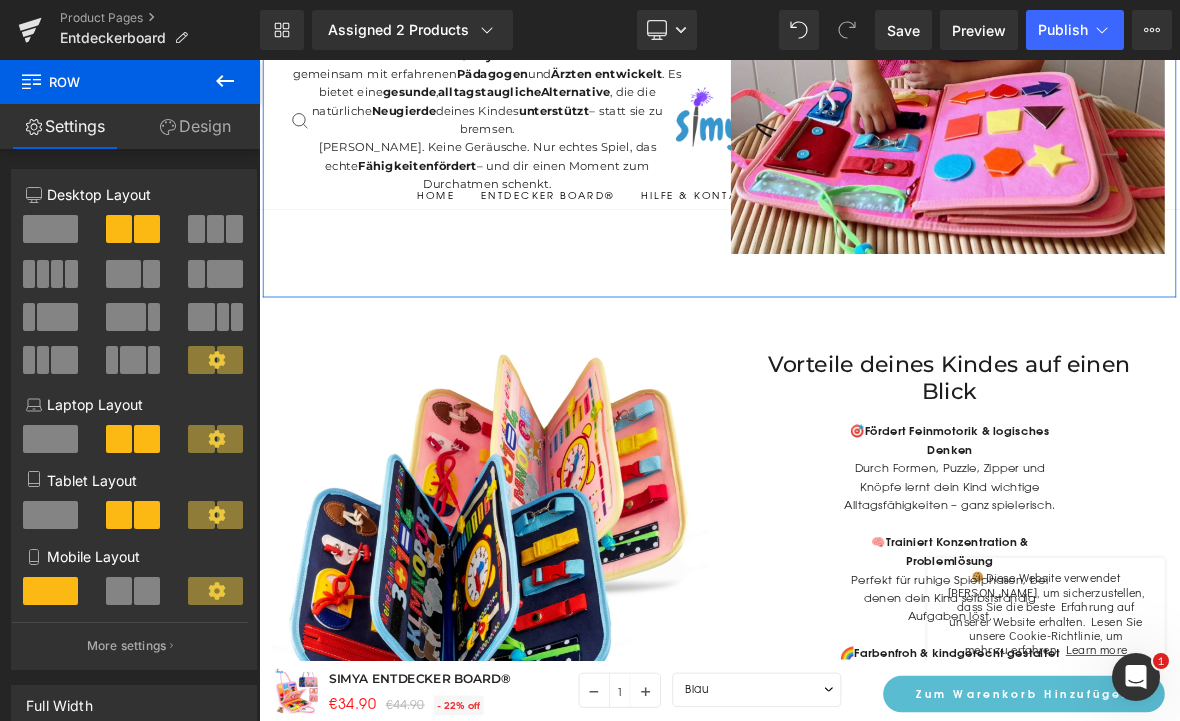 click at bounding box center (259, 60) 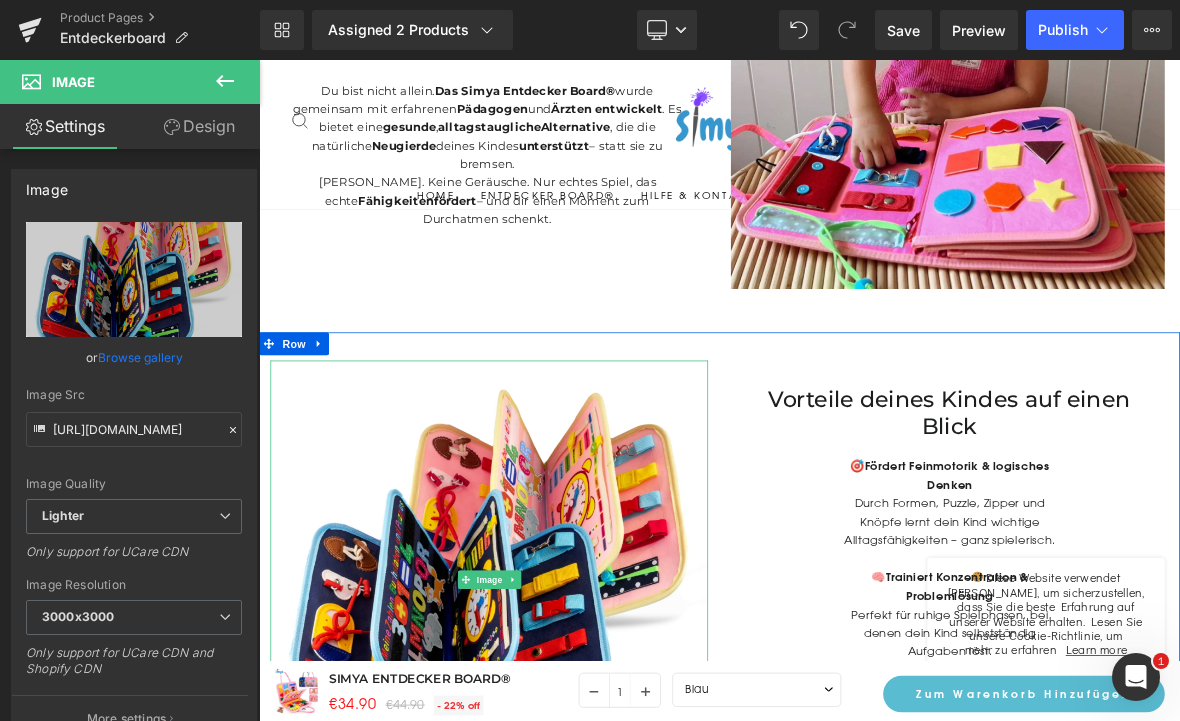 scroll, scrollTop: 3462, scrollLeft: 0, axis: vertical 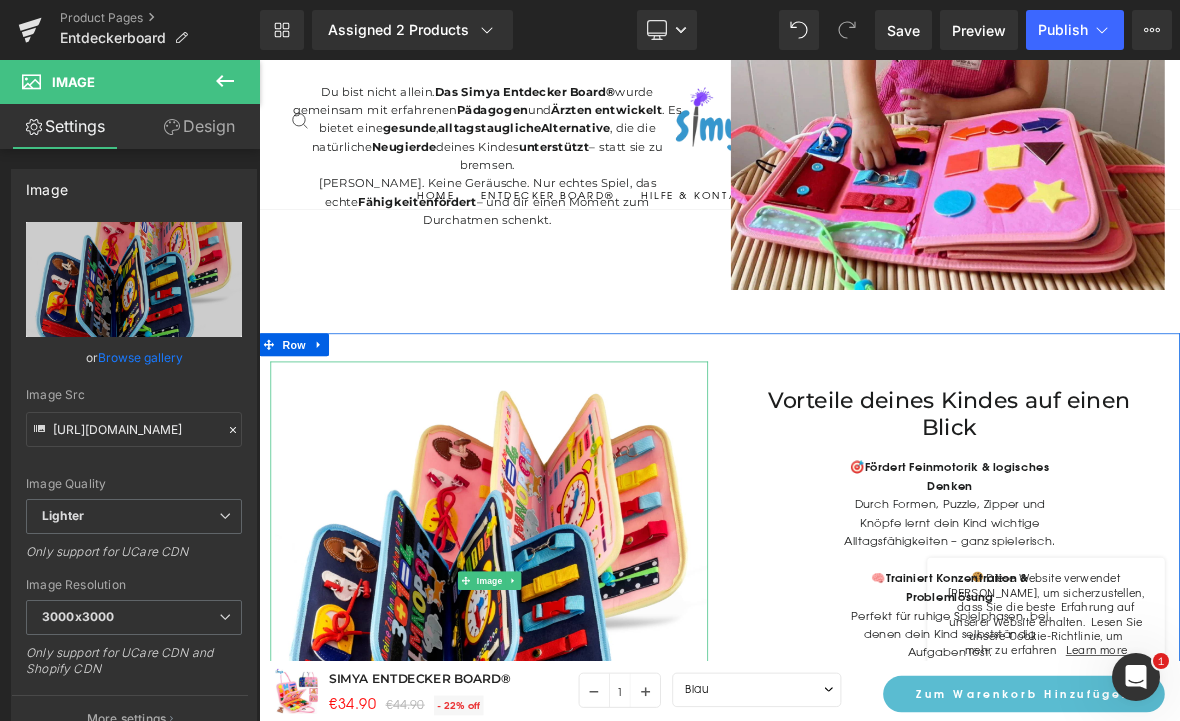 click on "Row" at bounding box center (305, 434) 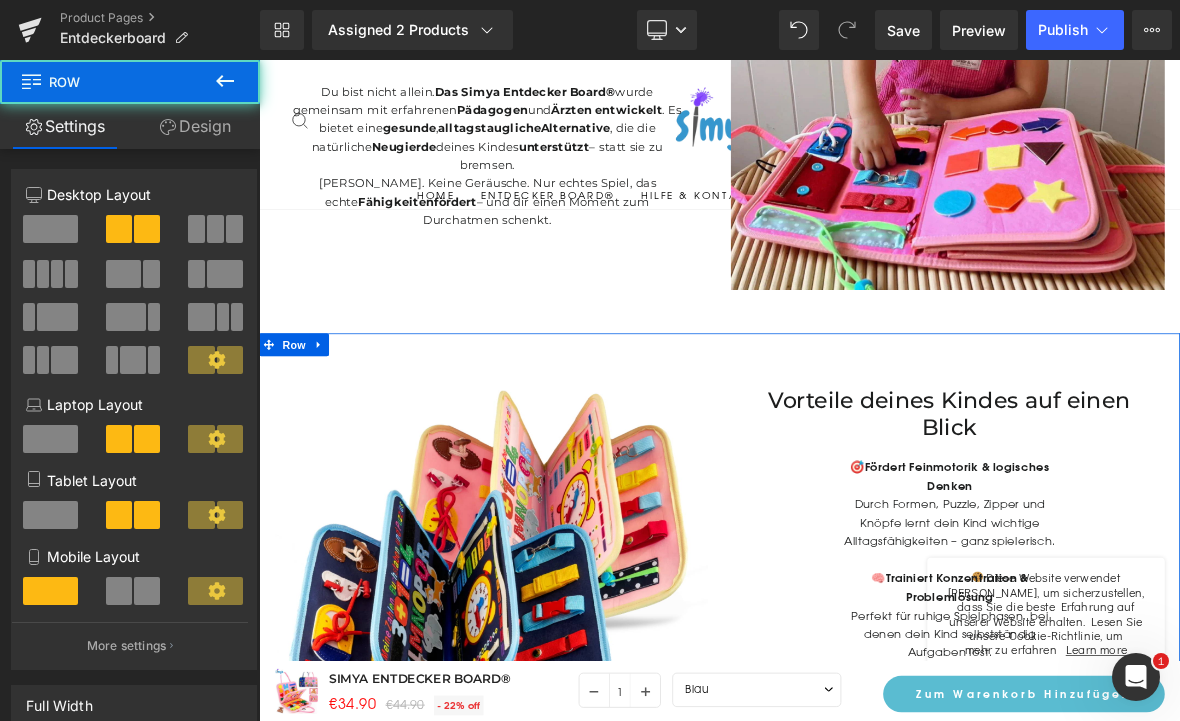 click on "Design" at bounding box center (195, 126) 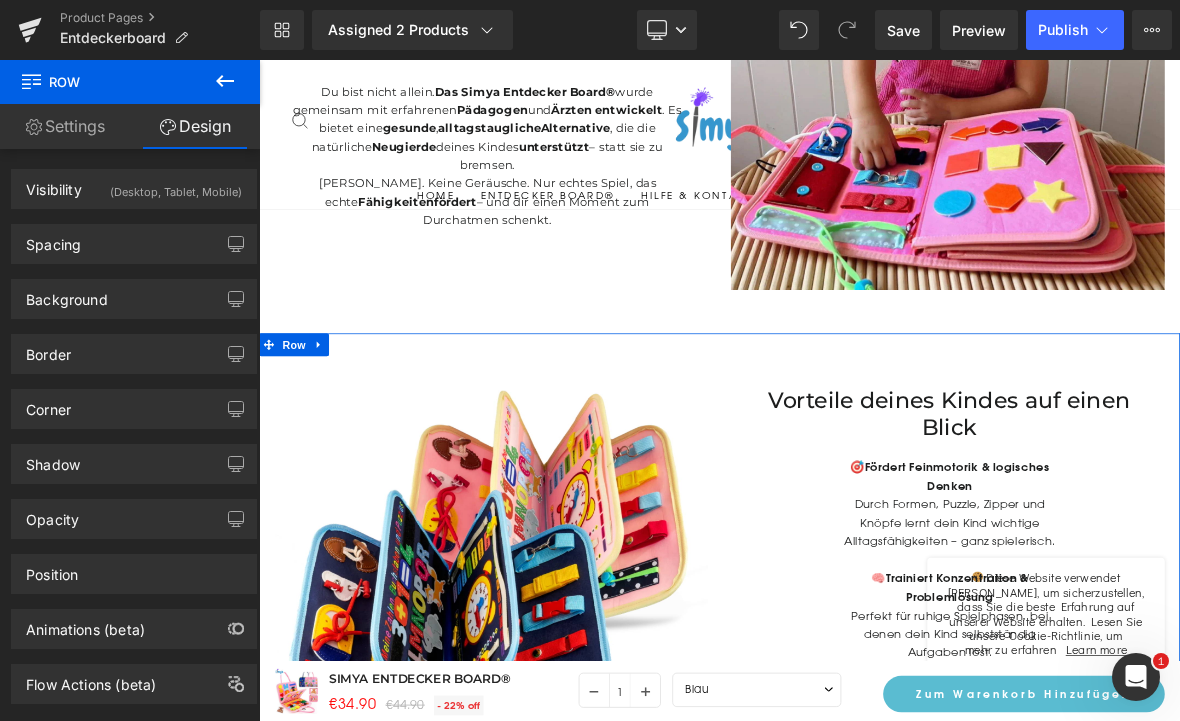 click on "Visibility" at bounding box center [54, 184] 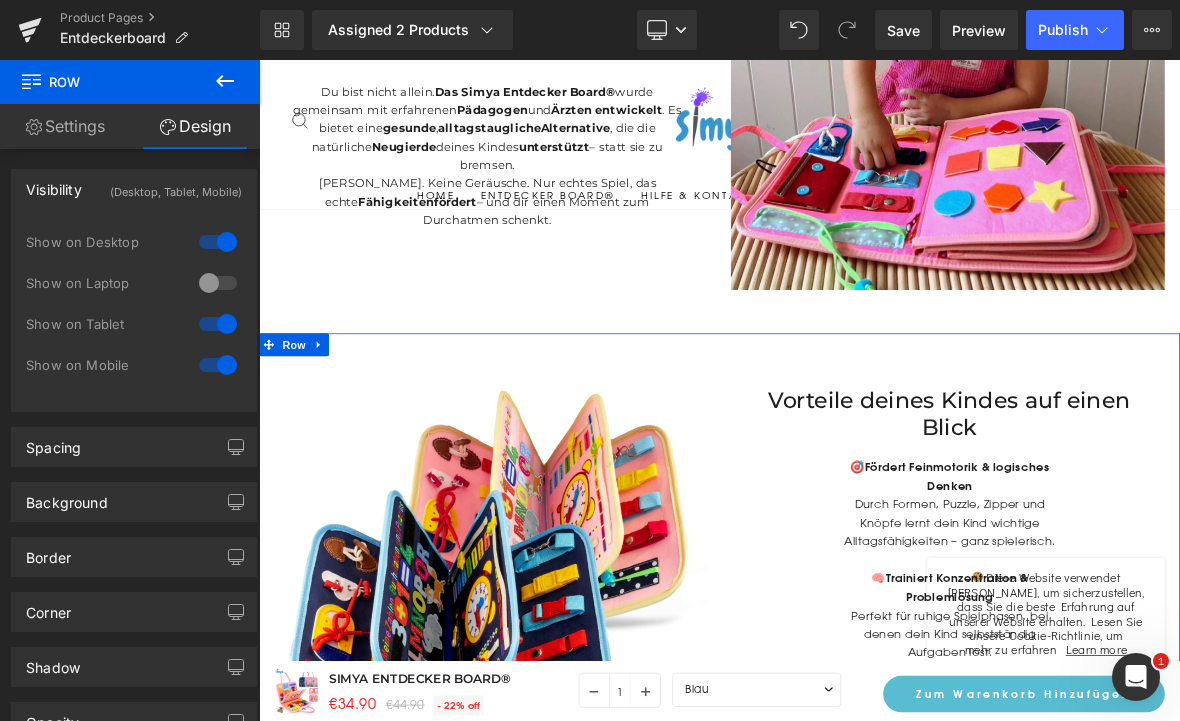 click at bounding box center [218, 283] 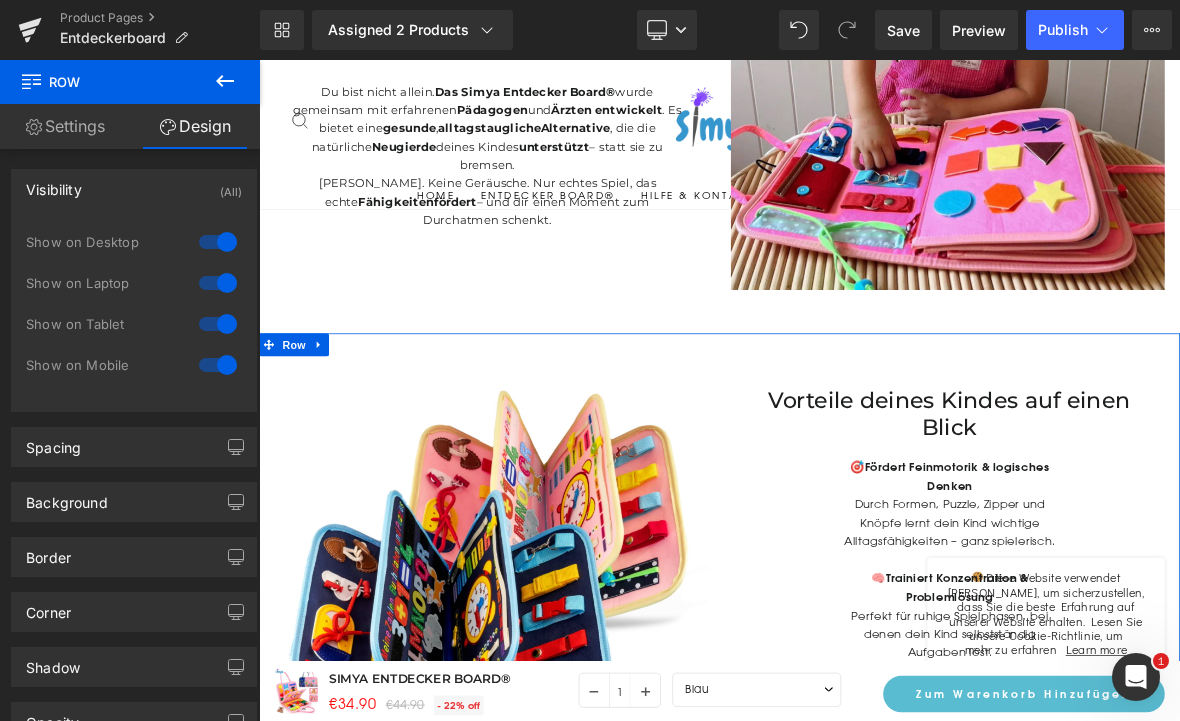 click 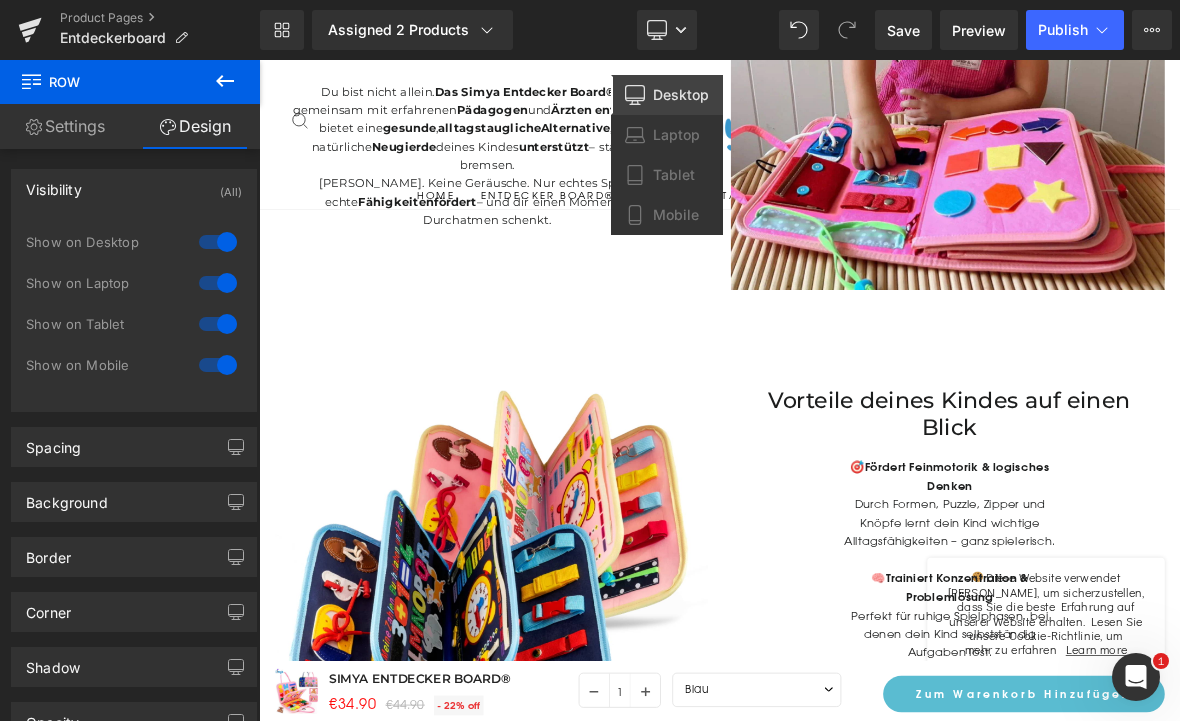 click on "Desktop" at bounding box center (681, 95) 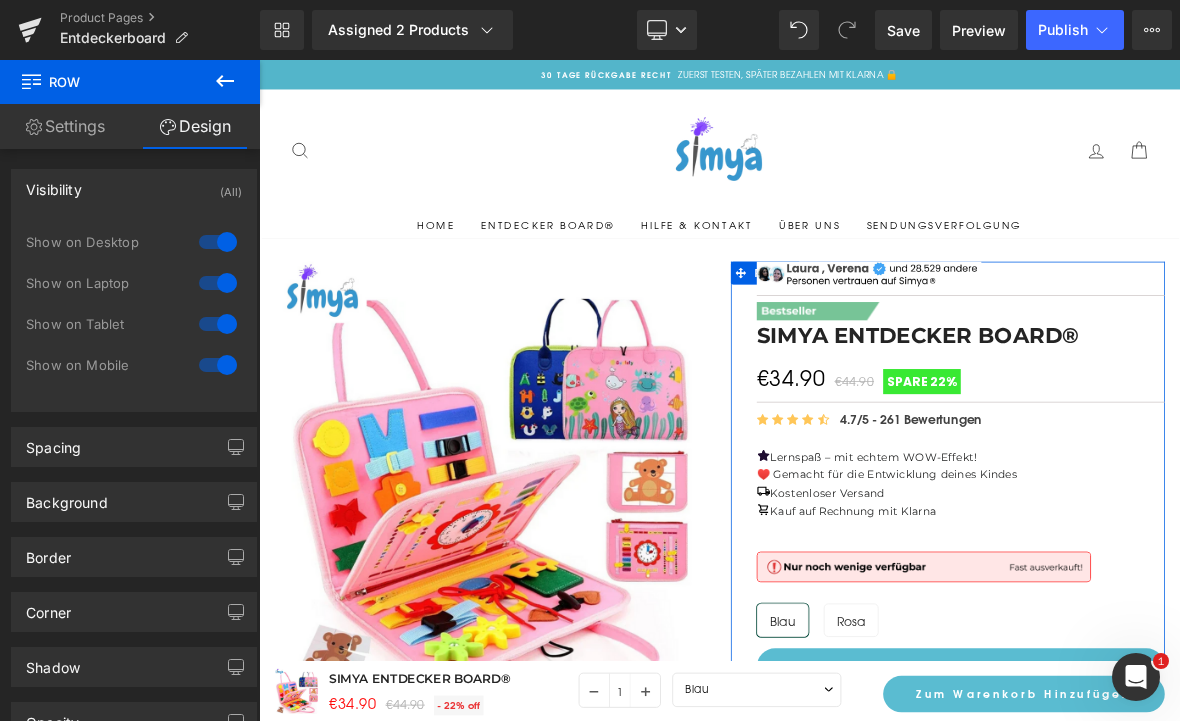 scroll, scrollTop: 0, scrollLeft: 0, axis: both 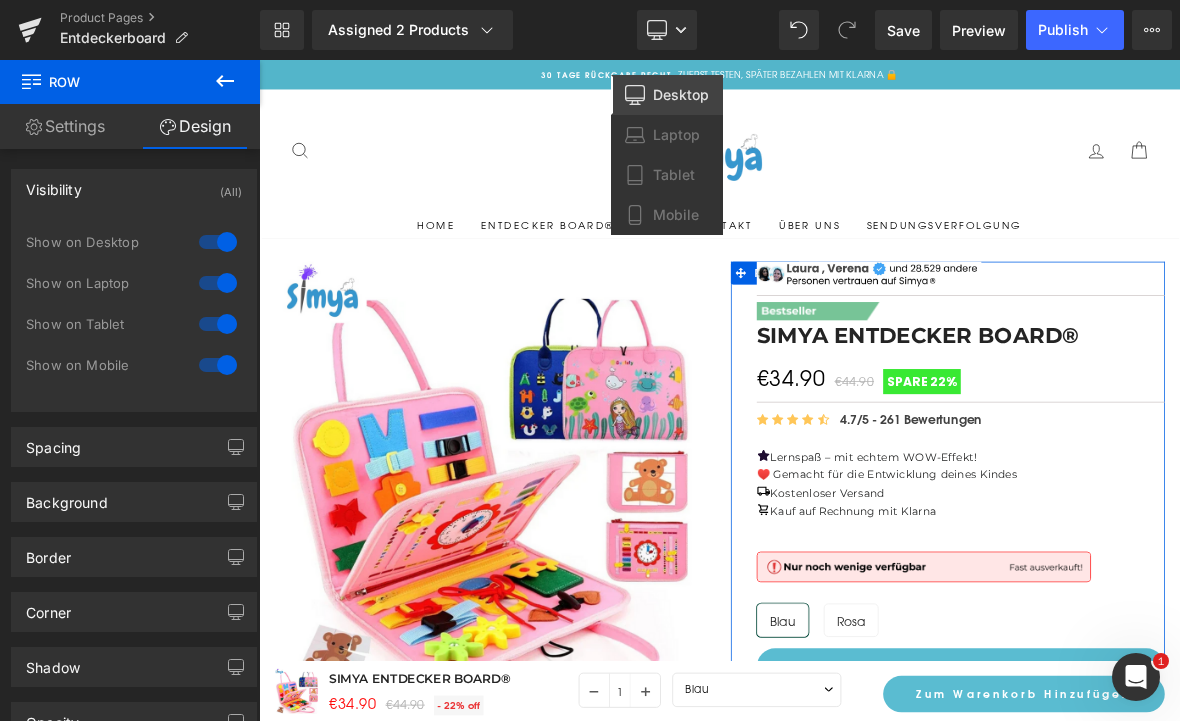 click on "Laptop" at bounding box center [676, 135] 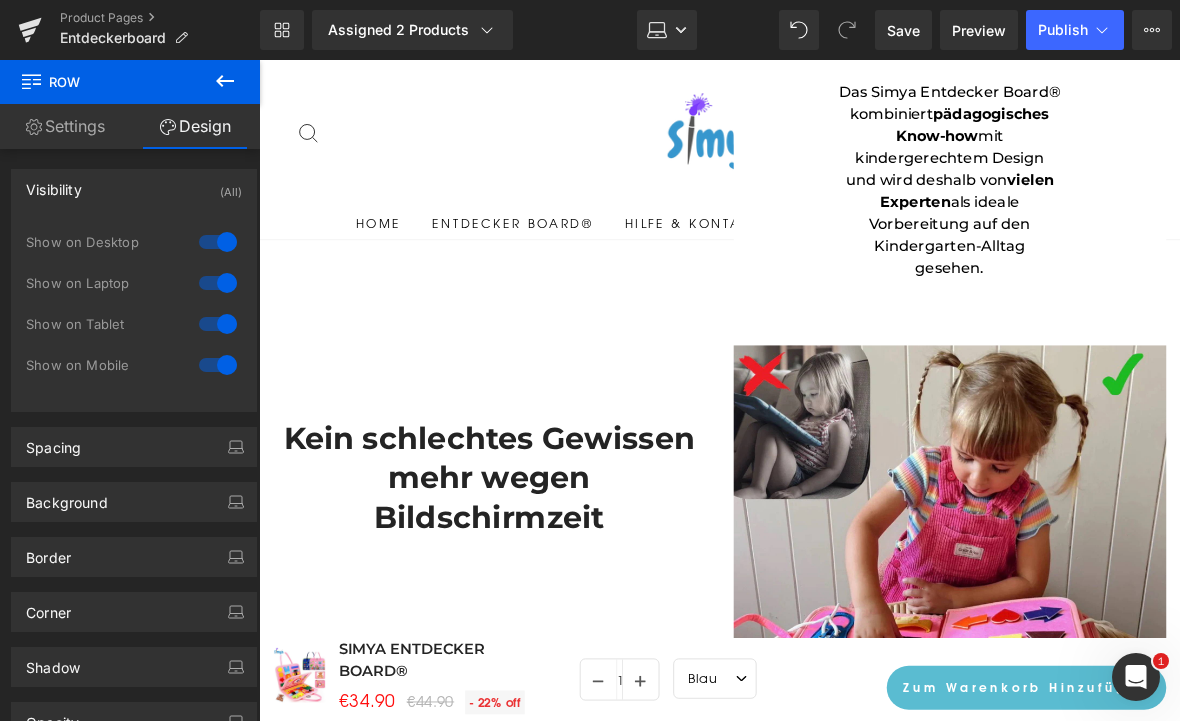 scroll, scrollTop: 3008, scrollLeft: 0, axis: vertical 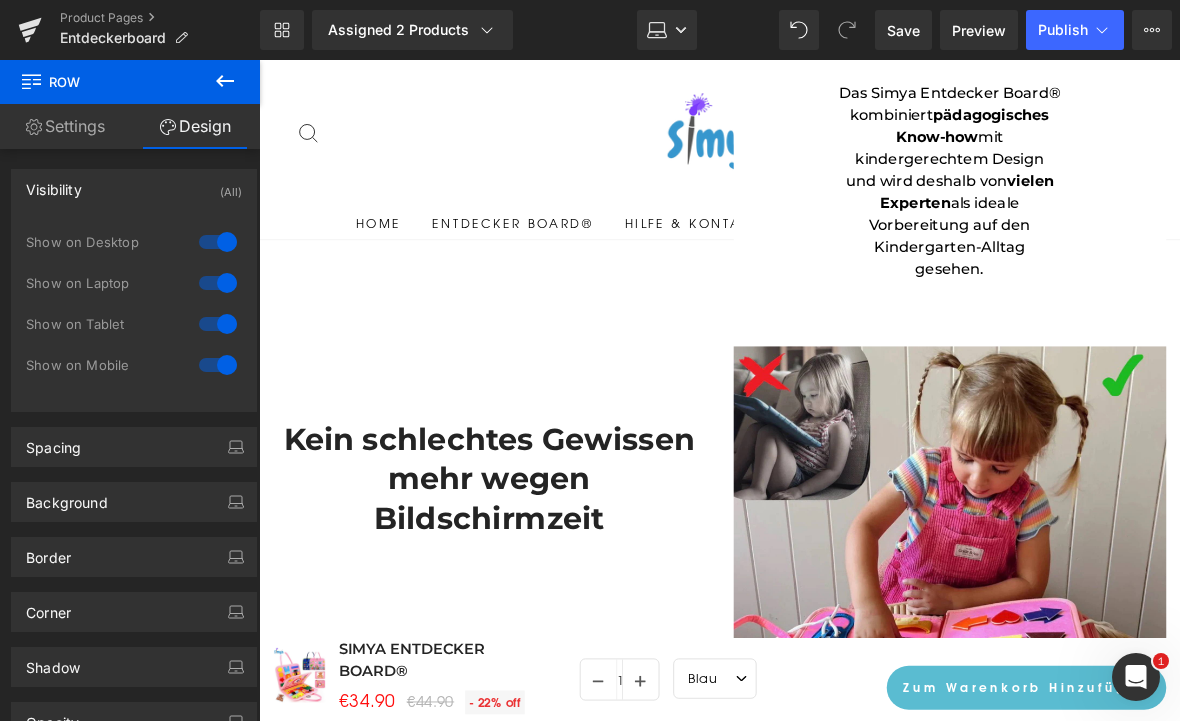 click on "Laptop" at bounding box center (667, 30) 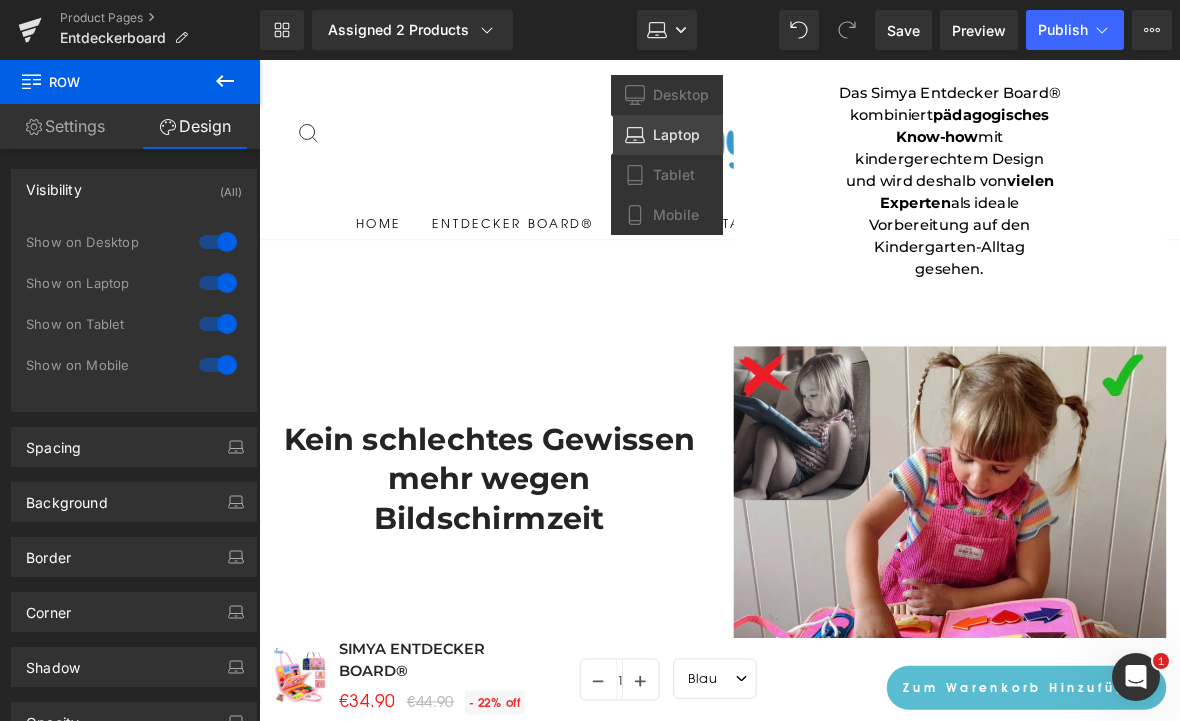 click on "Mobile" at bounding box center [676, 215] 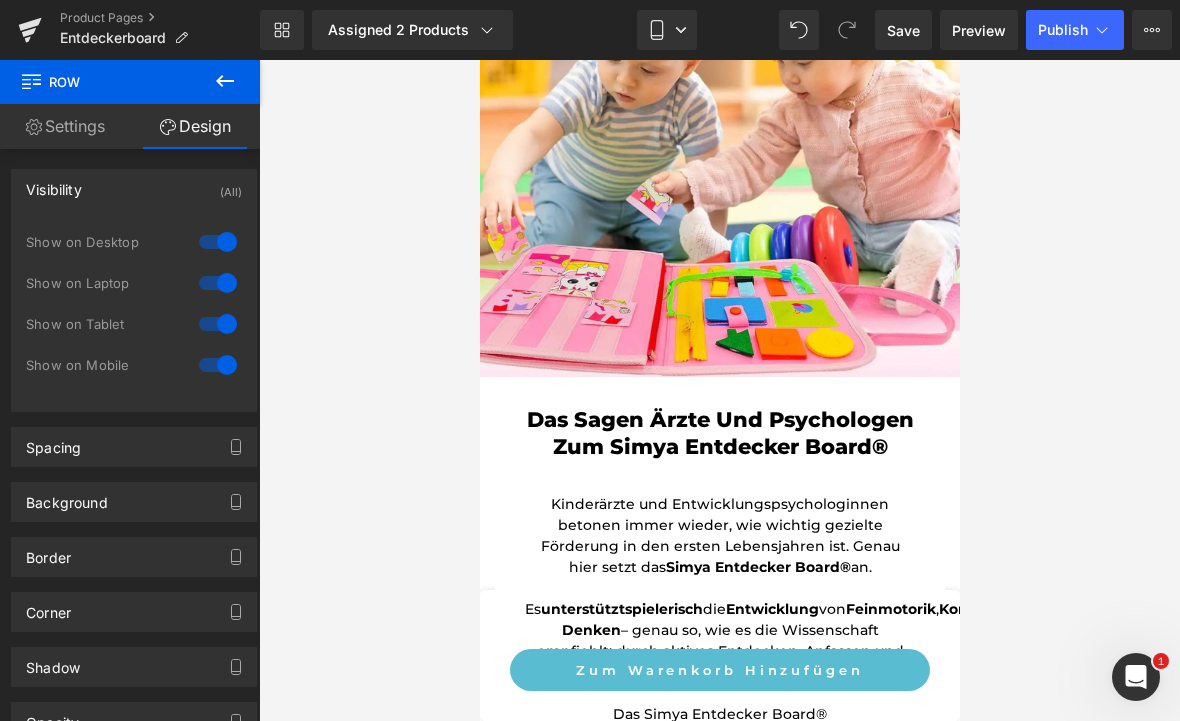 scroll, scrollTop: 2668, scrollLeft: 0, axis: vertical 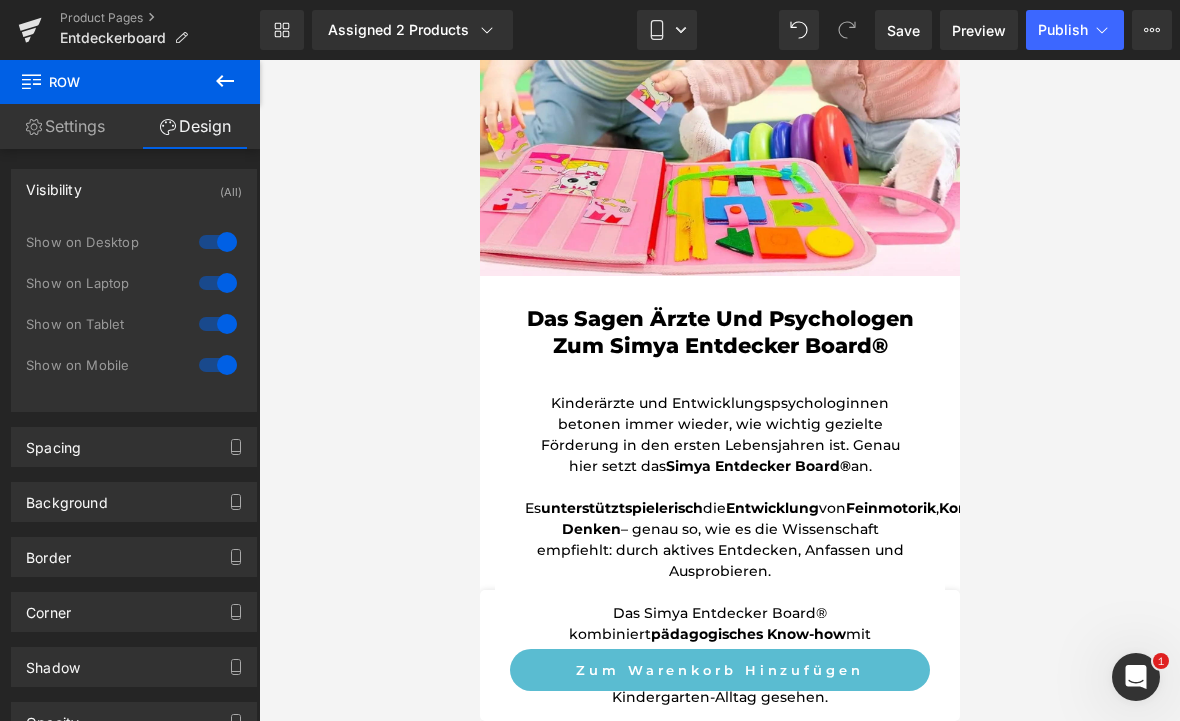 click on "Mobile" at bounding box center (667, 30) 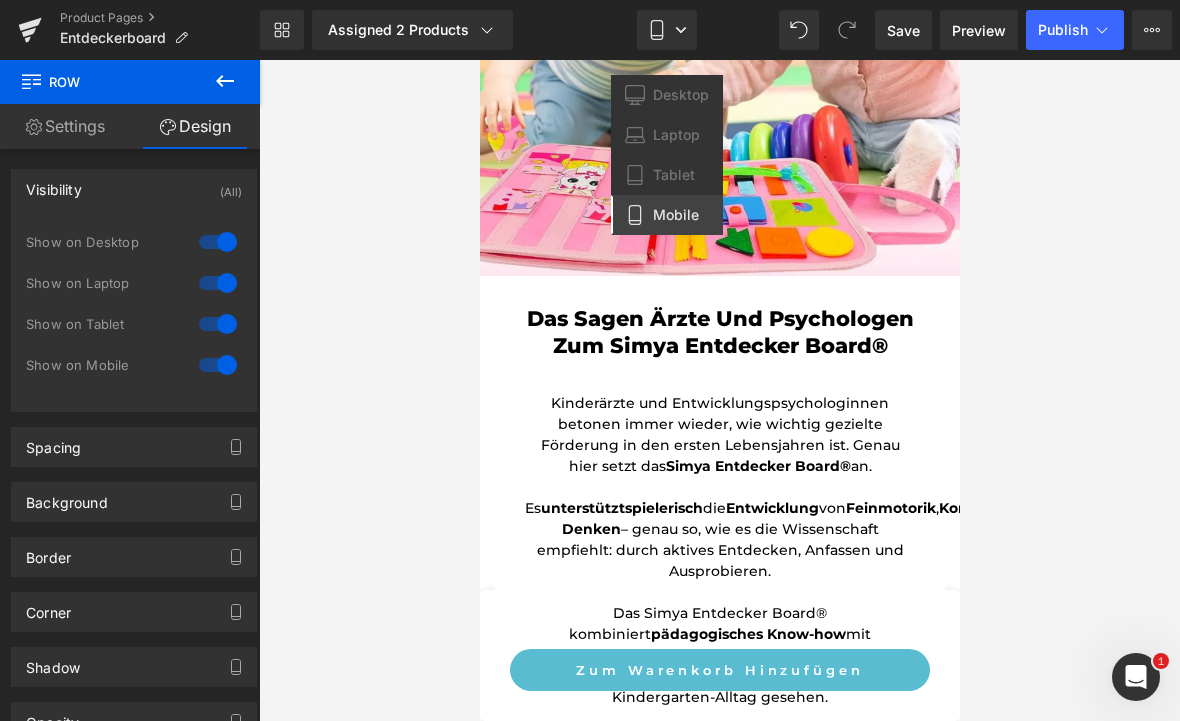 click on "Tablet" at bounding box center (674, 175) 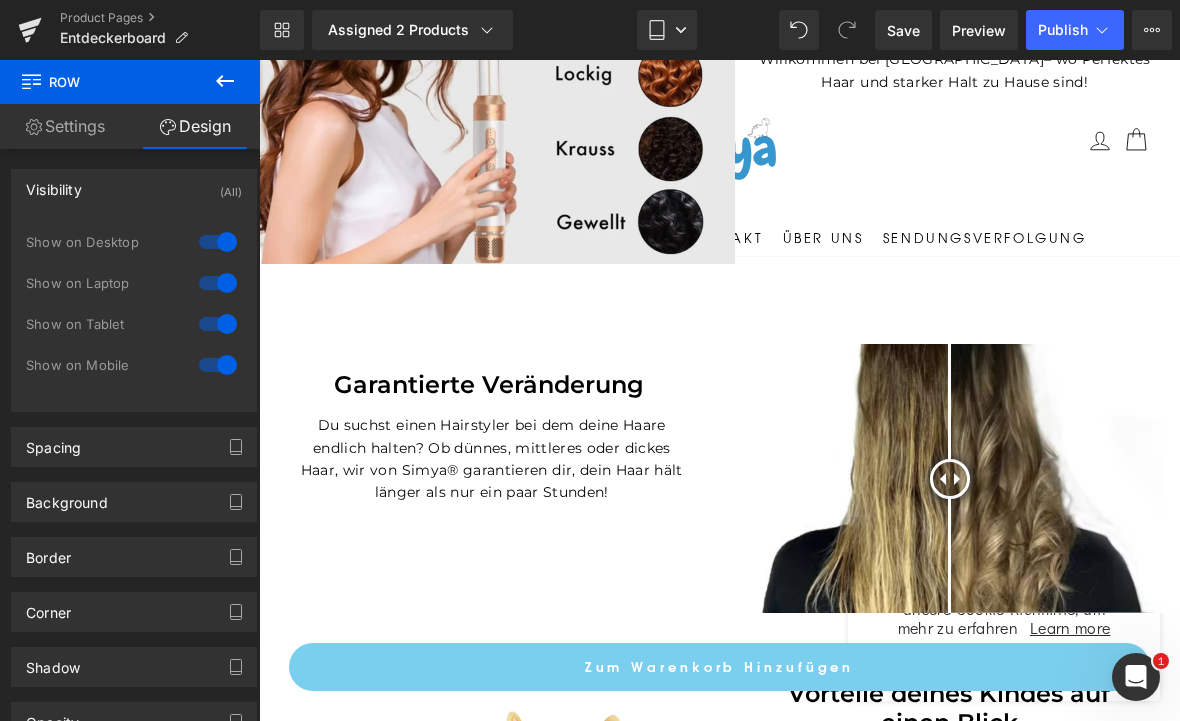 scroll, scrollTop: 2484, scrollLeft: 0, axis: vertical 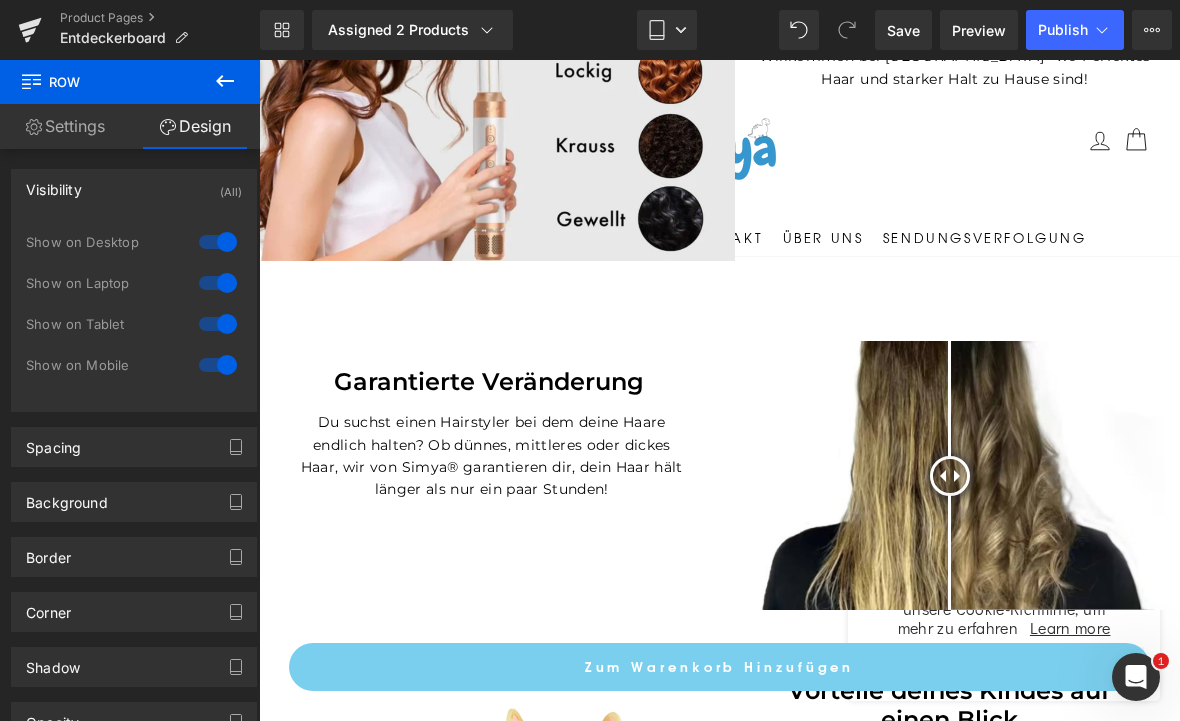 click on "Garantierte Veränderung" at bounding box center (489, 376) 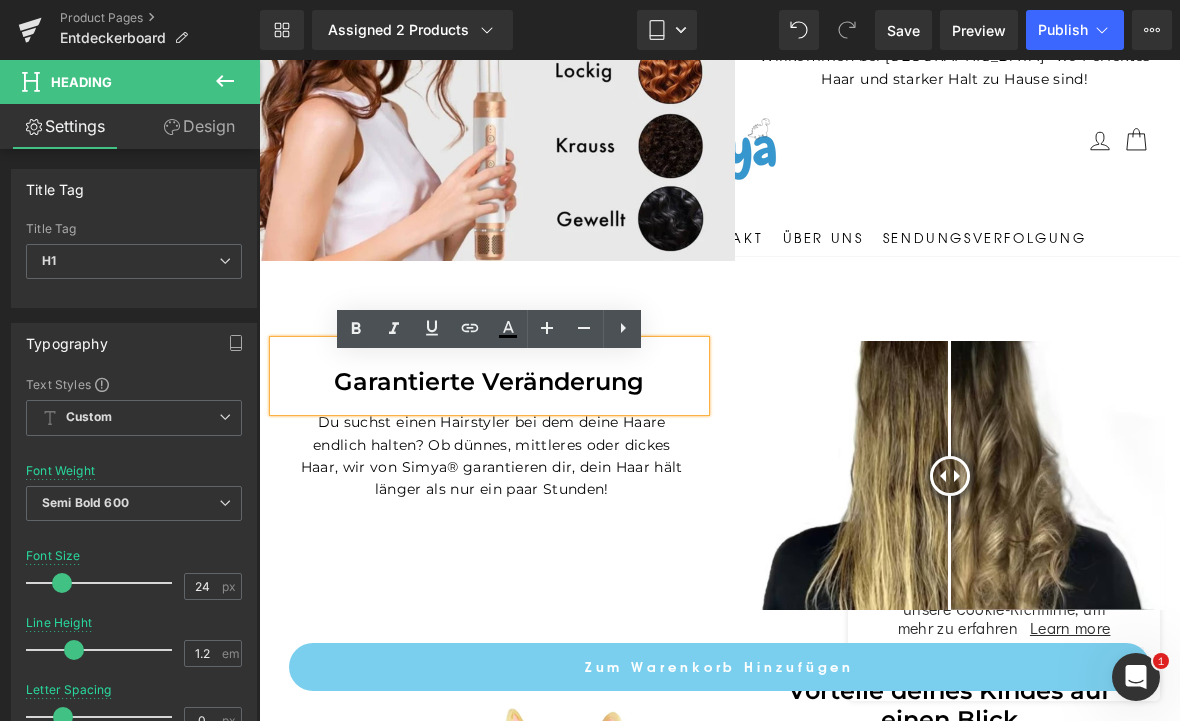 click on "Garantierte Veränderung Heading         Du suchst einen Hairstyler bei dem deine Haare endlich halten? Ob dünnes, mittleres oder dickes Haar, wir von Simya® garantieren dir, dein Haar hält länger als nur ein paar Stunden! Text Block
Before and After Images         Row" at bounding box center (719, 454) 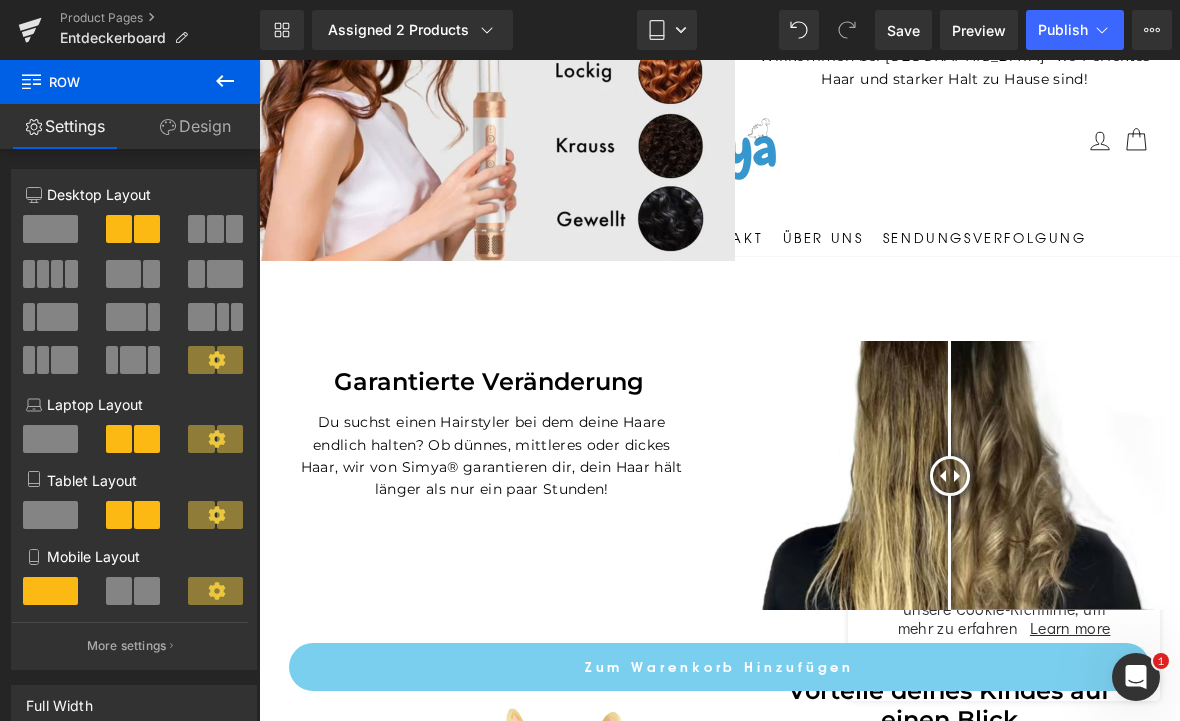 click on "Garantierte Veränderung Heading         Du suchst einen Hairstyler bei dem deine Haare endlich halten? Ob dünnes, mittleres oder dickes Haar, wir von Simya® garantieren dir, dein Haar hält länger als nur ein paar Stunden! Text Block
Before and After Images         Row" at bounding box center [719, 454] 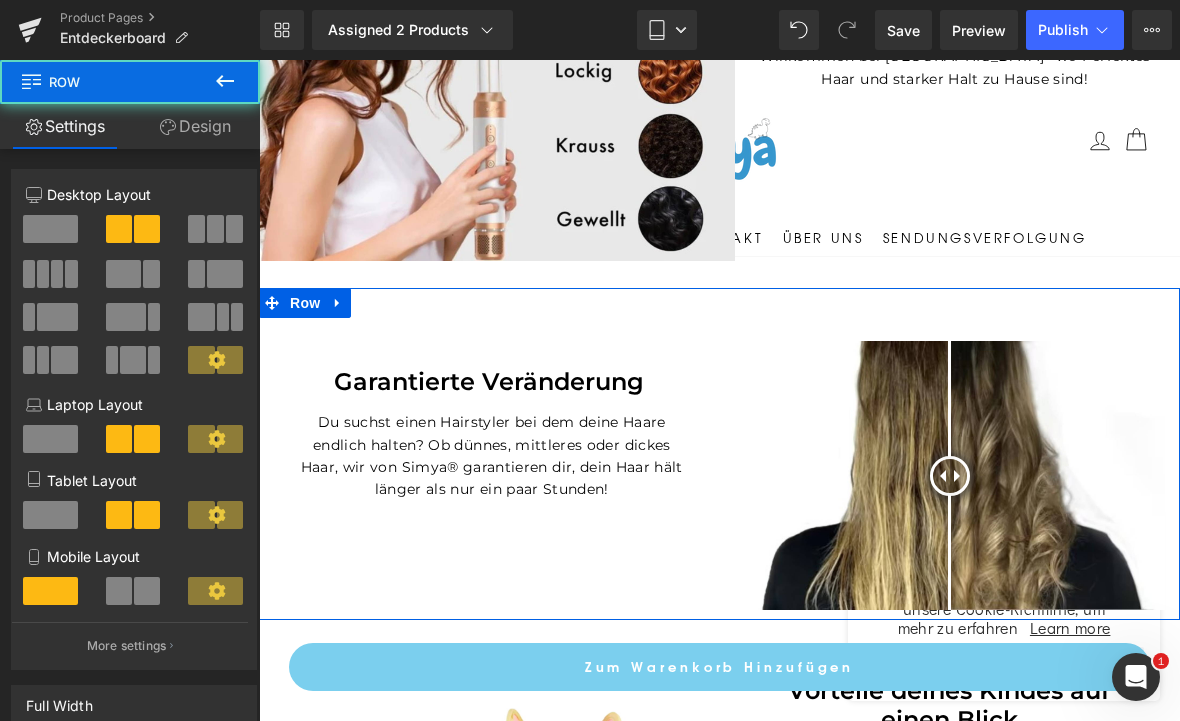 click on "Row" at bounding box center [305, 303] 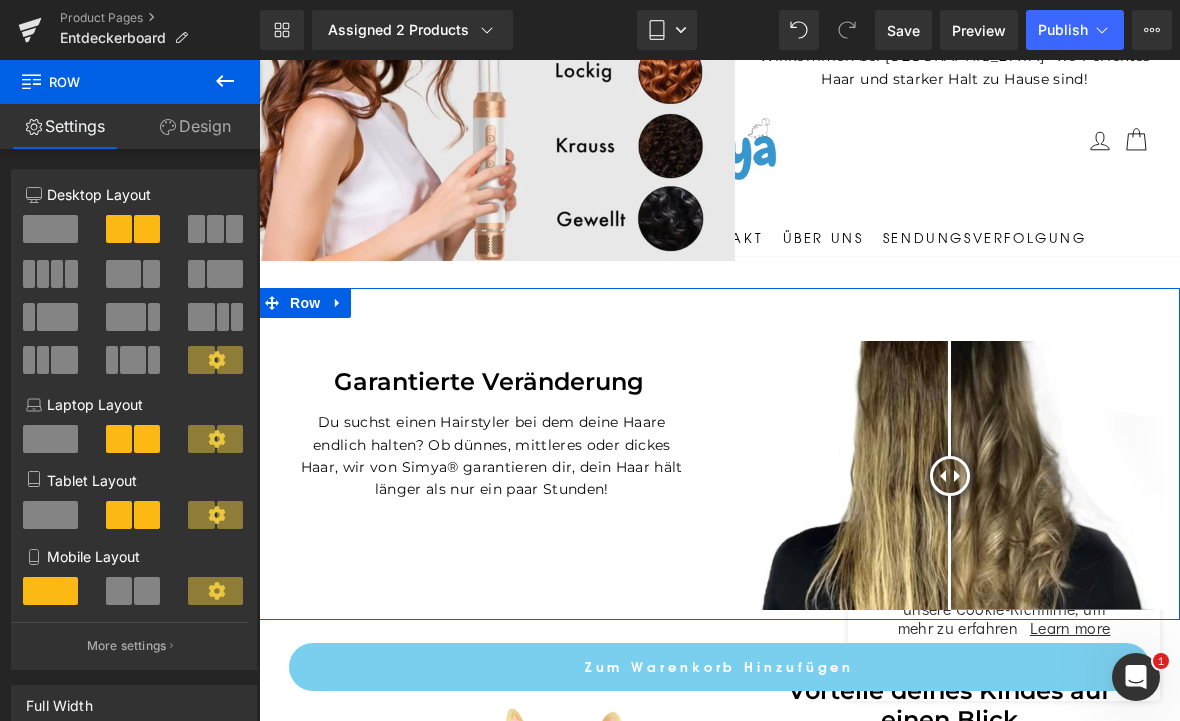 click on "Design" at bounding box center [195, 126] 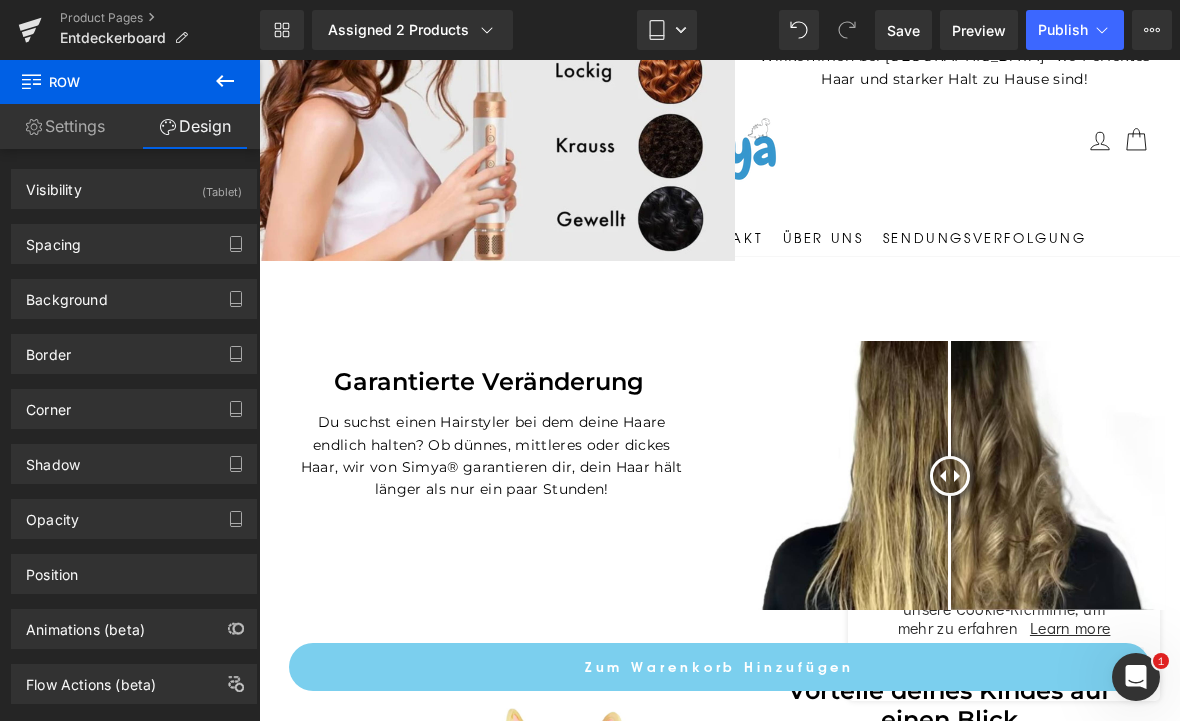 click at bounding box center (331, 303) 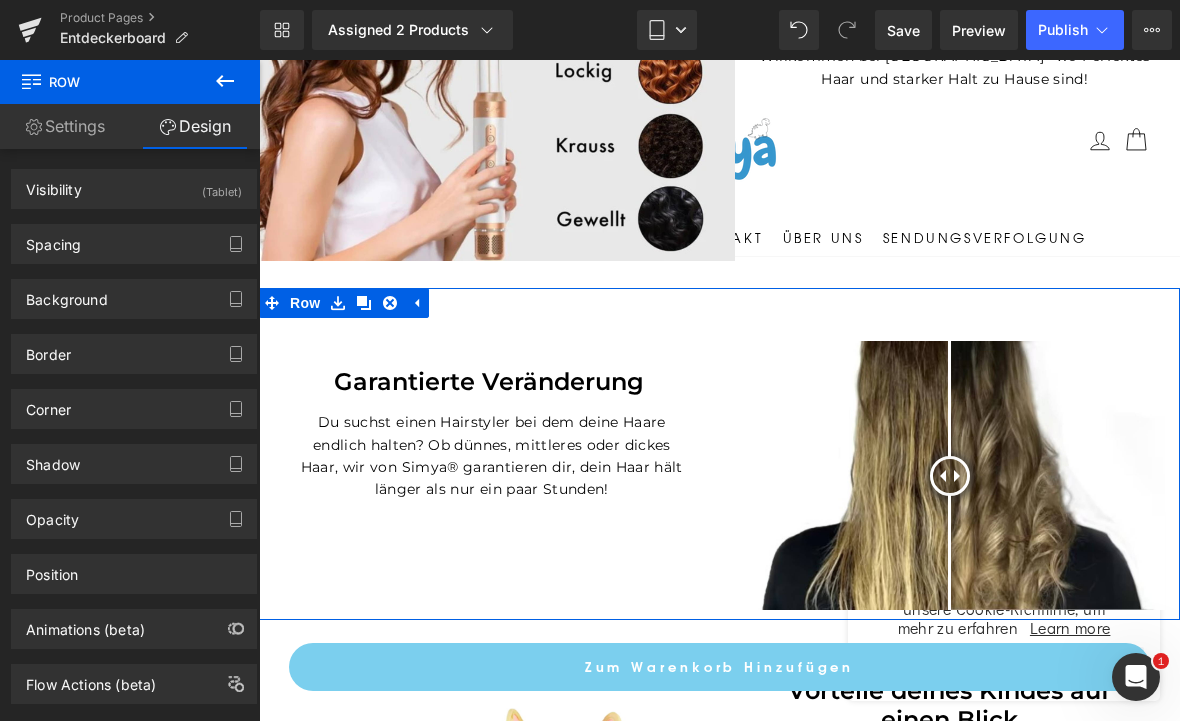 click at bounding box center [390, 303] 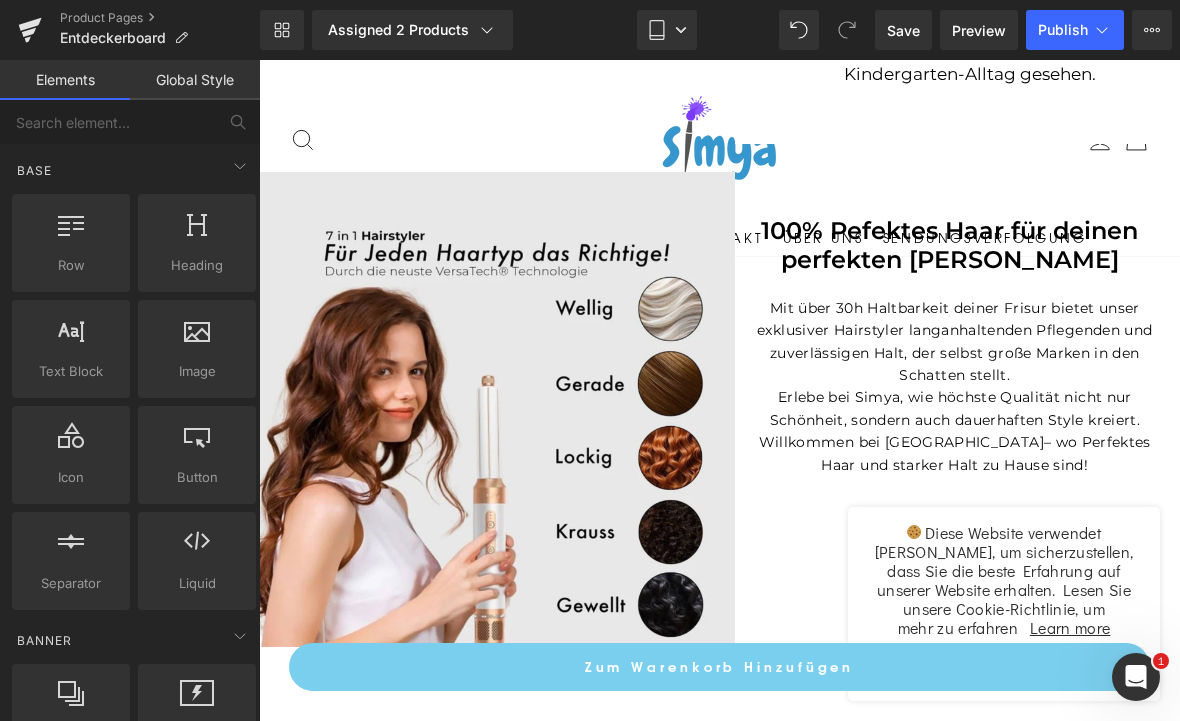scroll, scrollTop: 2093, scrollLeft: 0, axis: vertical 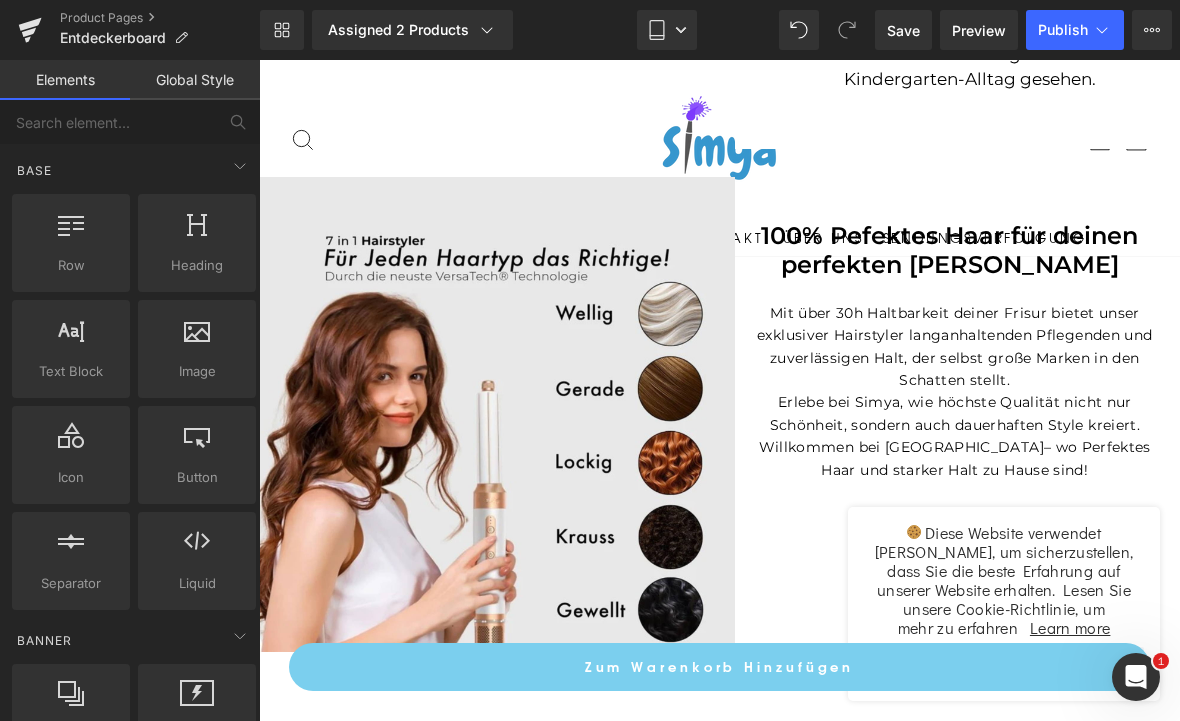 click on "100% Pefektes Haar für deinen perfekten [PERSON_NAME]" at bounding box center [950, 239] 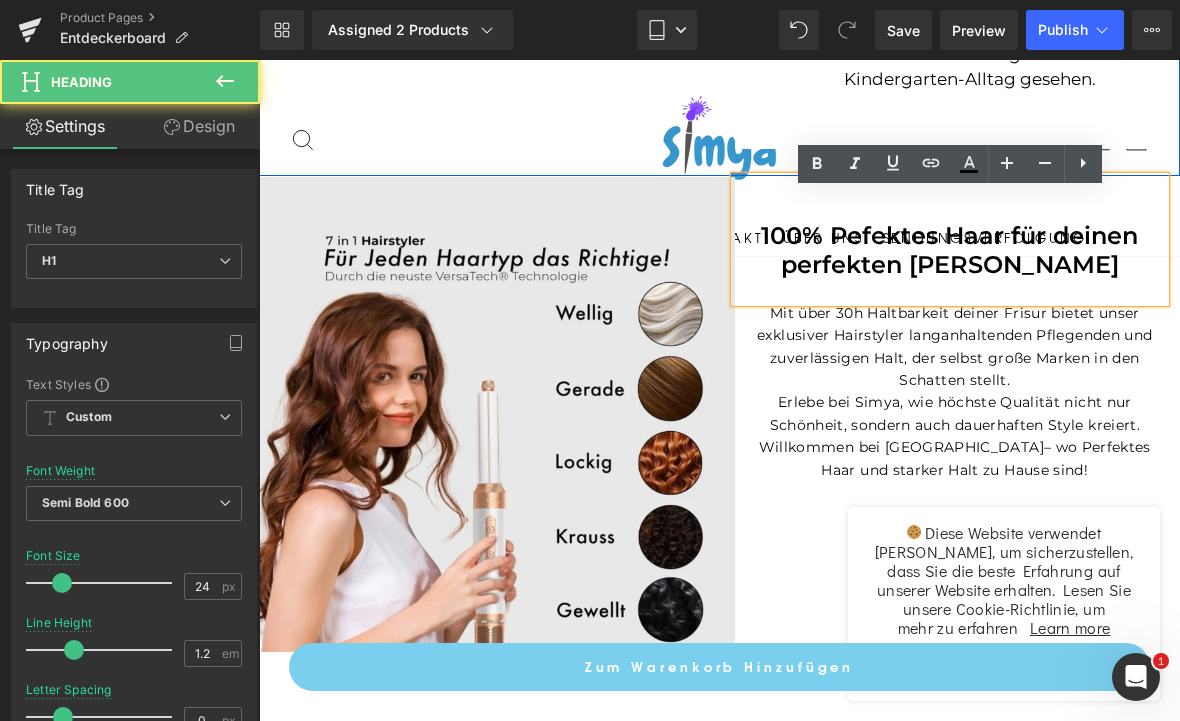 click on "Image         Das sagen Ärzte und Psychologen zum Simya Entdecker Board® Heading         Kinderärzte und Entwicklungspsychologinnen betonen immer wieder, wie wichtig gezielte Förderung in den ersten Lebensjahren ist. Genau hier setzt das  Simya Entdecker Board®  an. Es  unterstützt  spielerisch  die  Entwicklung  von  Feinmotorik ,  Konzentration  und  logischem Denken  – genau so, wie es die Wissenschaft empfiehlt: durch aktives Entdecken, Anfassen und Ausprobieren. Das Simya Entdecker Board® kombiniert  pädagogisches Know-how  mit kindergerechtem Design und wird deshalb von  vielen Experten  als ideale Vorbereitung auf den Kindergarten-Alltag gesehen. Text Block         Row         Row" at bounding box center [719, -241] 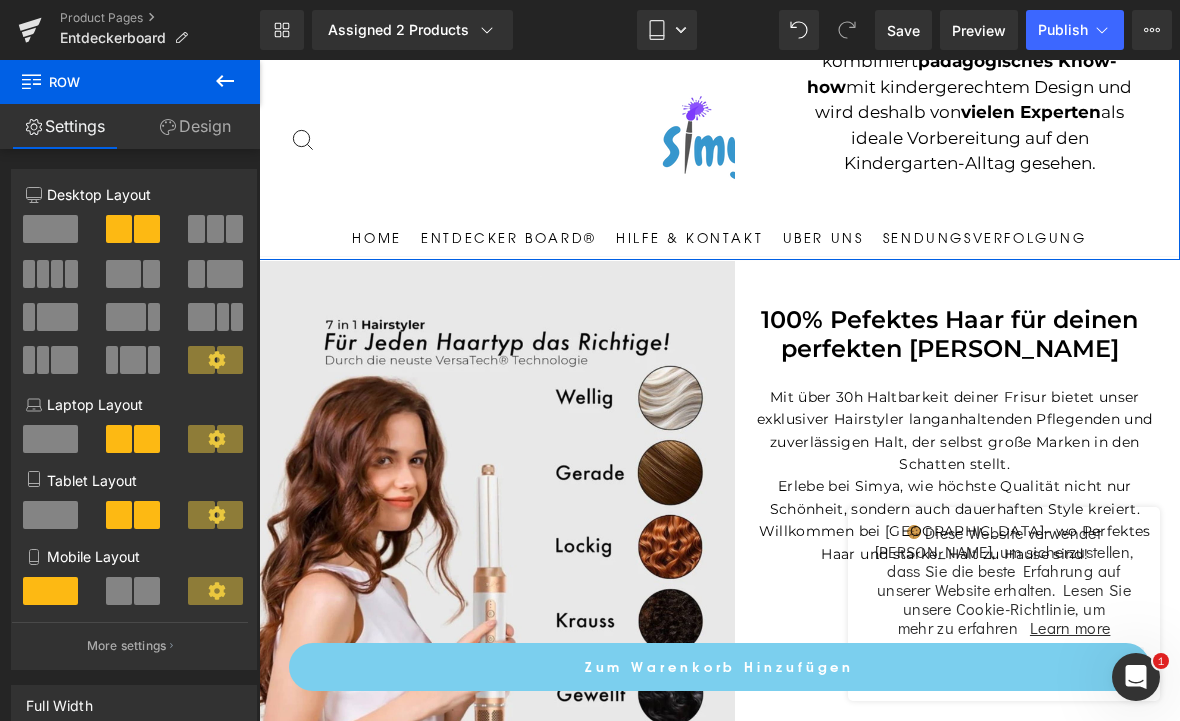 scroll, scrollTop: 2008, scrollLeft: 0, axis: vertical 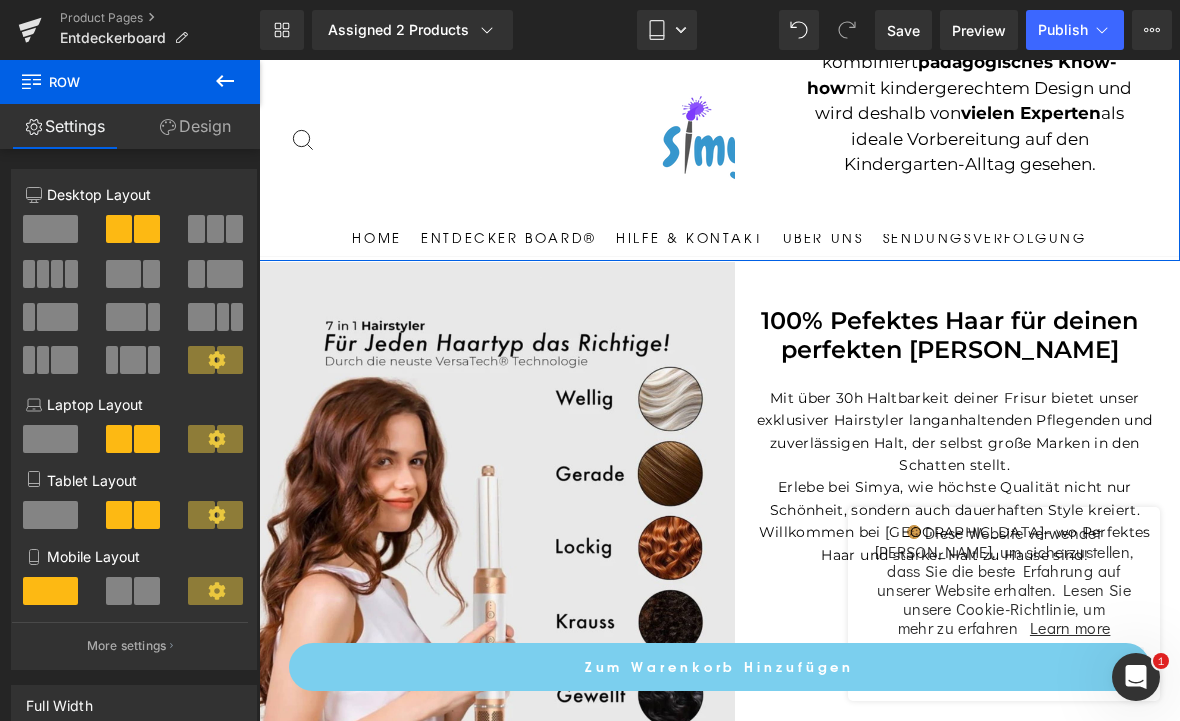 click at bounding box center (259, 60) 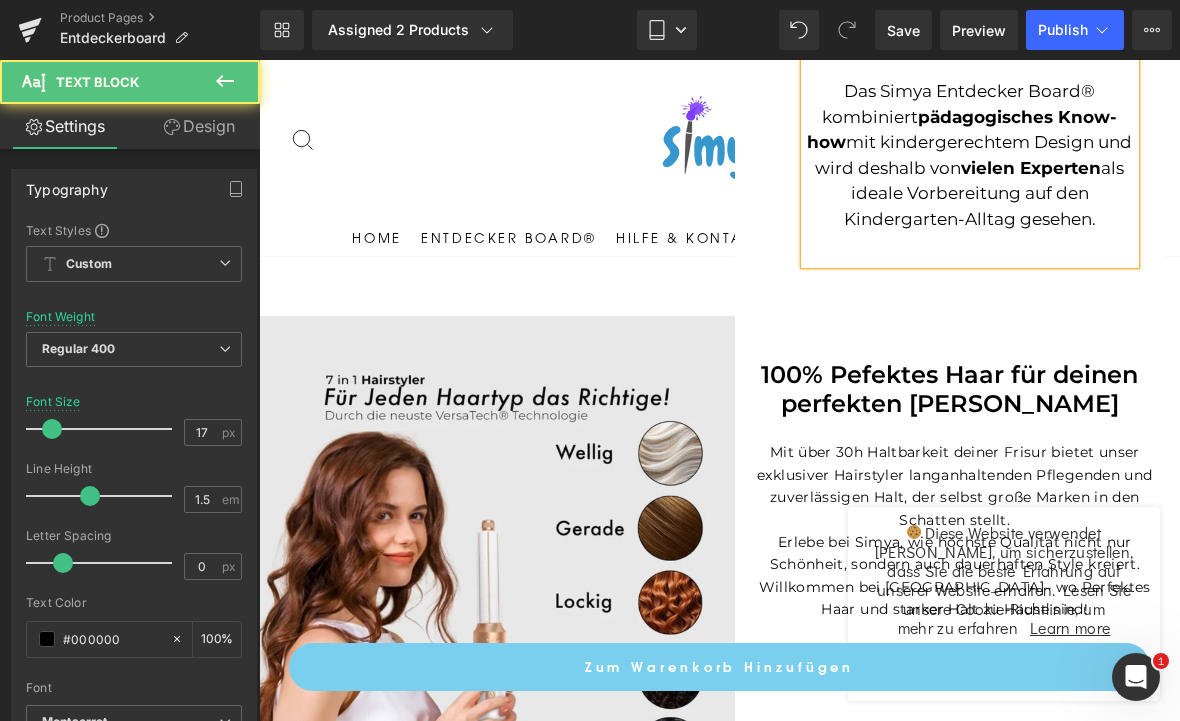 scroll, scrollTop: 1947, scrollLeft: 0, axis: vertical 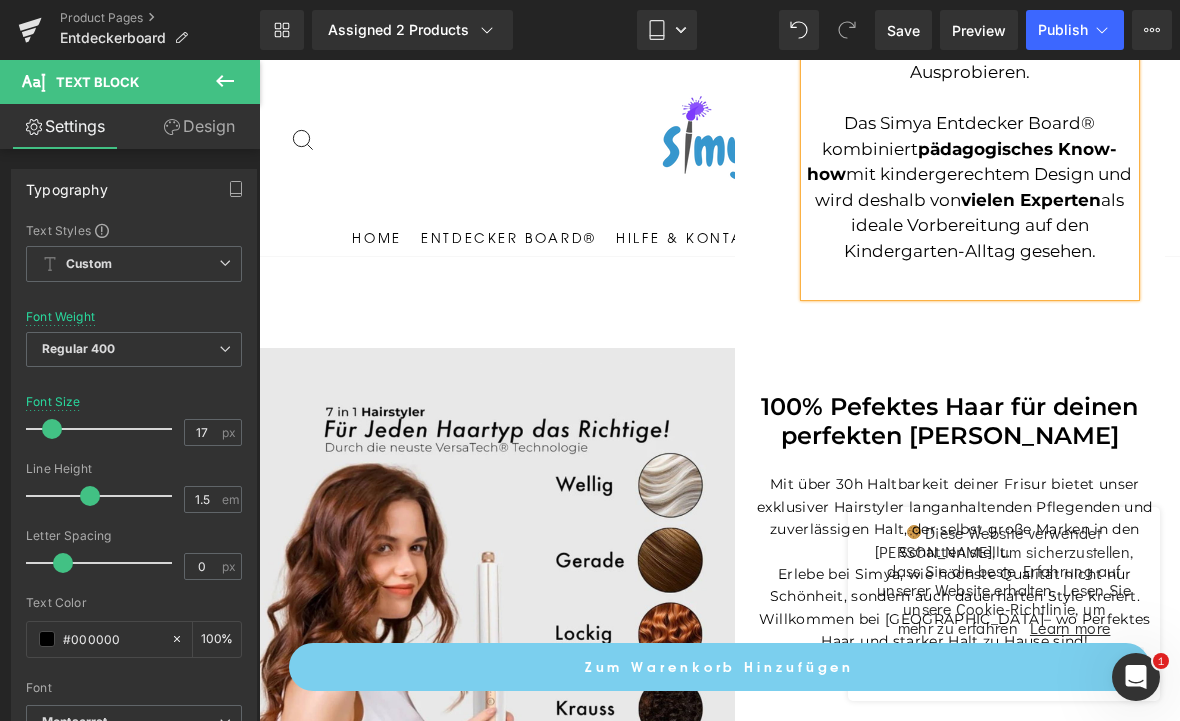 click on "Image         Das sagen Ärzte und Psychologen zum Simya Entdecker Board® Heading         Kinderärzte und Entwicklungspsychologinnen betonen immer wieder, wie wichtig gezielte Förderung in den ersten Lebensjahren ist. Genau hier setzt das  Simya Entdecker Board®  an. Es  unterstützt  spielerisch  die  Entwicklung  von  Feinmotorik ,  Konzentration  und  logischem Denken  – genau so, wie es die Wissenschaft empfiehlt: durch aktives Entdecken, Anfassen und Ausprobieren. Das Simya Entdecker Board® kombiniert  pädagogisches Know-how  mit kindergerechtem Design und wird deshalb von  vielen Experten  als ideale Vorbereitung auf den Kindergarten-Alltag gesehen. Text Block         Row         Row" at bounding box center (719, -82) 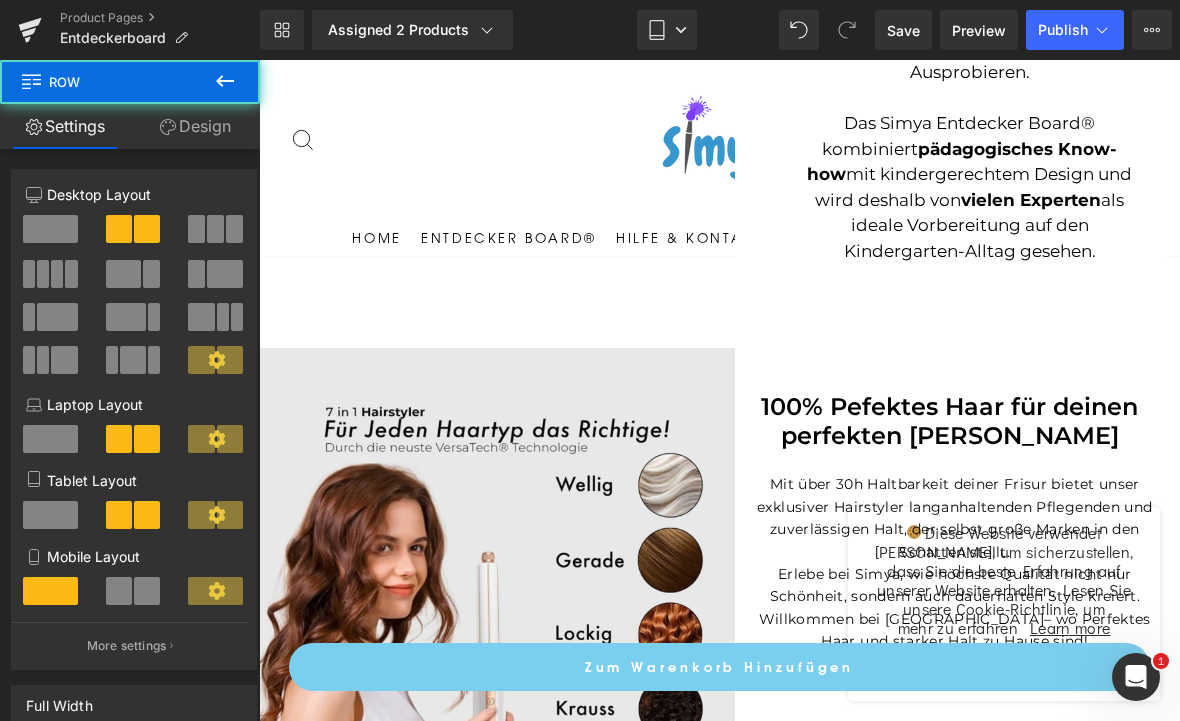click 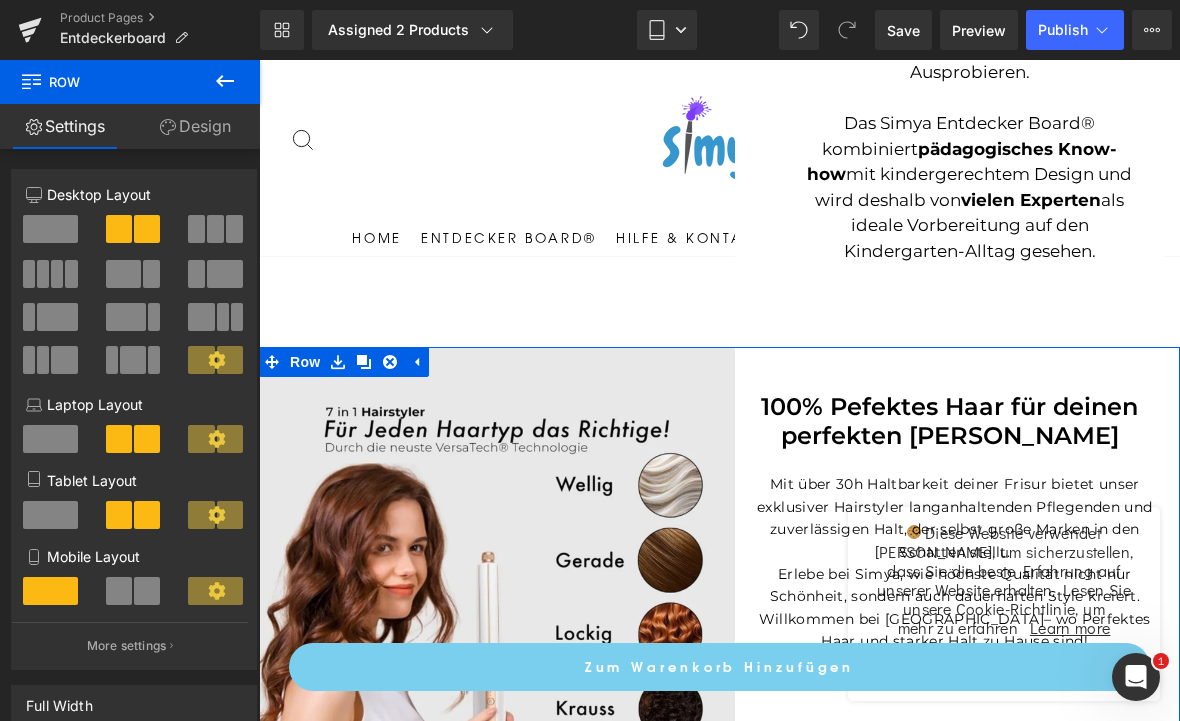 click 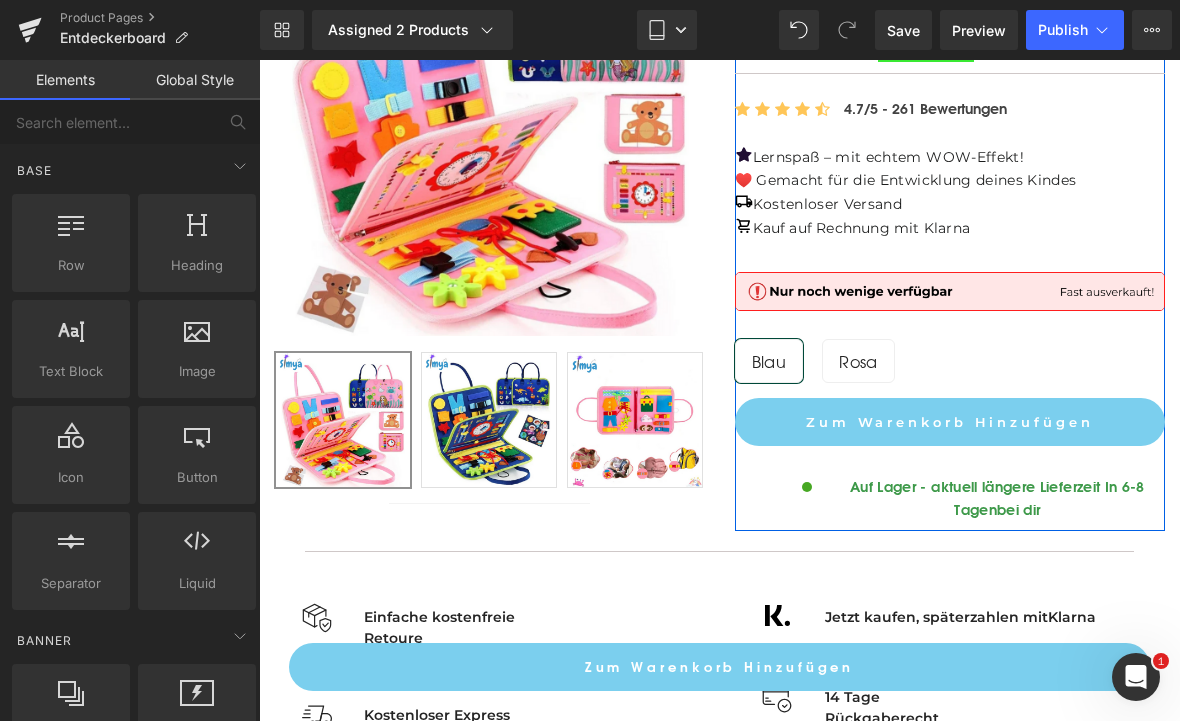 click on "Tablet" at bounding box center [667, 30] 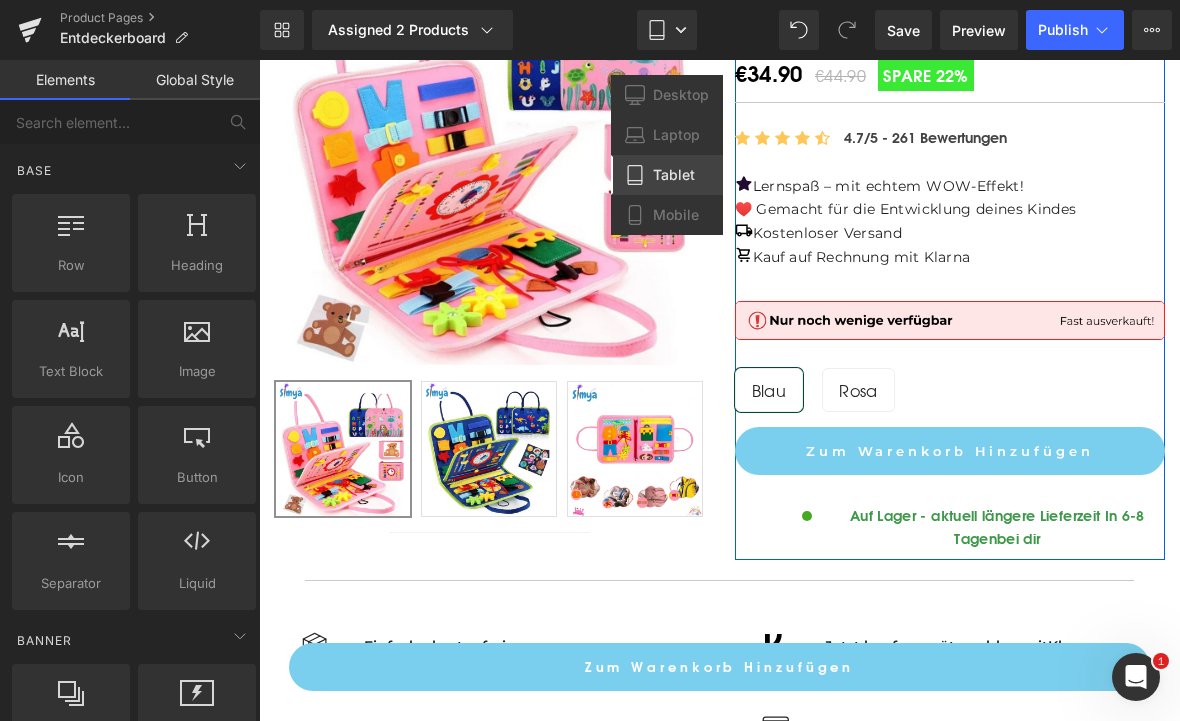 click on "Mobile" at bounding box center [676, 215] 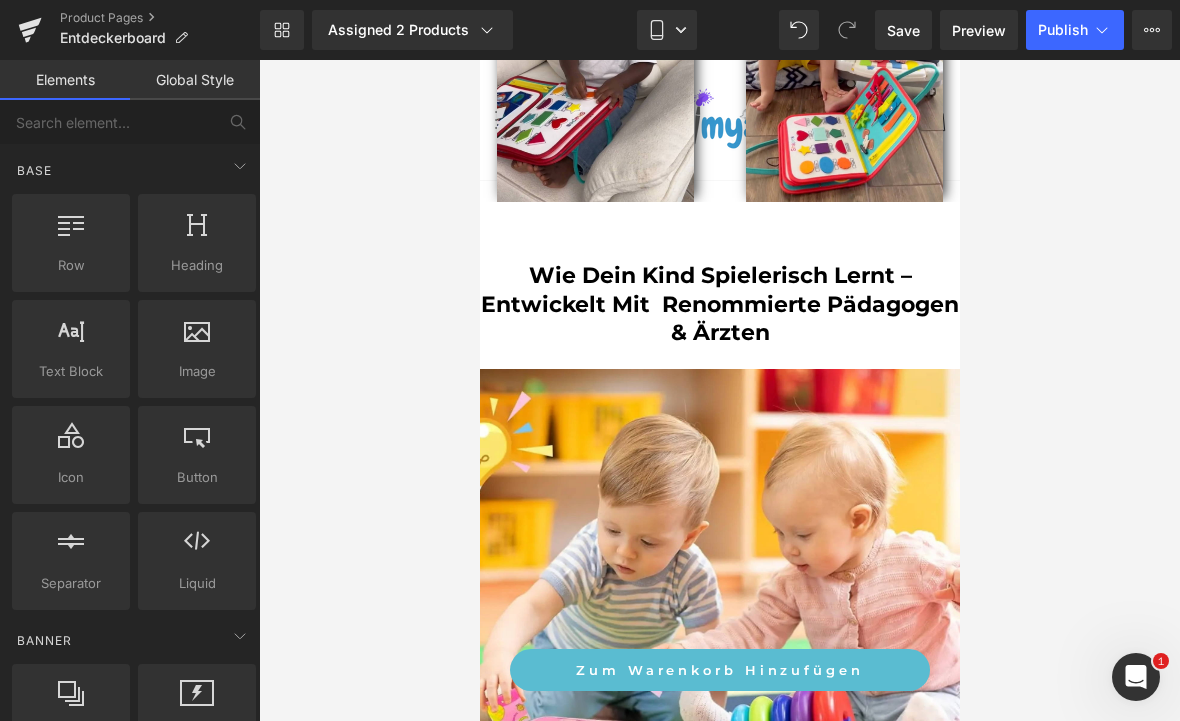 scroll, scrollTop: 2092, scrollLeft: 0, axis: vertical 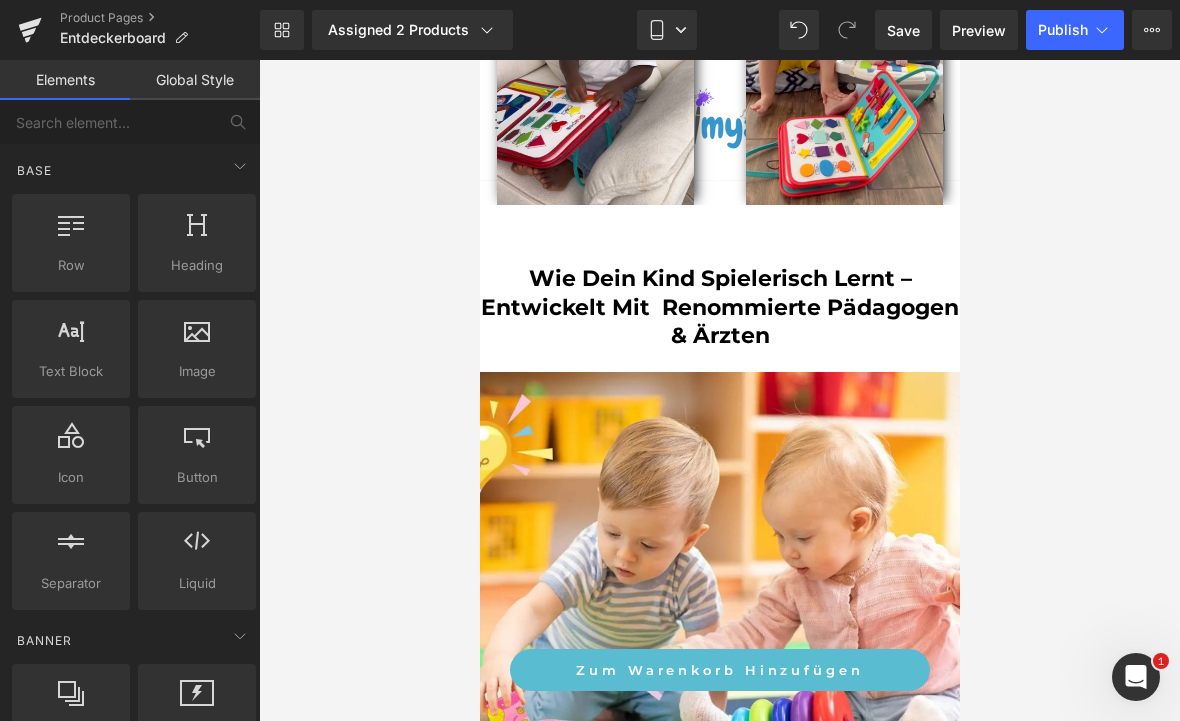 click 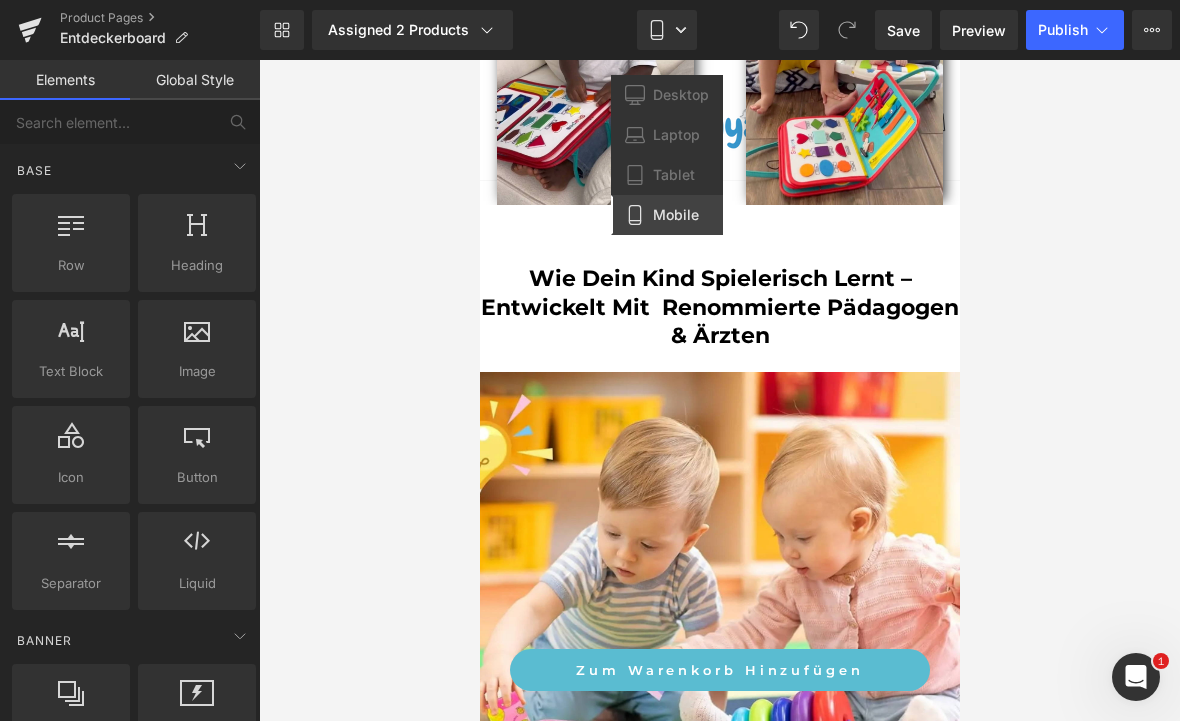 click on "Desktop" at bounding box center (681, 95) 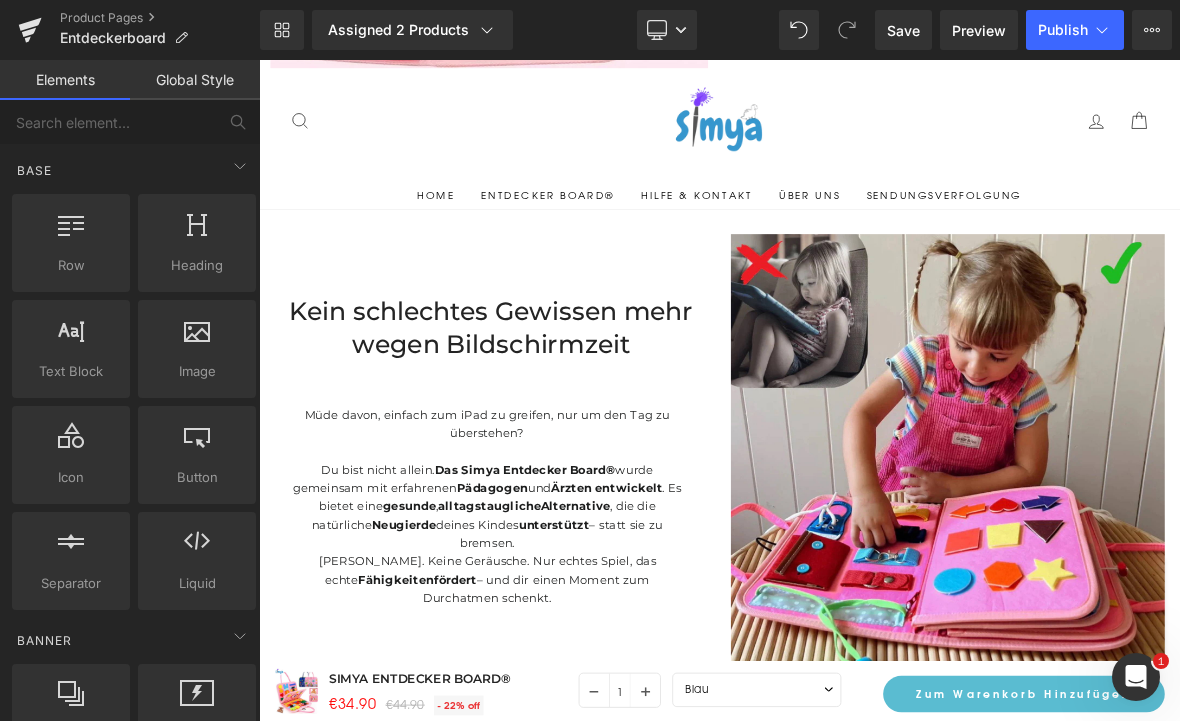 scroll, scrollTop: 2958, scrollLeft: 0, axis: vertical 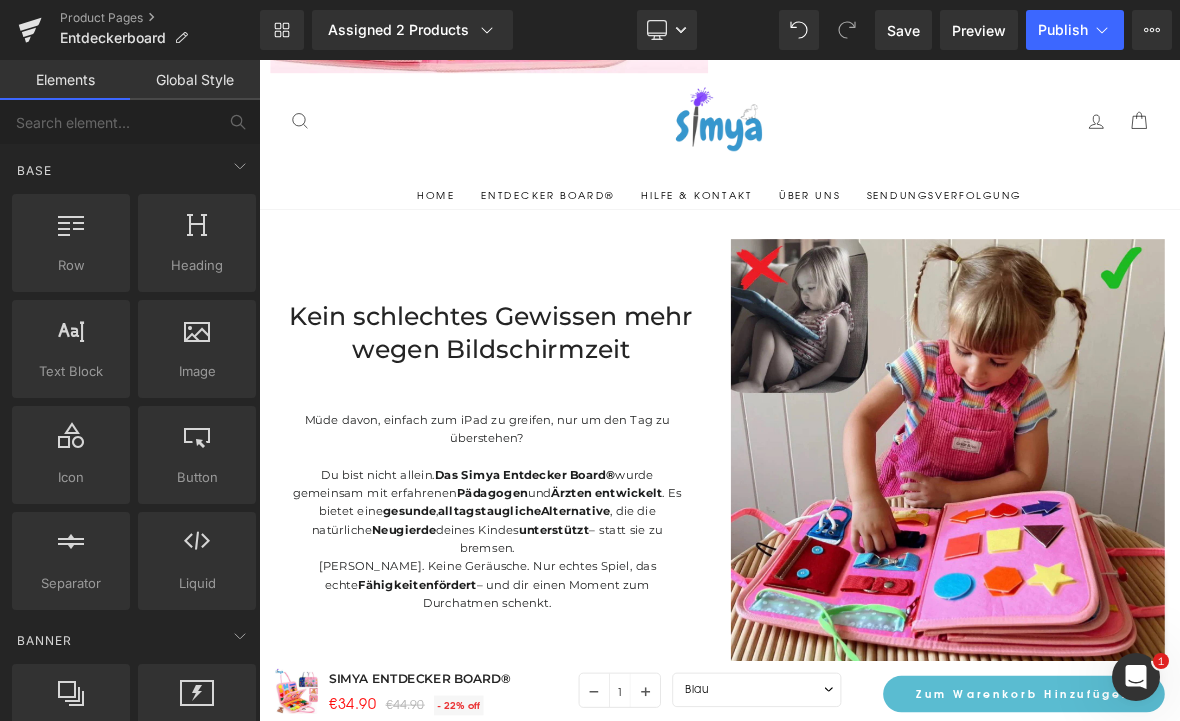 click on "Desktop" at bounding box center (667, 30) 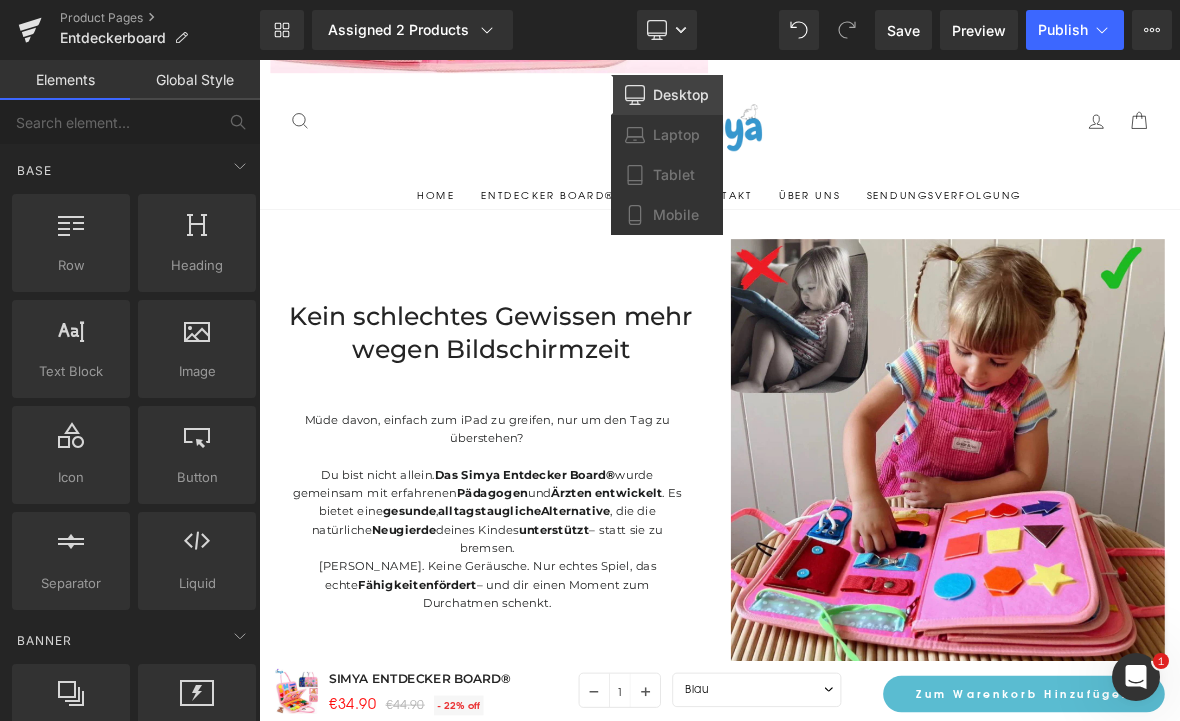 click on "Tablet" at bounding box center [674, 175] 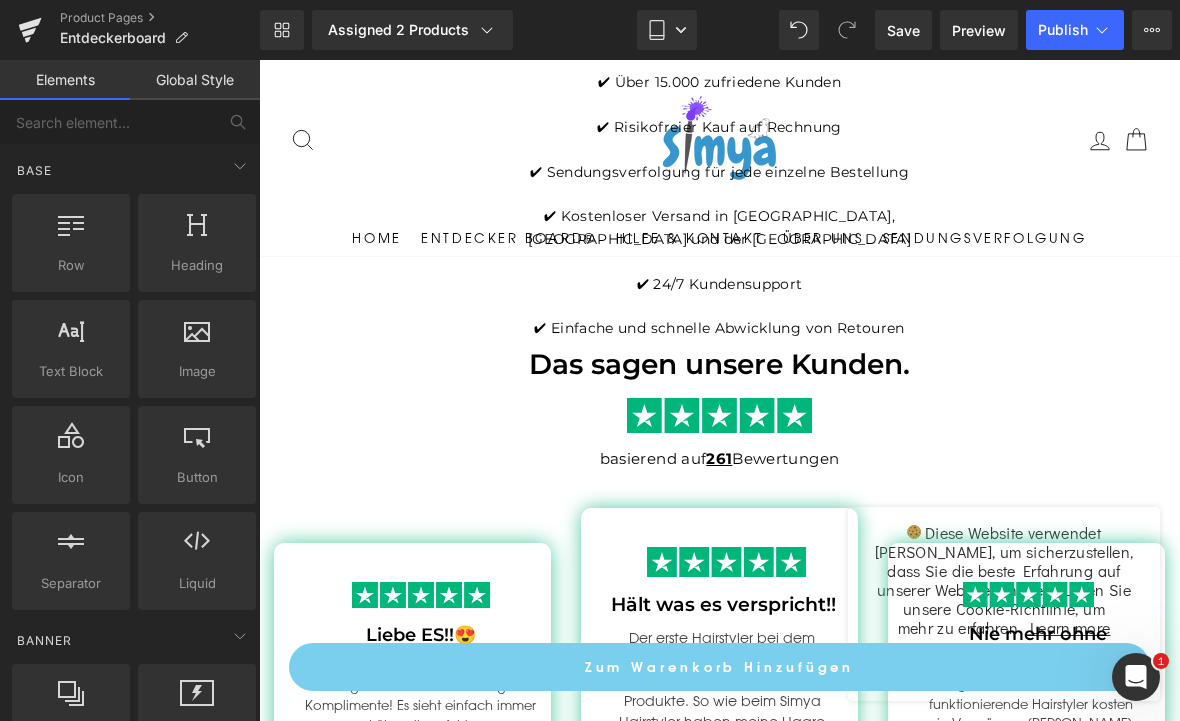 scroll, scrollTop: 2291, scrollLeft: 0, axis: vertical 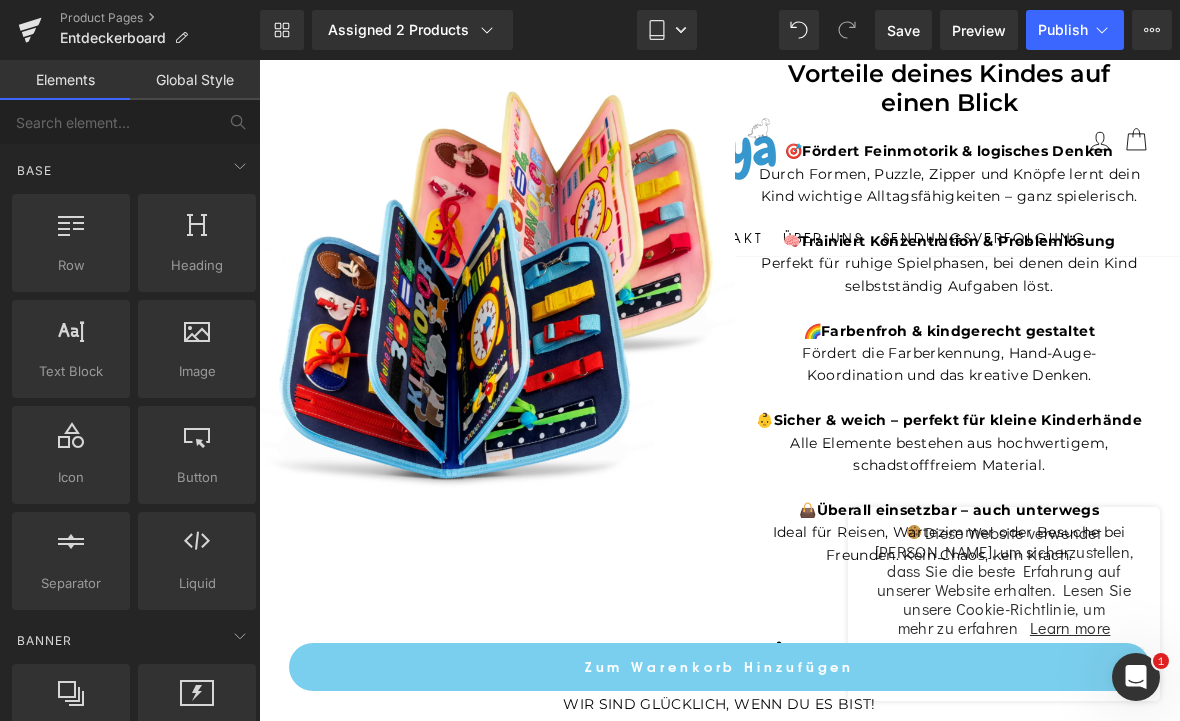 click 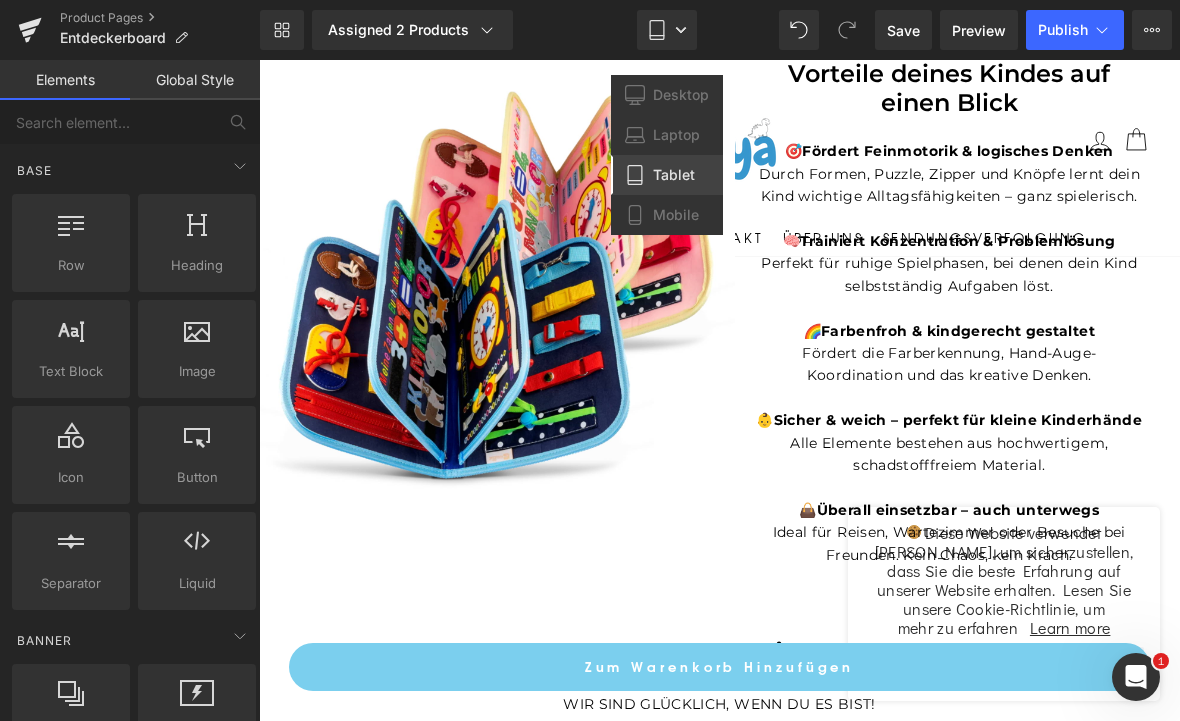 click on "Mobile" at bounding box center (676, 215) 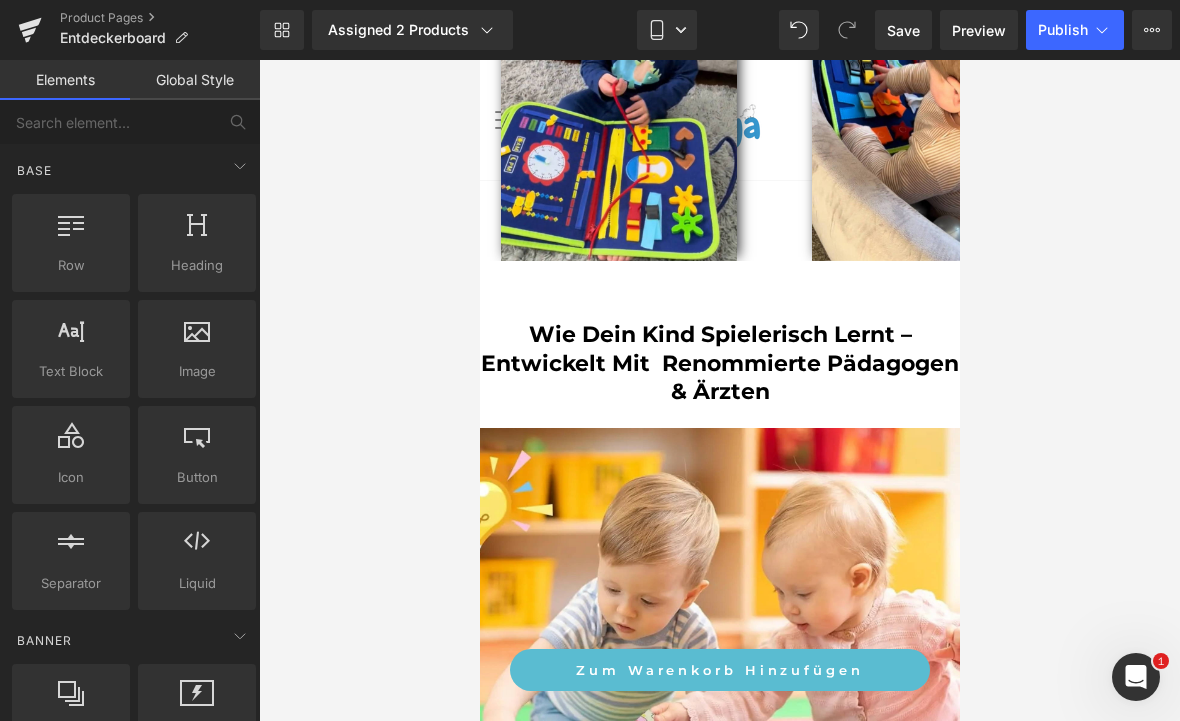 scroll, scrollTop: 4511, scrollLeft: 0, axis: vertical 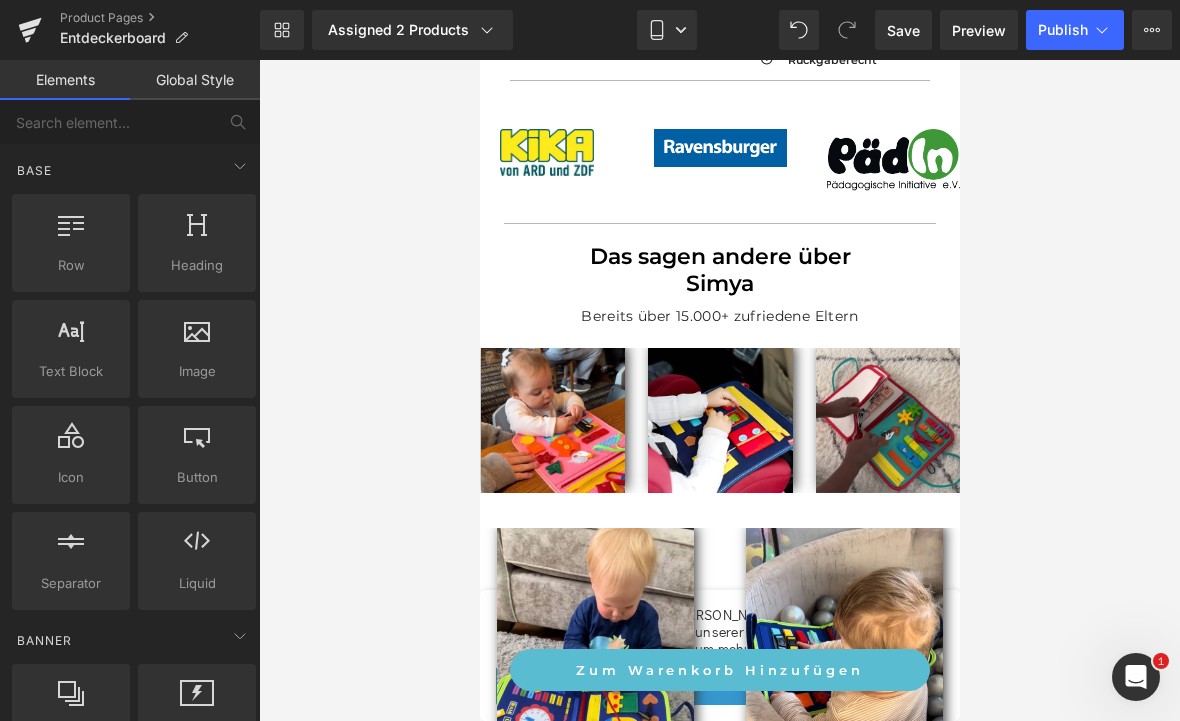 click 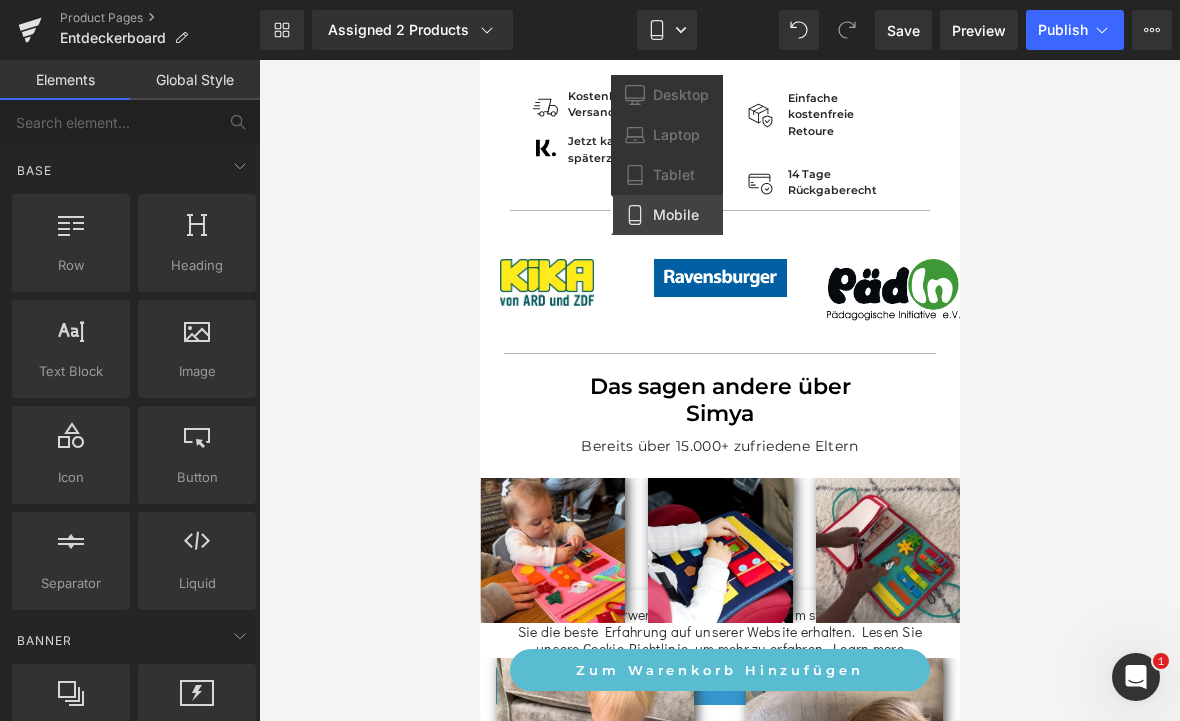 click on "Desktop" at bounding box center (681, 95) 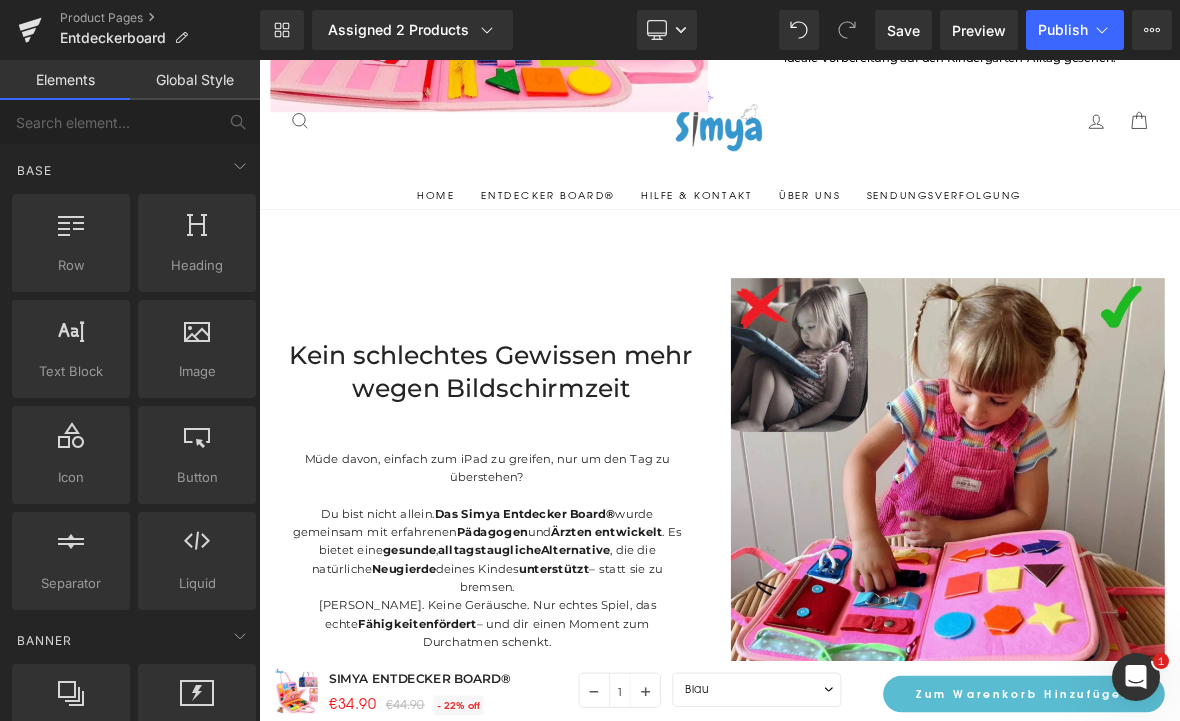 scroll, scrollTop: 2901, scrollLeft: 0, axis: vertical 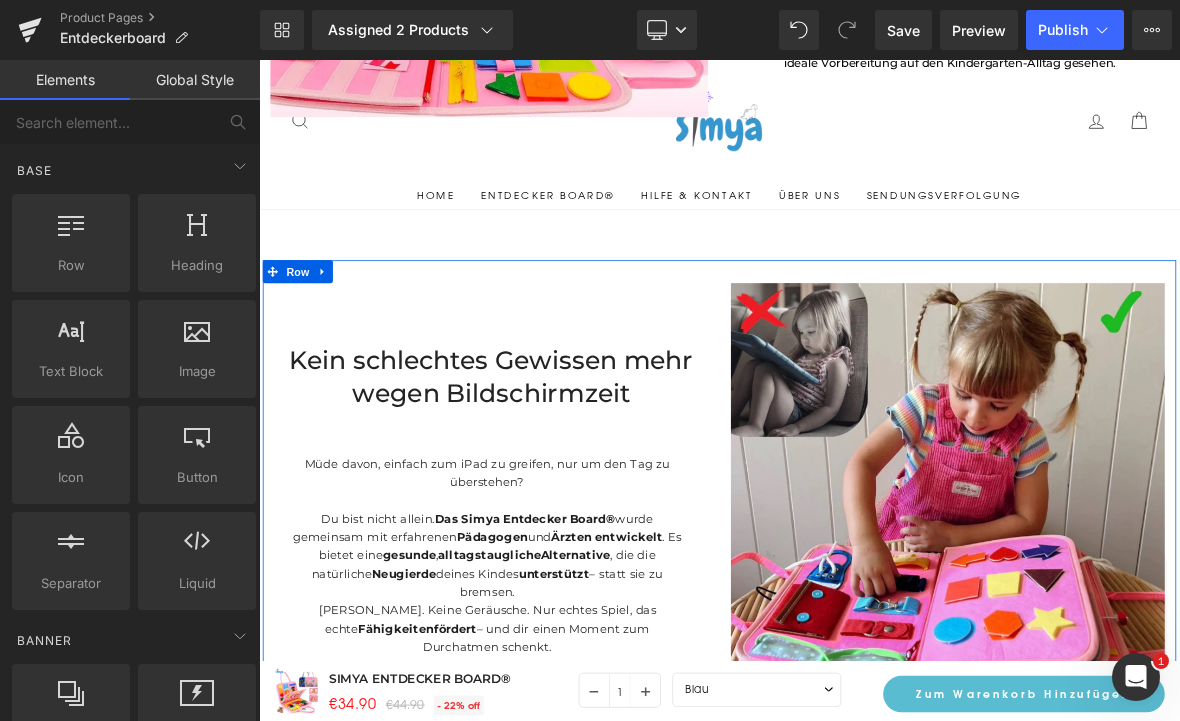 click on "Kein schlechtes Gewissen mehr wegen Bildschirmzeit Heading         Müde davon, einfach zum iPad zu greifen, nur um den Tag zu überstehen? Du bist nicht allein.  Das Simya Entdecker Board®  wurde gemeinsam mit erfahrenen  Pädagogen  und  Ärzten entwickelt . Es bietet eine  gesunde ,  alltagstaugliche  Alternative , die die natürliche  Neugierde  deines Kindes  unterstützt  – statt sie zu bremsen. Keine Bildschirme. Keine Geräusche. Nur echtes Spiel, das echte  Fähigkeiten  fördert  – und dir einen Moment zum Durchatmen schenkt. Text Block" at bounding box center (564, 598) 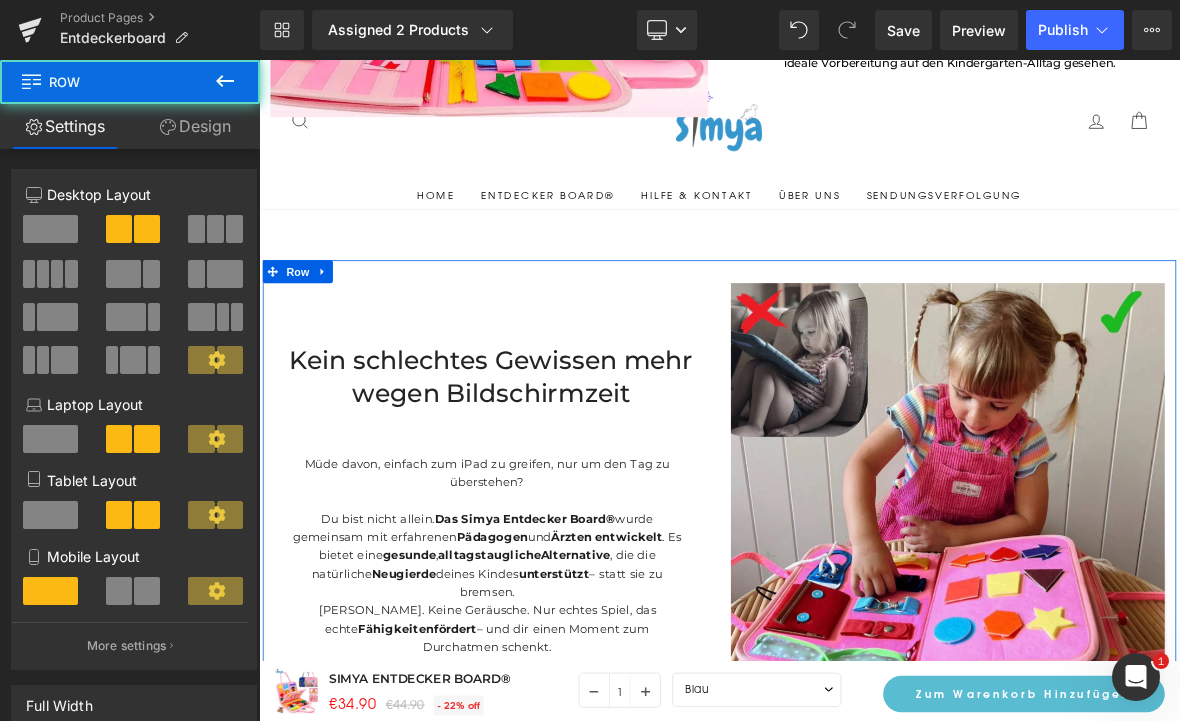click 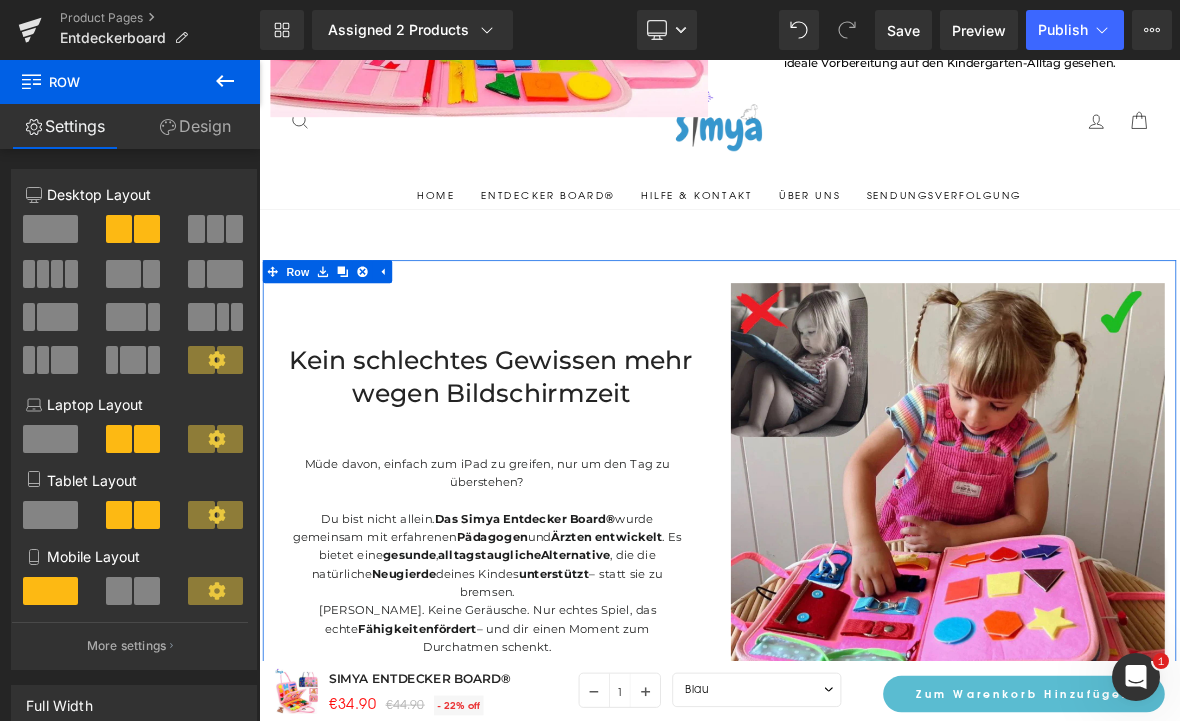 click on "Row" at bounding box center (310, 338) 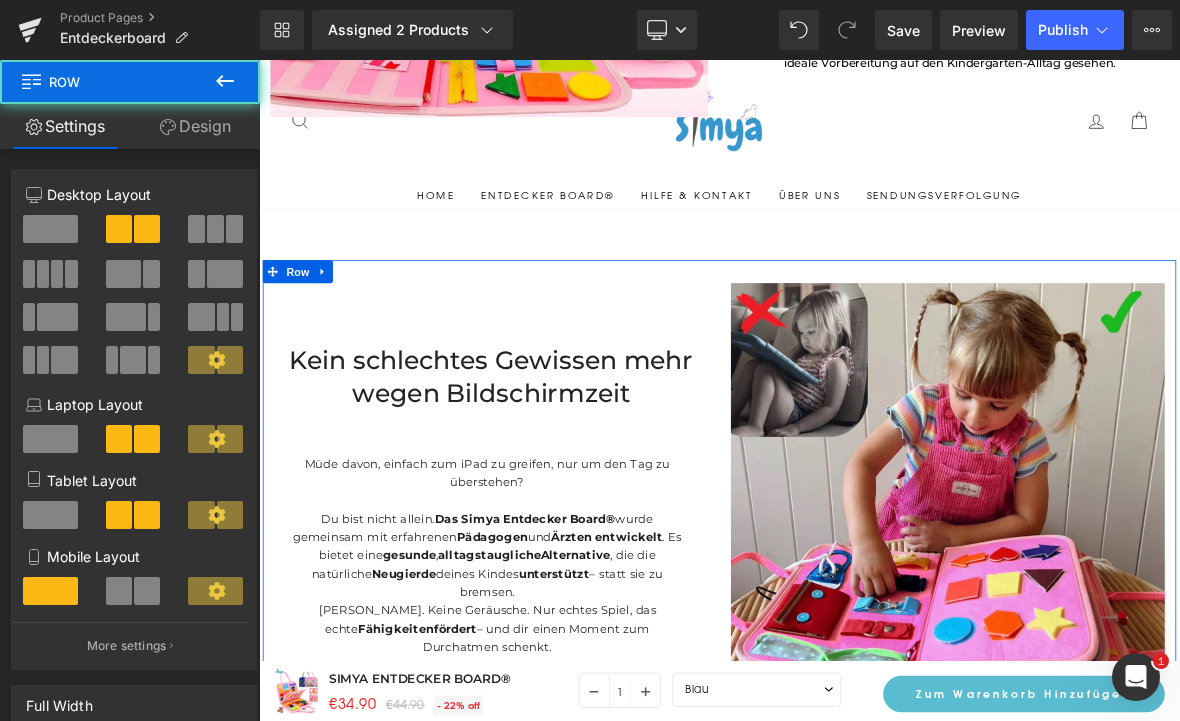 click on "Design" at bounding box center (195, 126) 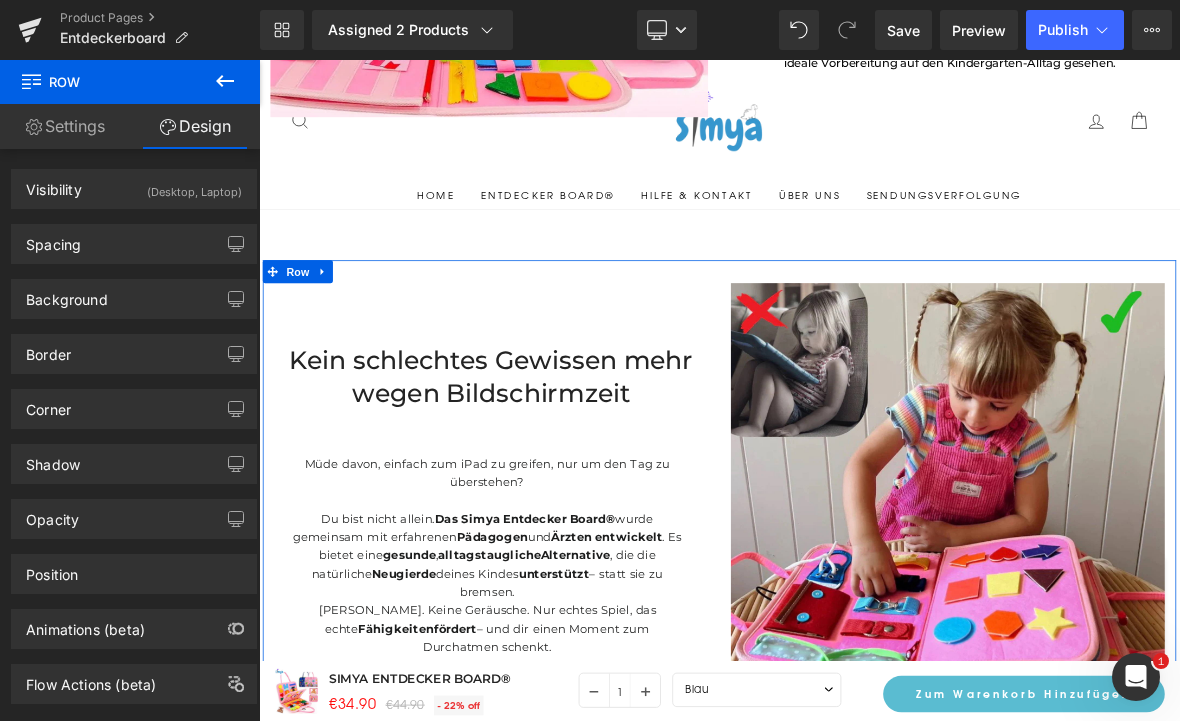 click on "Visibility
(Desktop, Laptop)" at bounding box center (134, 189) 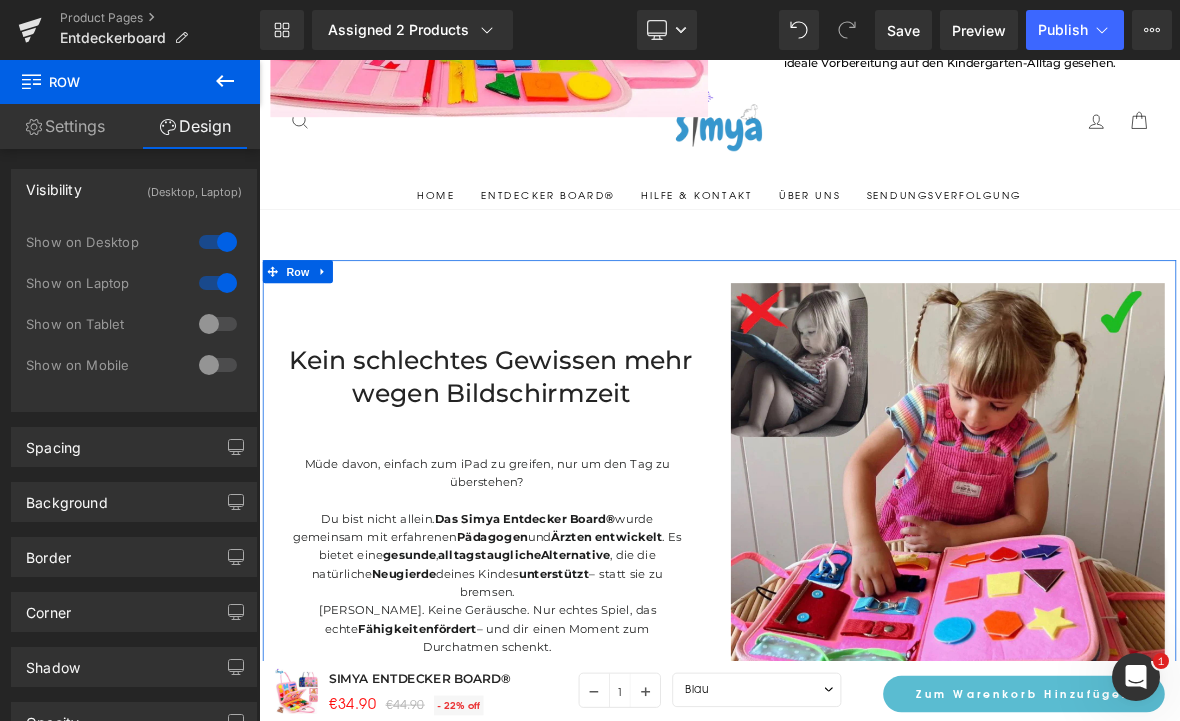 click at bounding box center [218, 365] 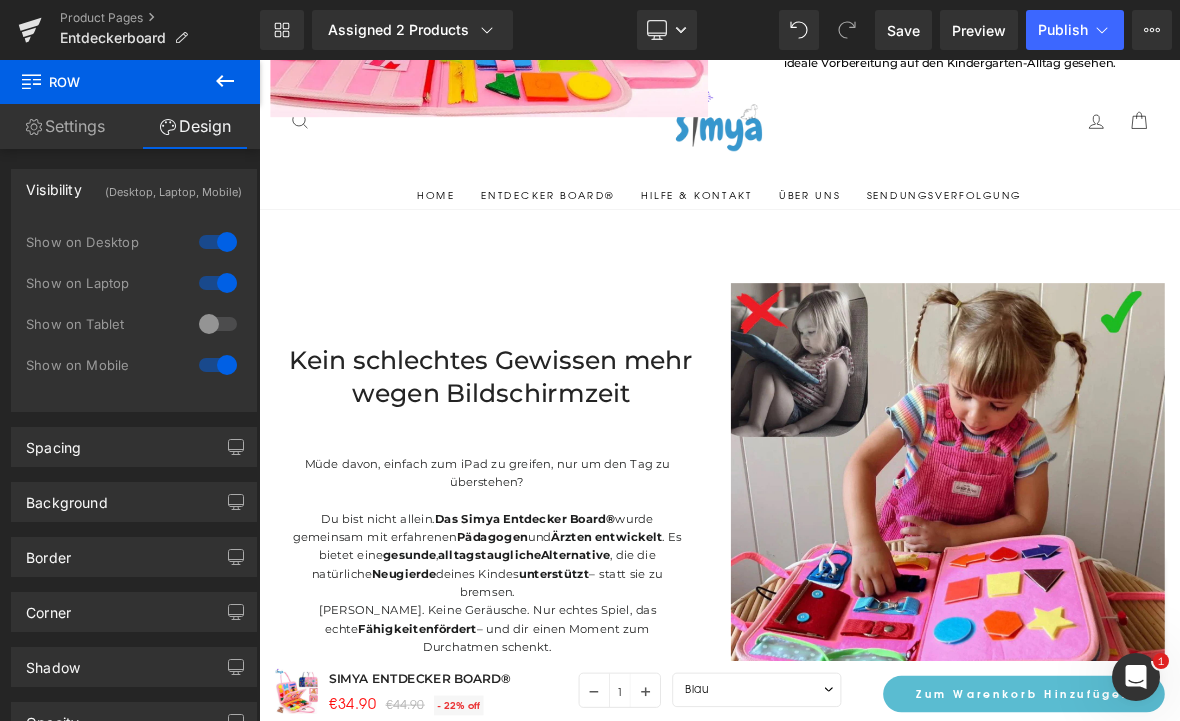 click on "Desktop" at bounding box center (667, 30) 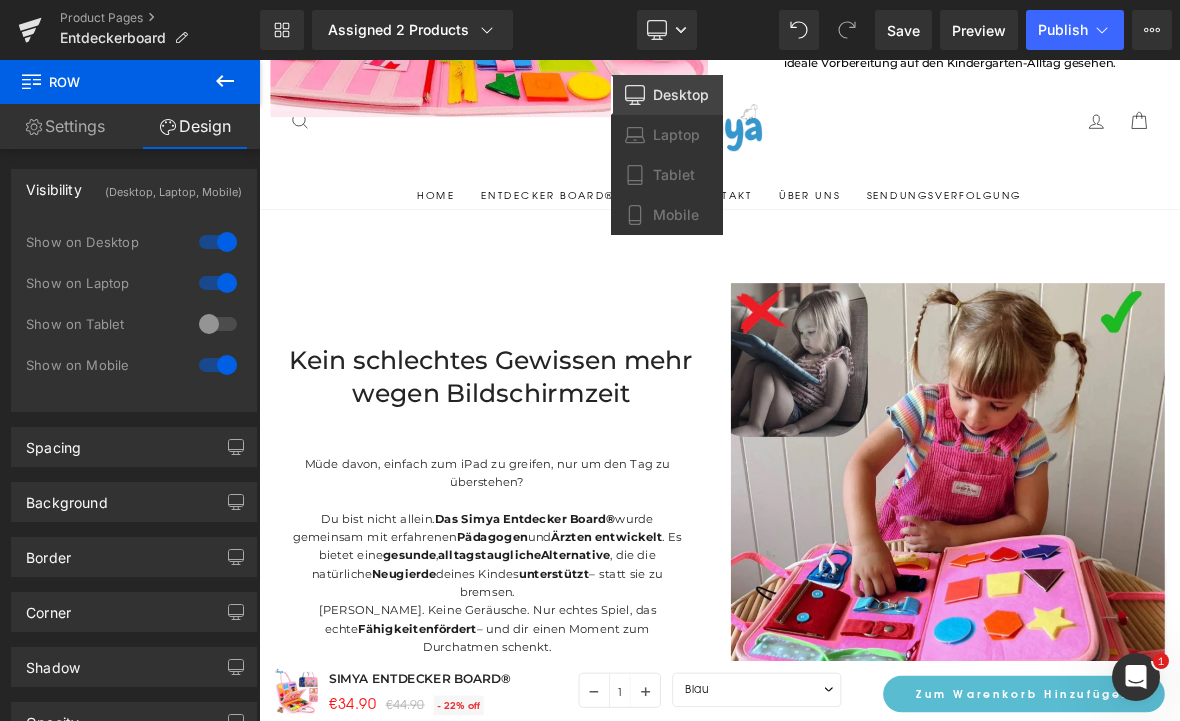click on "Tablet" at bounding box center [674, 175] 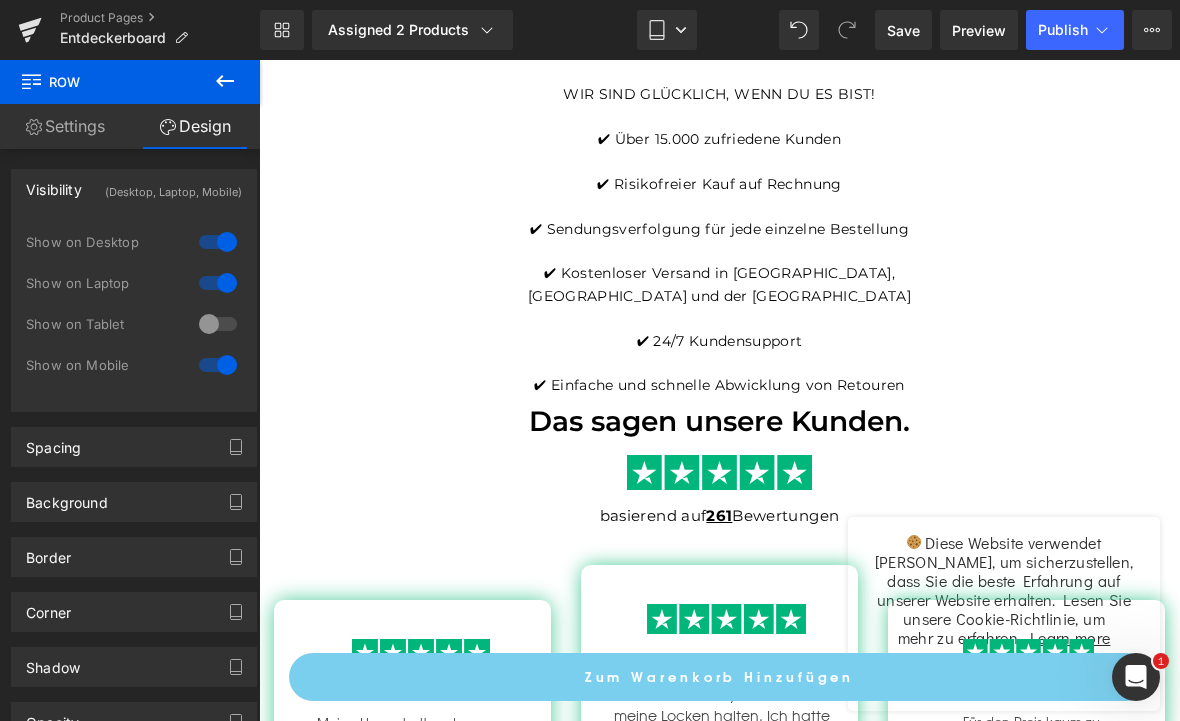scroll, scrollTop: 0, scrollLeft: 0, axis: both 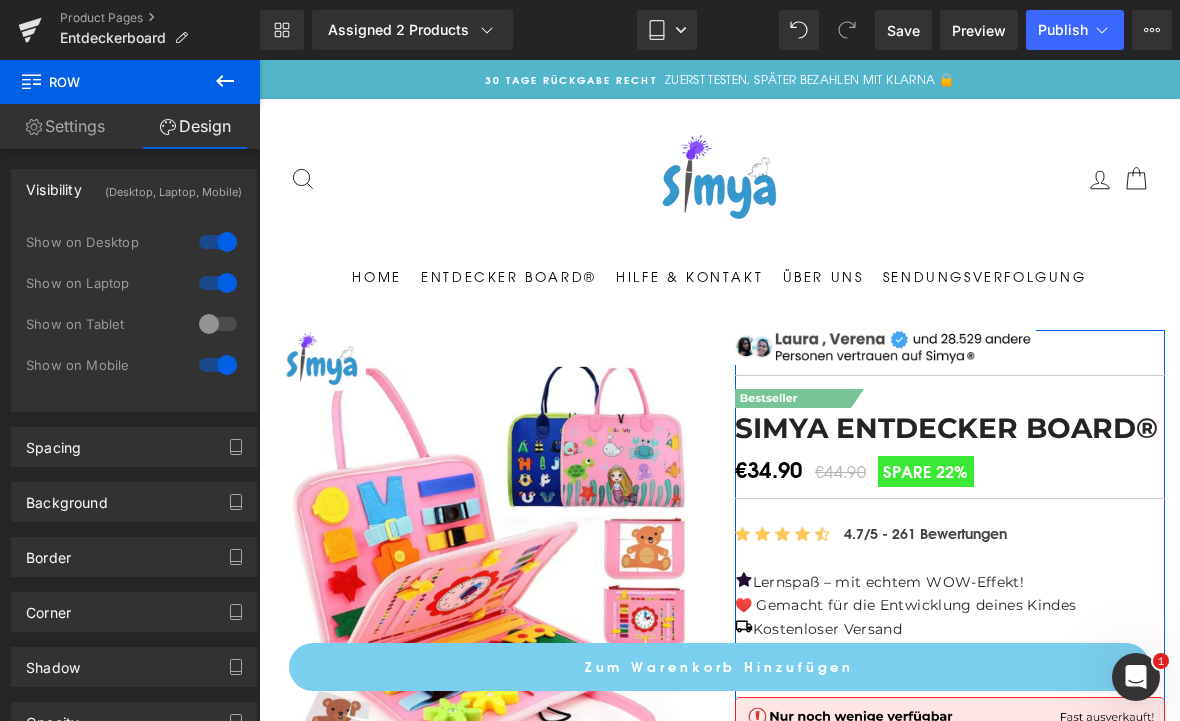 click on "Tablet" at bounding box center [667, 30] 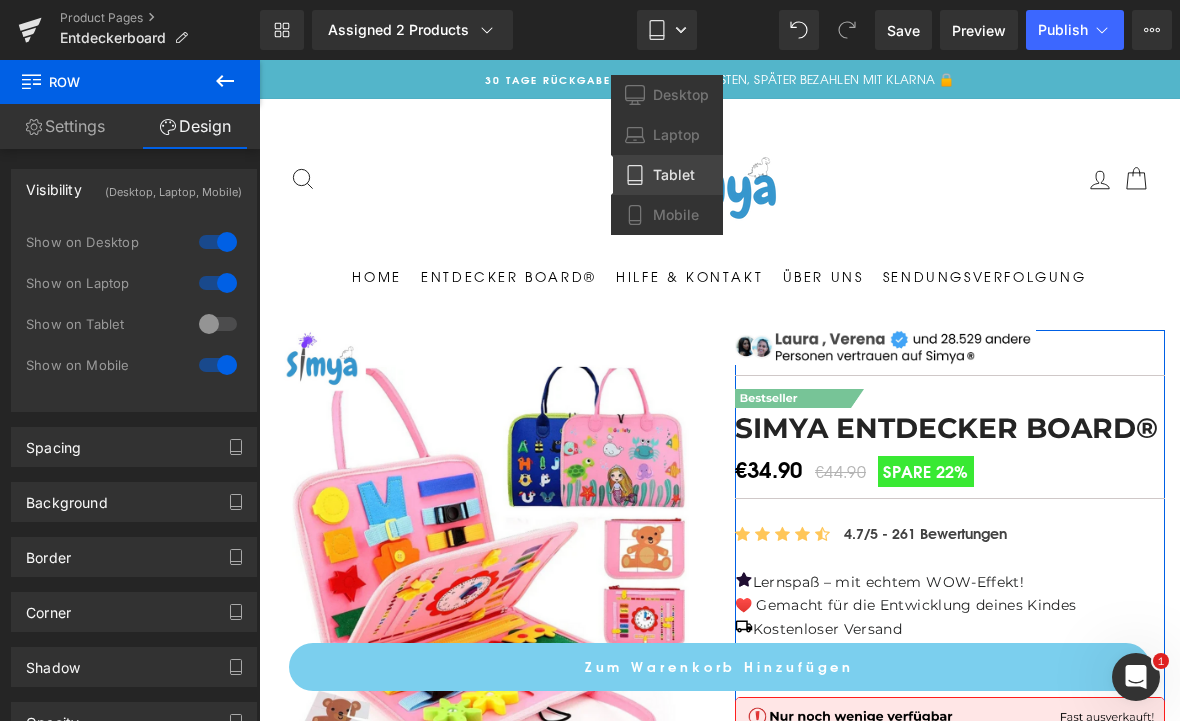 click on "Mobile" at bounding box center (676, 215) 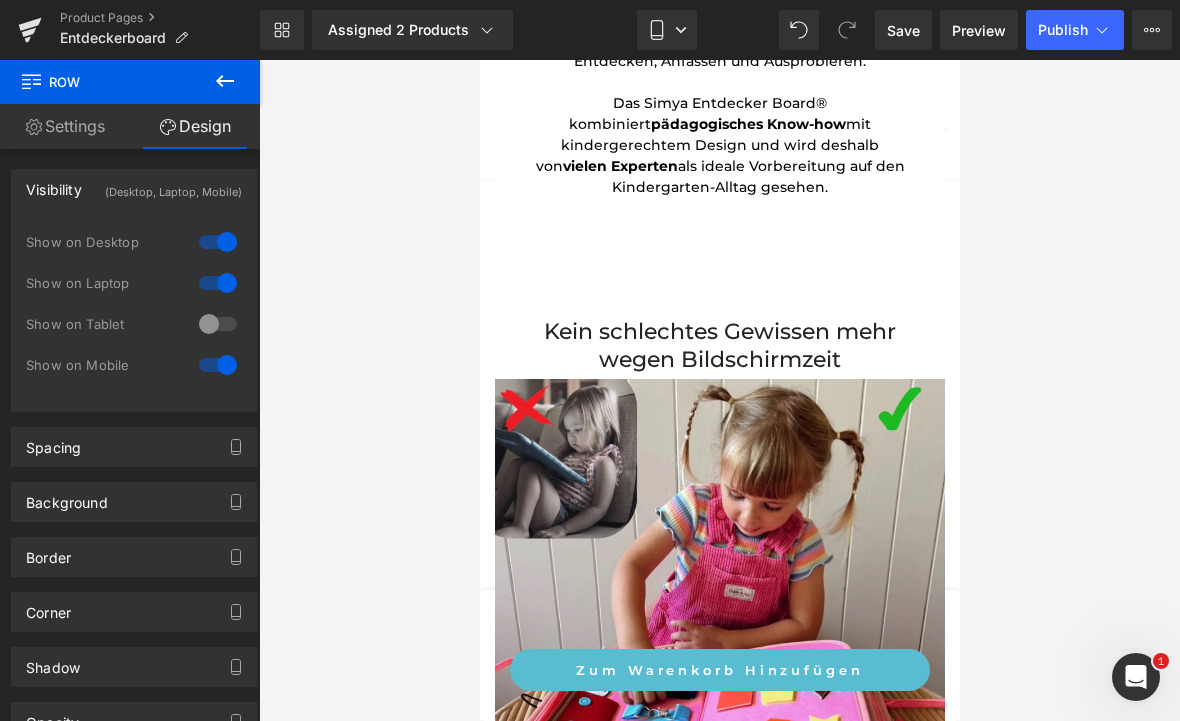 scroll, scrollTop: 3119, scrollLeft: 0, axis: vertical 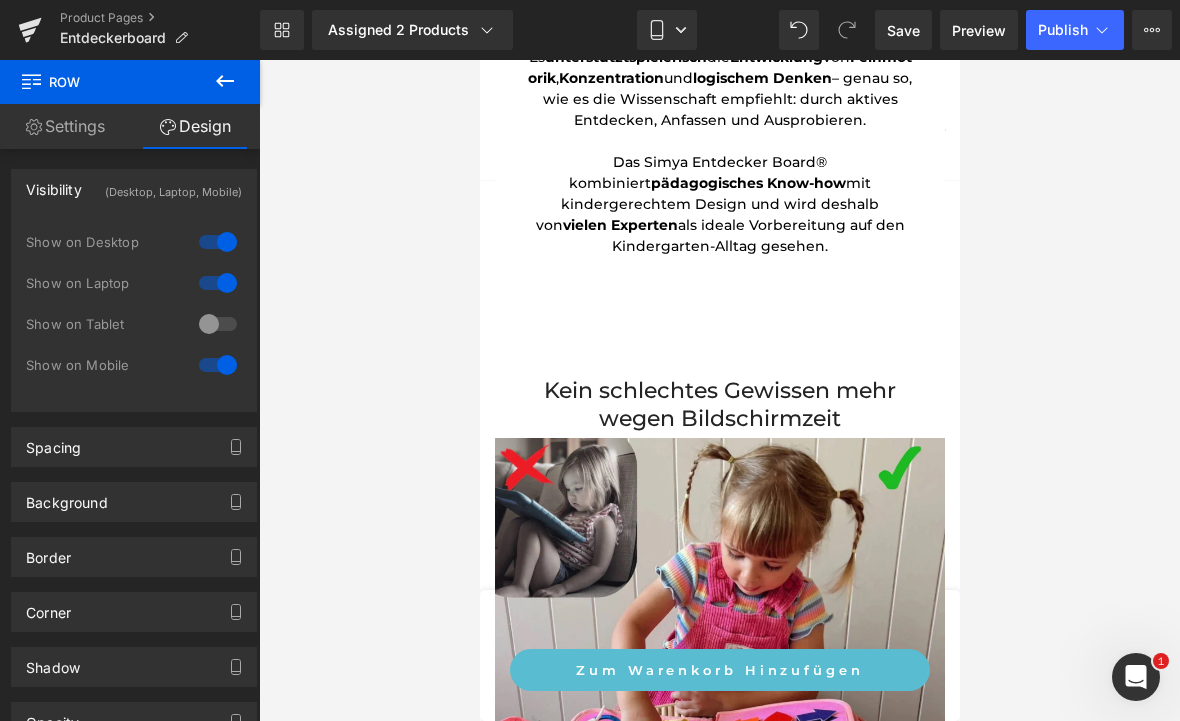 click 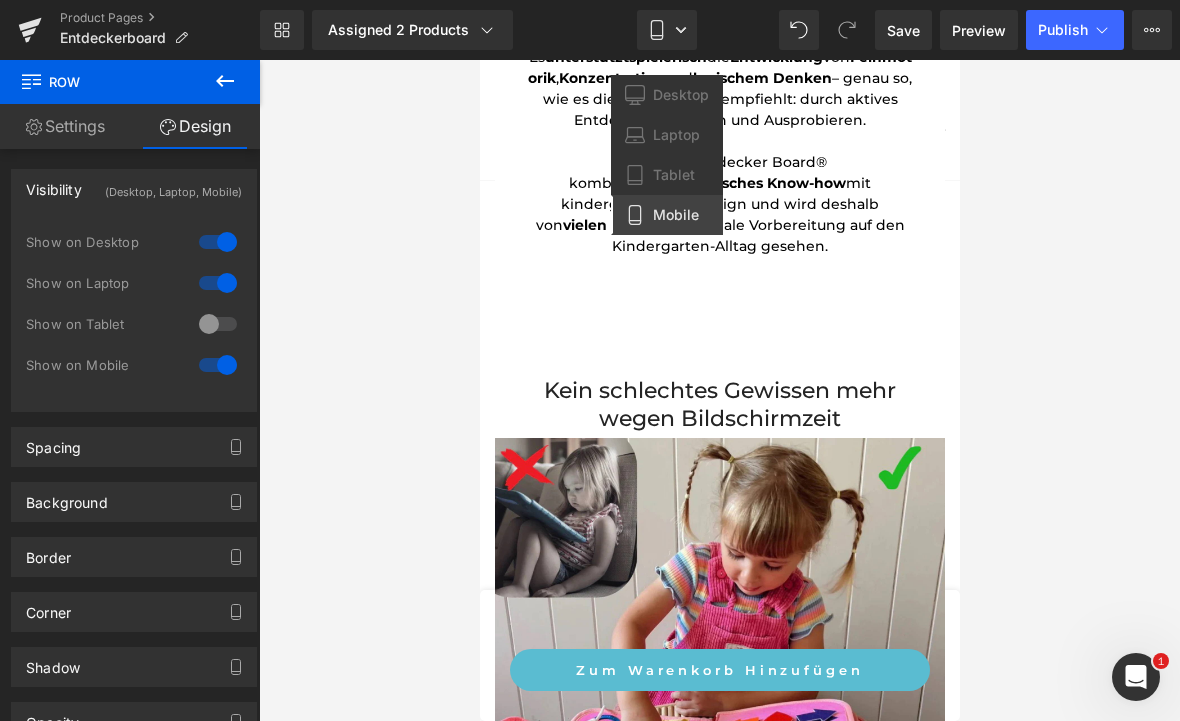 click on "Desktop" at bounding box center (667, 95) 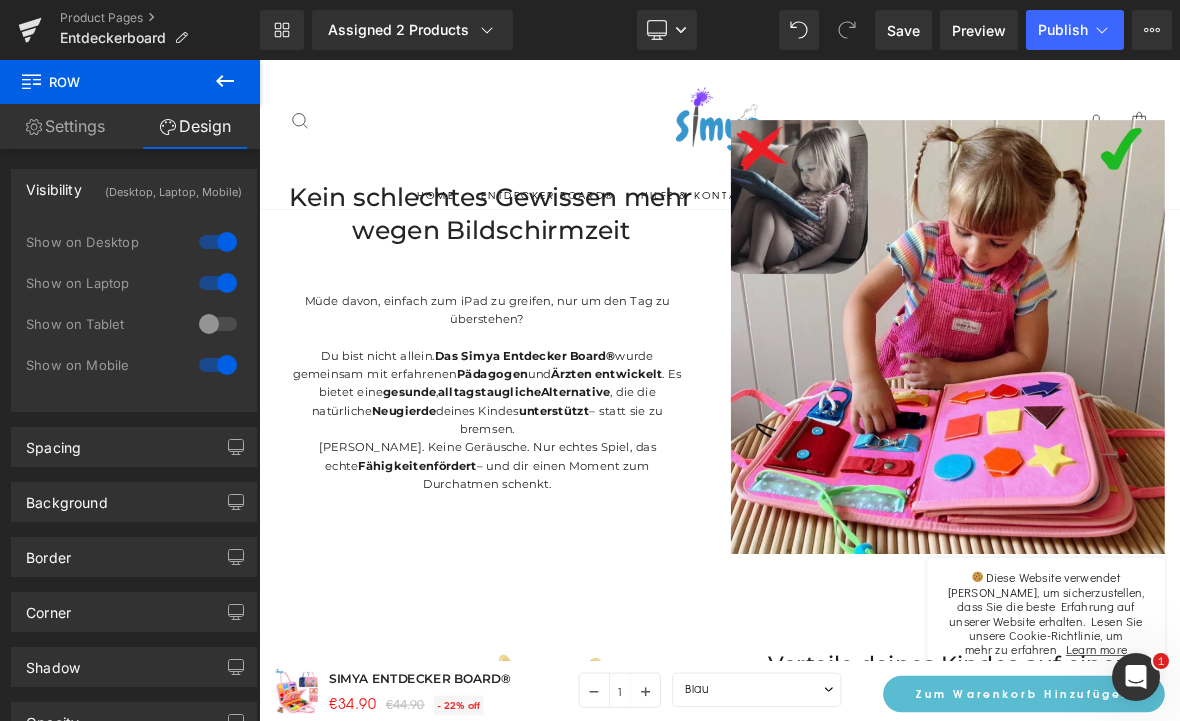 scroll, scrollTop: 3117, scrollLeft: 0, axis: vertical 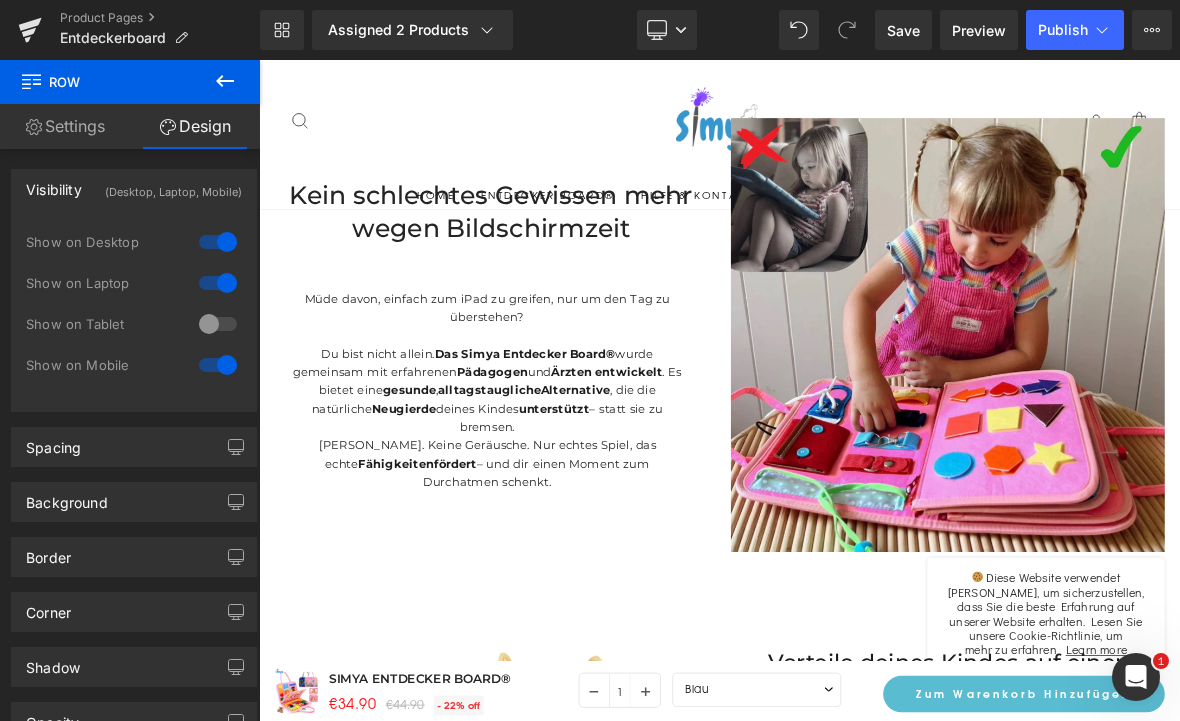 click on "unterstützt" at bounding box center [646, 518] 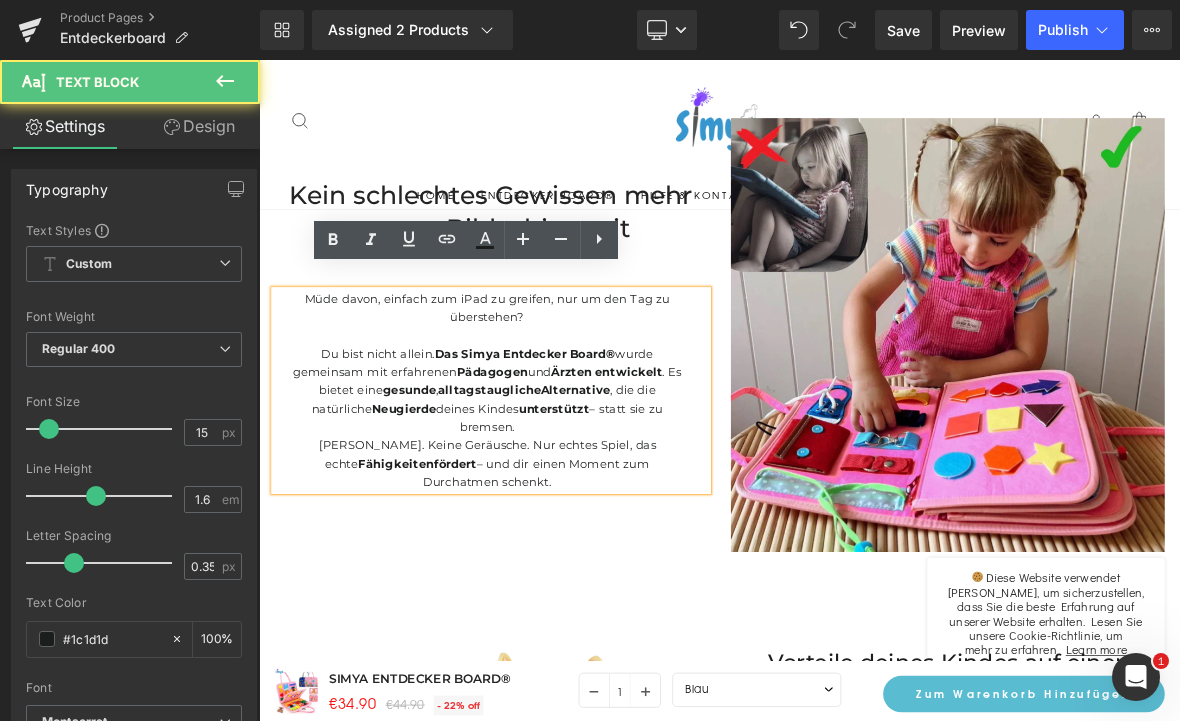 click on "Kein schlechtes Gewissen mehr wegen Bildschirmzeit Heading         Müde davon, einfach zum iPad zu greifen, nur um den Tag zu überstehen? Du bist nicht allein.  Das Simya Entdecker Board®  wurde gemeinsam mit erfahrenen  Pädagogen  und  Ärzten entwickelt . Es bietet eine  gesunde ,  alltagstaugliche  Alternative , die die natürliche  Neugierde  deines Kindes  unterstützt  – statt sie zu bremsen. Keine Bildschirme. Keine Geräusche. Nur echtes Spiel, das echte  Fähigkeiten  fördert  – und dir einen Moment zum Durchatmen schenkt. Text Block         Image         Row" at bounding box center [864, 435] 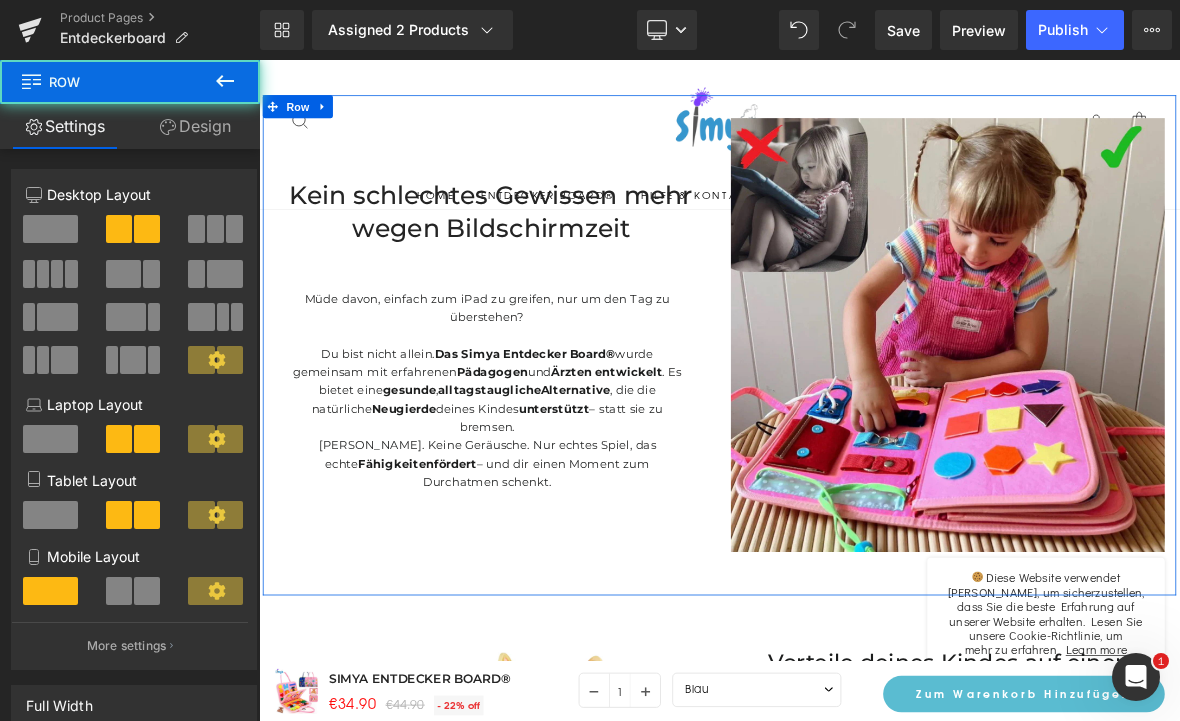 click on "Müde davon, einfach zum iPad zu greifen, nur um den Tag zu überstehen?" at bounding box center (559, 387) 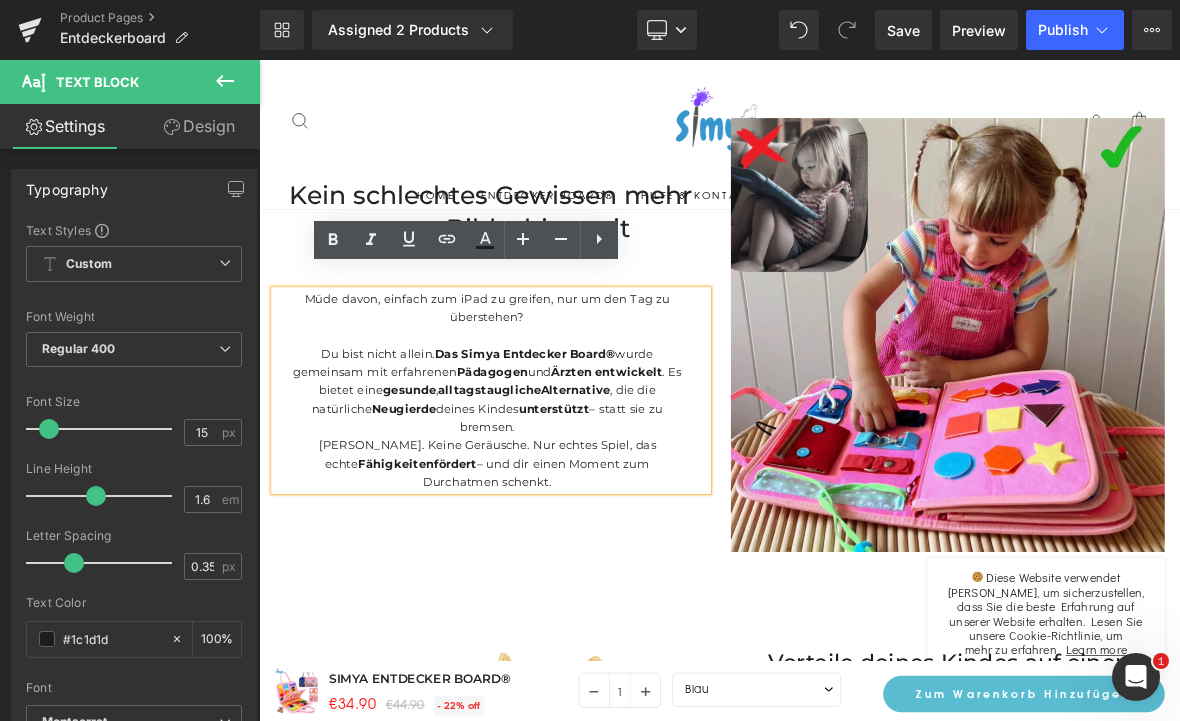 click on "Design" at bounding box center [199, 126] 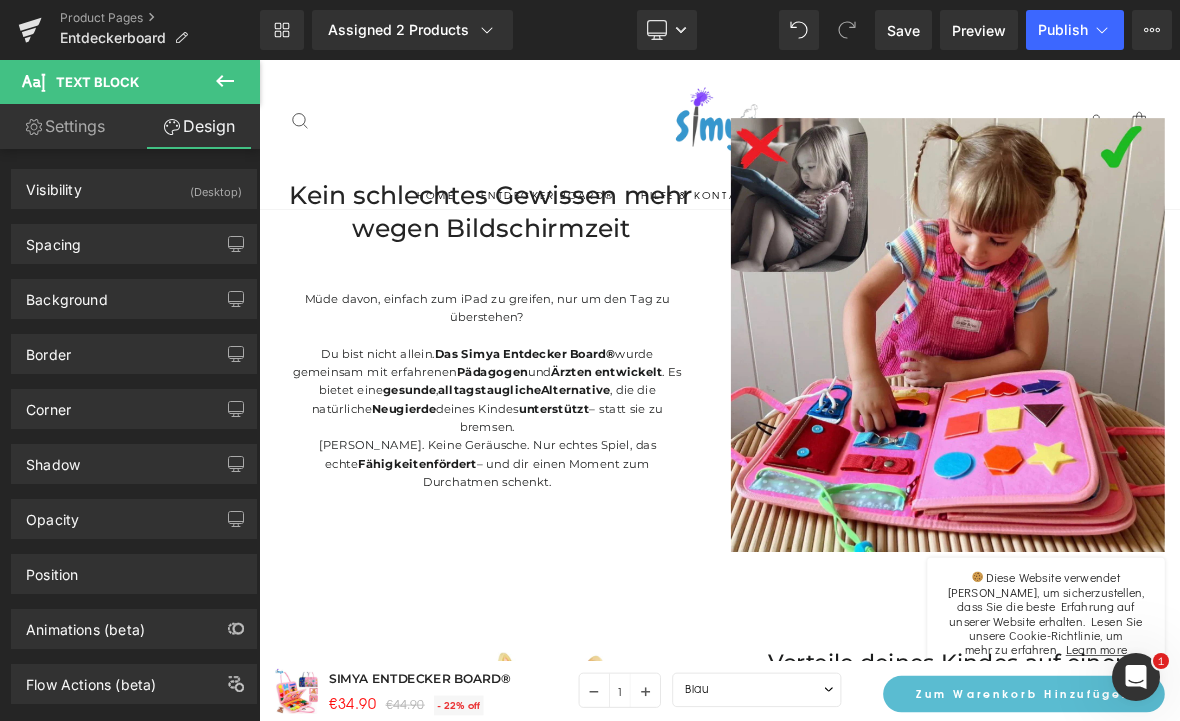 click on "(Desktop)" at bounding box center [216, 186] 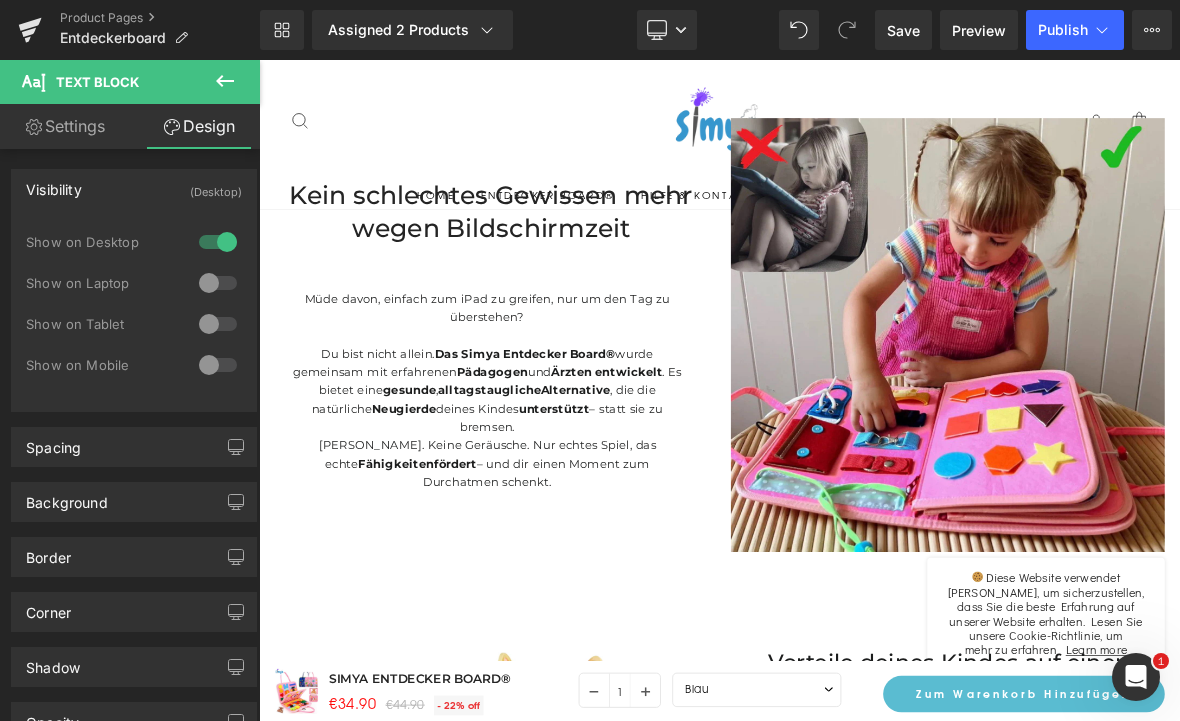 click at bounding box center [218, 365] 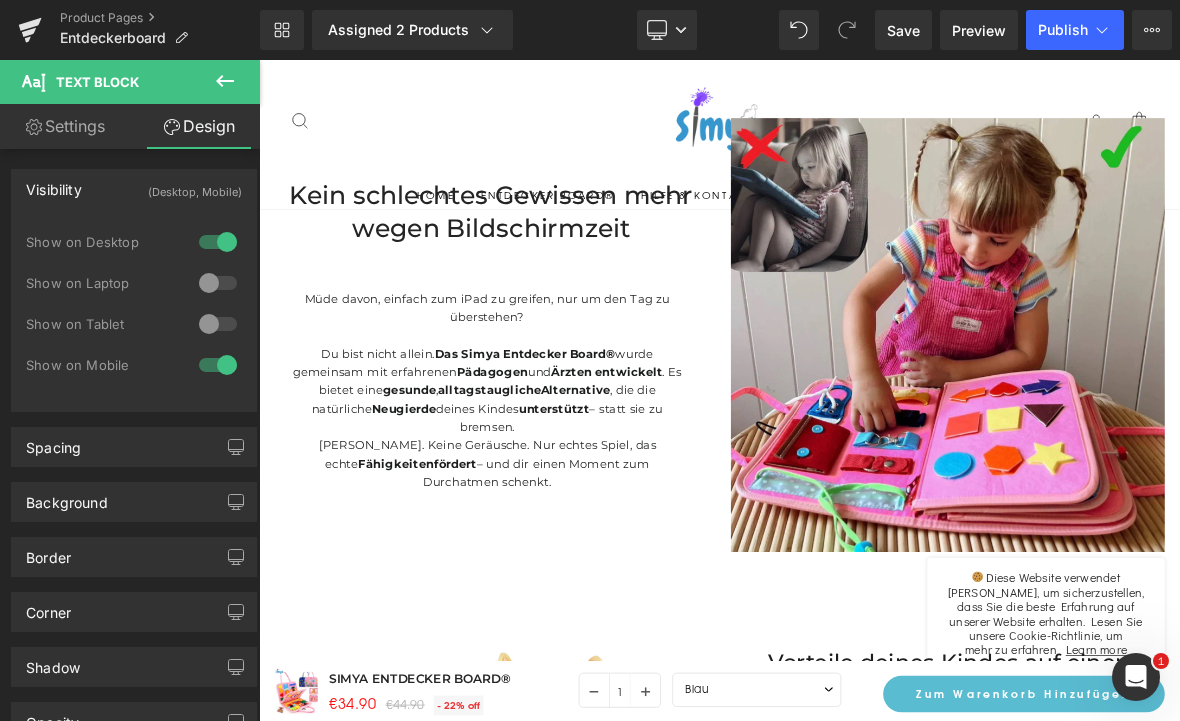 click on "Desktop" at bounding box center [667, 30] 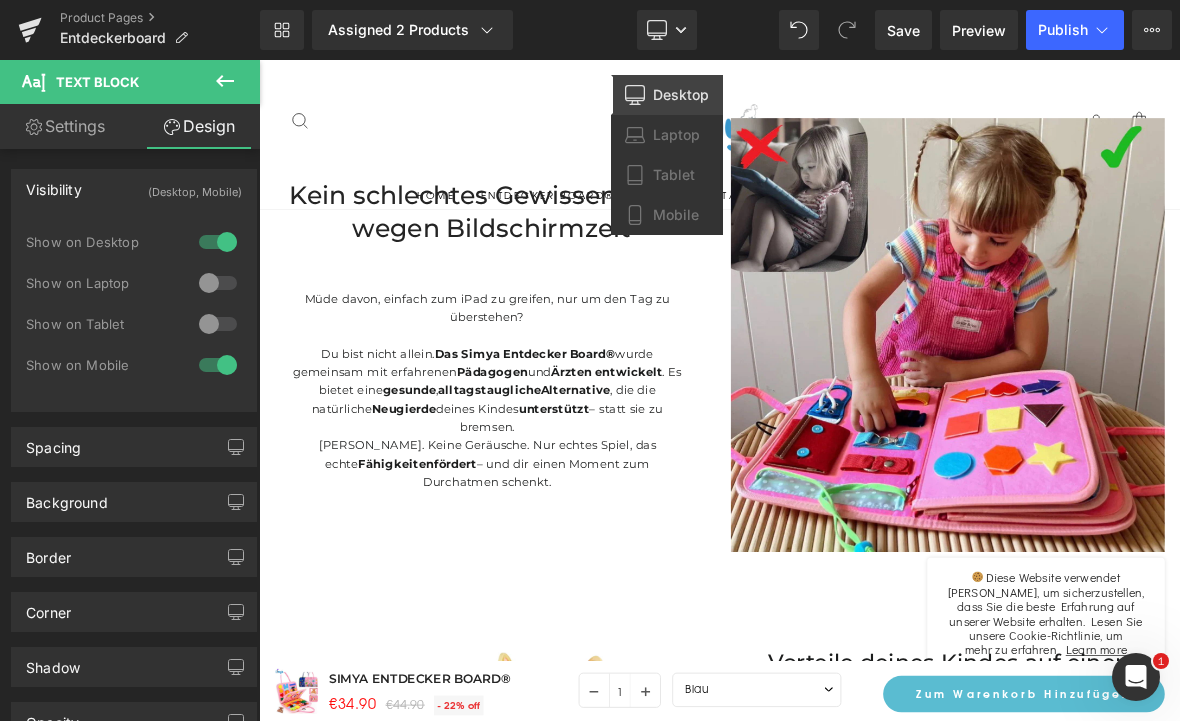 click on "Mobile" at bounding box center [676, 215] 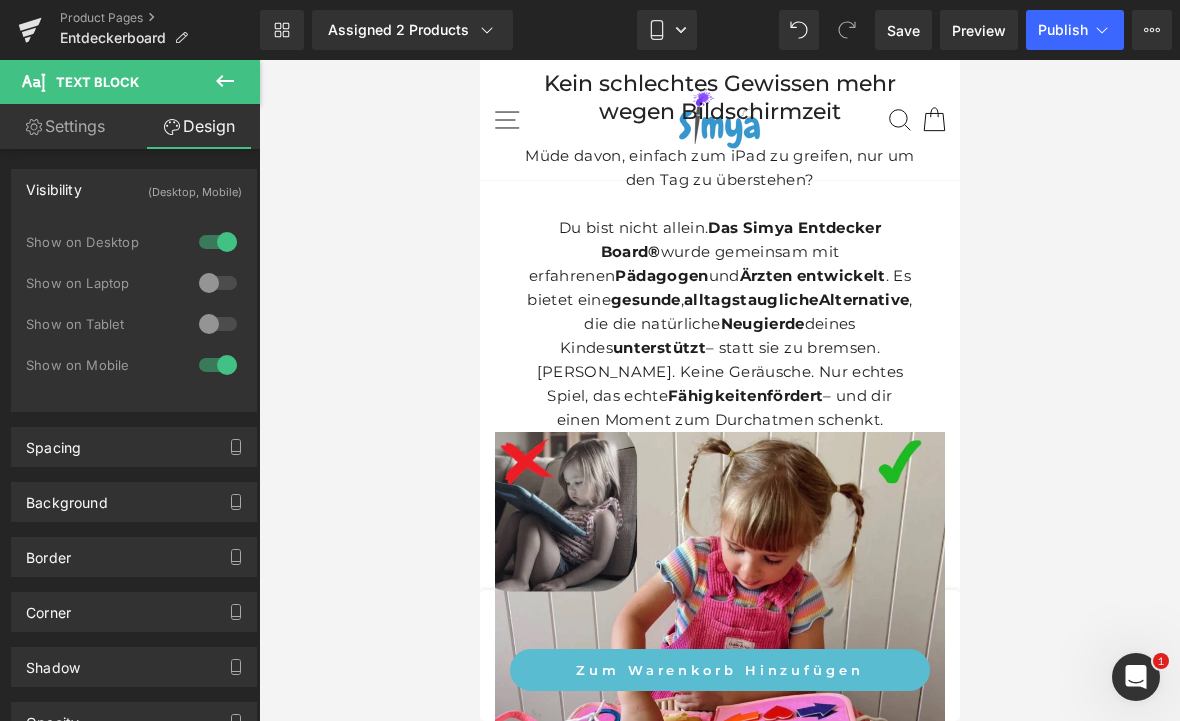 scroll, scrollTop: 3448, scrollLeft: 0, axis: vertical 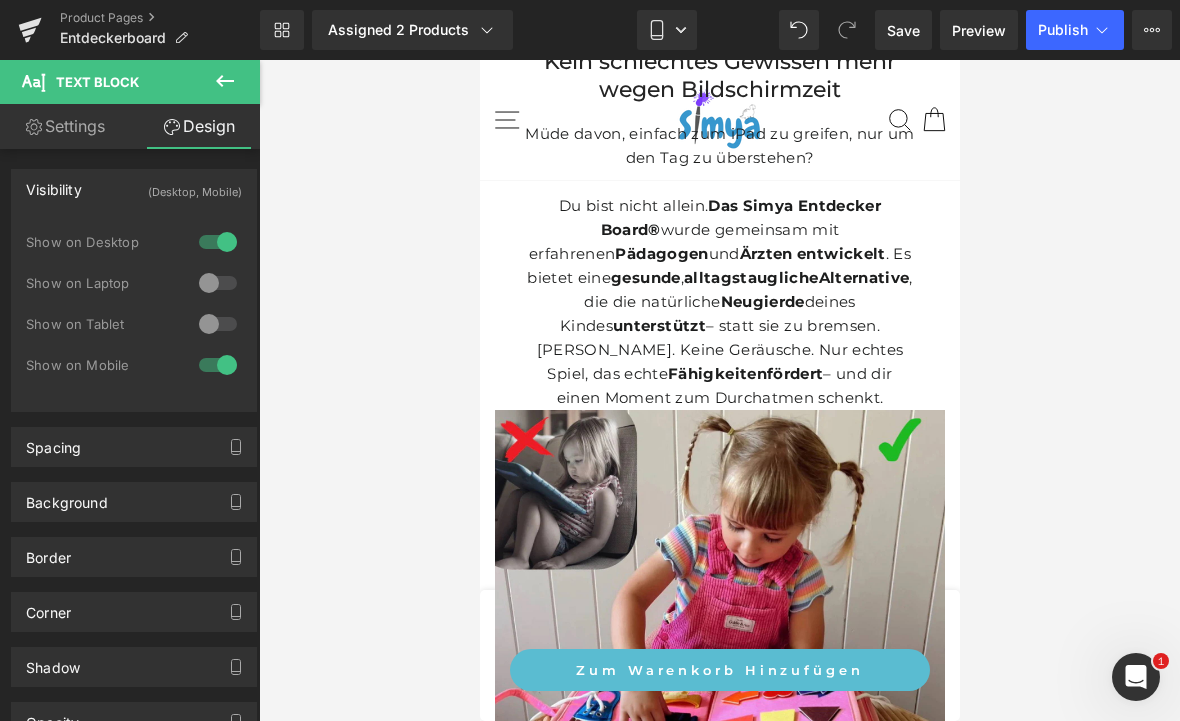 click at bounding box center [719, 635] 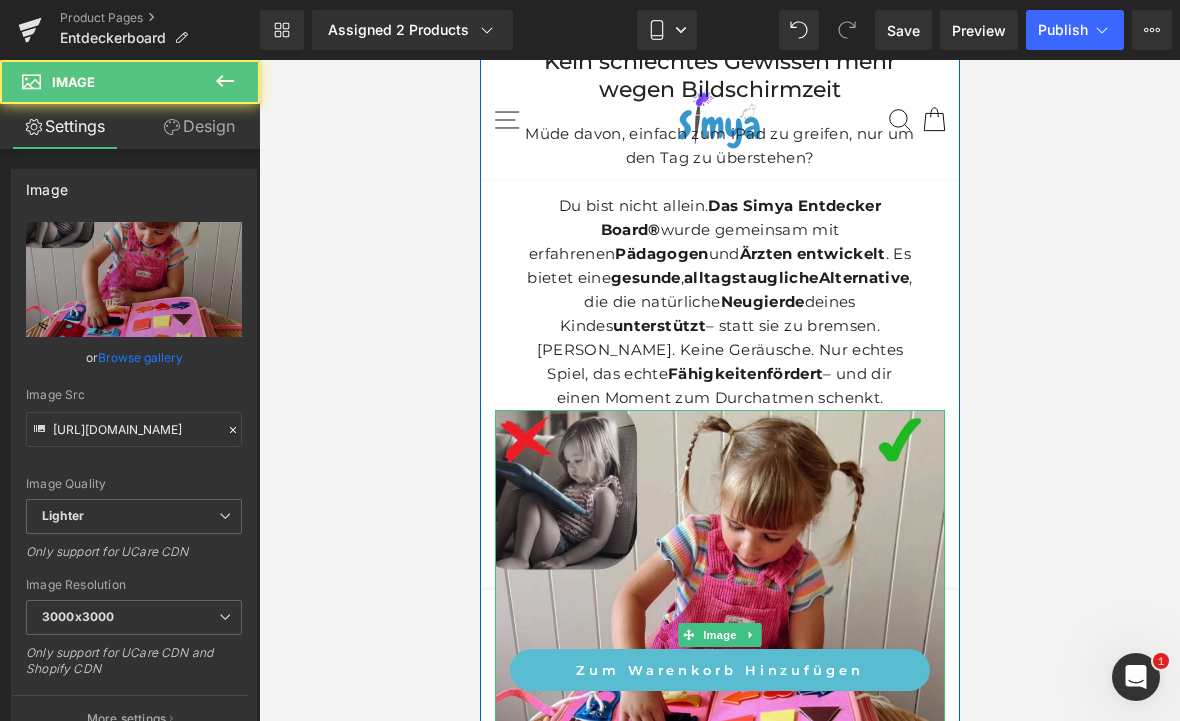 click at bounding box center (719, 390) 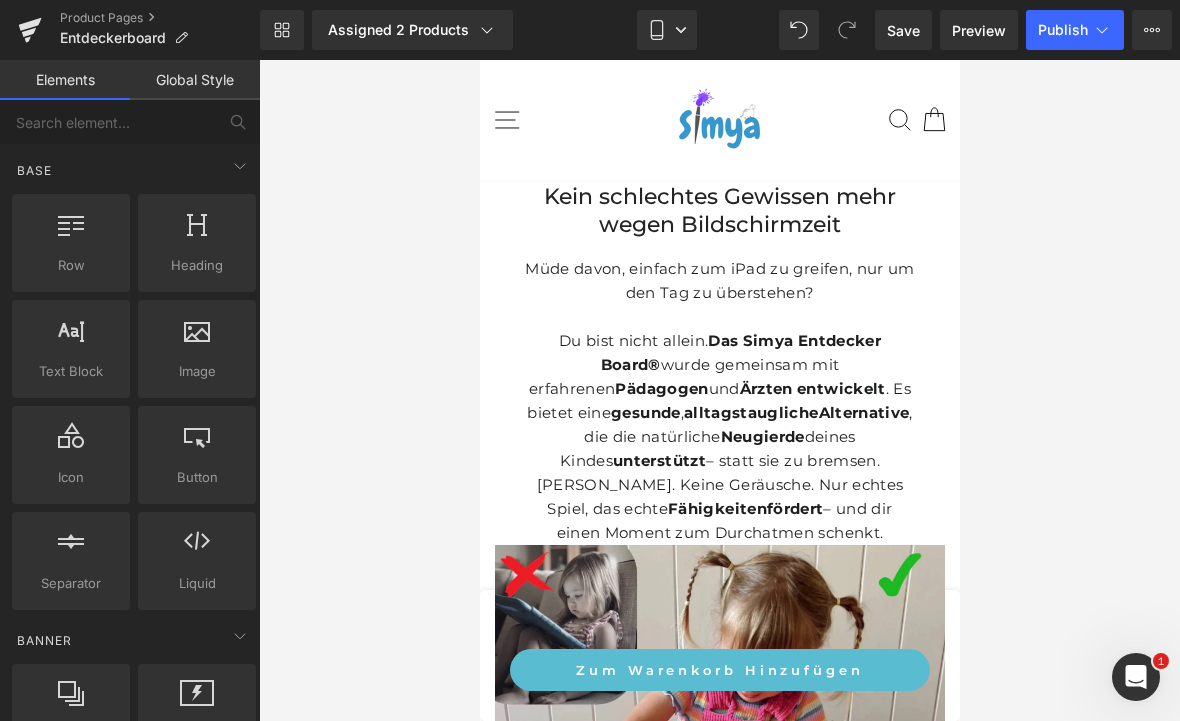 scroll, scrollTop: 3305, scrollLeft: 0, axis: vertical 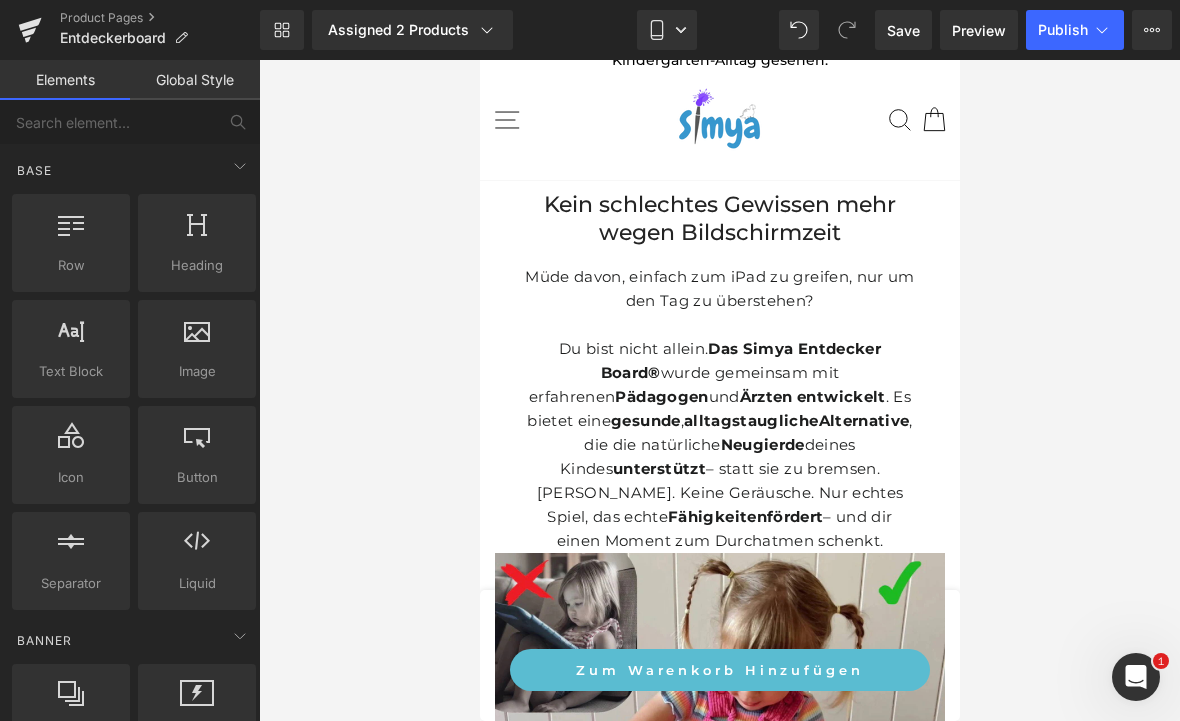 click on "Publish" at bounding box center [1063, 30] 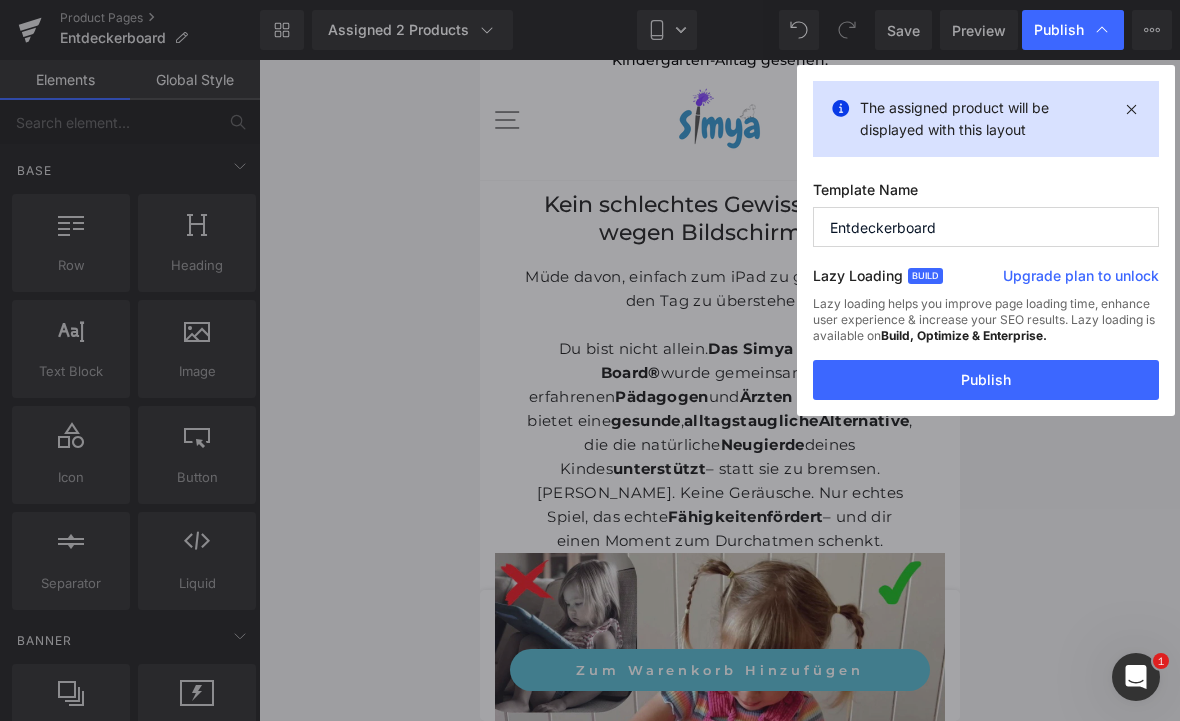 click at bounding box center [1131, 109] 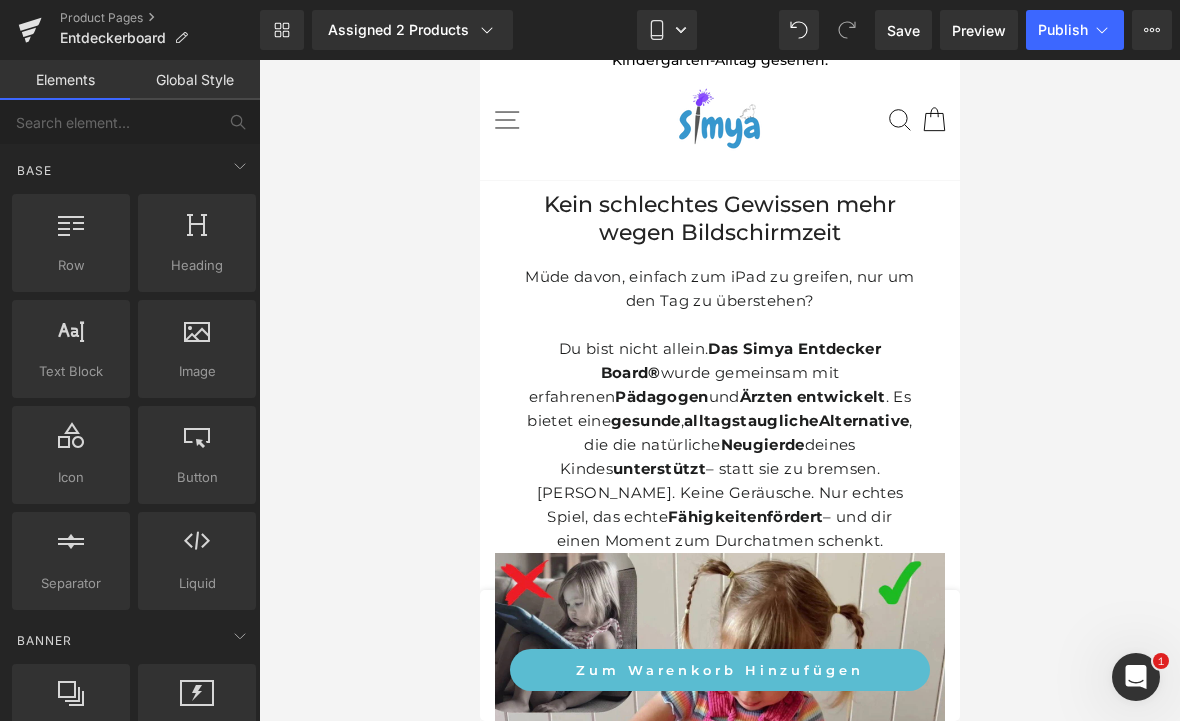 click on "Save" at bounding box center [903, 30] 